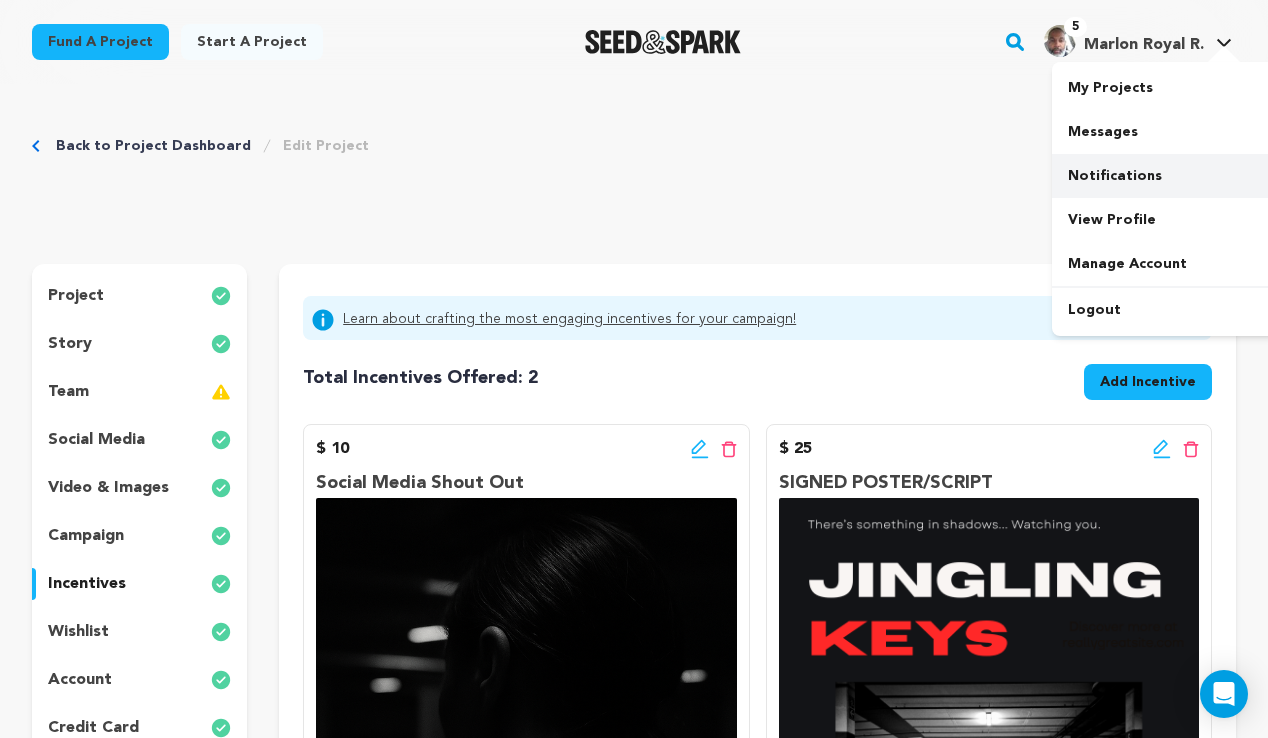 scroll, scrollTop: 250, scrollLeft: 0, axis: vertical 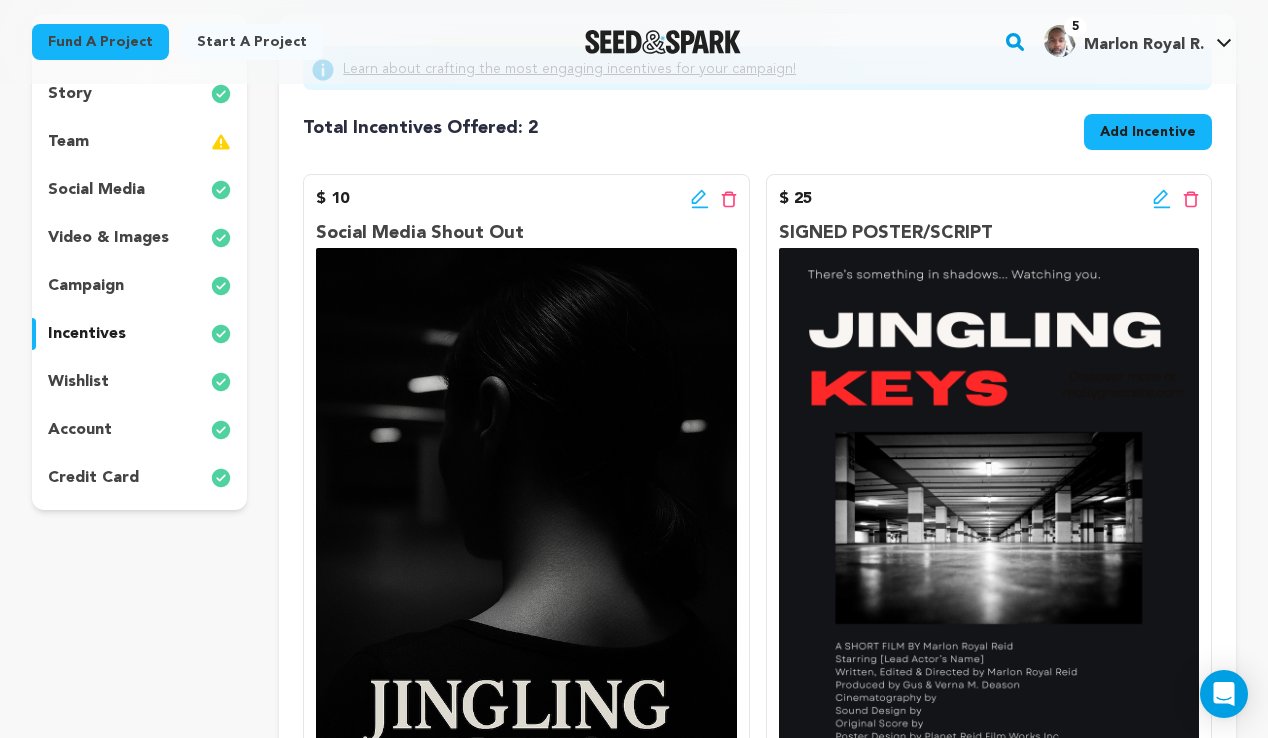 click on "Back to Project Dashboard
Edit Project
Submit For feedback
Submit For feedback
project
story" at bounding box center [634, 802] 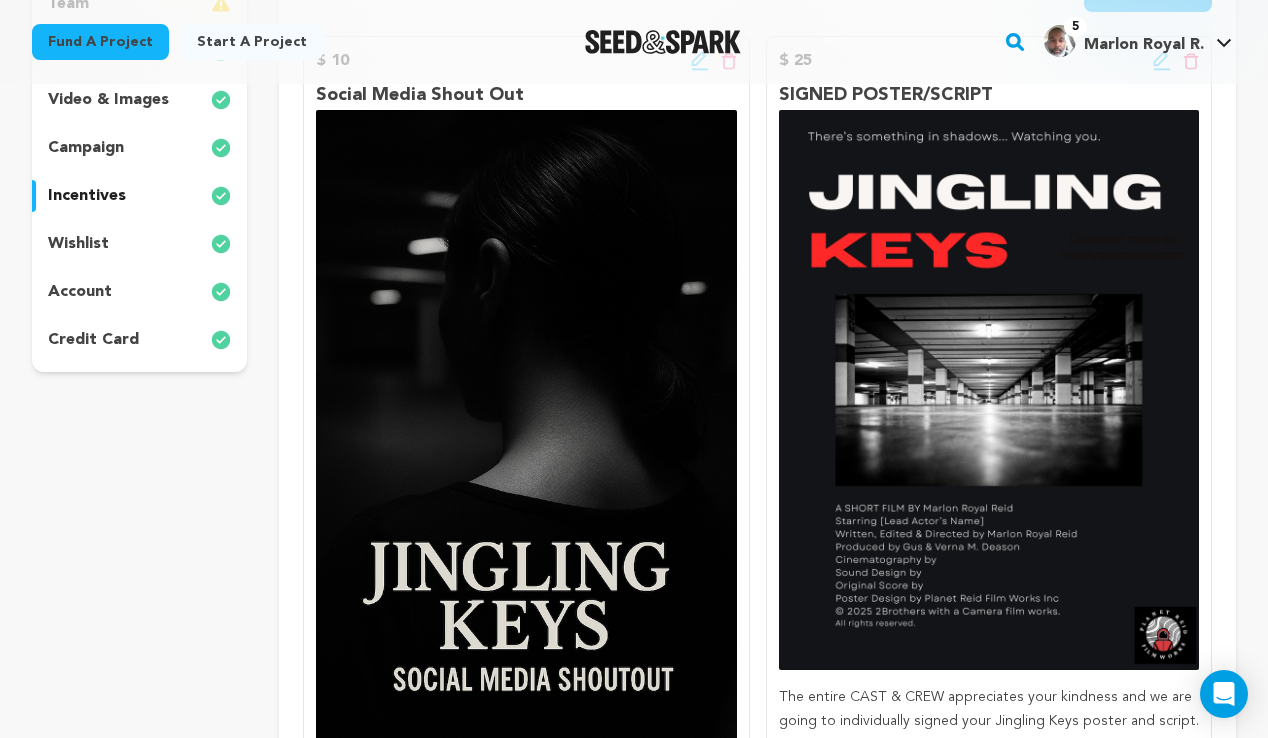 scroll, scrollTop: 396, scrollLeft: 0, axis: vertical 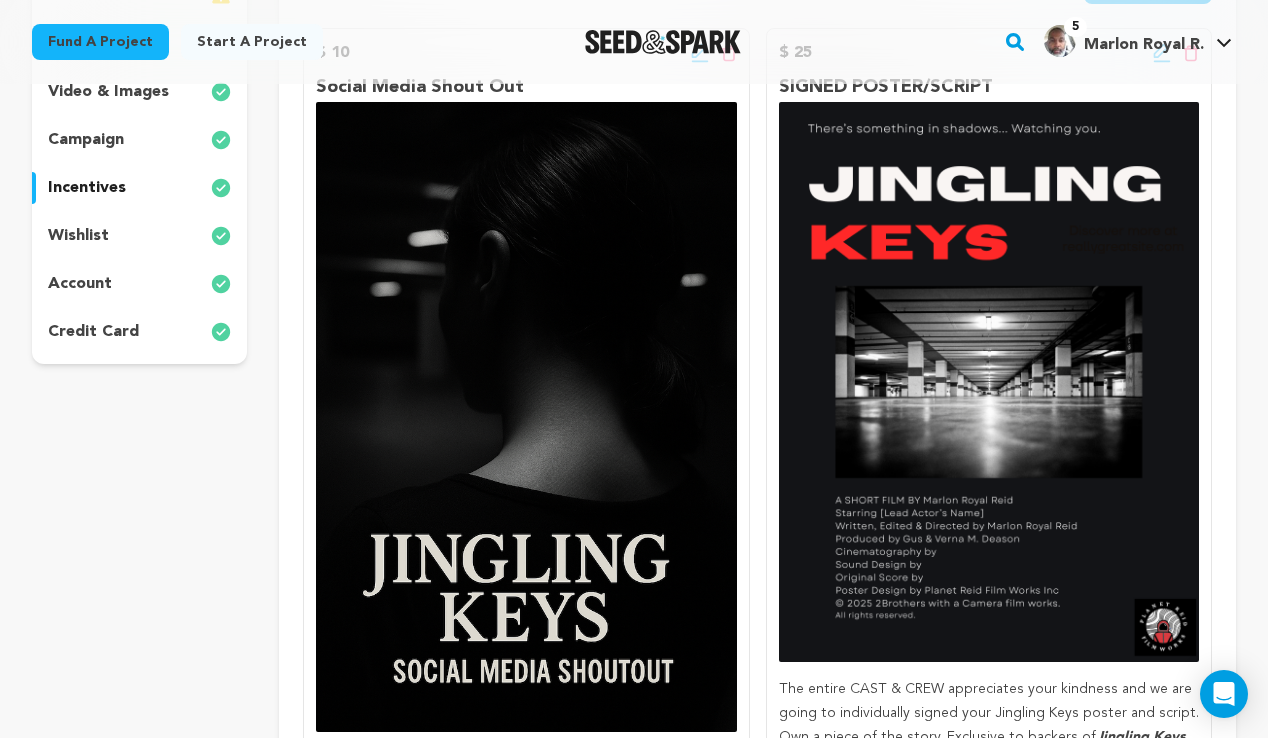click on "wishlist" at bounding box center (78, 236) 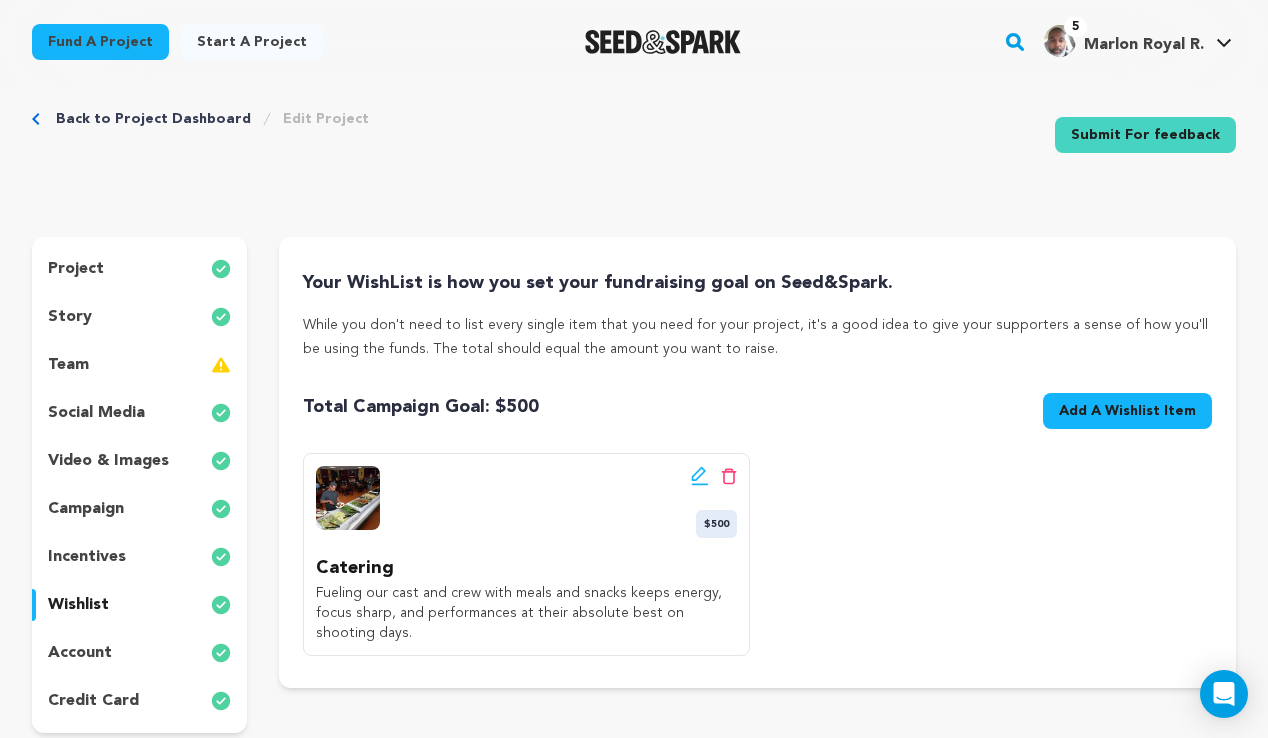 scroll, scrollTop: 24, scrollLeft: 0, axis: vertical 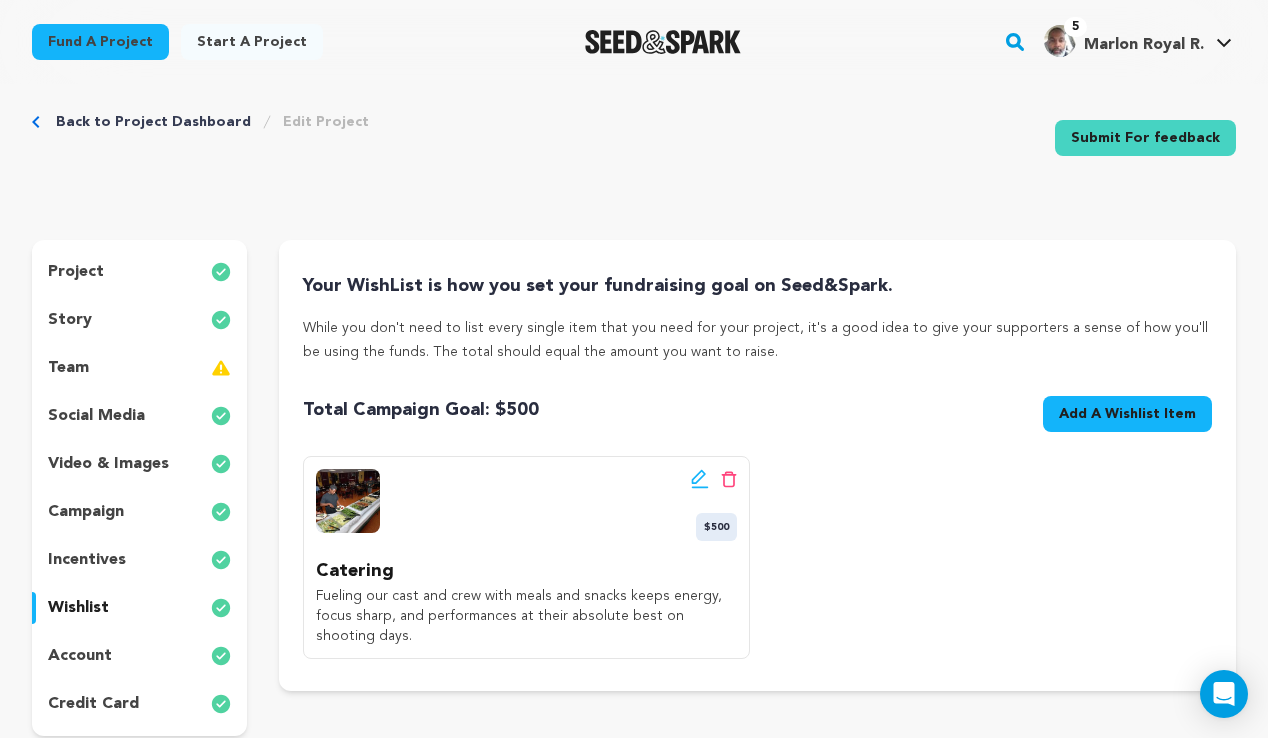 click on "Add A Wishlist Item" at bounding box center [1127, 414] 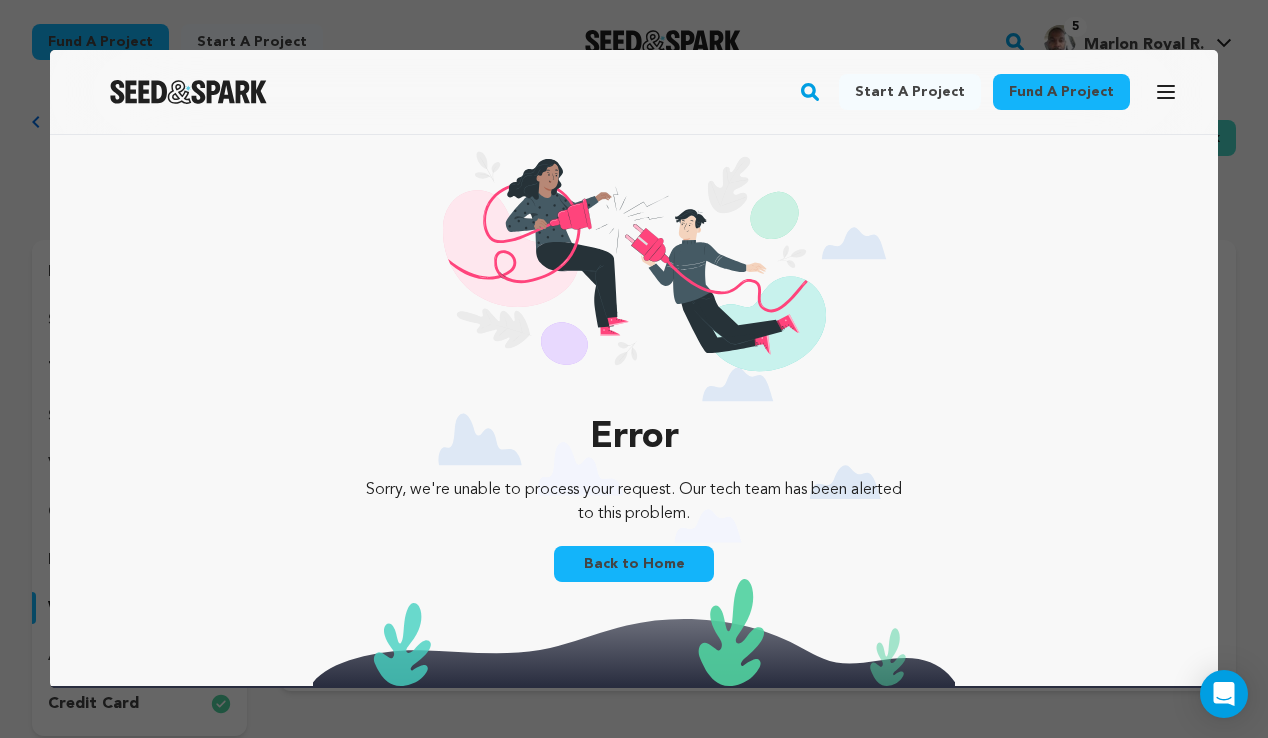 scroll, scrollTop: 0, scrollLeft: 0, axis: both 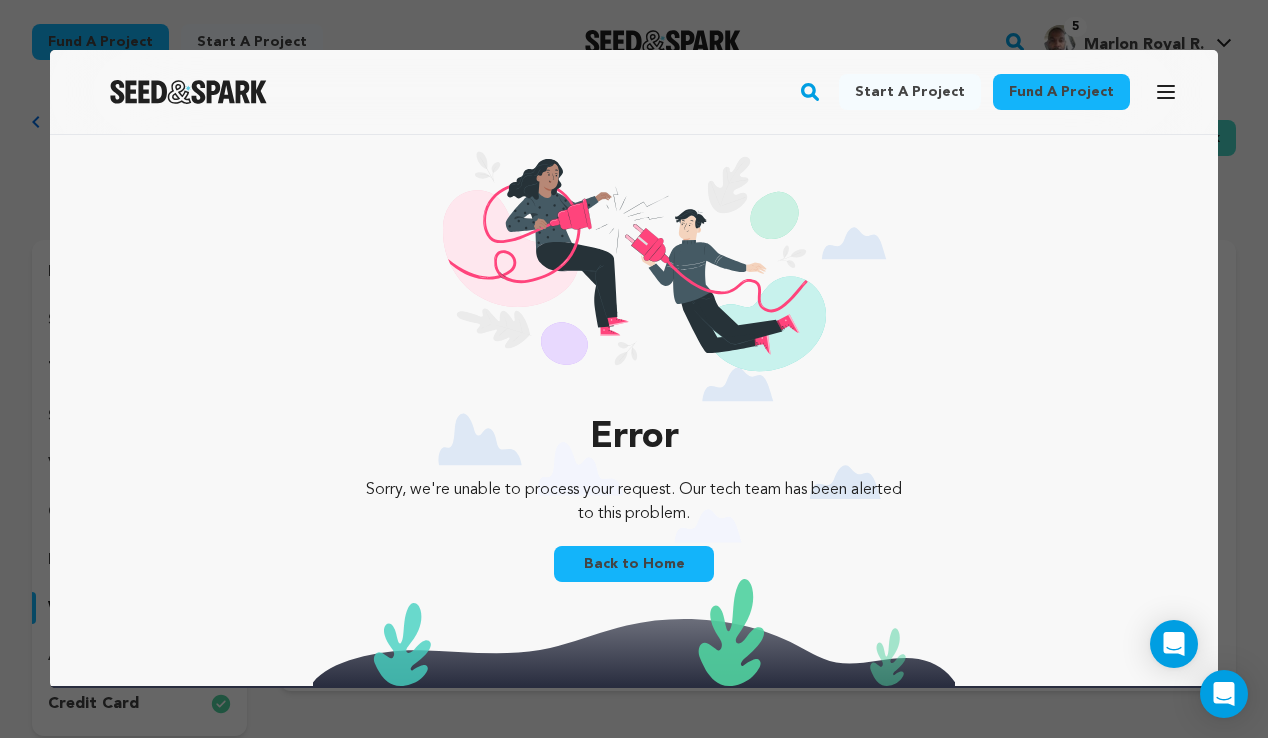 click 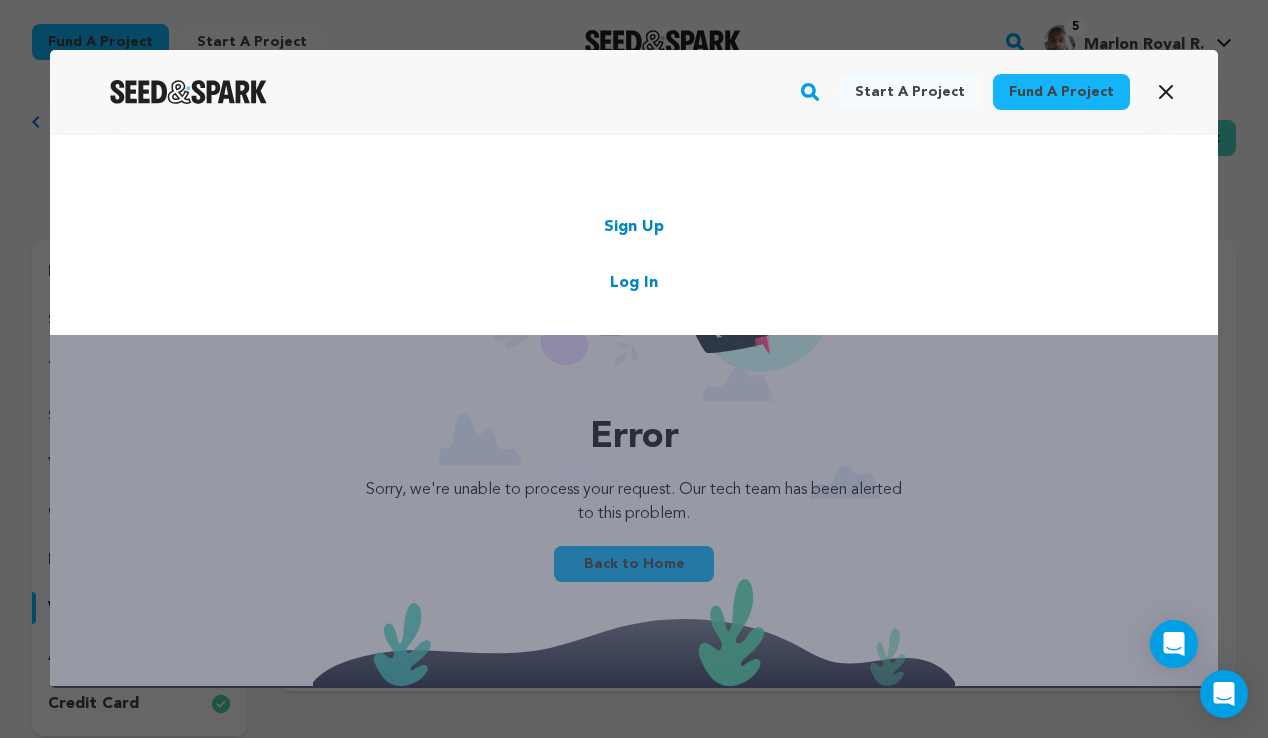 click 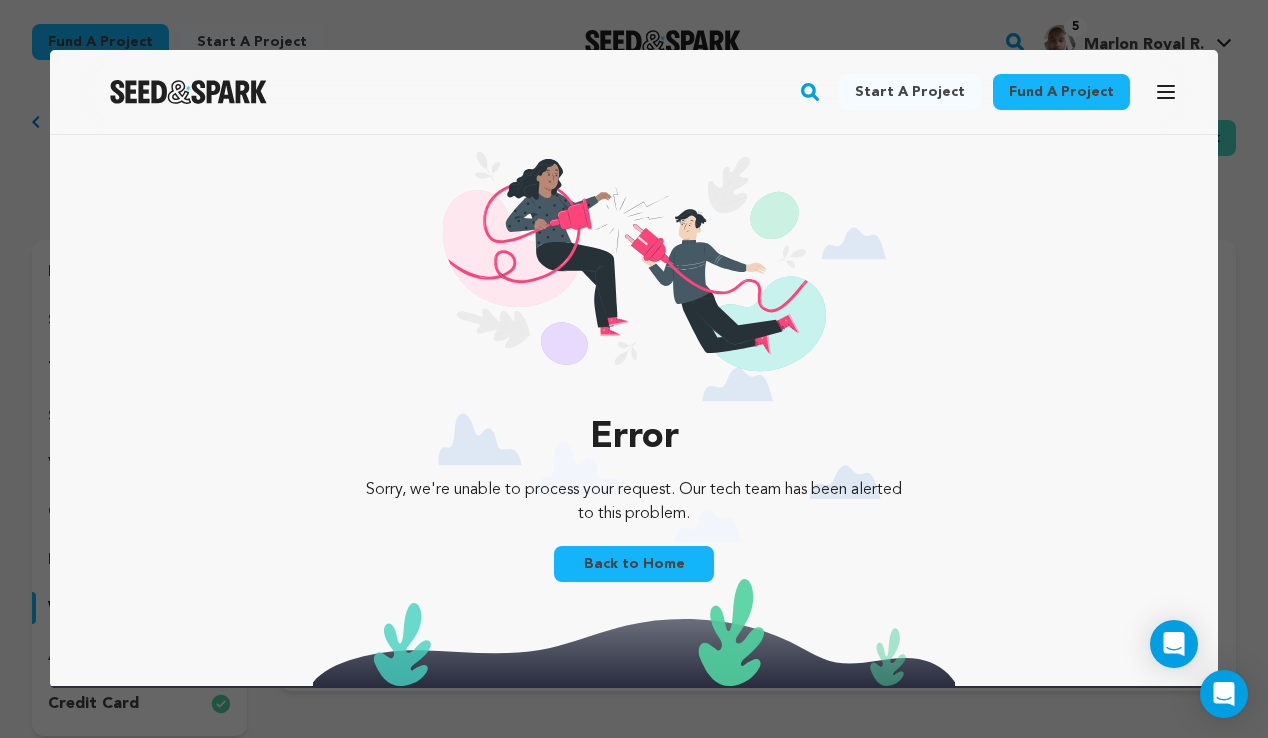click 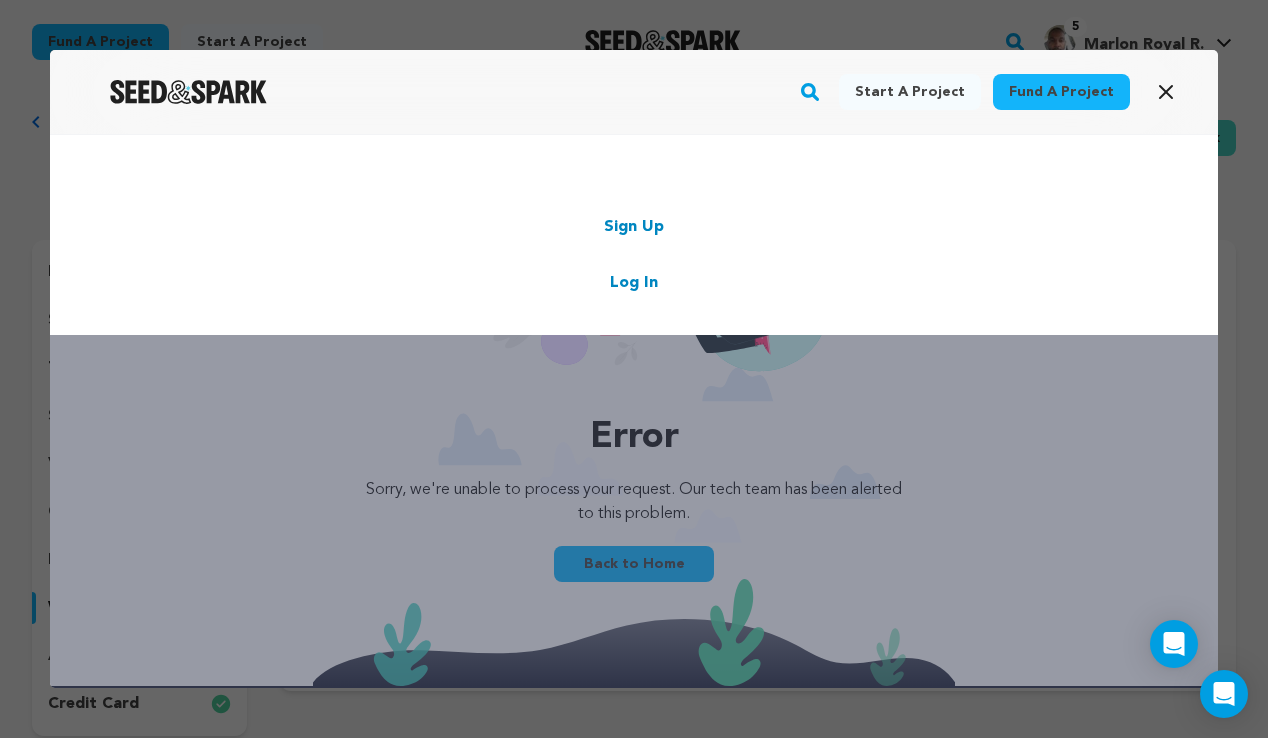 click on "Log In" at bounding box center (634, 283) 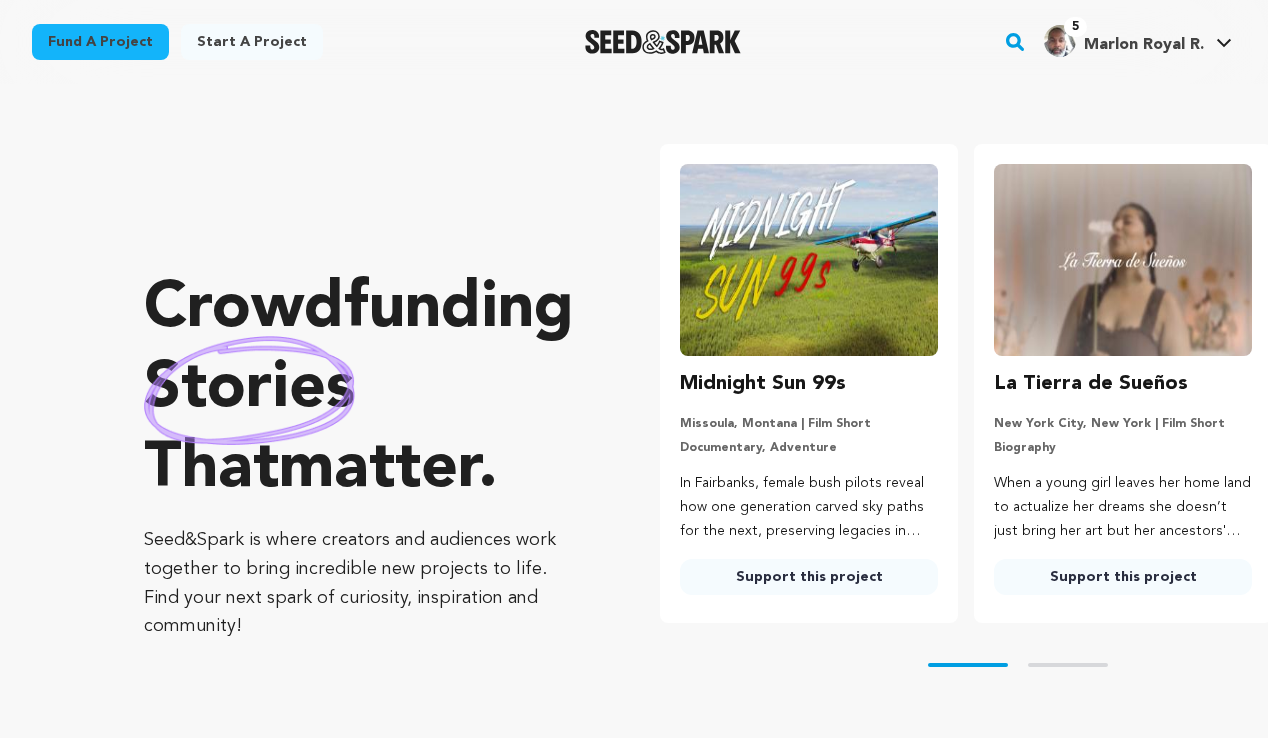 scroll, scrollTop: 0, scrollLeft: 0, axis: both 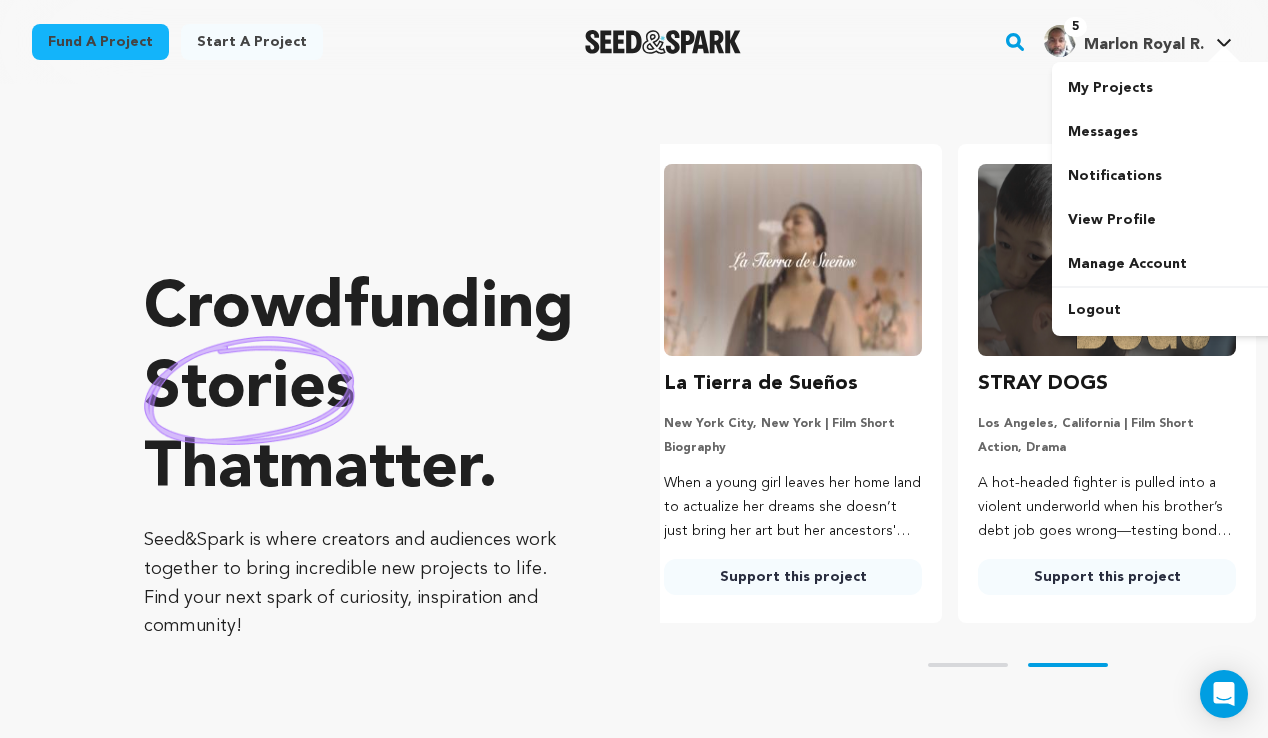 click on "5" at bounding box center (1075, 27) 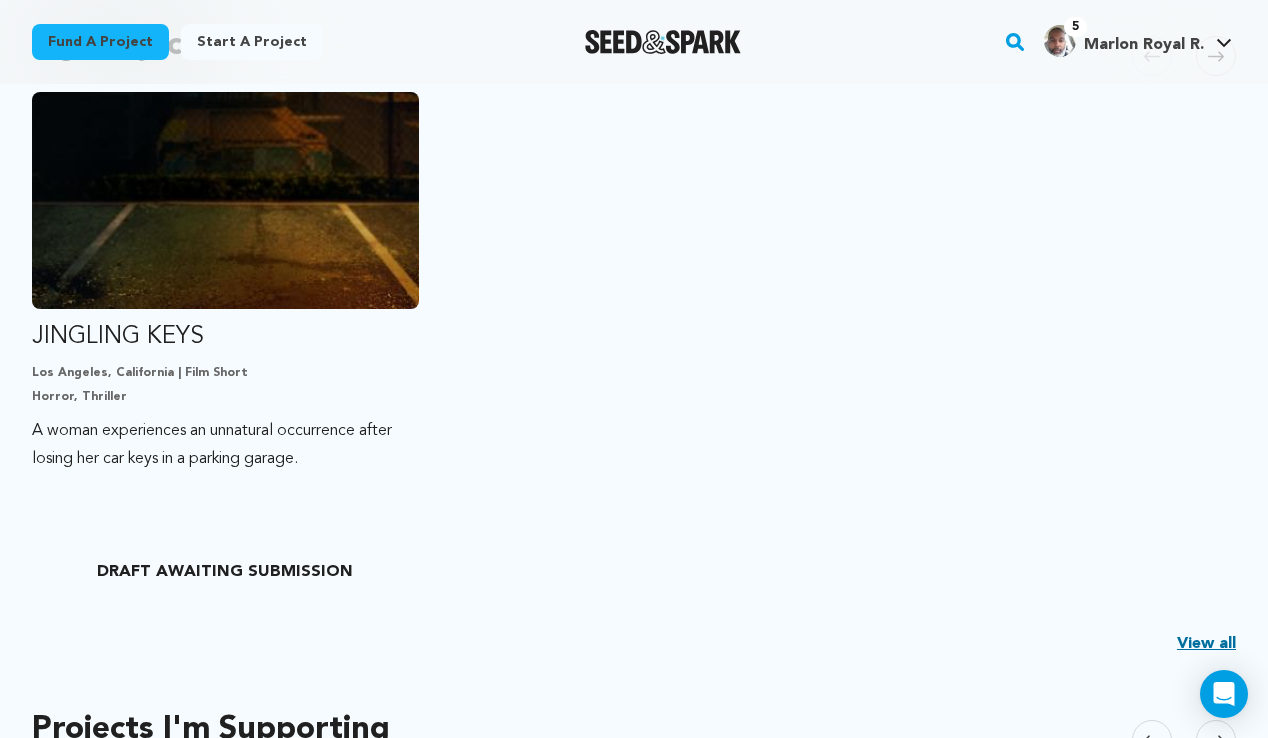 scroll, scrollTop: 499, scrollLeft: 0, axis: vertical 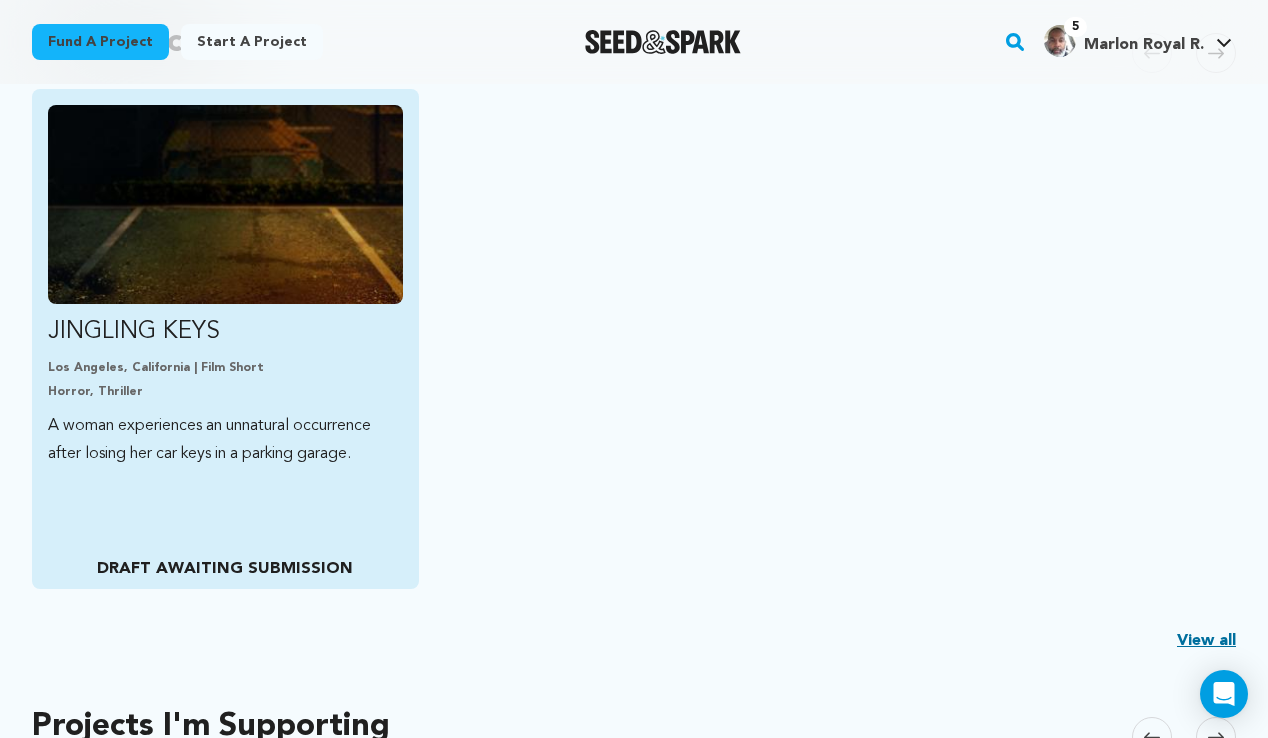 click at bounding box center [225, 204] 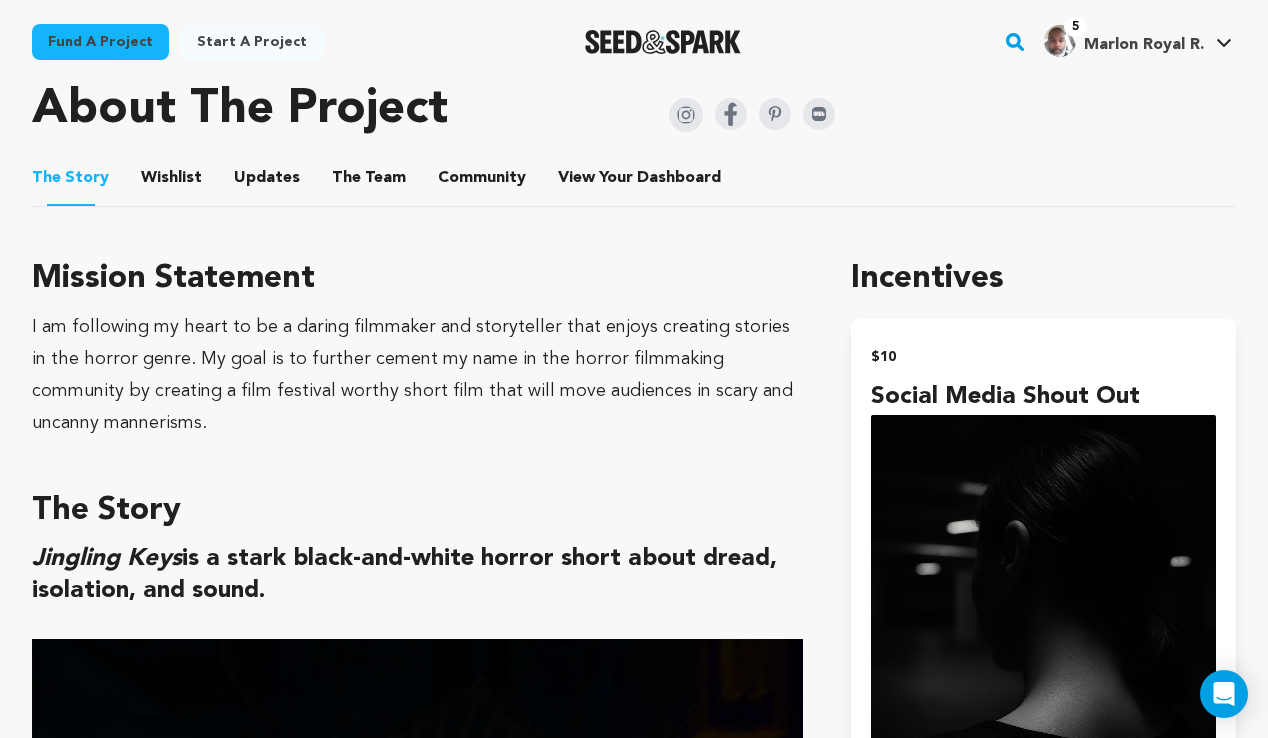 scroll, scrollTop: 878, scrollLeft: 0, axis: vertical 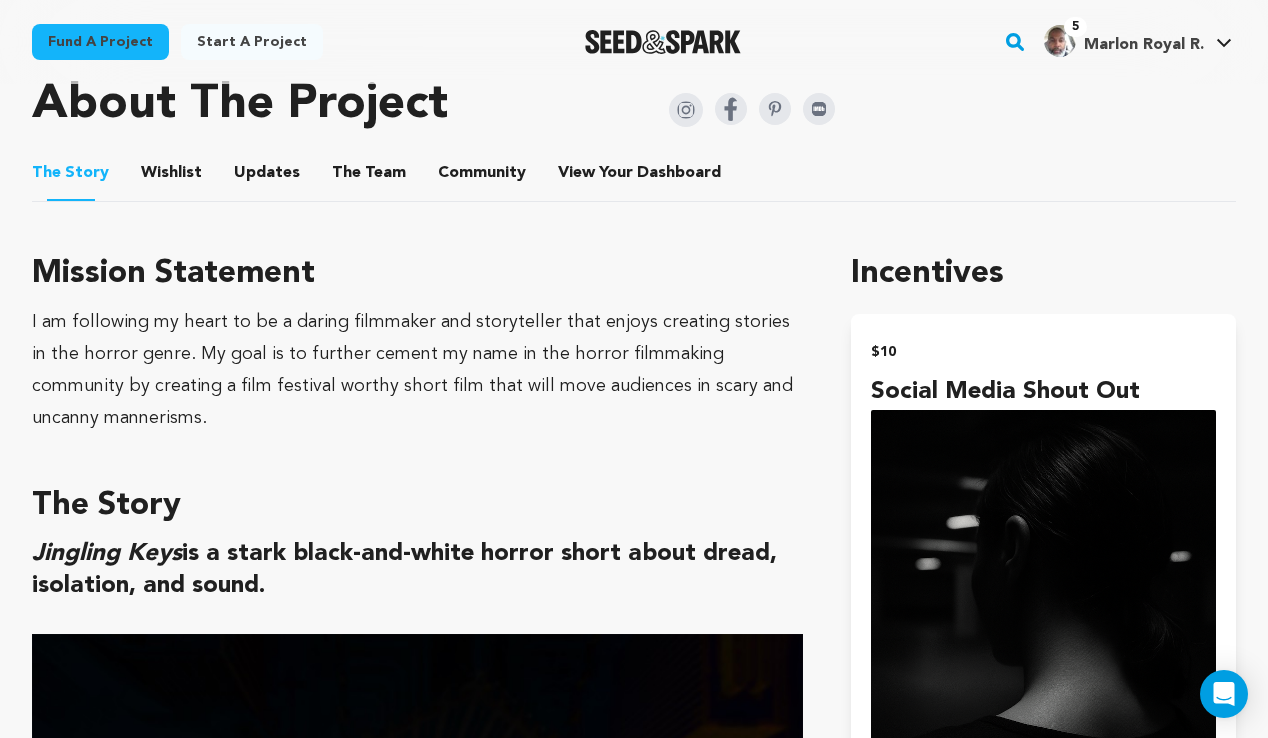 click on "Wishlist" at bounding box center [172, 177] 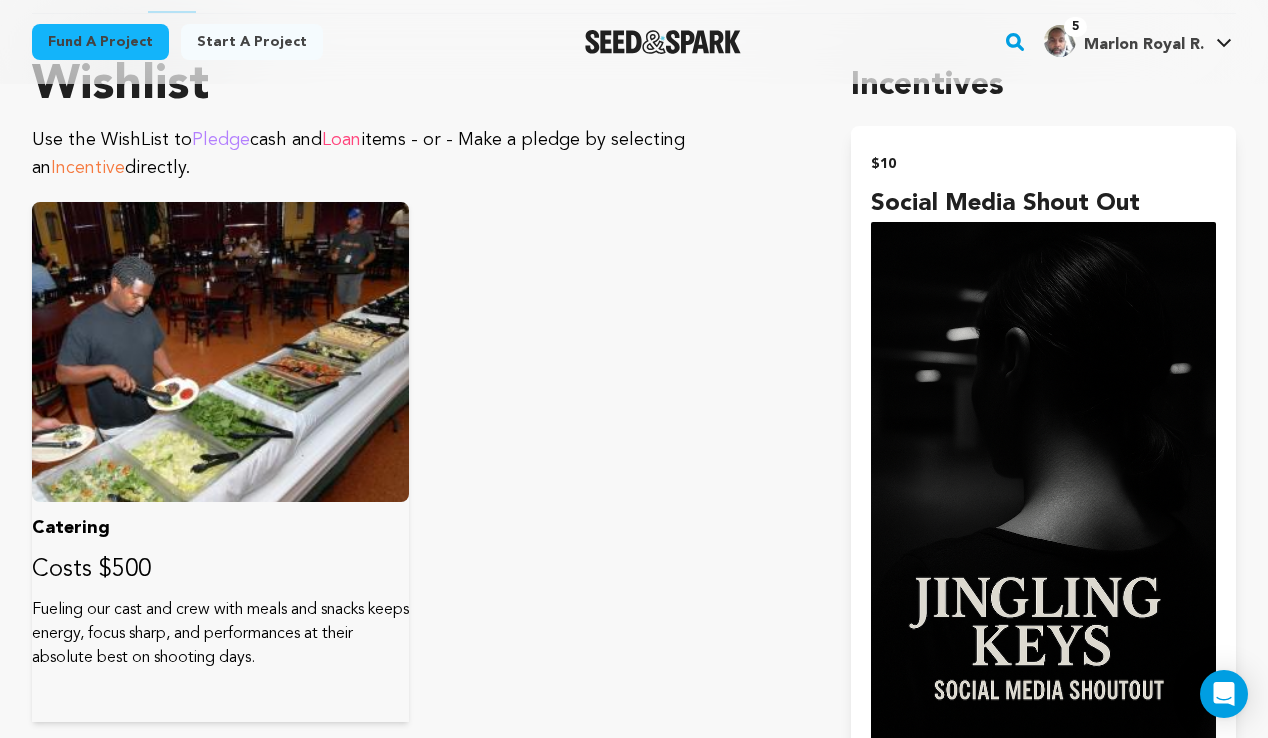 scroll, scrollTop: 1043, scrollLeft: 0, axis: vertical 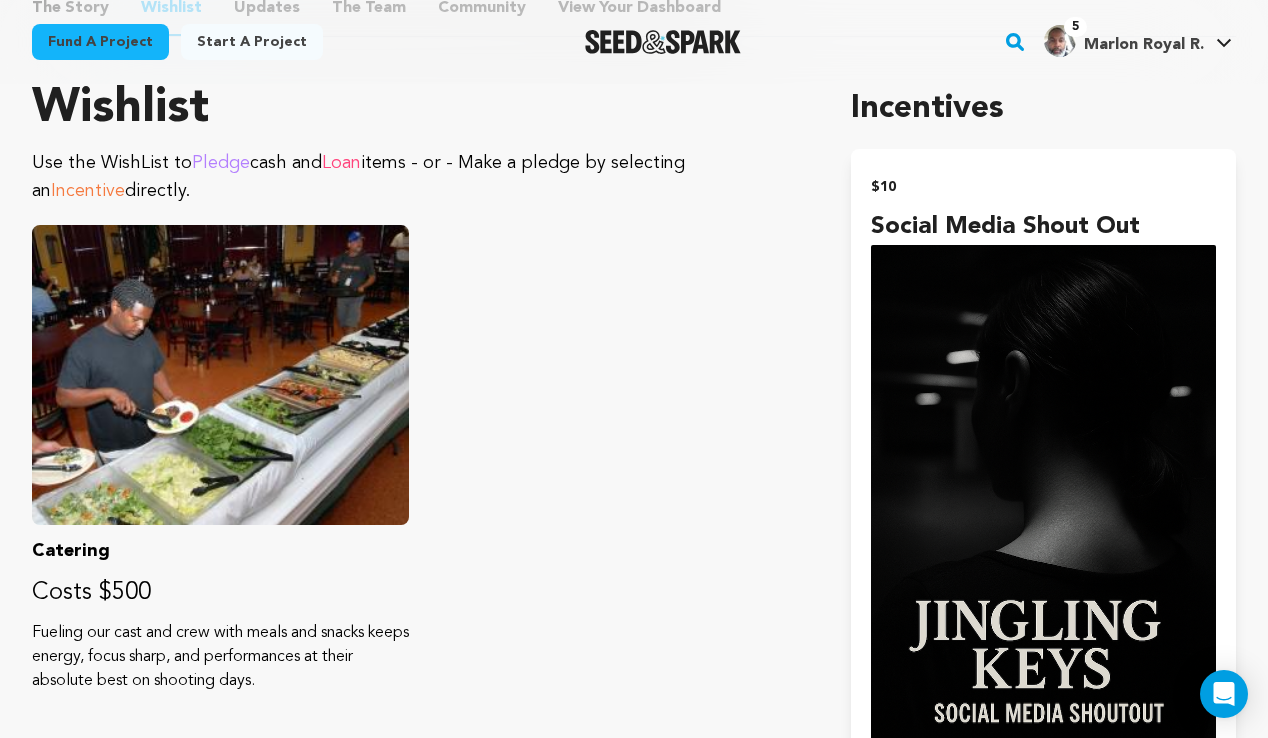 click on "Incentives" at bounding box center (1043, 109) 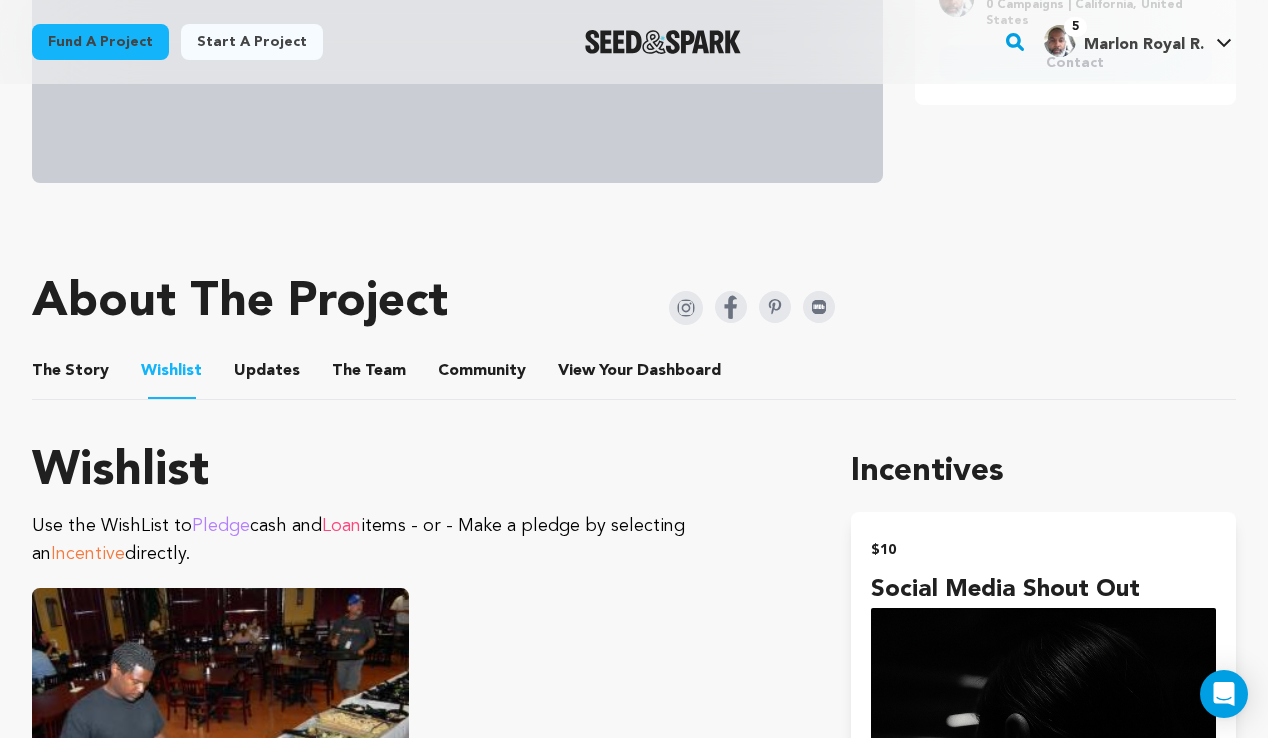 scroll, scrollTop: 679, scrollLeft: 0, axis: vertical 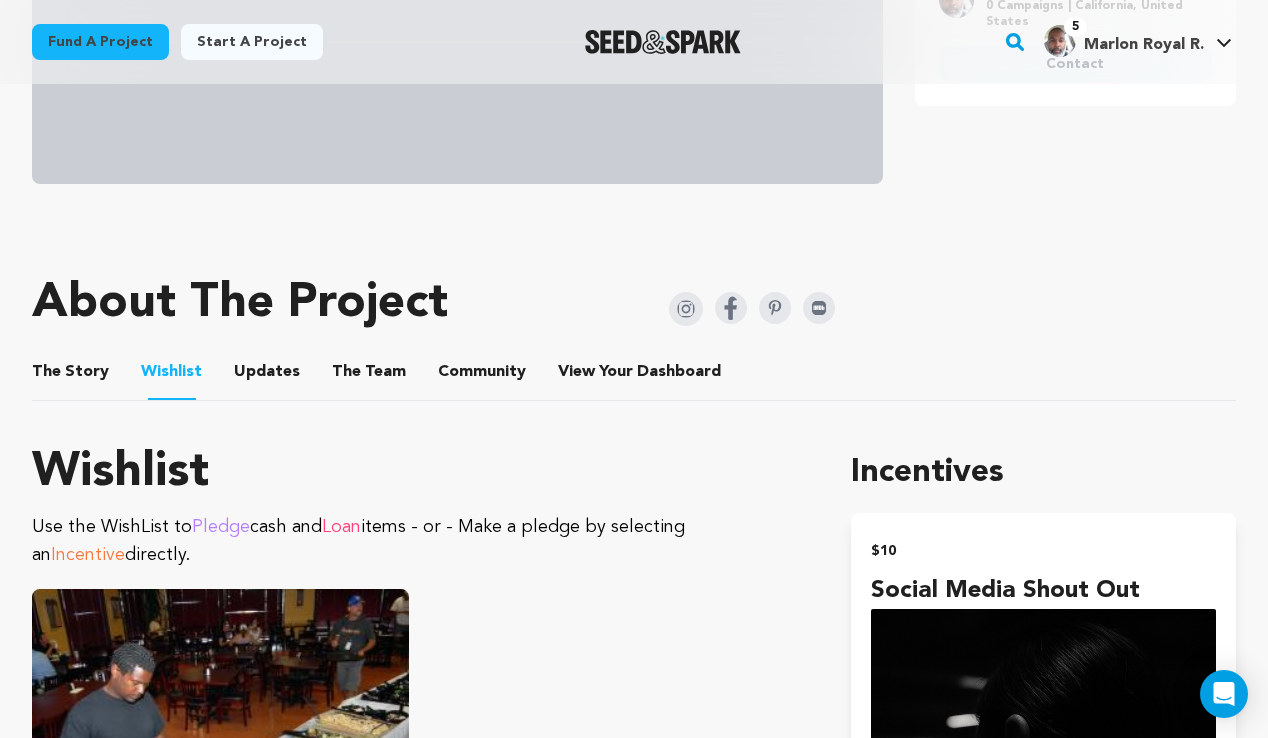 click on "Updates" at bounding box center (267, 376) 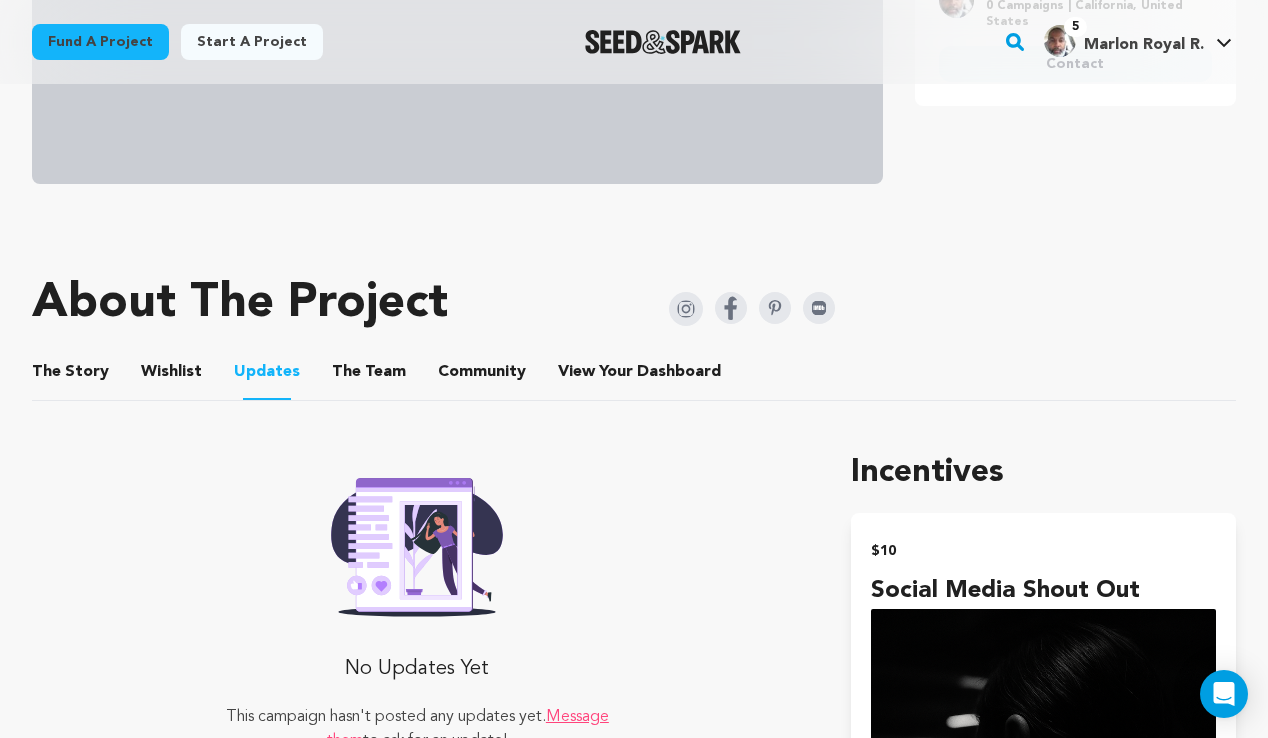 click on "The Team" at bounding box center (369, 376) 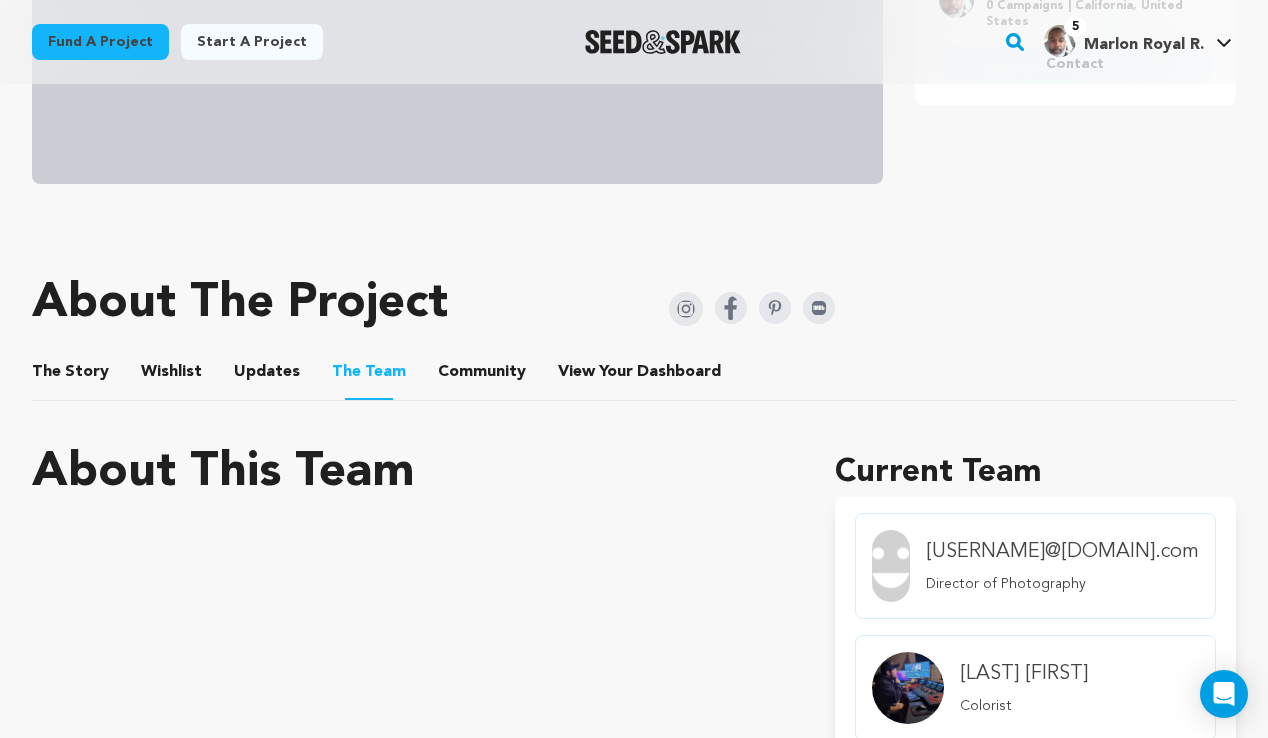 click on "Community" at bounding box center [482, 376] 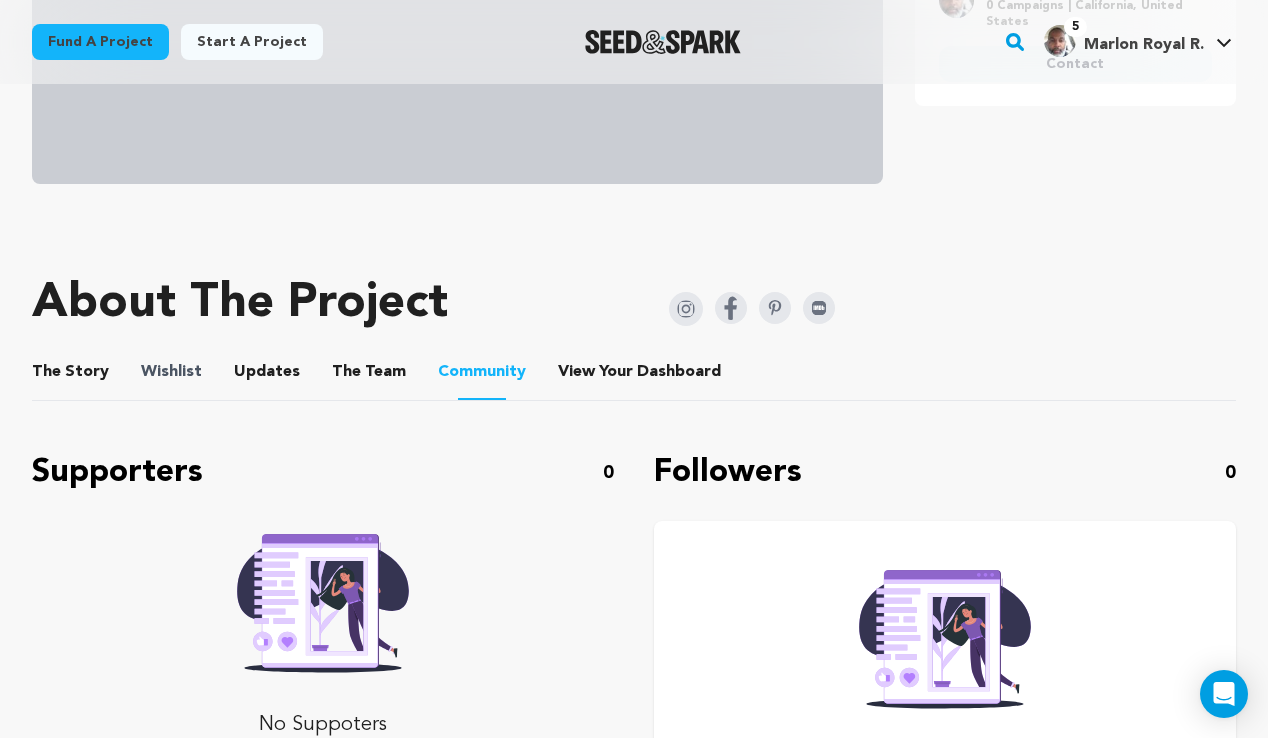click on "Wishlist" at bounding box center (171, 372) 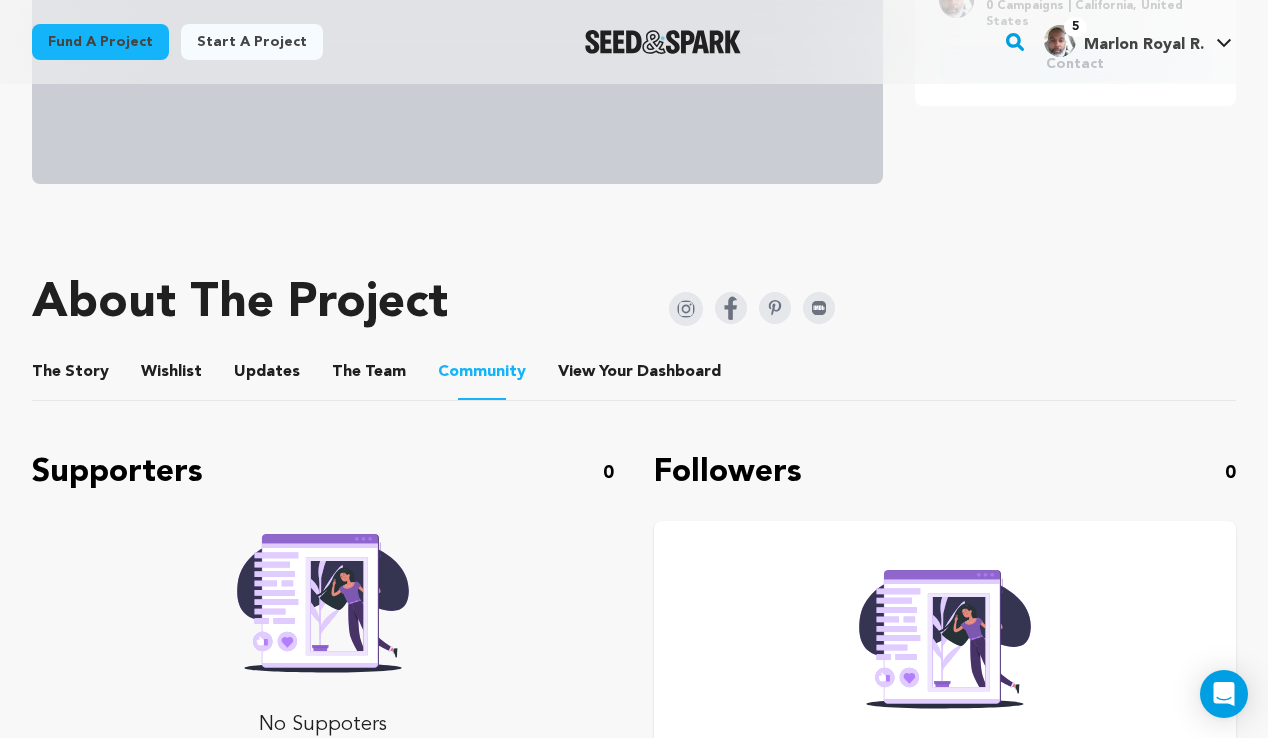 click on "The Story" at bounding box center [71, 376] 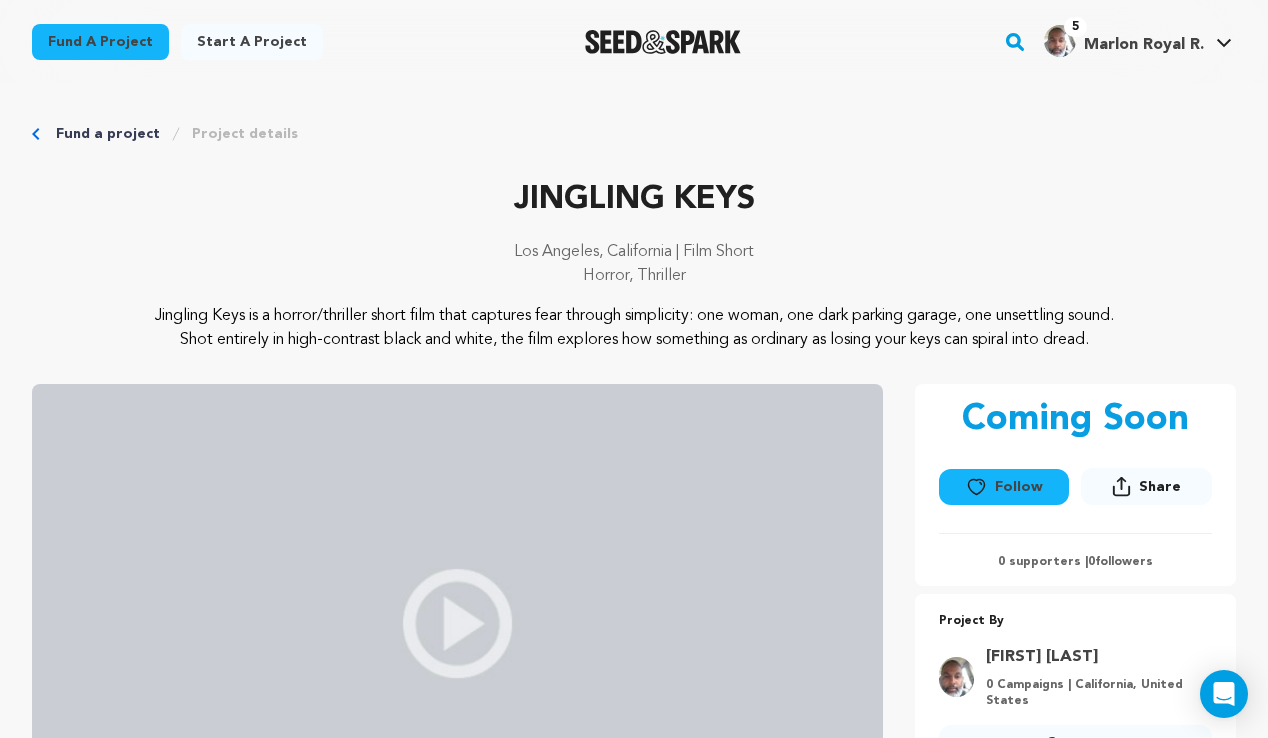 scroll, scrollTop: 0, scrollLeft: 0, axis: both 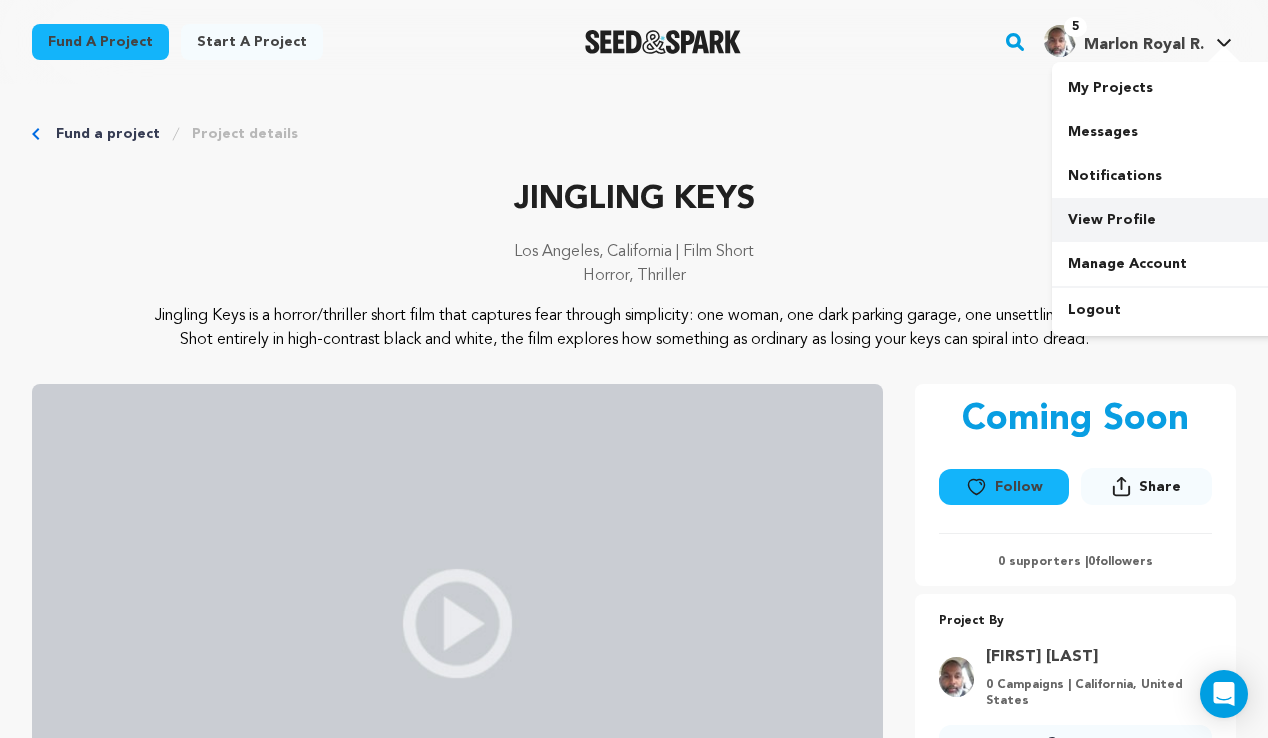 click on "View Profile" at bounding box center (1164, 220) 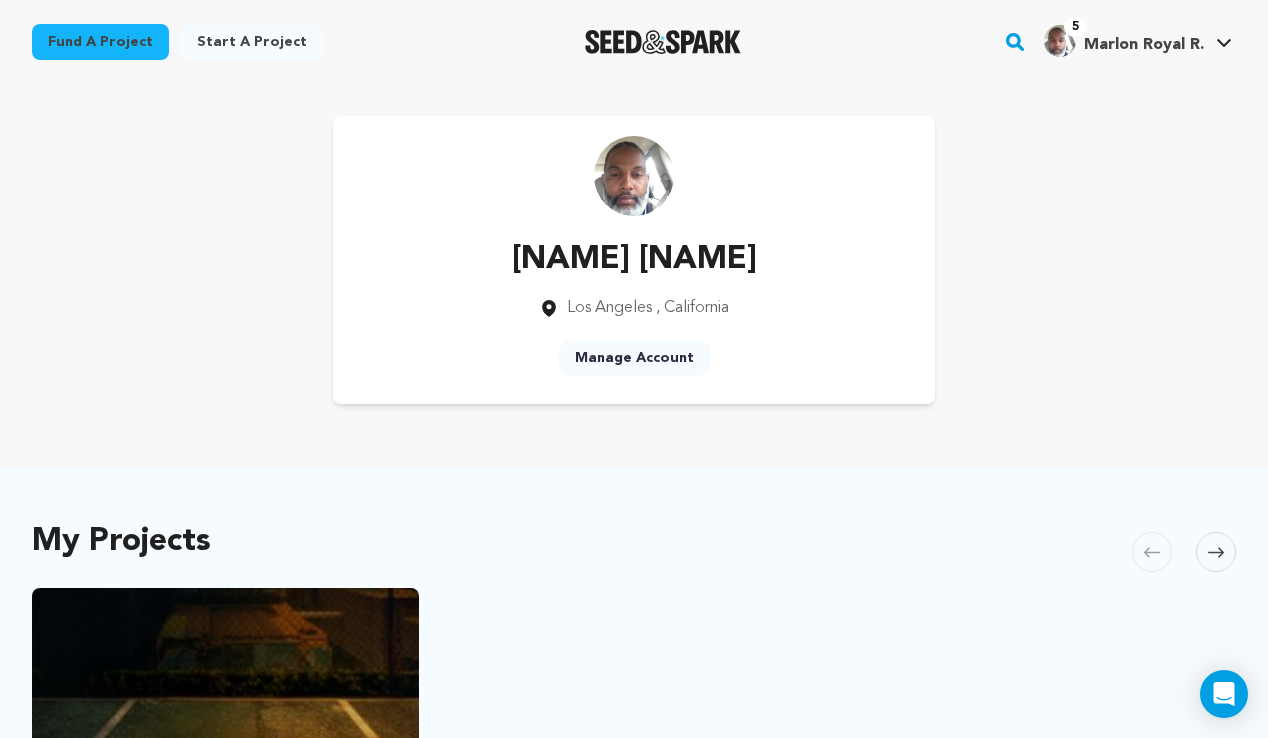 scroll, scrollTop: 0, scrollLeft: 0, axis: both 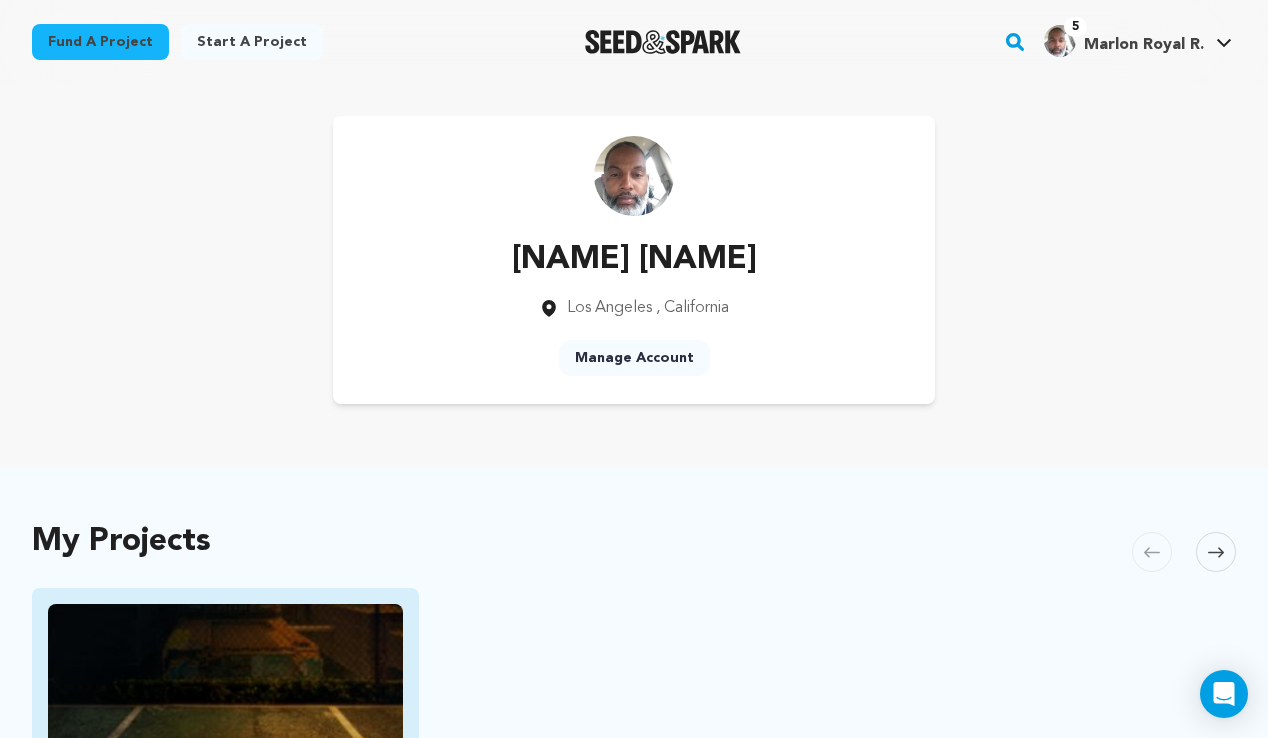 click at bounding box center (225, 703) 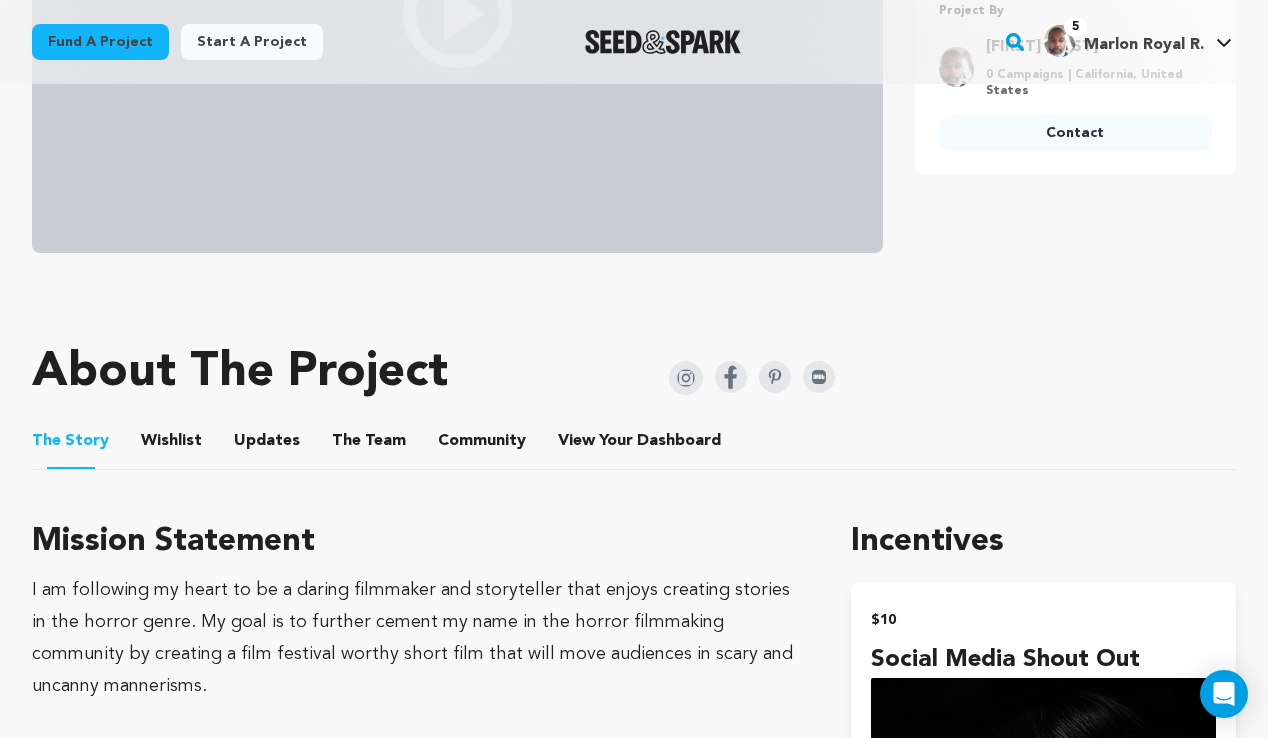 scroll, scrollTop: 611, scrollLeft: 0, axis: vertical 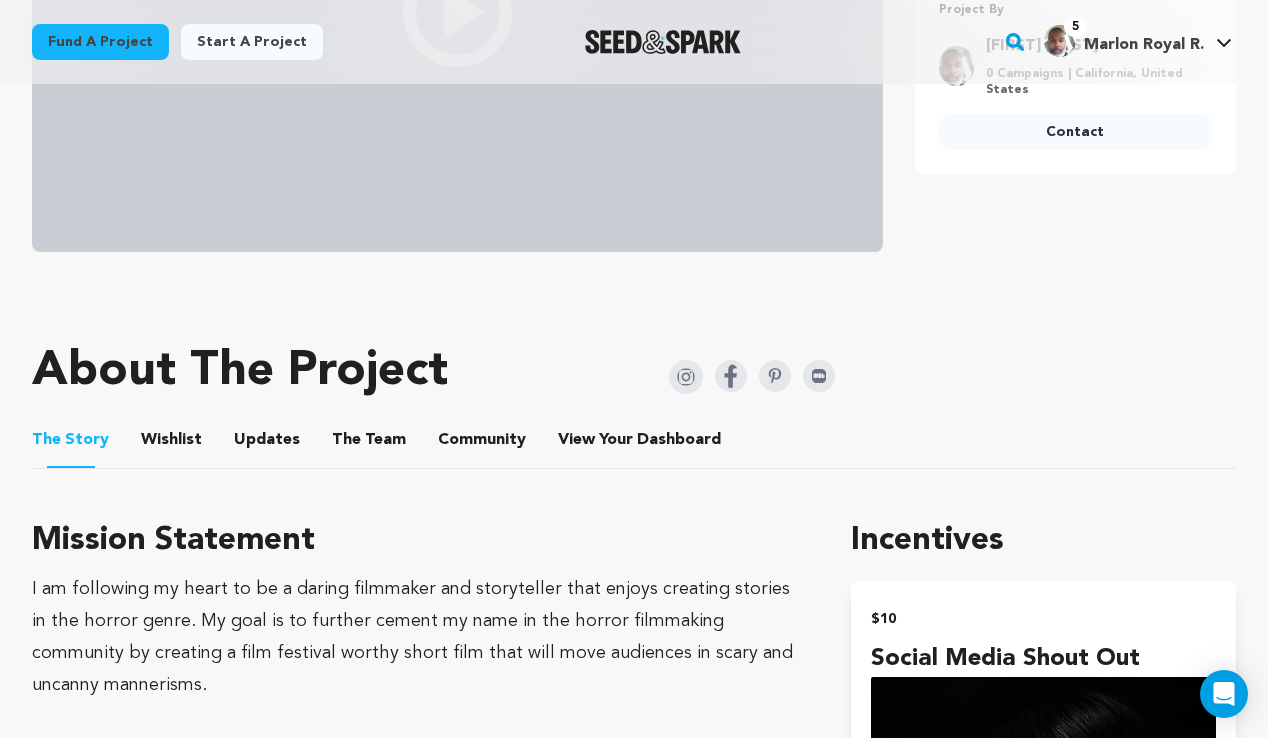 click on "Wishlist" at bounding box center (172, 444) 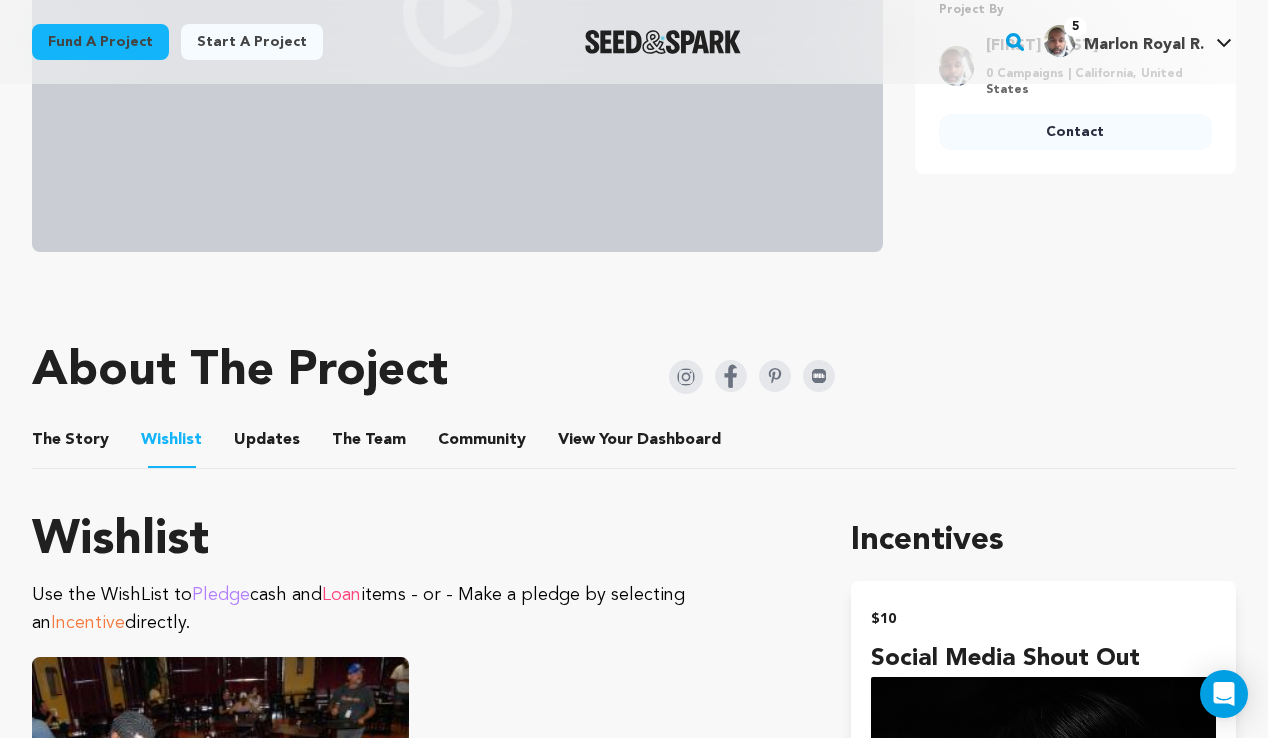 click on "Updates" at bounding box center (267, 444) 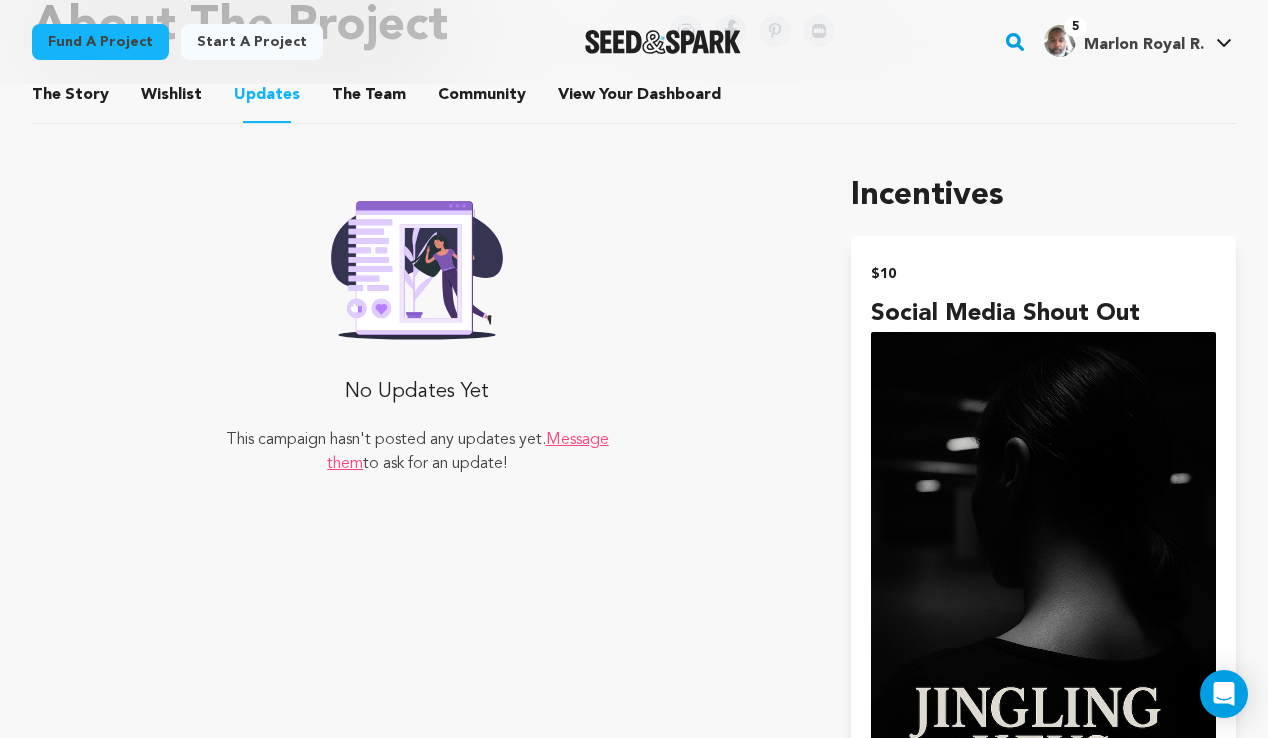 scroll, scrollTop: 978, scrollLeft: 0, axis: vertical 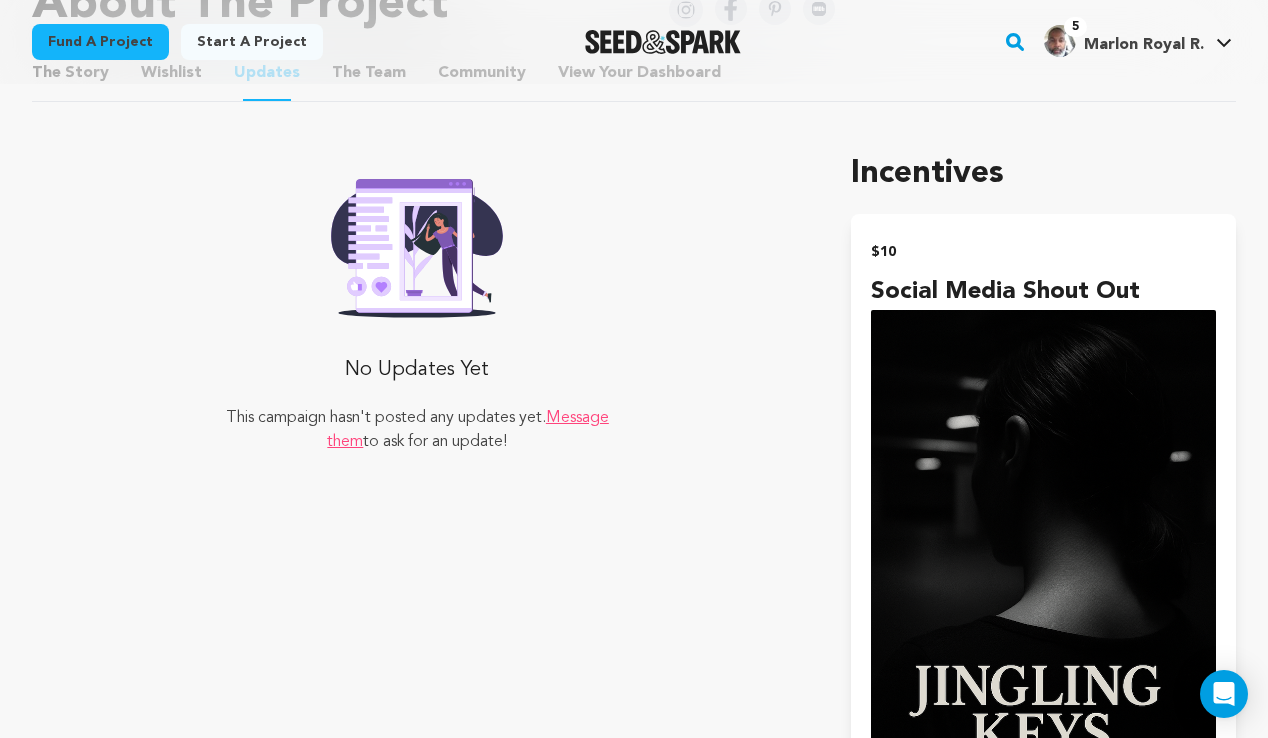 click on "Wishlist" at bounding box center [172, 77] 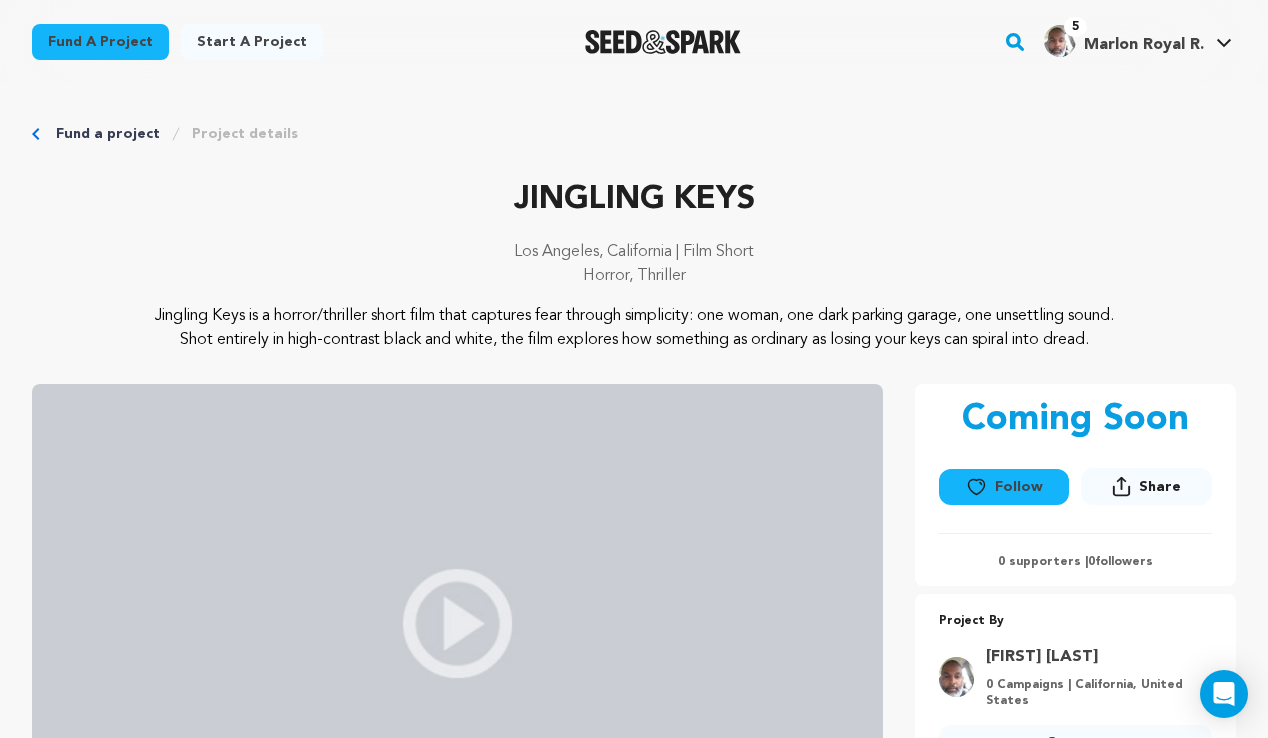 scroll, scrollTop: 0, scrollLeft: 0, axis: both 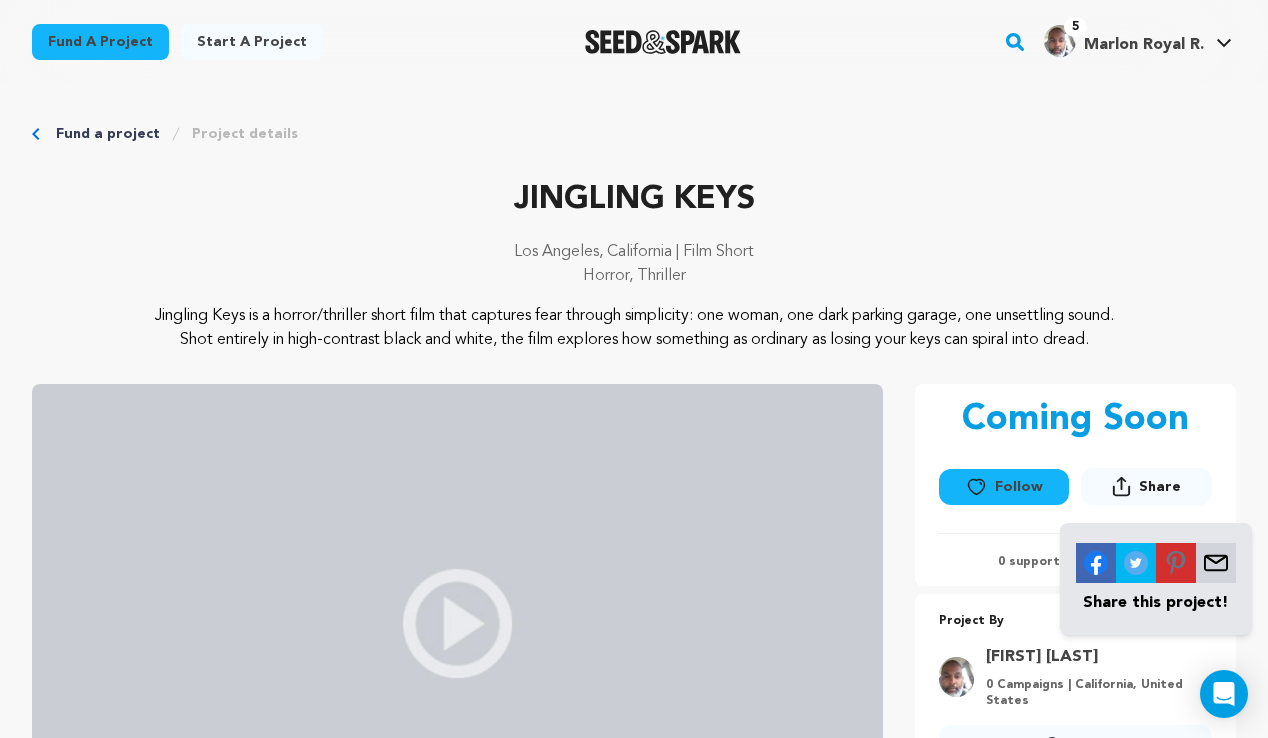 click on "Horror,
Thriller" at bounding box center [634, 276] 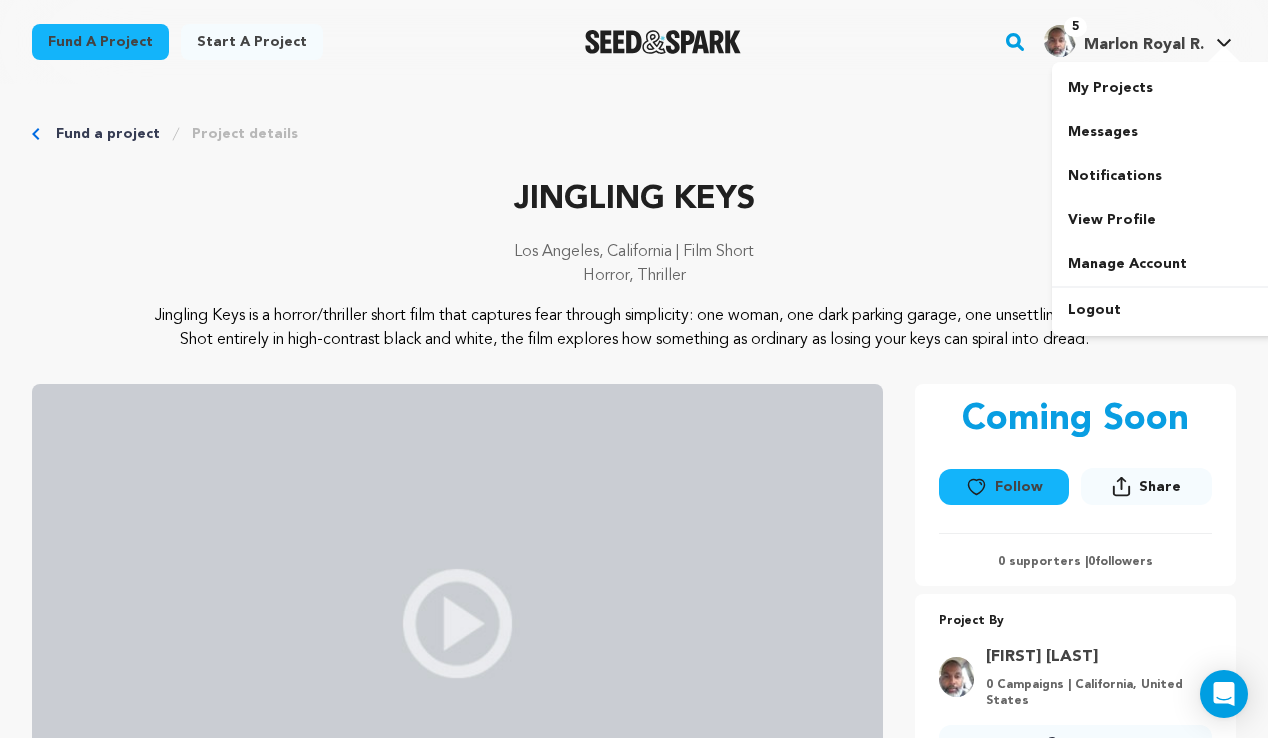 click 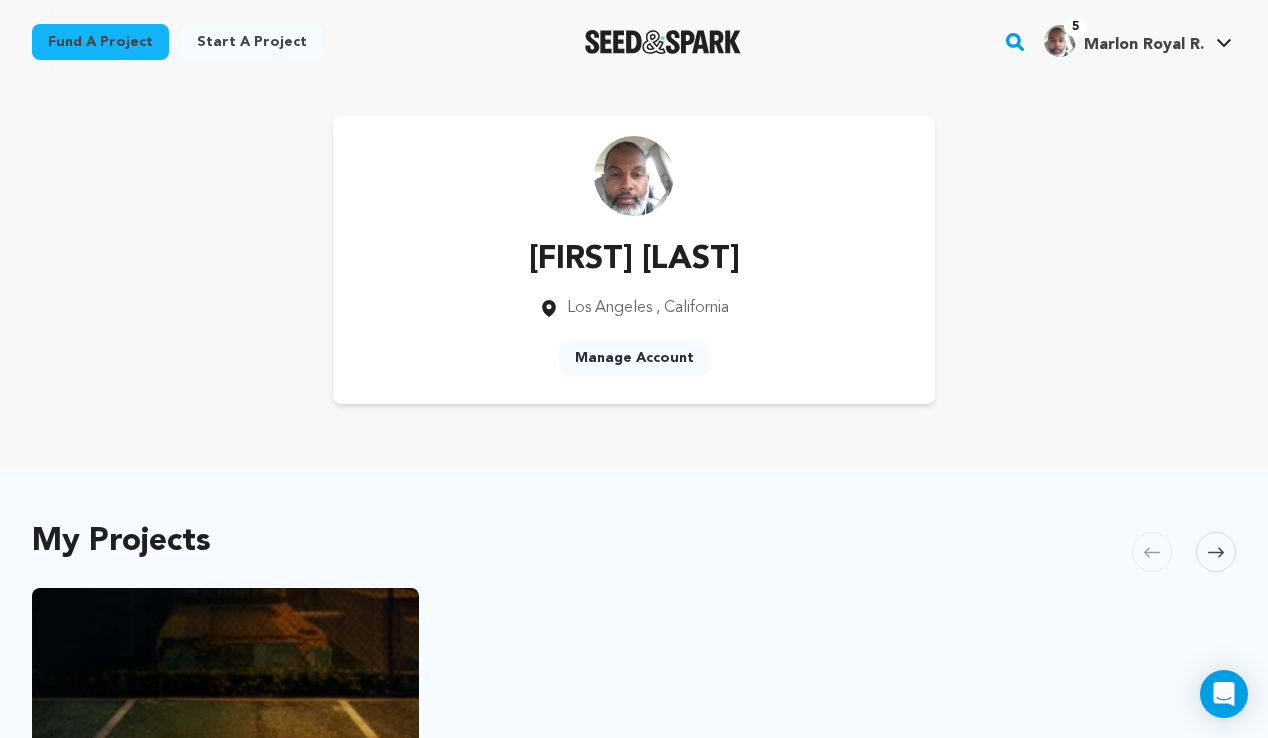 scroll, scrollTop: 0, scrollLeft: 0, axis: both 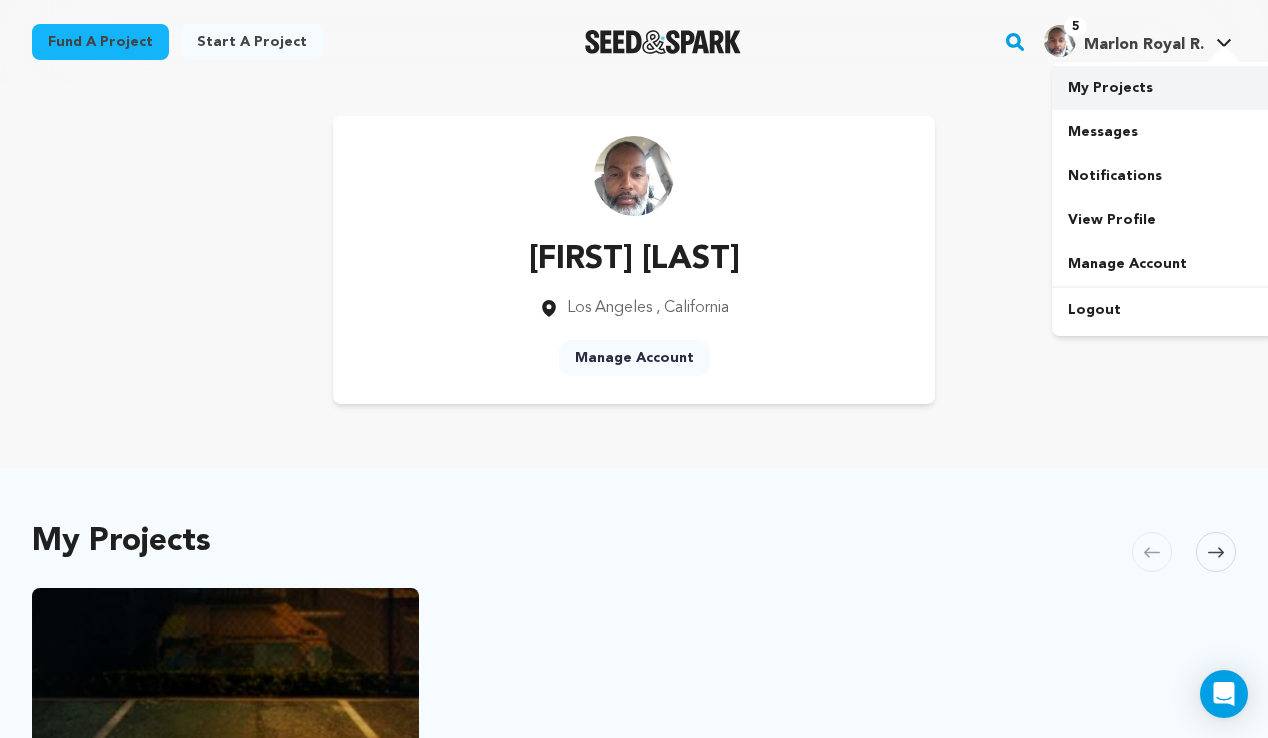 click on "My Projects" at bounding box center [1164, 88] 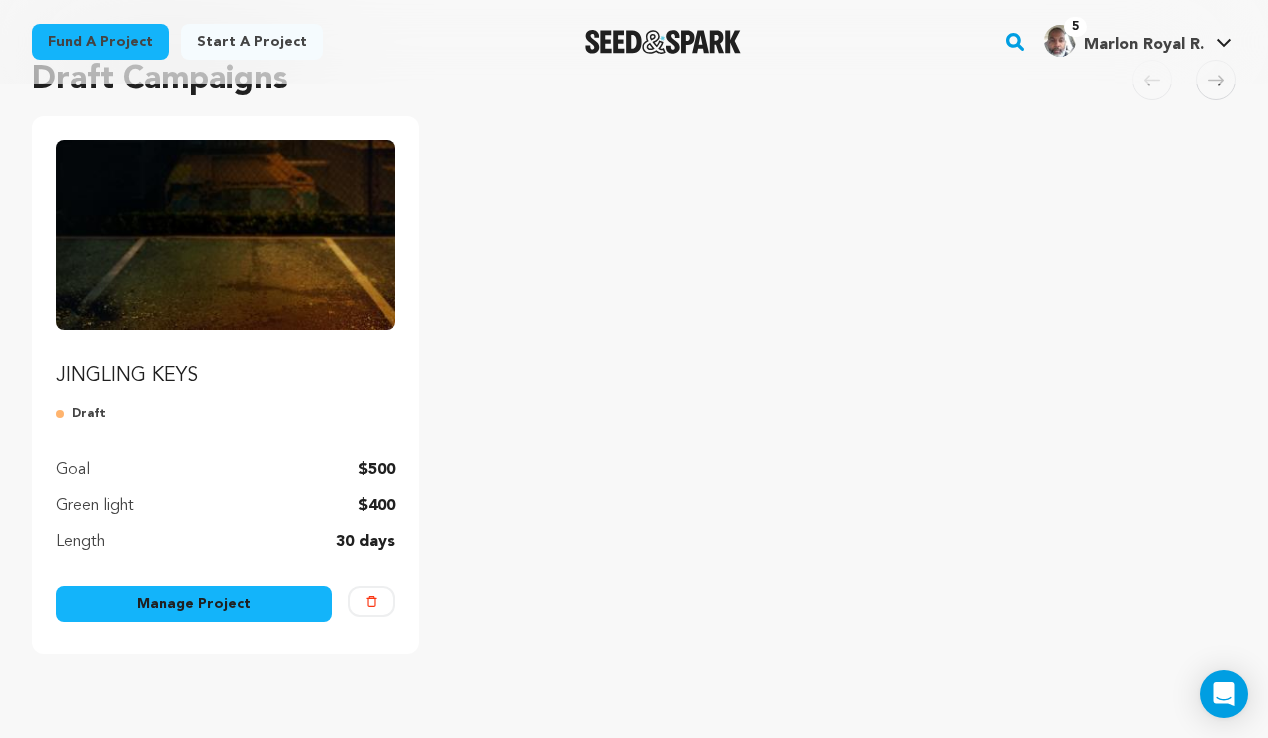 scroll, scrollTop: 179, scrollLeft: 0, axis: vertical 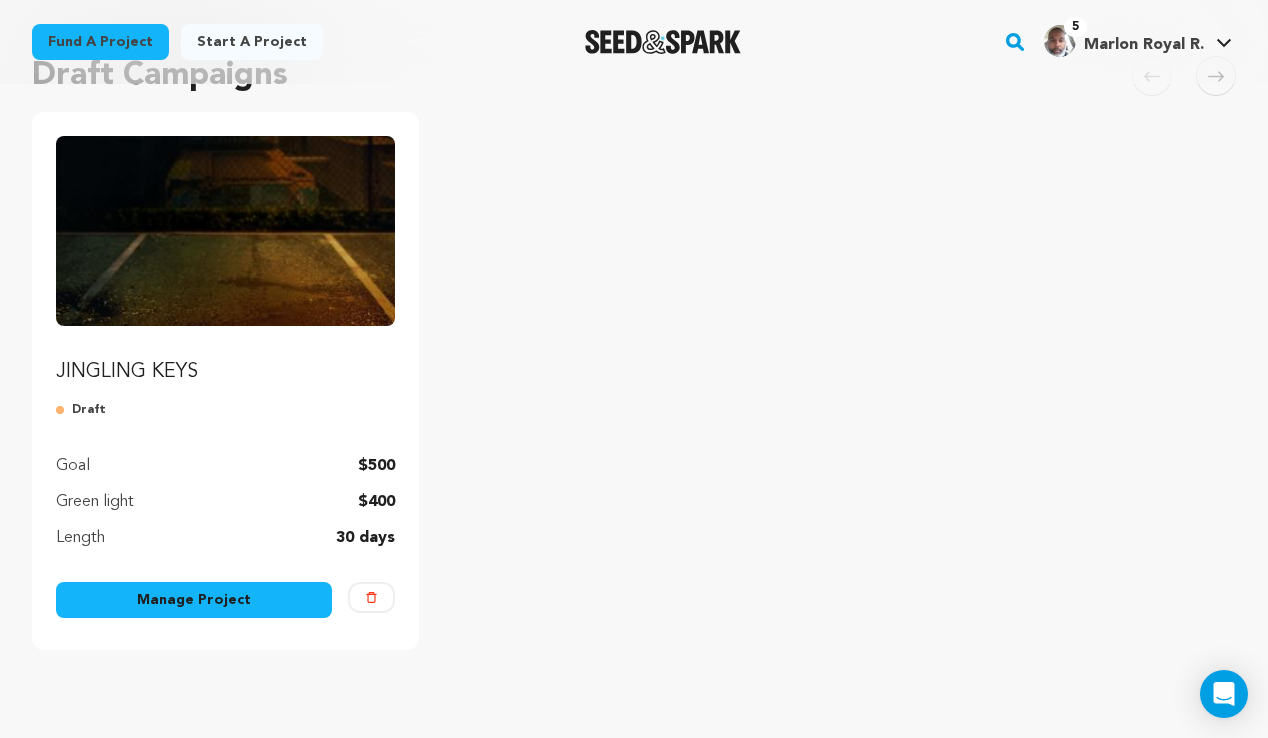 click on "Manage Project" at bounding box center (194, 600) 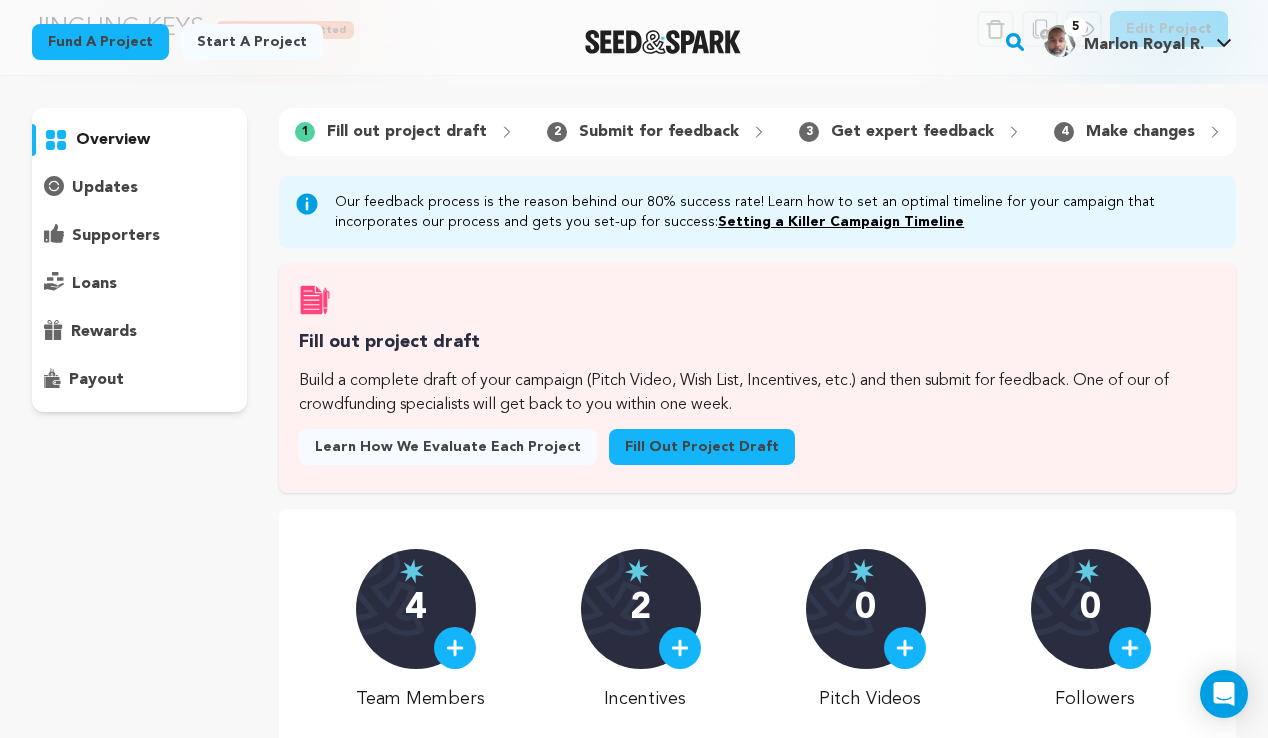 scroll, scrollTop: 89, scrollLeft: 0, axis: vertical 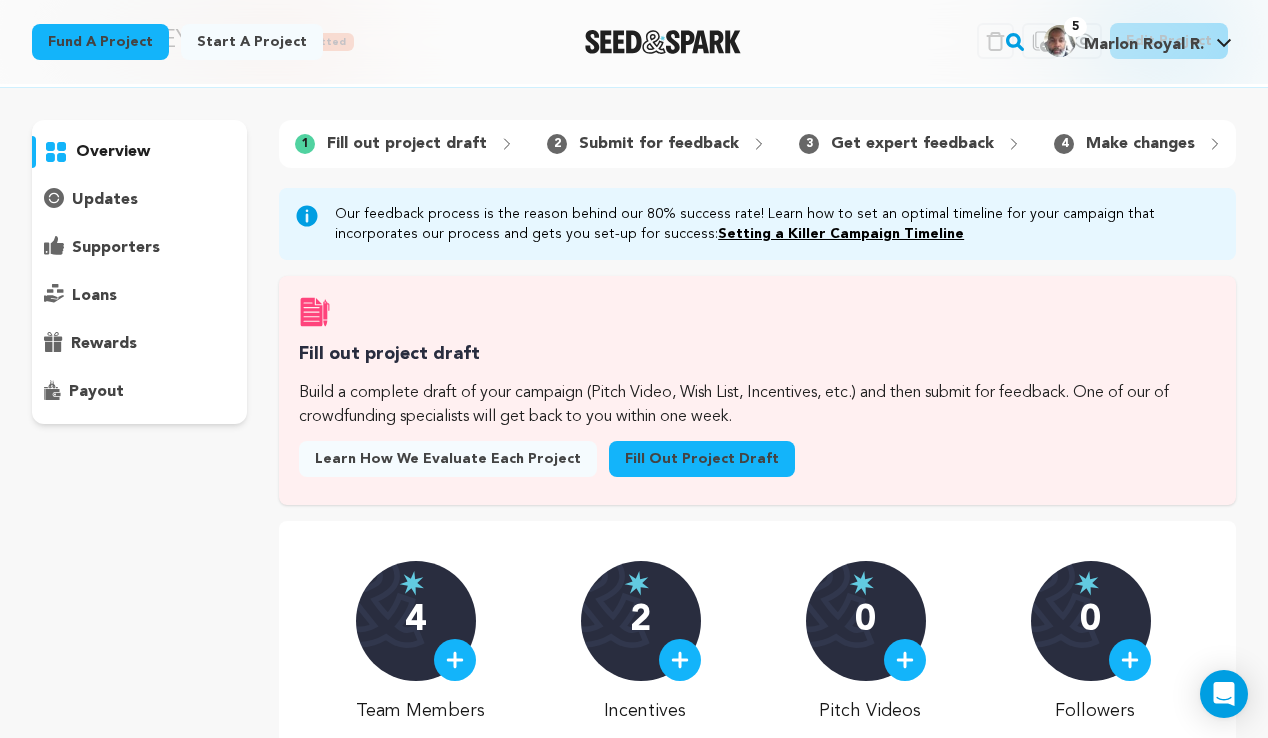 click on "updates" at bounding box center (139, 200) 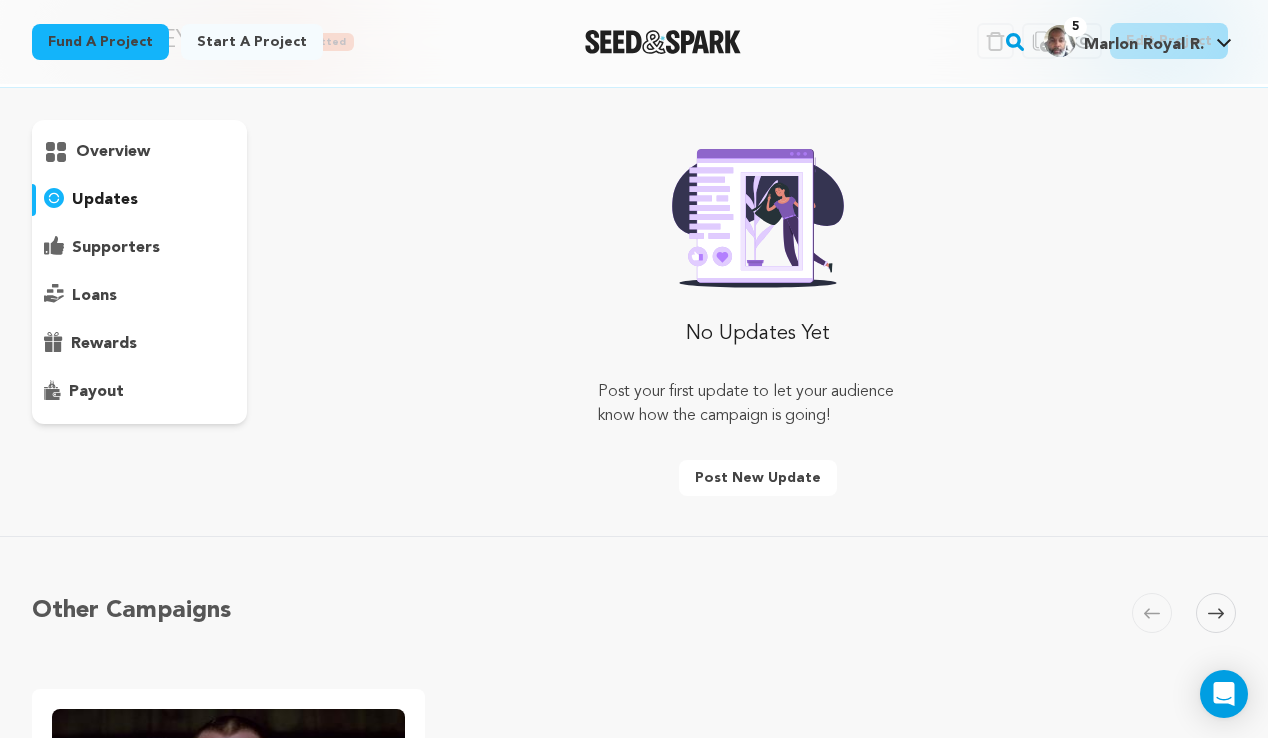 click on "supporters" at bounding box center (116, 248) 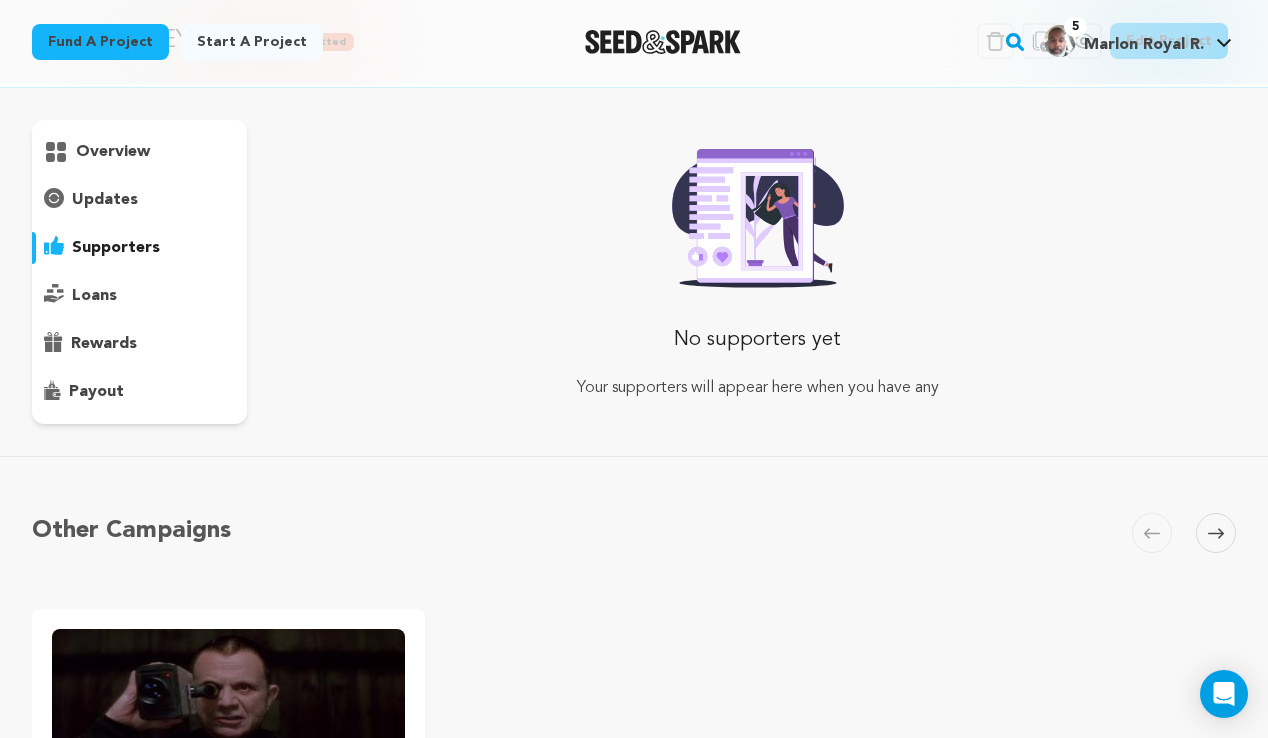 click on "loans" at bounding box center [94, 296] 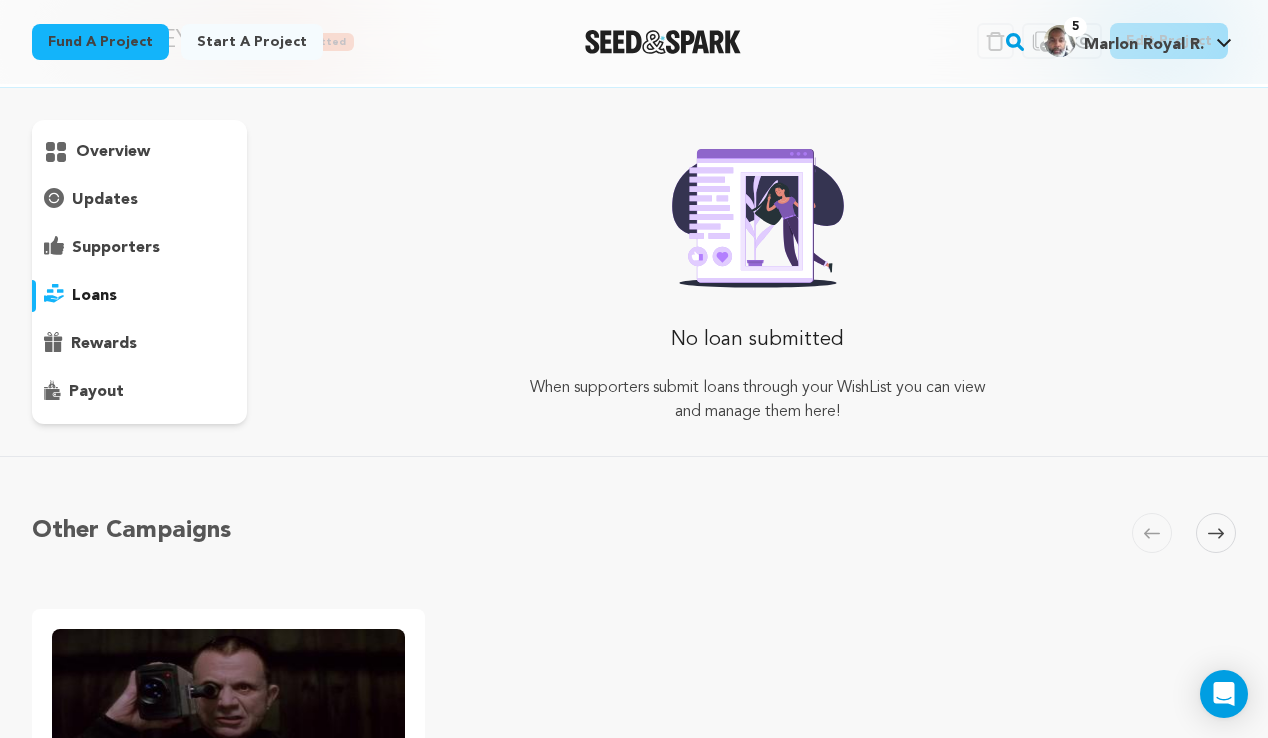 click on "rewards" at bounding box center (104, 344) 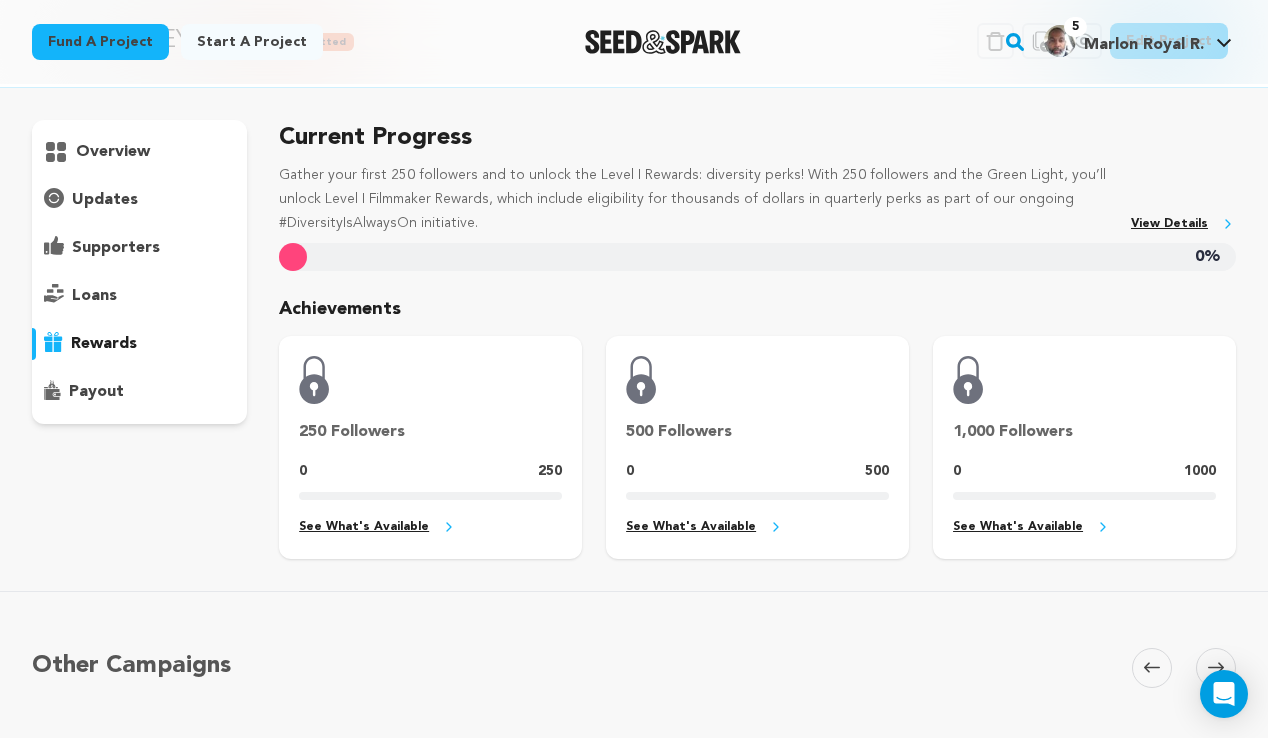 click on "overview" at bounding box center (113, 152) 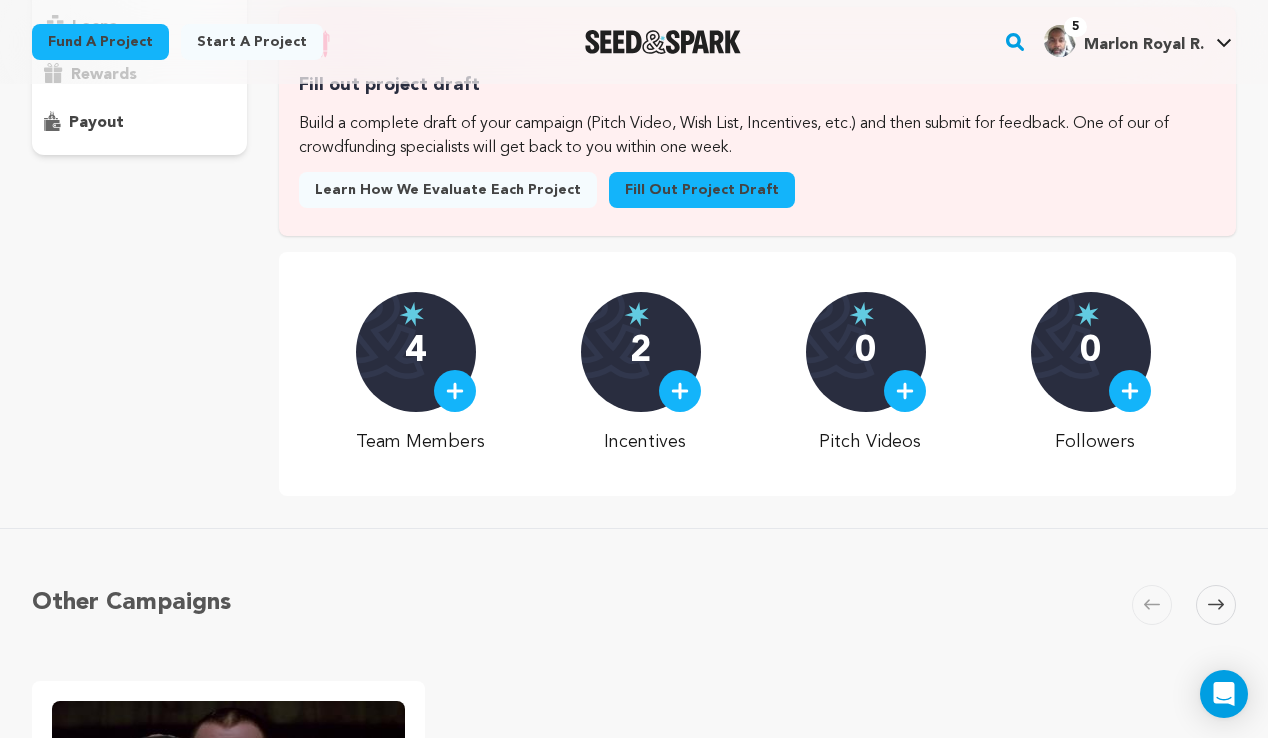 scroll, scrollTop: 363, scrollLeft: 0, axis: vertical 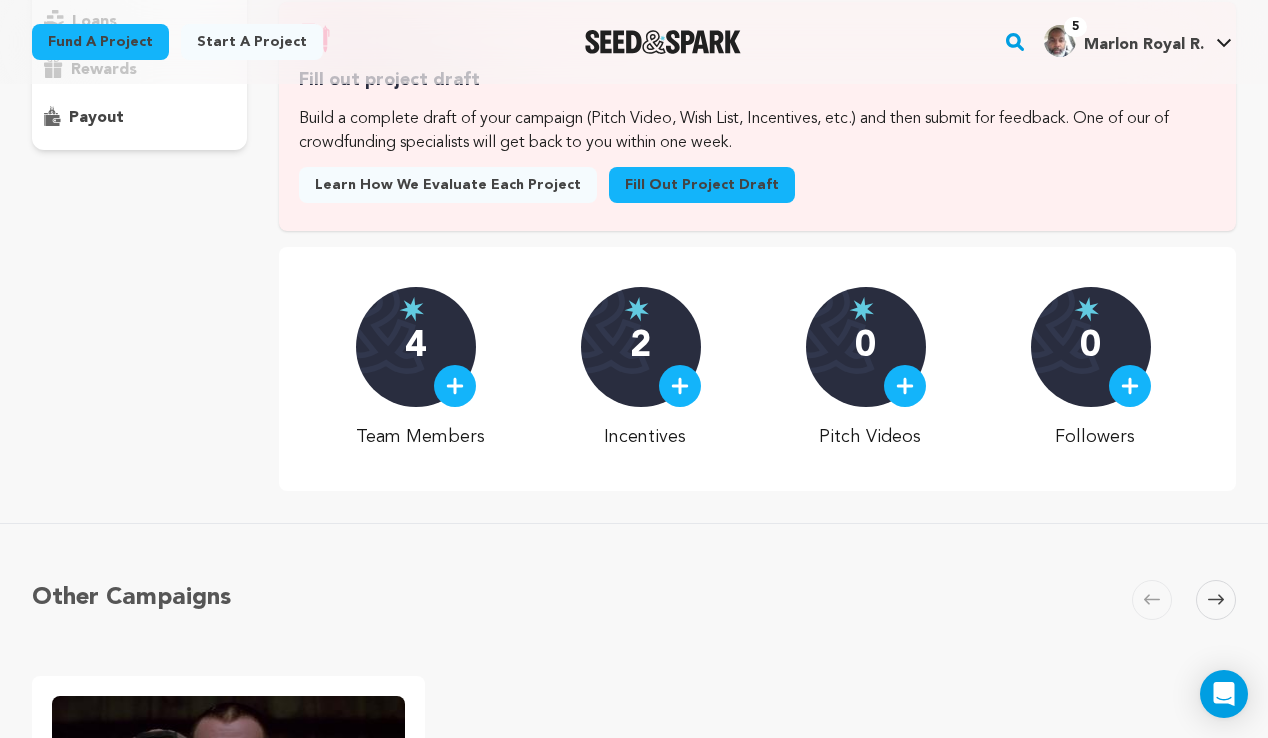 click on "2" at bounding box center [640, 347] 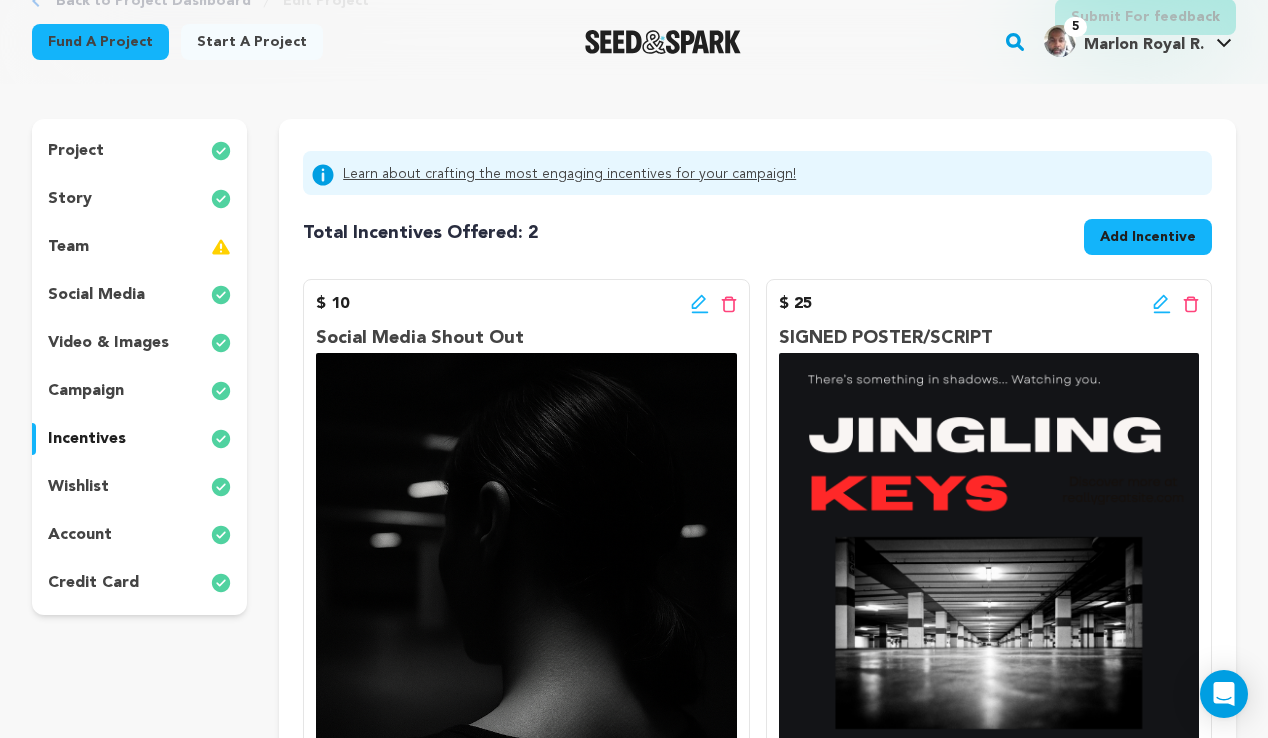 scroll, scrollTop: 112, scrollLeft: 0, axis: vertical 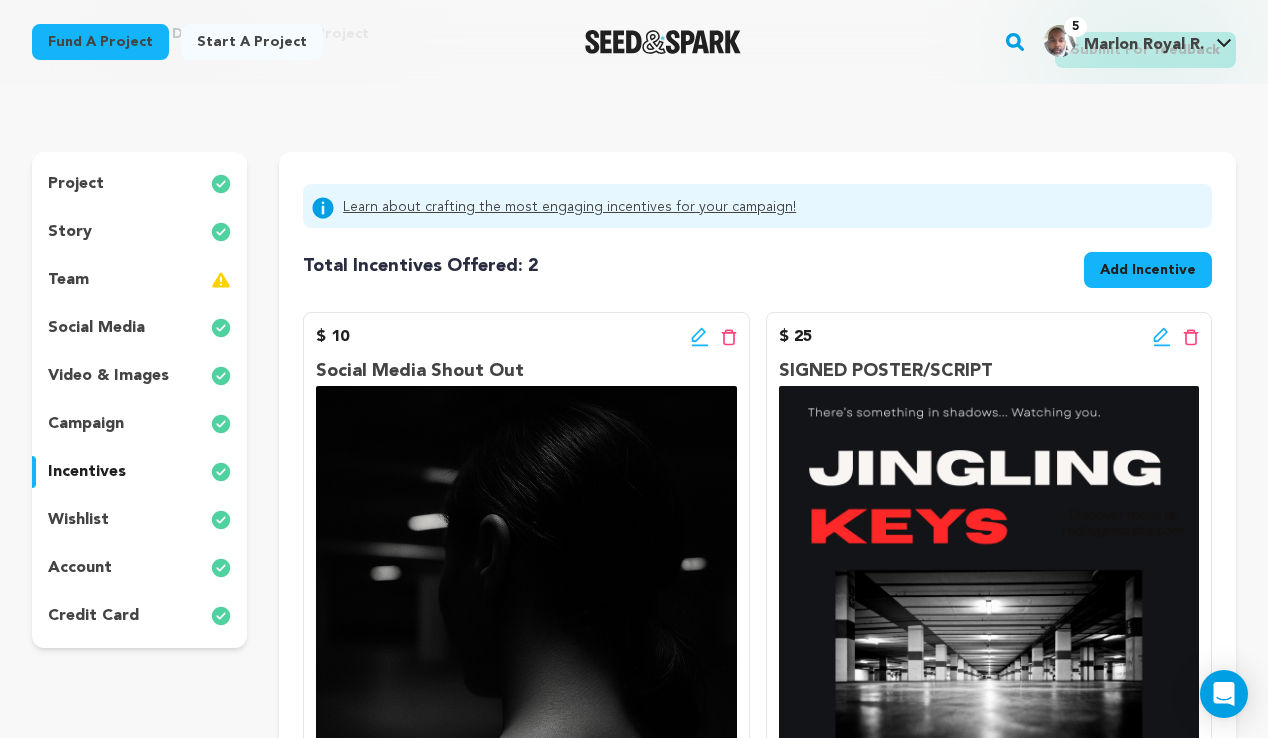 click on "wishlist" at bounding box center [78, 520] 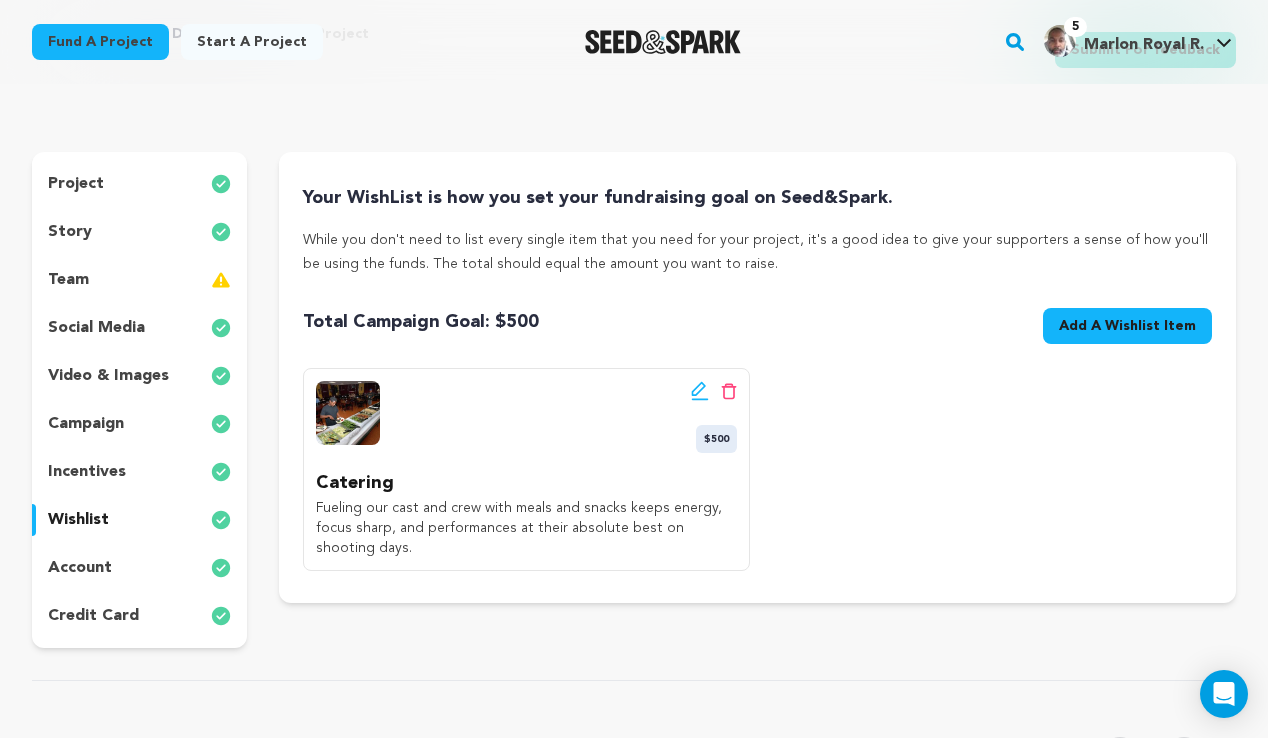 click on "Add A Wishlist Item" at bounding box center (1127, 326) 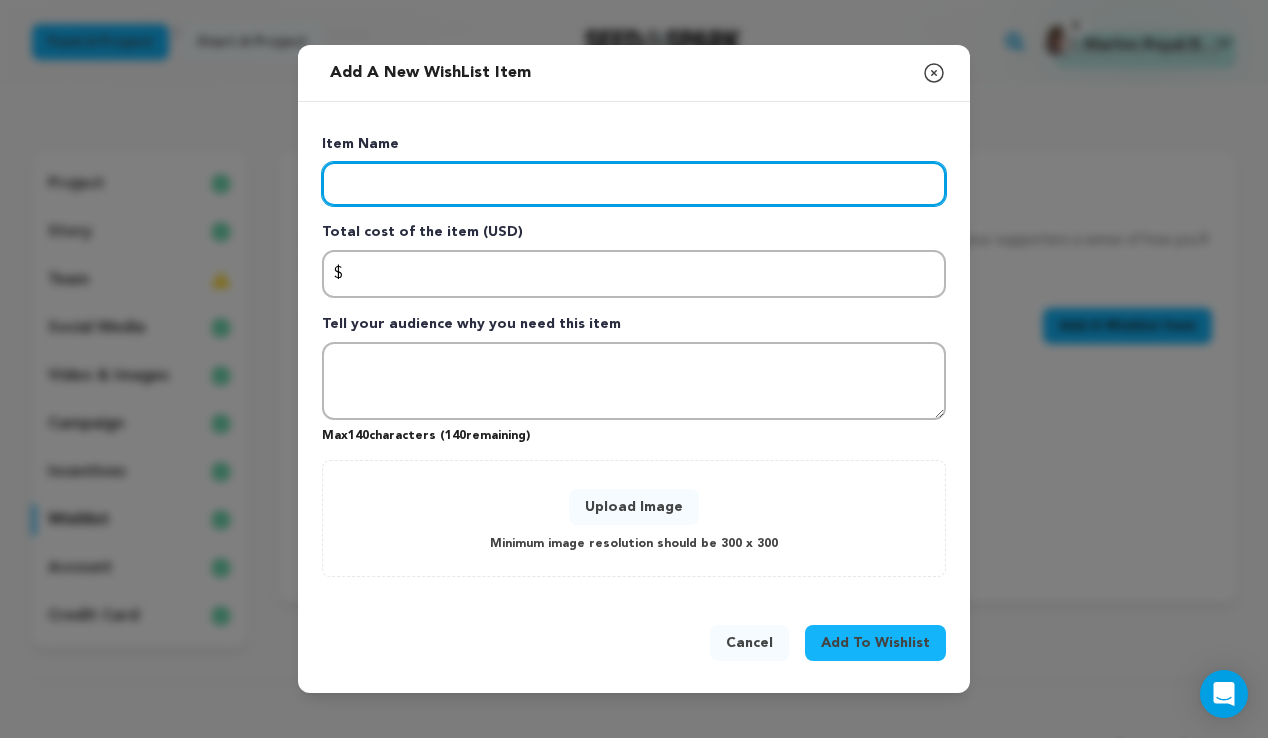 click at bounding box center [634, 184] 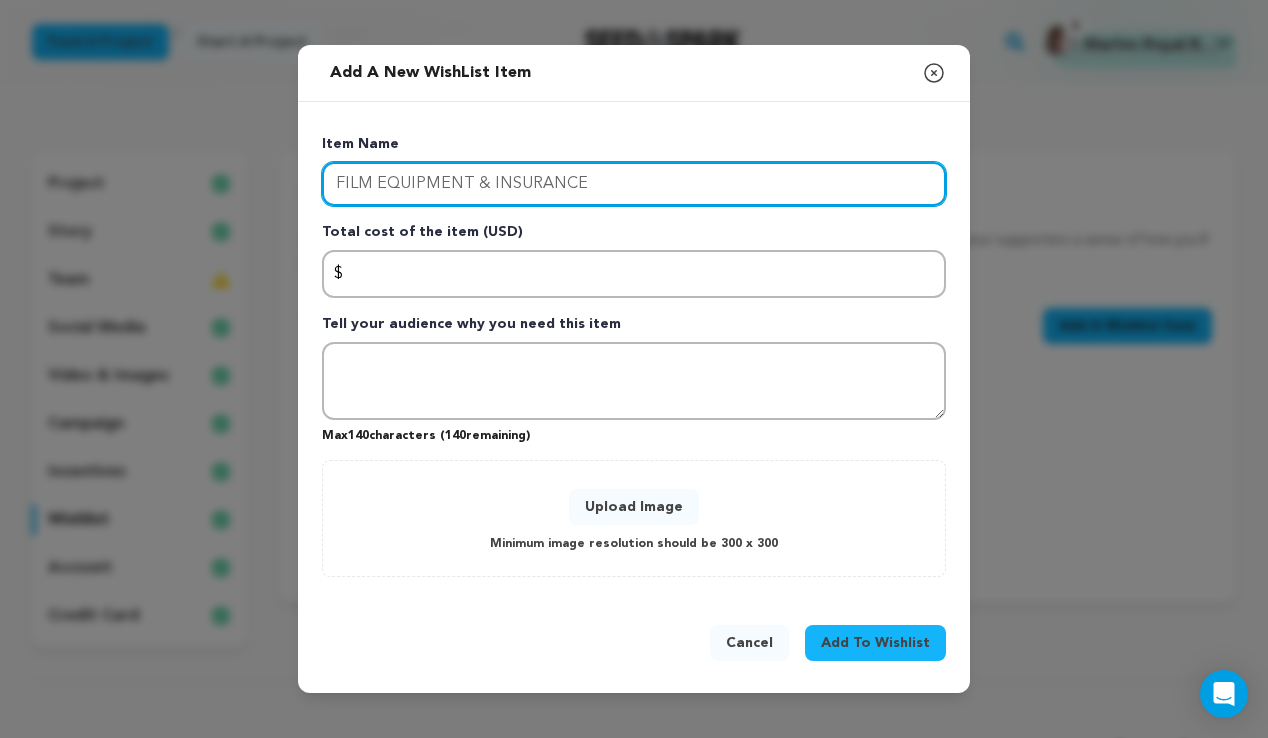 type on "FILM EQUIPMENT & INSURANCE" 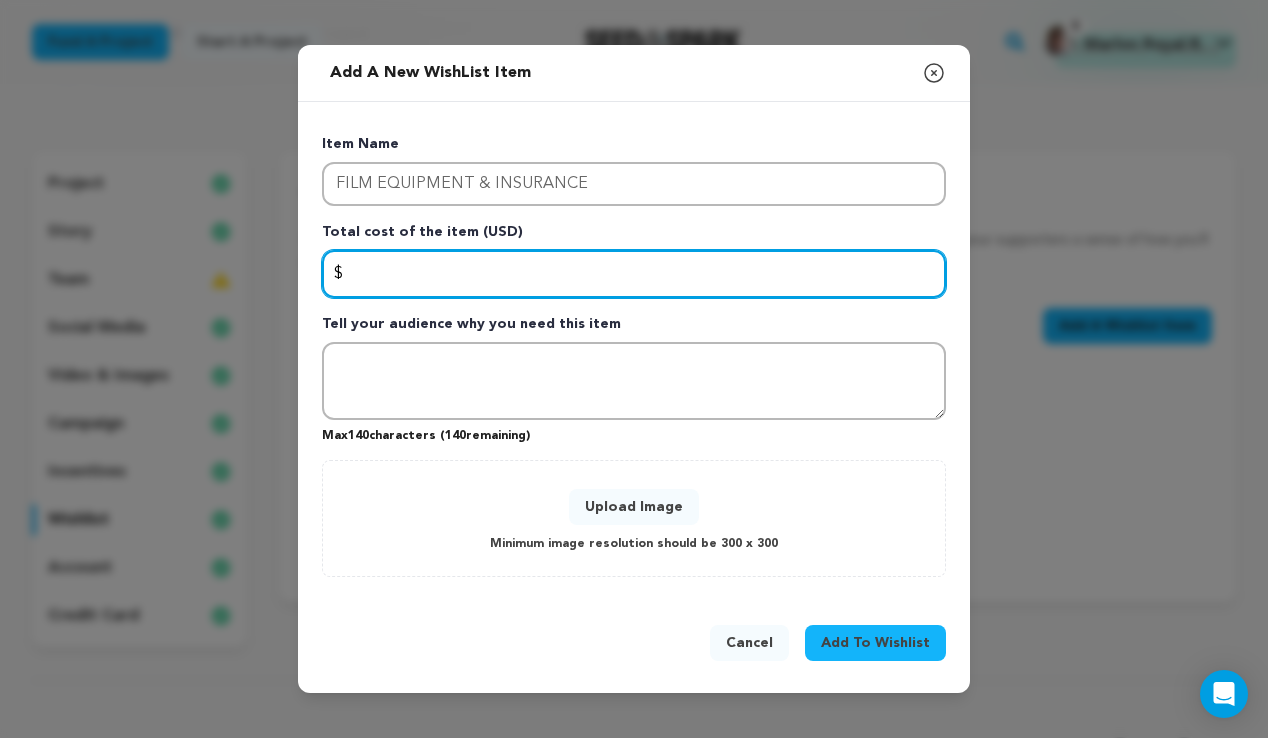 click at bounding box center (634, 274) 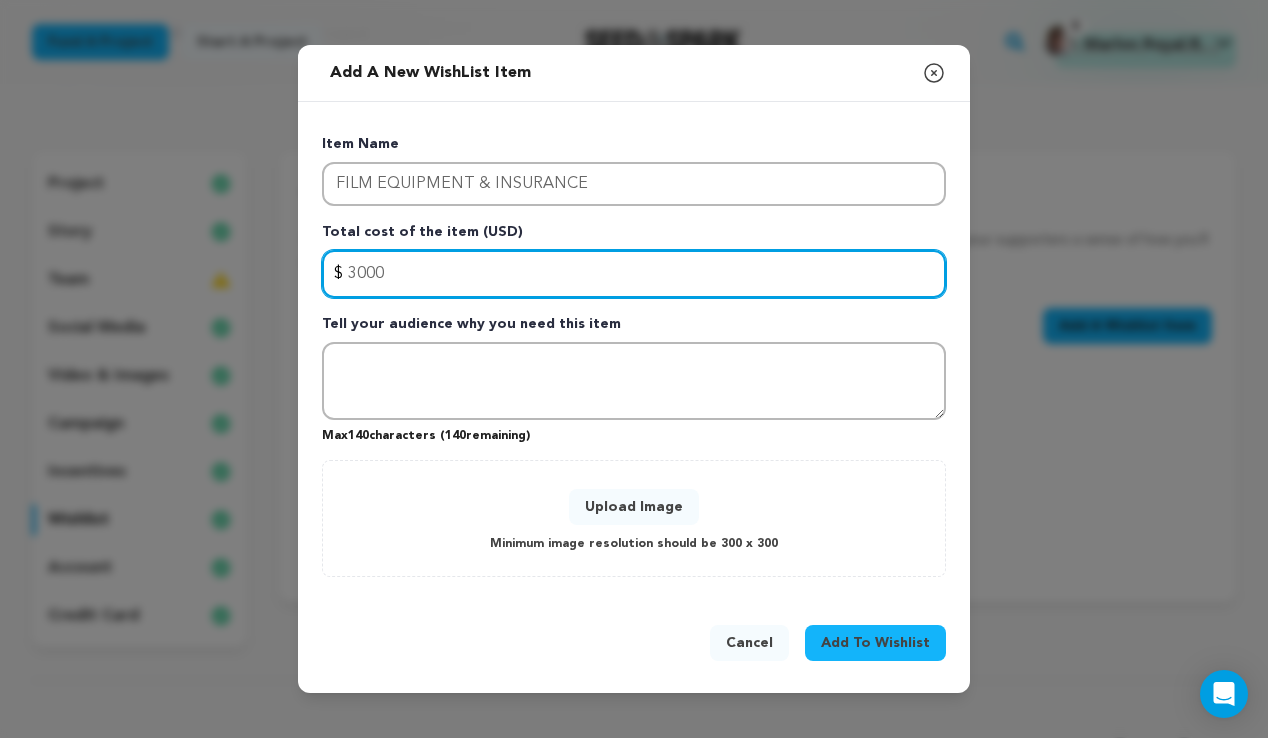 type on "3000" 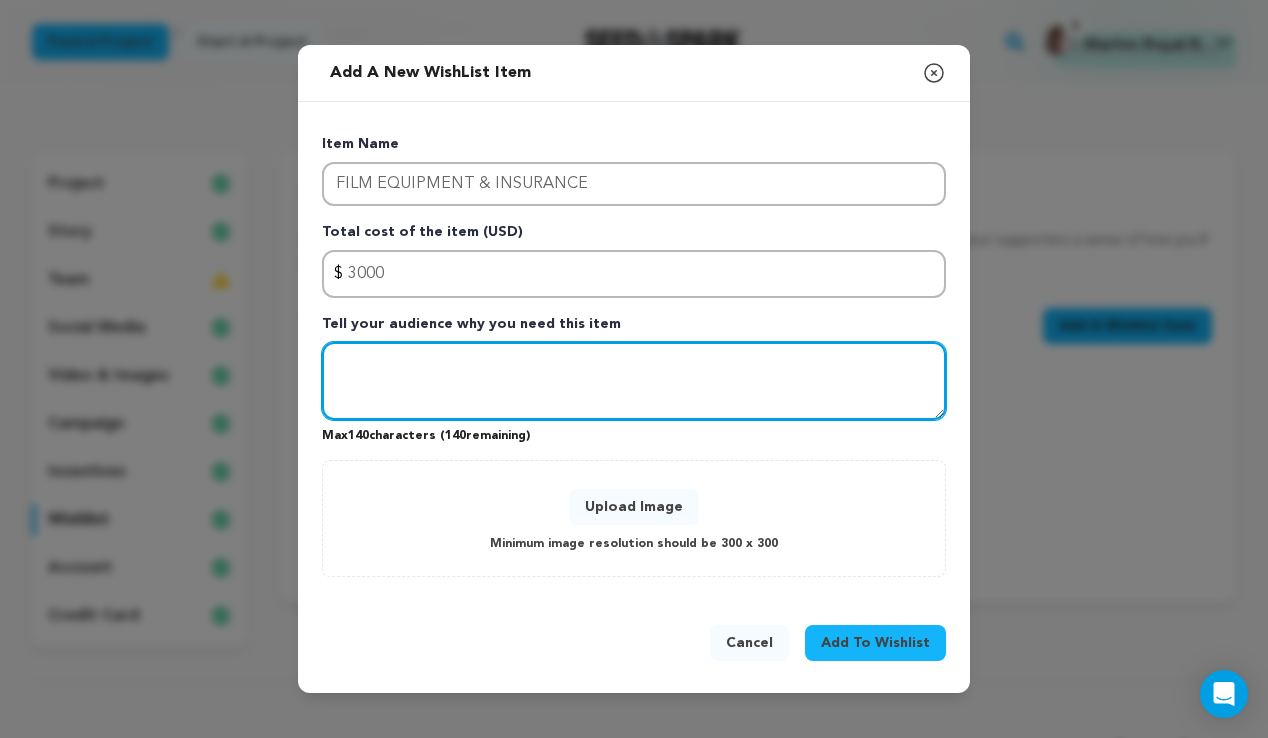 click at bounding box center (634, 381) 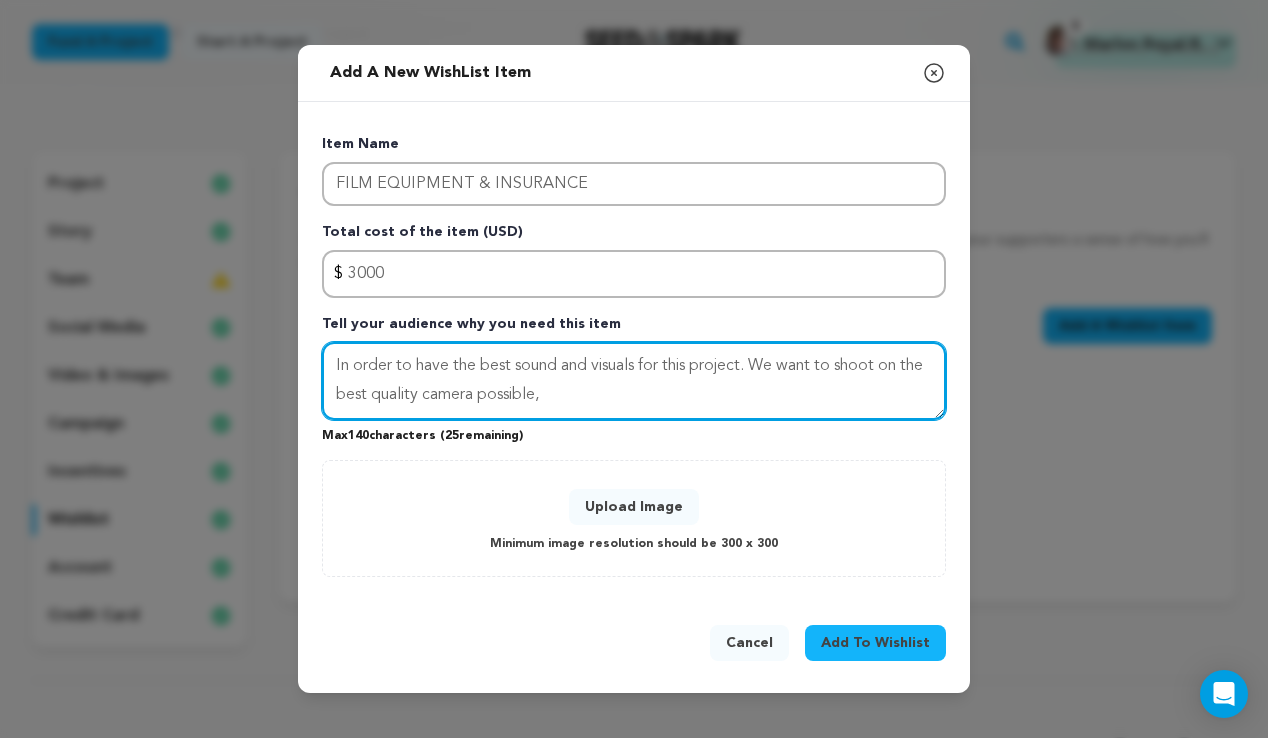 type on "In order to have the best sound and visuals for this project. We want to shoot on the best quality camera possible," 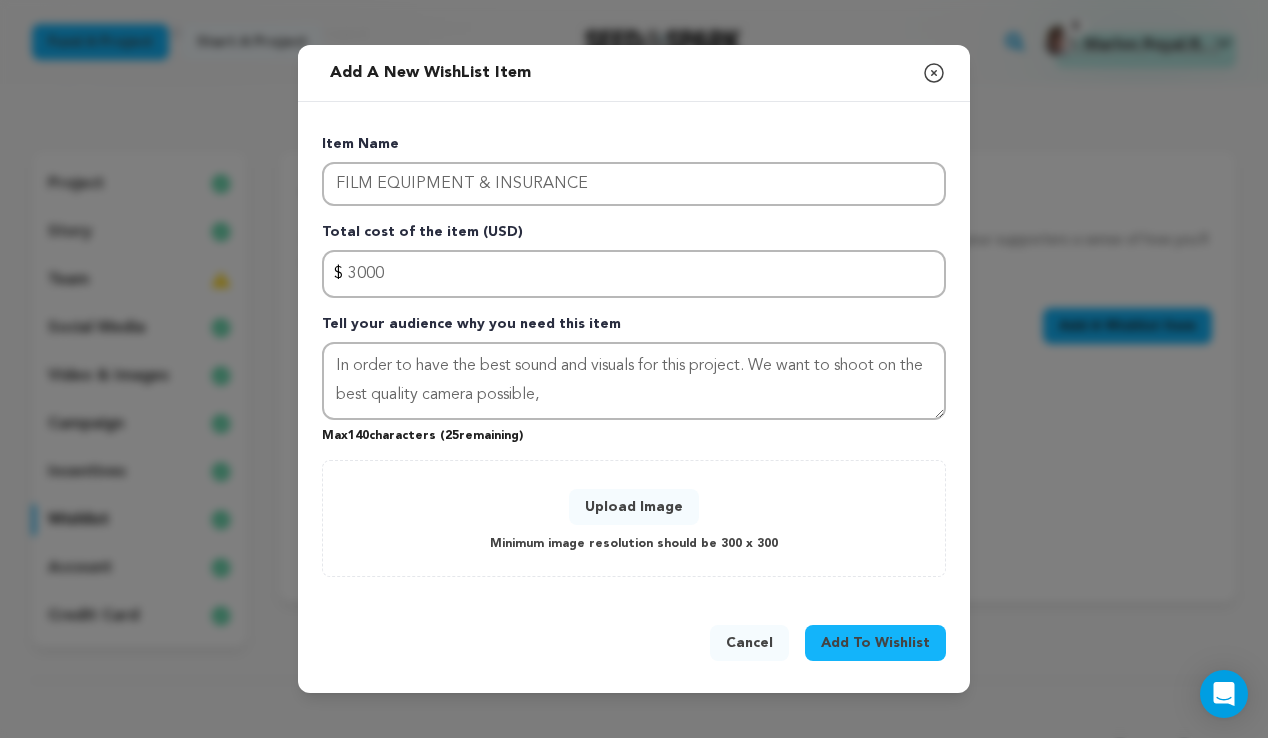 click on "Upload Image" at bounding box center (634, 507) 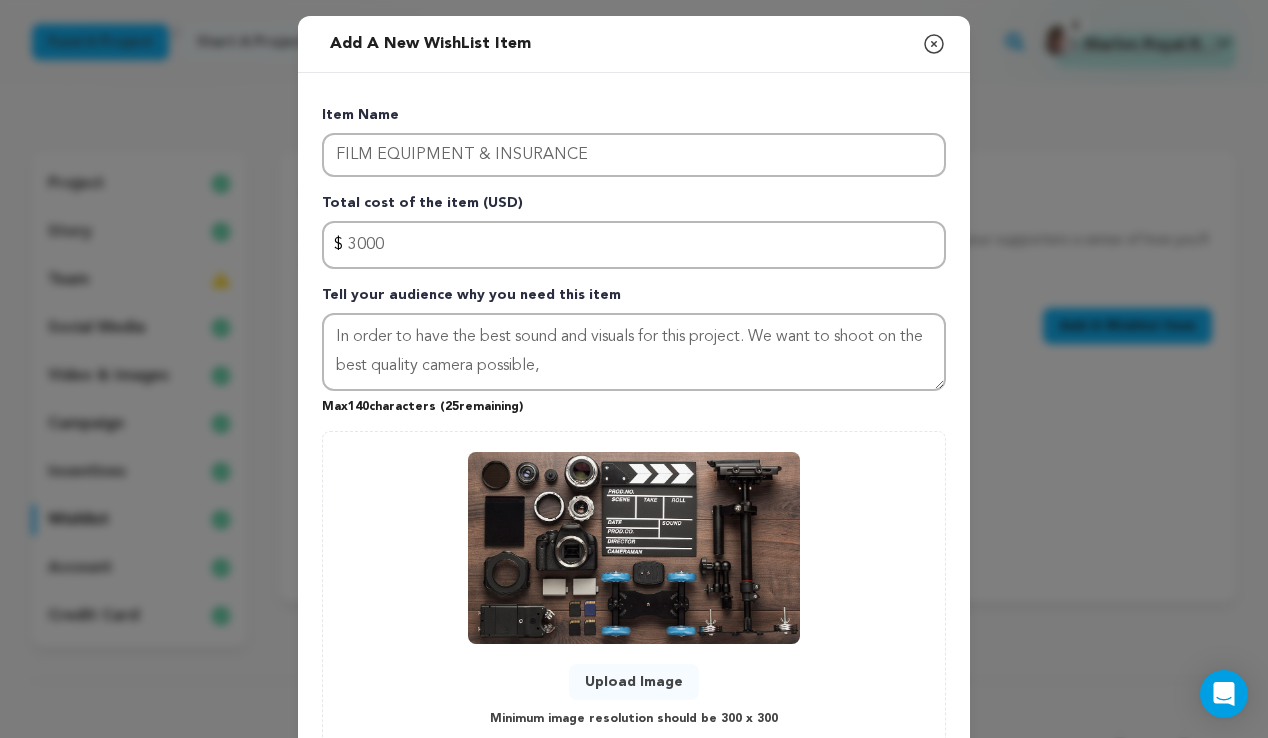 click on "Item Name
FILM EQUIPMENT & INSURANCE
Total cost of the item (USD)
$
Amount
3000
Tell your audience why you need this item
In order to have the best sound and visuals for this project. We want to shoot on the best quality camera possible,
Max  140  characters
( 25  remaining)
0 0" at bounding box center [634, 424] 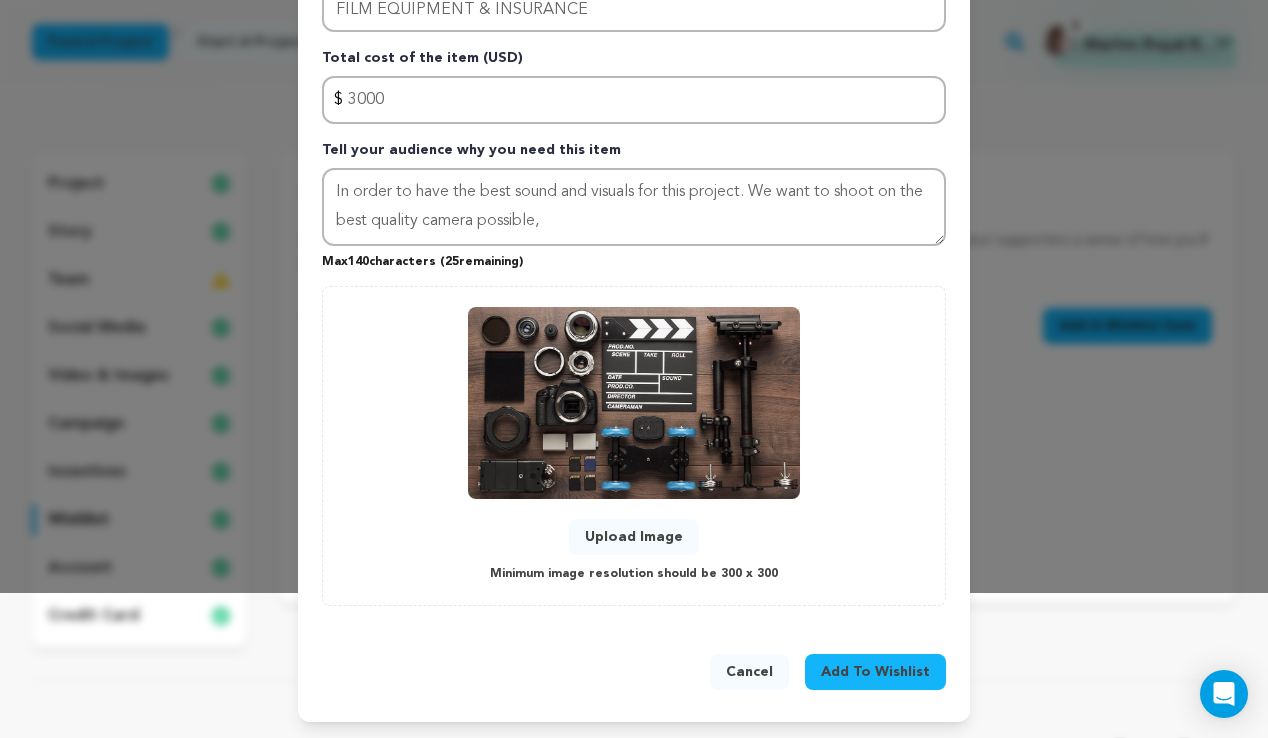 scroll, scrollTop: 145, scrollLeft: 0, axis: vertical 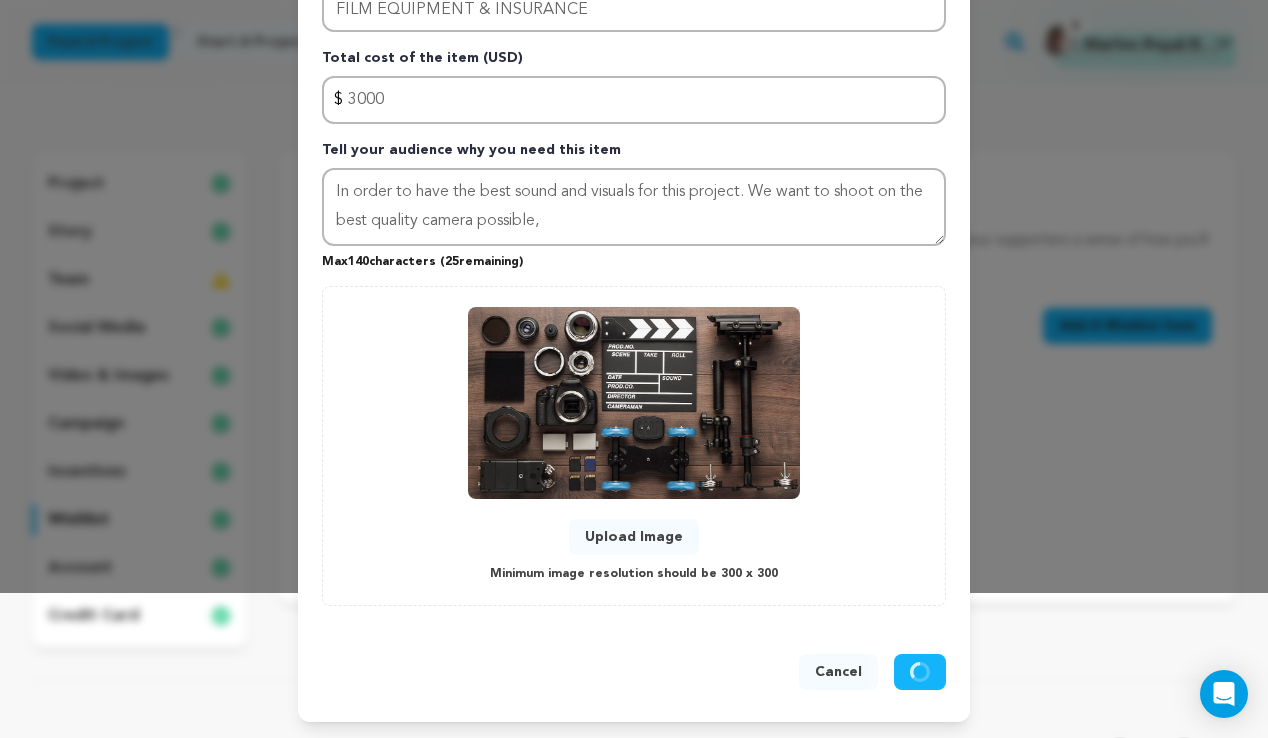 type 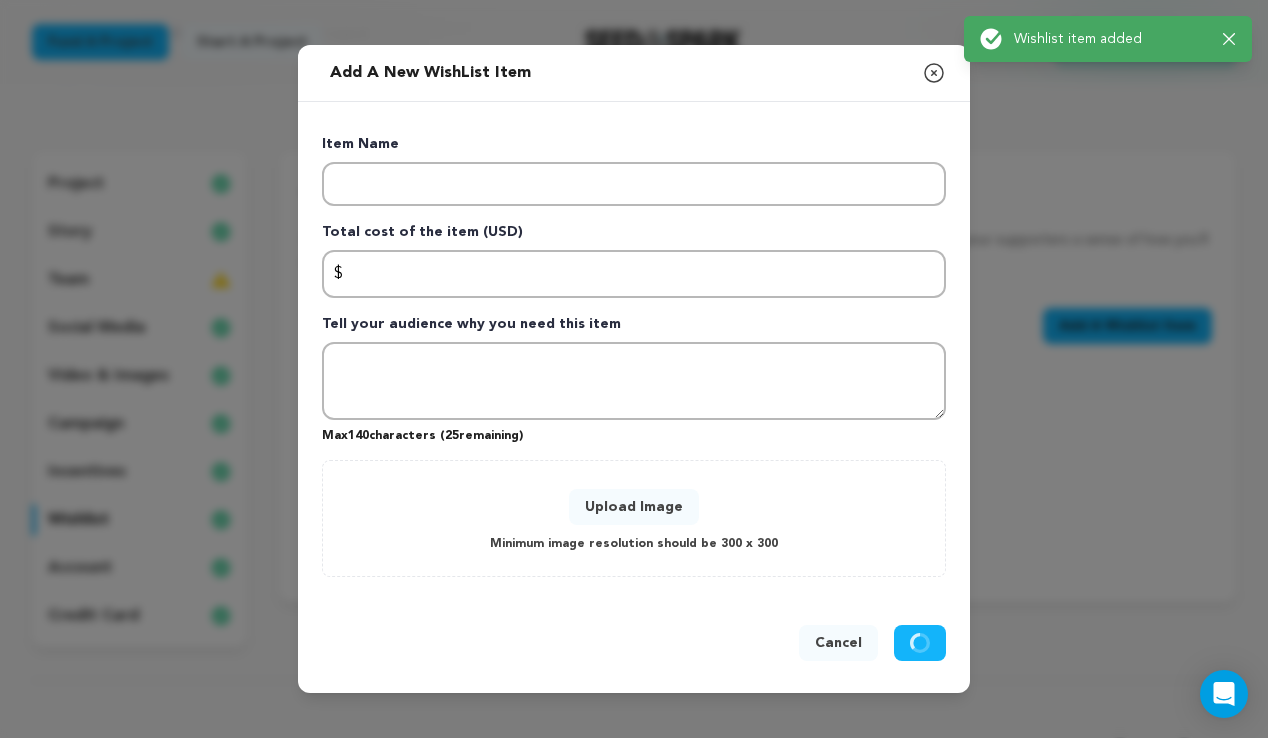 scroll, scrollTop: 0, scrollLeft: 0, axis: both 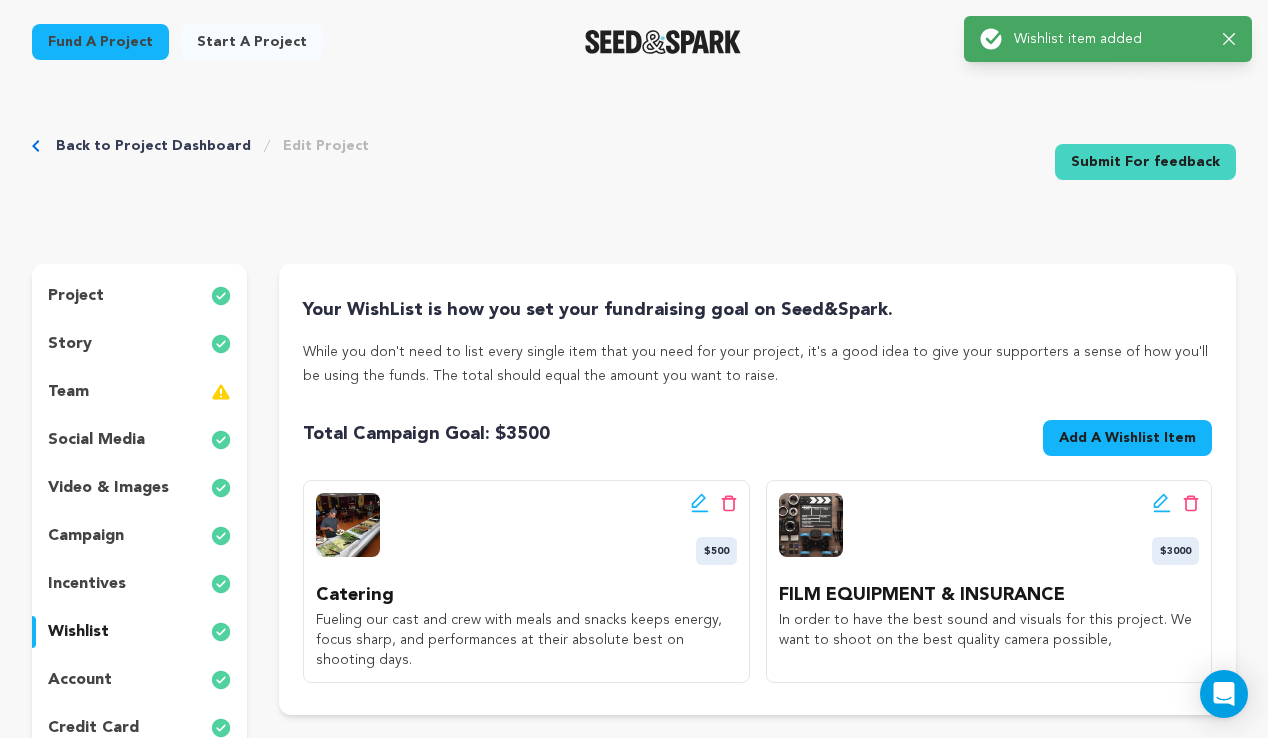 click on "Back to Project Dashboard
Edit Project
Submit For feedback
Submit For feedback
project
story" at bounding box center (634, 814) 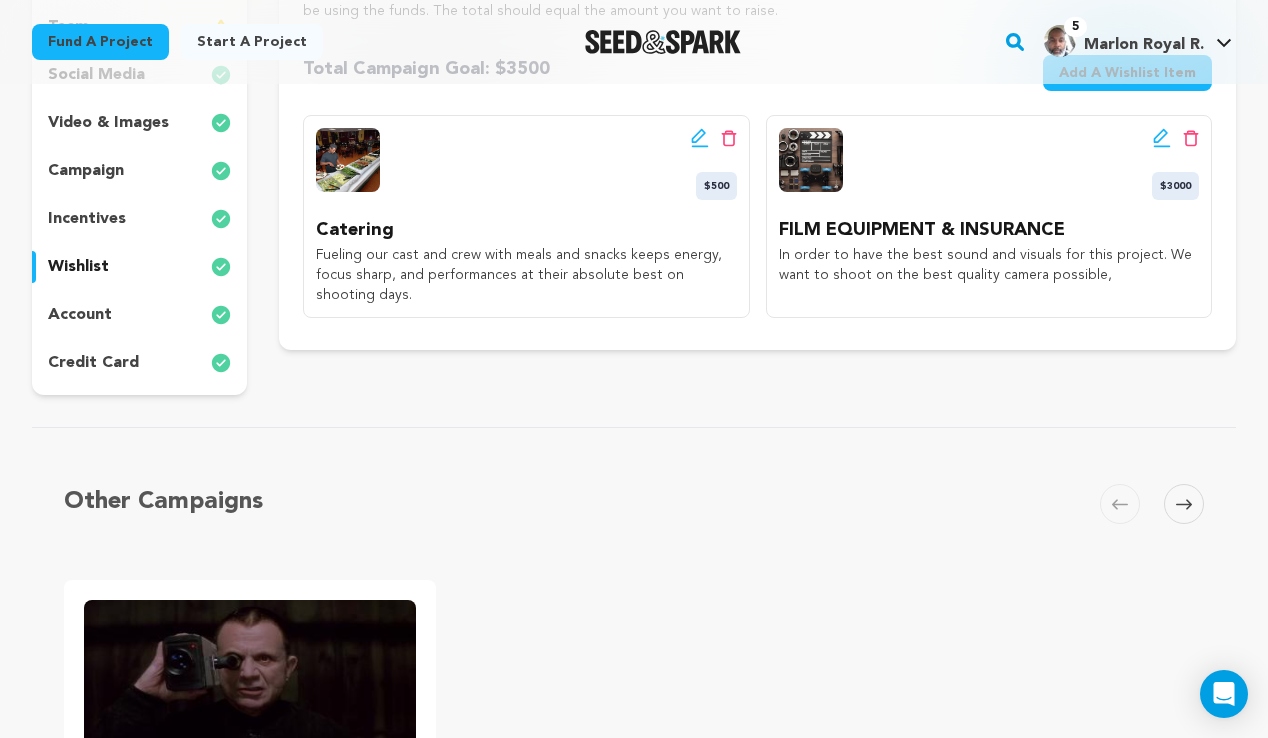 scroll, scrollTop: 370, scrollLeft: 0, axis: vertical 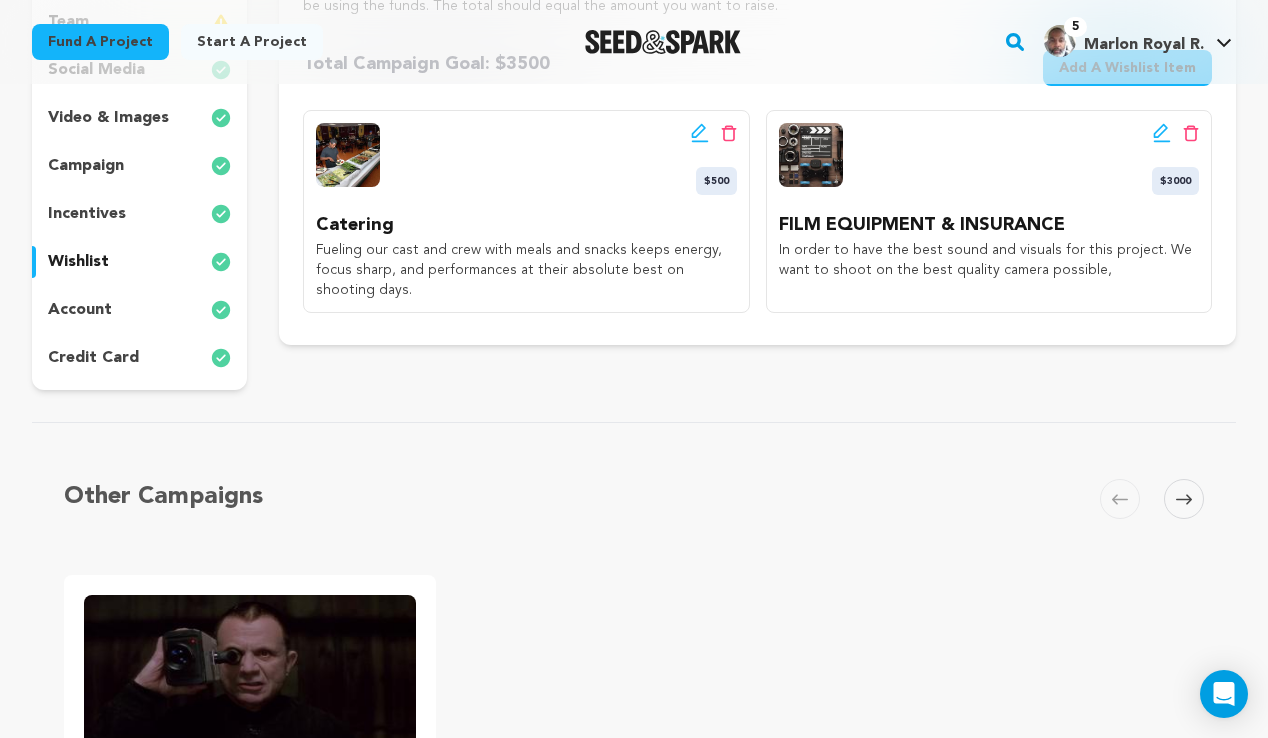 click on "Back to Project Dashboard
Edit Project
Submit For feedback
Submit For feedback
project
story" at bounding box center [634, 444] 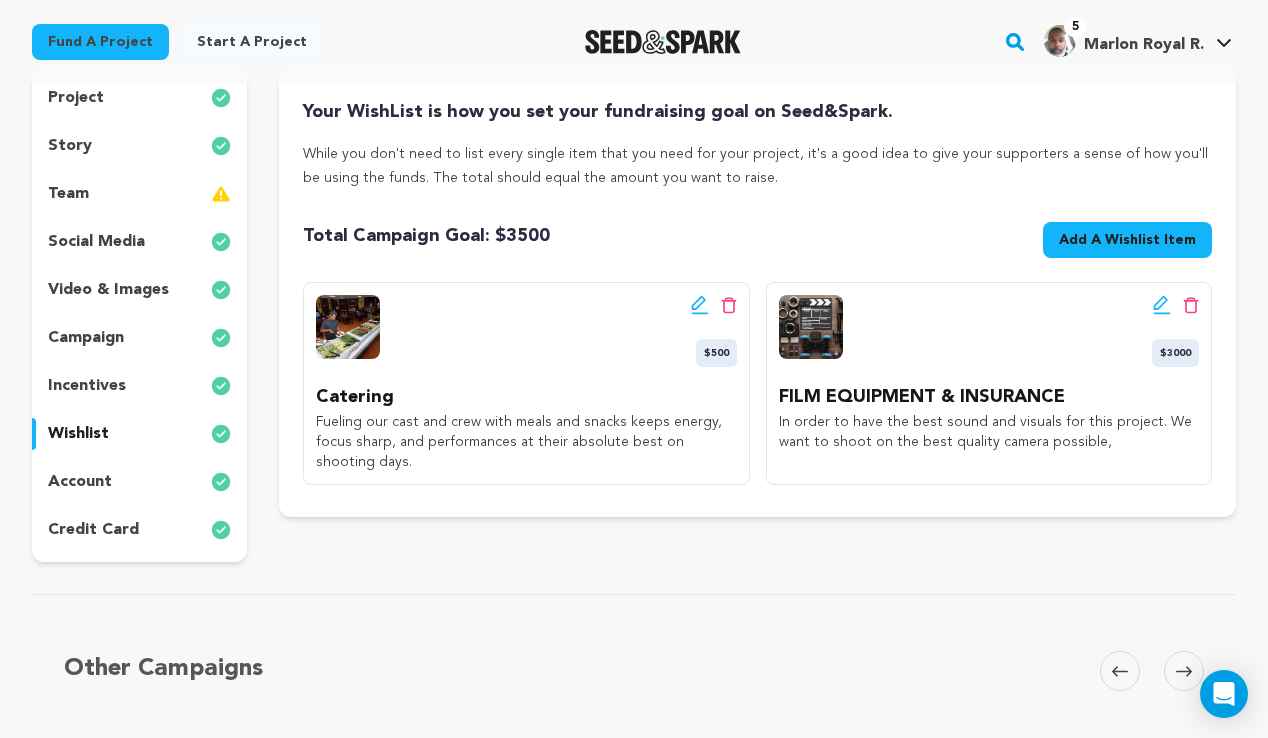 scroll, scrollTop: 187, scrollLeft: 0, axis: vertical 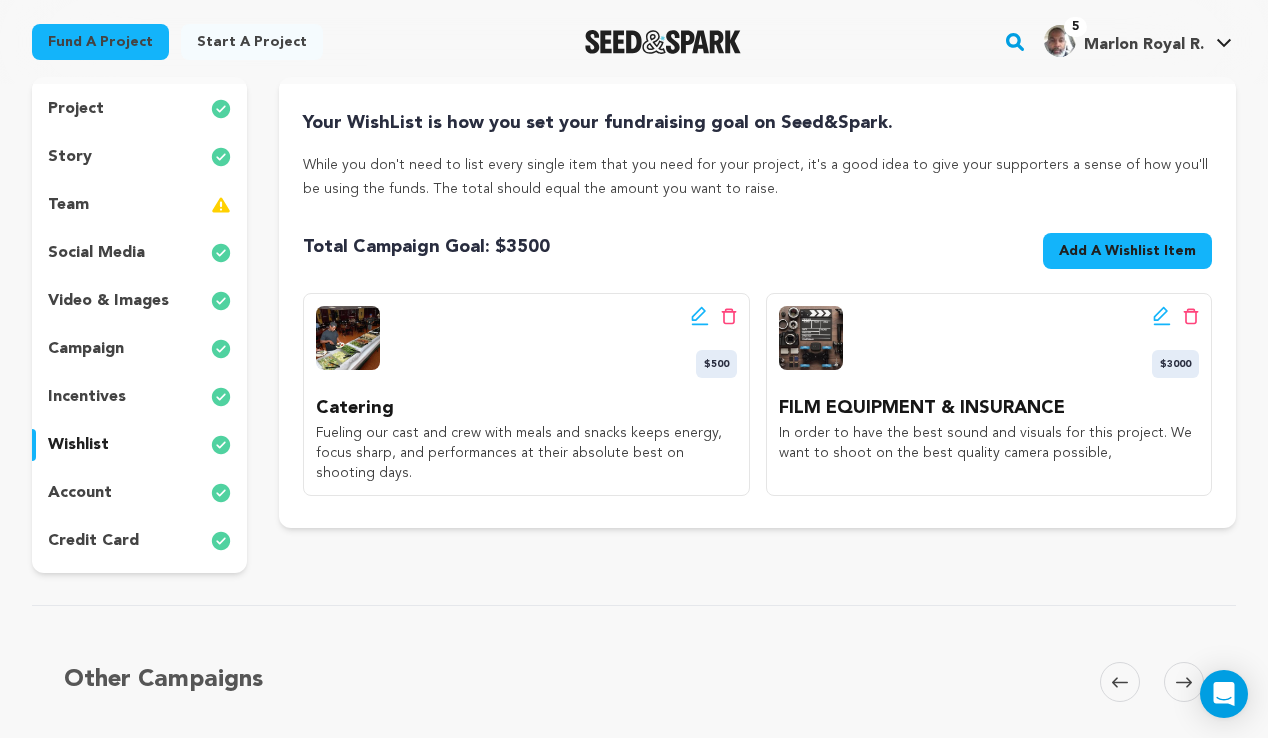 click on "Add A Wishlist Item" at bounding box center (1127, 251) 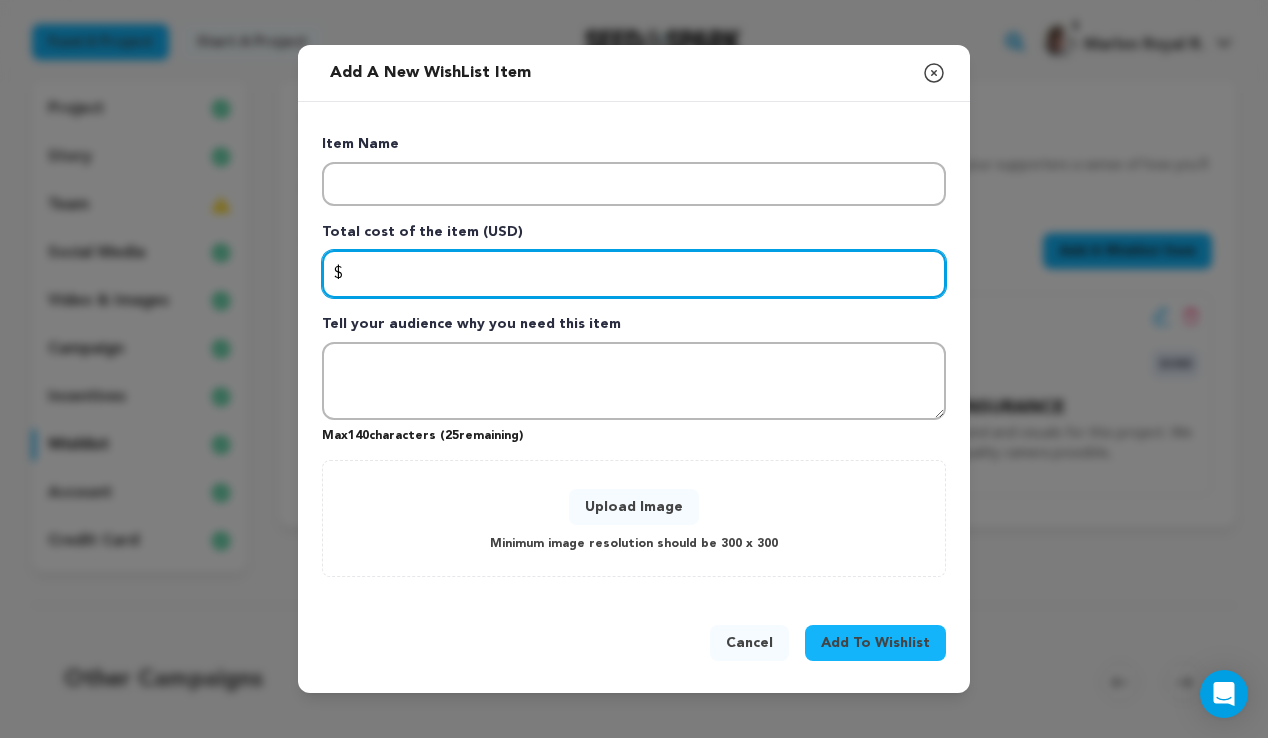 click at bounding box center (634, 274) 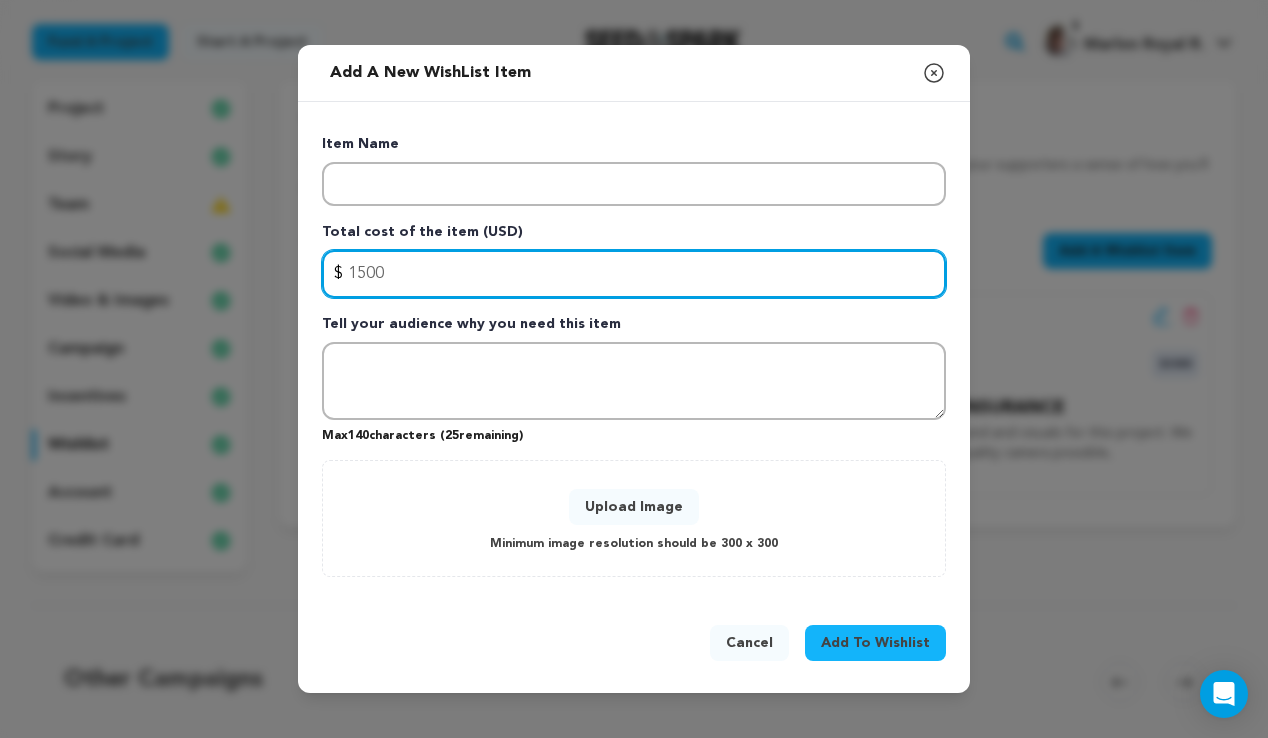 type on "1500" 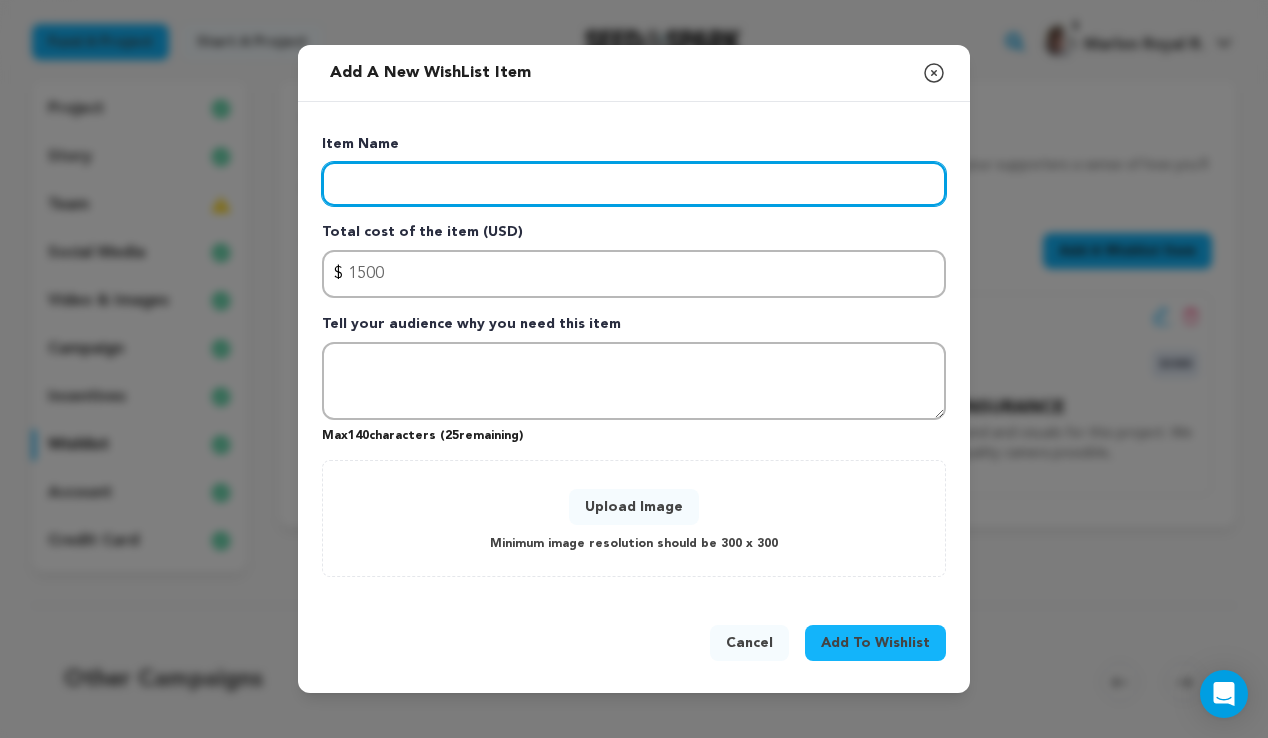 click at bounding box center (634, 184) 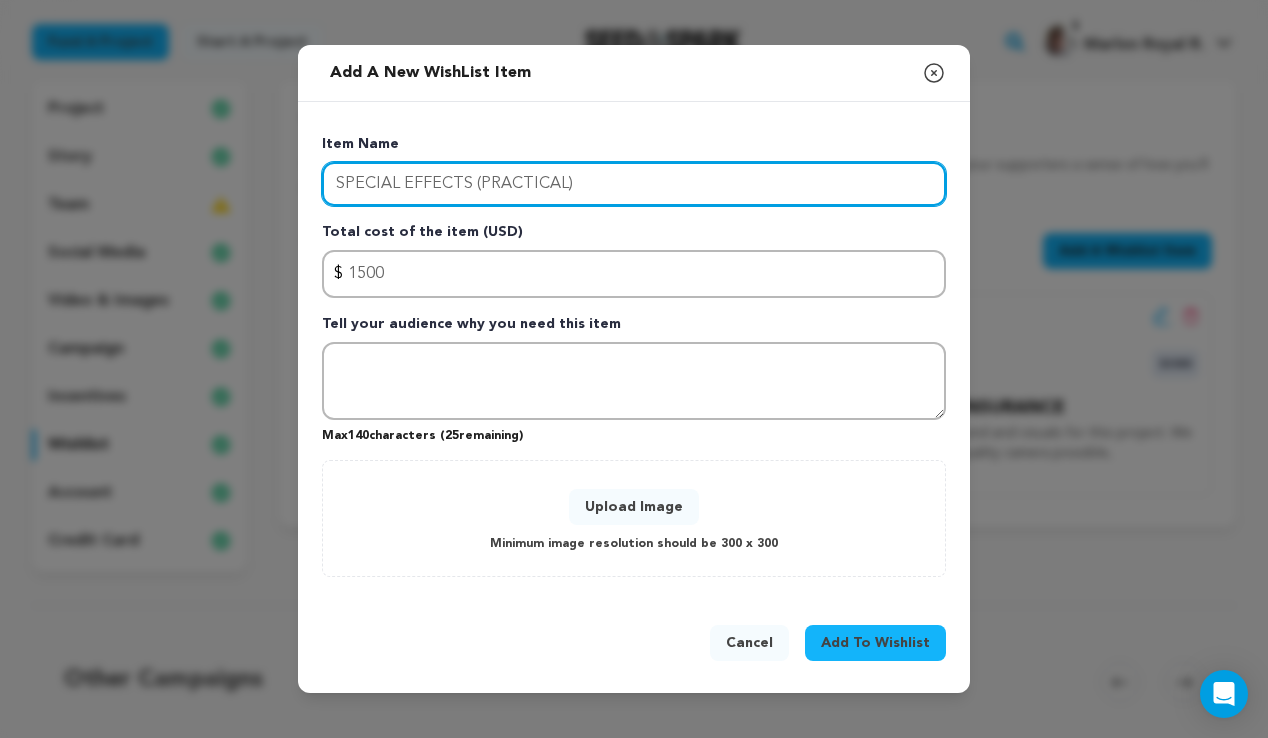 type on "SPECIAL EFFECTS (PRACTICAL)" 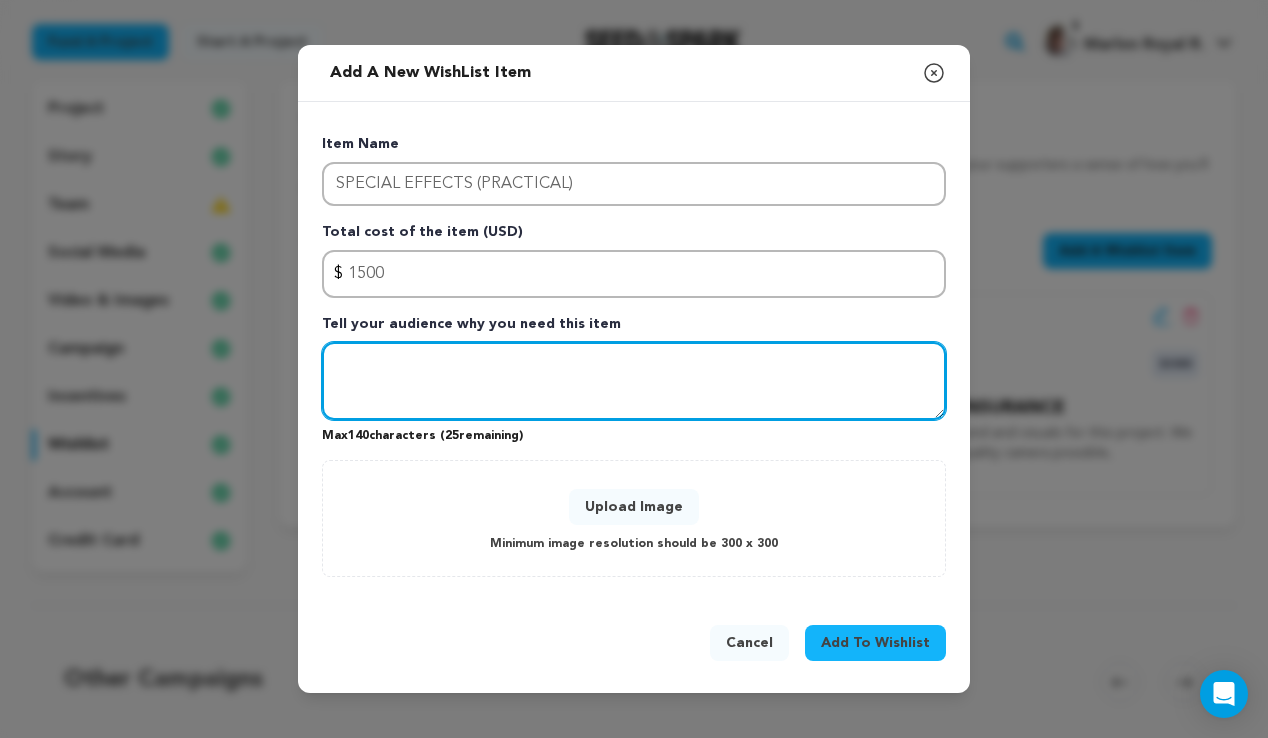 click at bounding box center (634, 381) 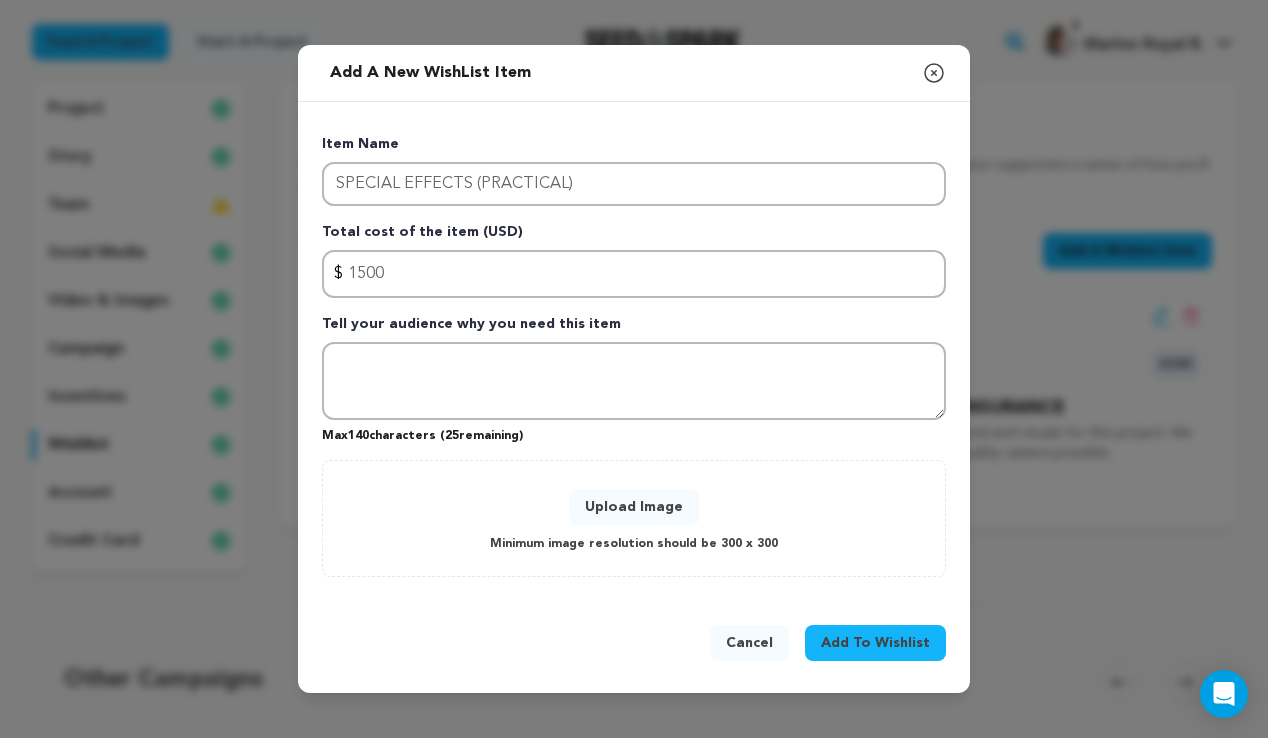 click on "Upload Image" at bounding box center (634, 507) 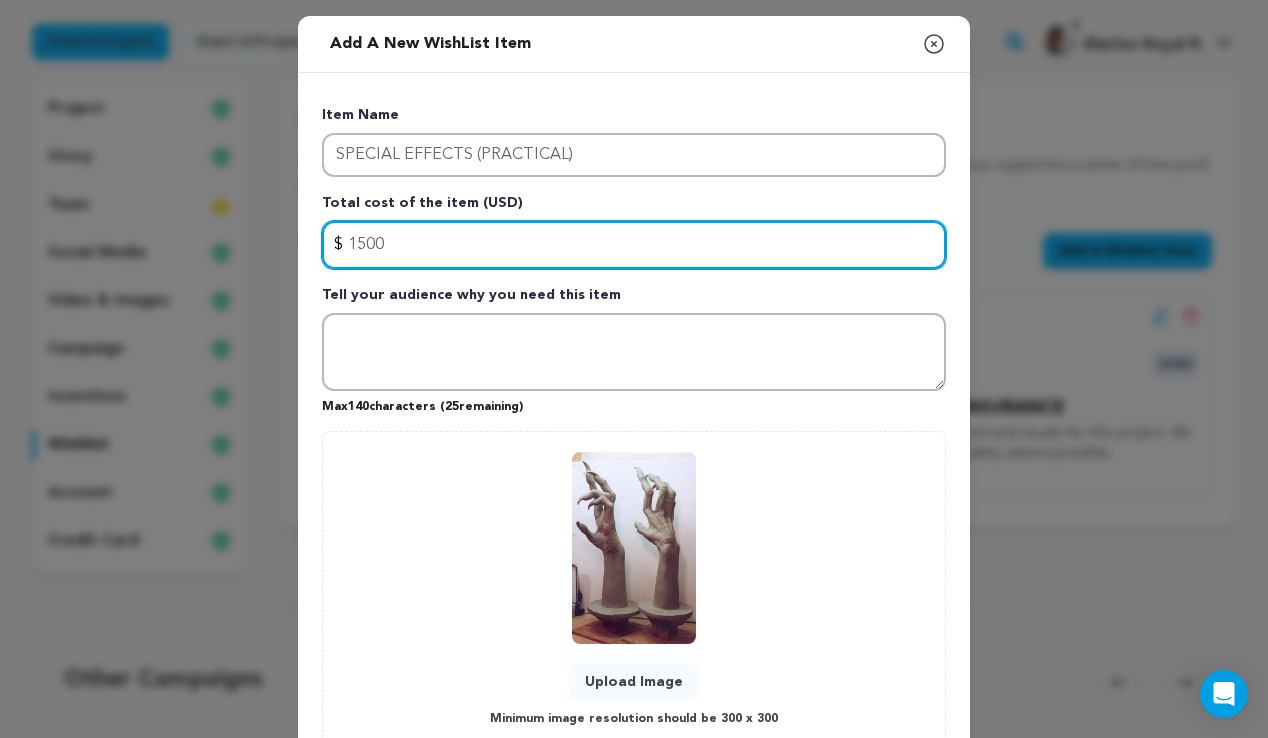 click on "1500" at bounding box center (634, 245) 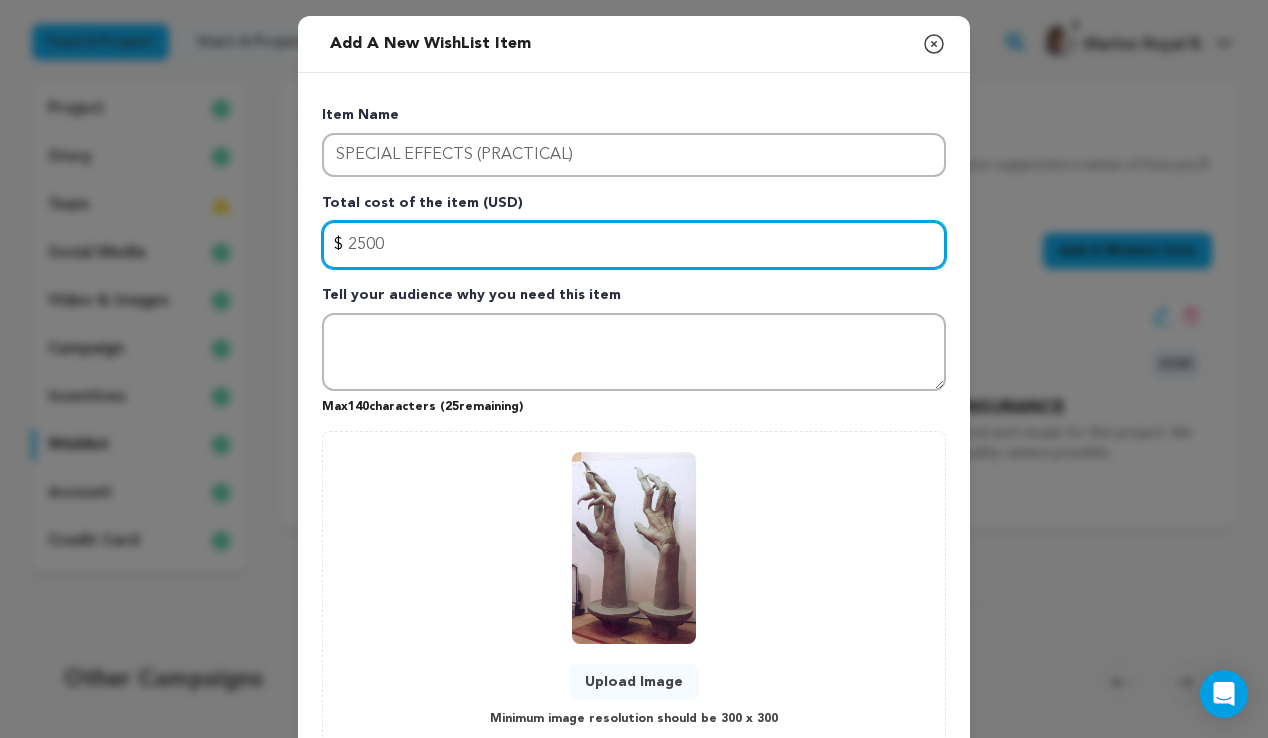 type on "2500" 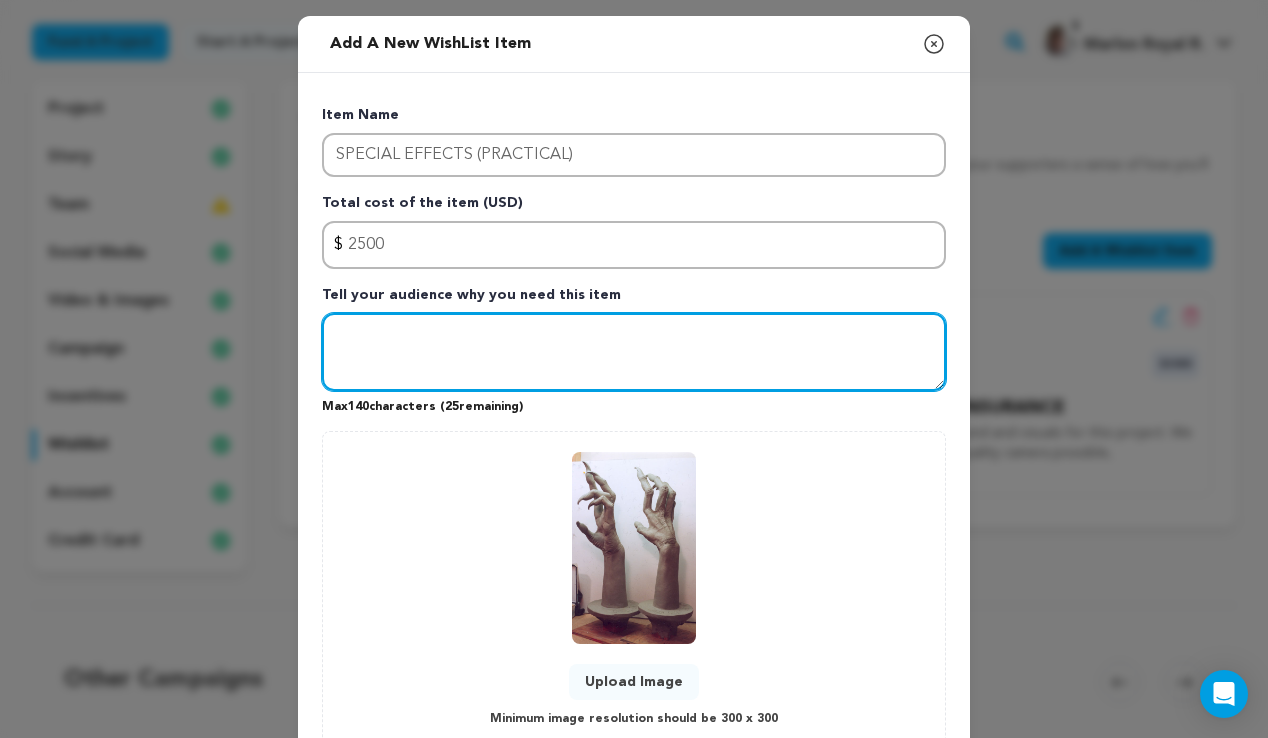 click at bounding box center [634, 352] 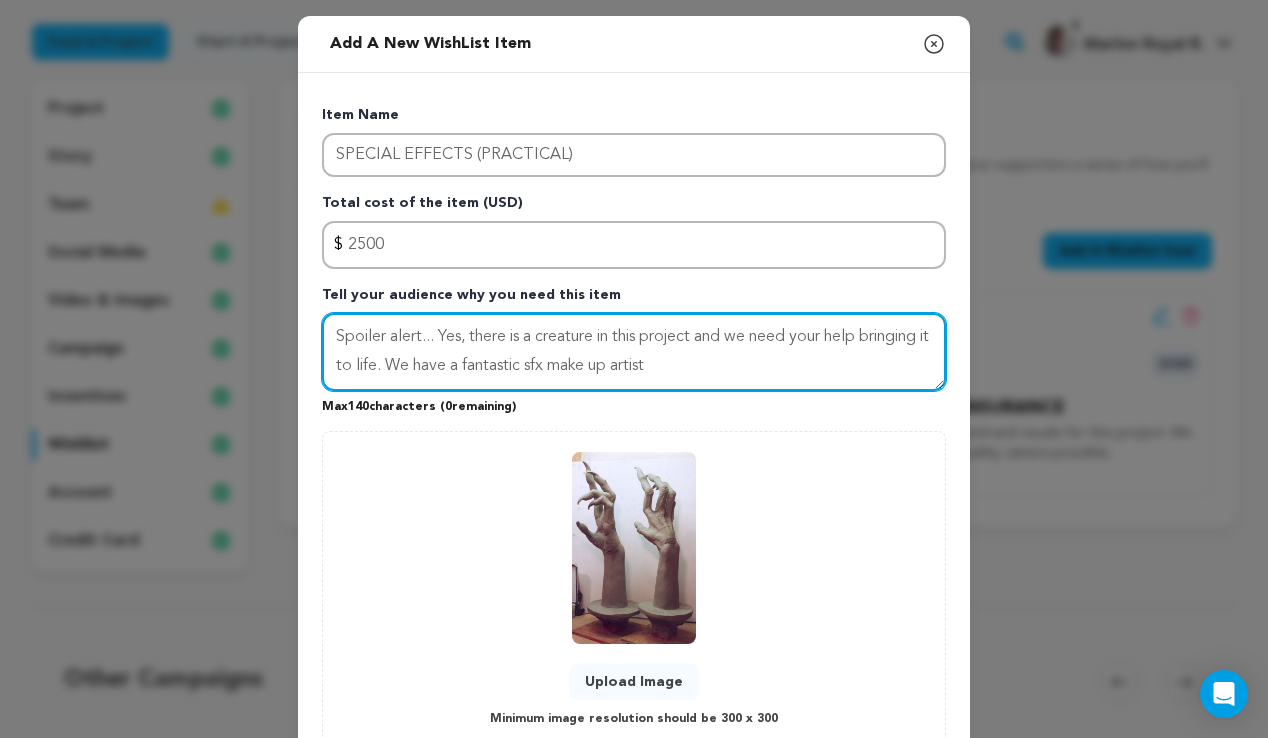 click on "Spoiler alert... Yes, there is a creature in this project and we need your help bringing it to life. We have a fantastic sfx make up artist" at bounding box center [634, 352] 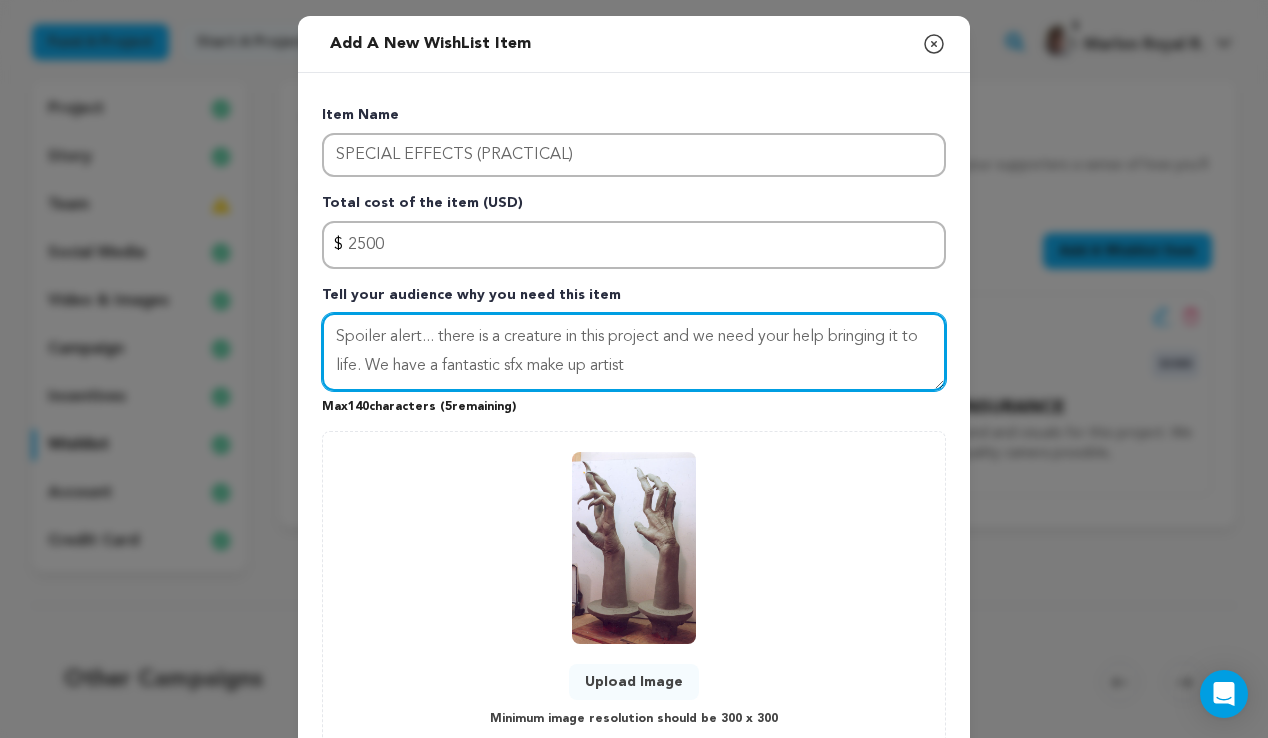 click on "Spoiler alert... there is a creature in this project and we need your help bringing it to life. We have a fantastic sfx make up artist" at bounding box center [634, 352] 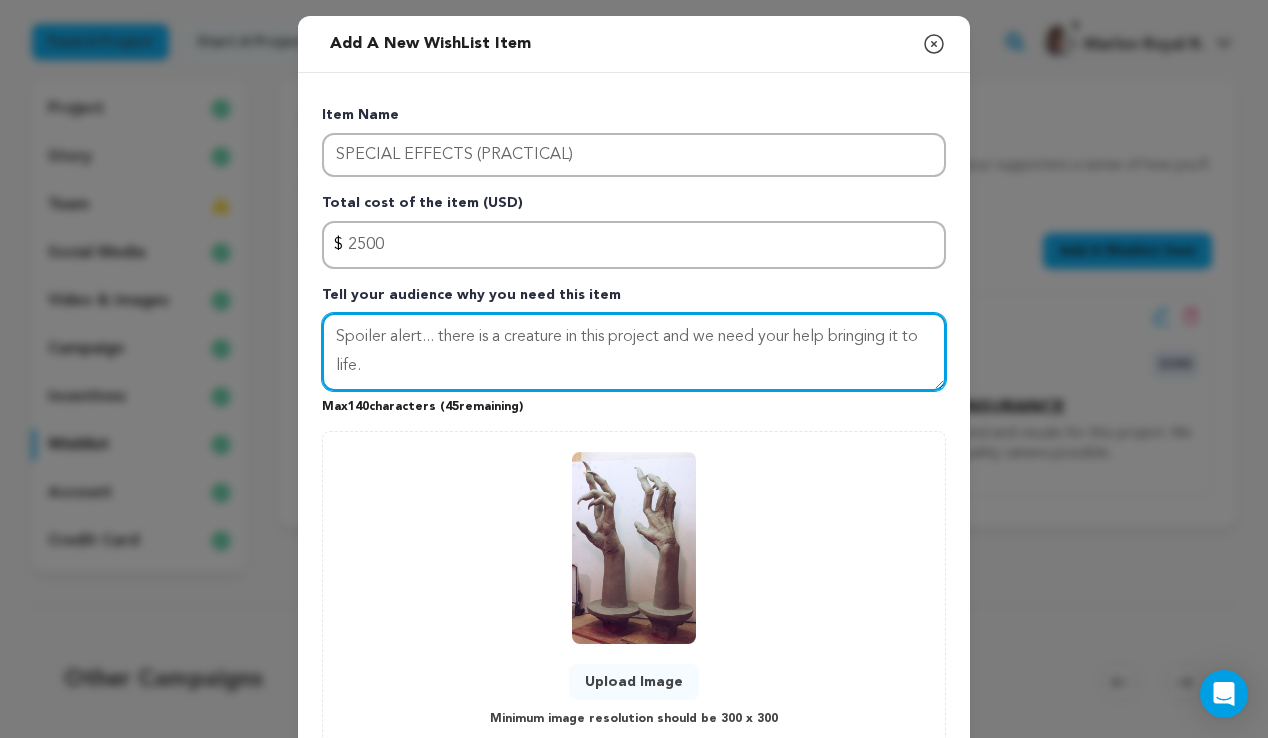 type on "Spoiler alert... there is a creature in this project and we need your help bringing it to life." 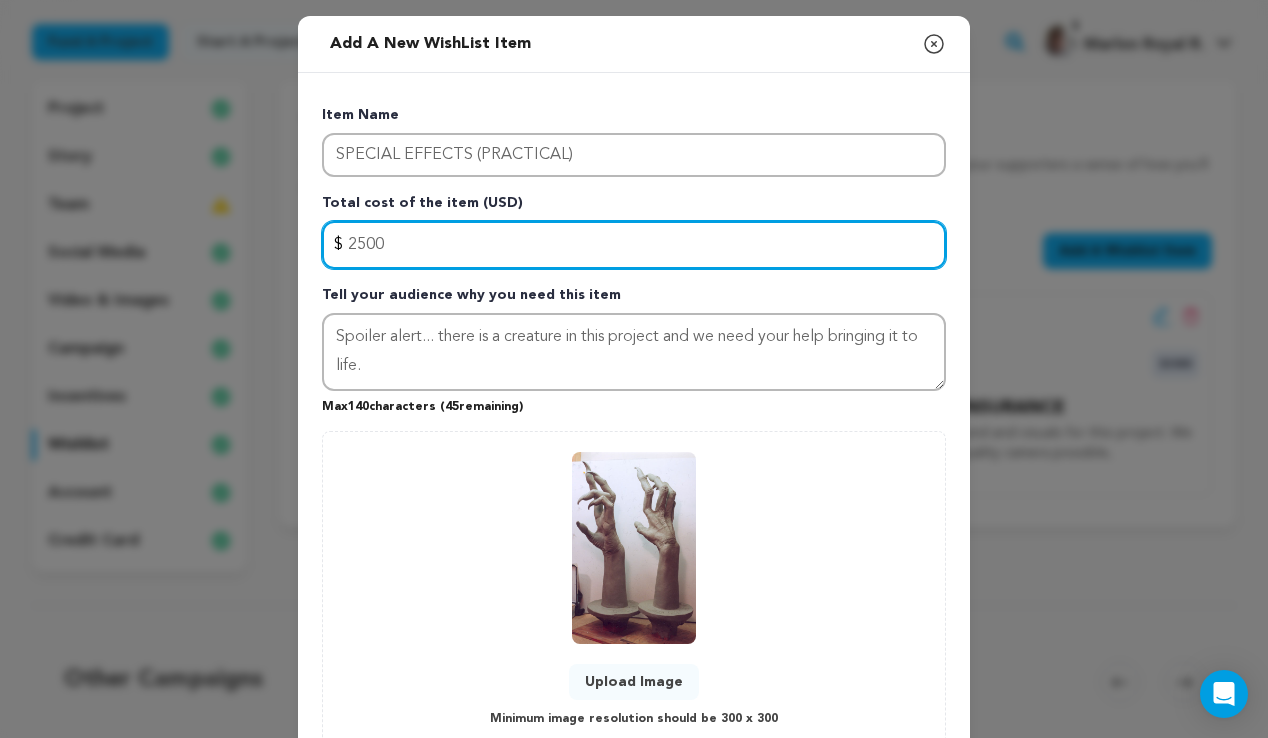 click on "2500" at bounding box center (634, 245) 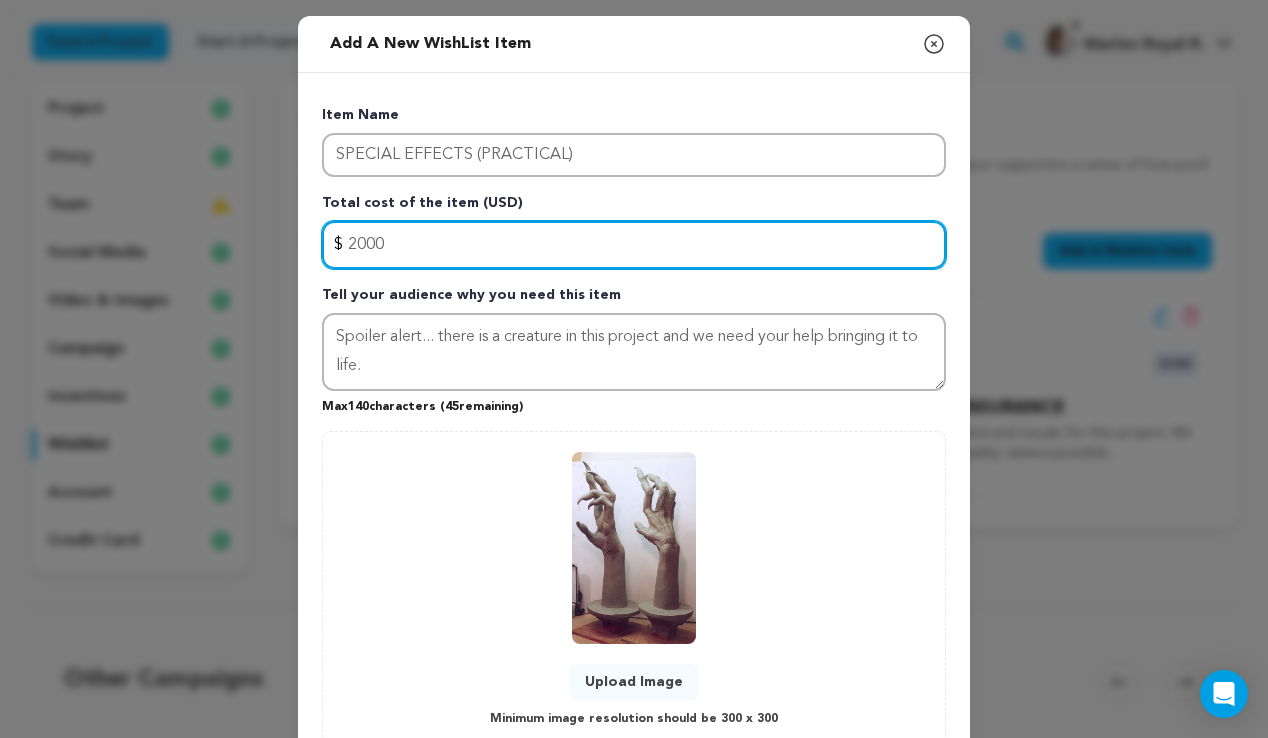 type on "2000" 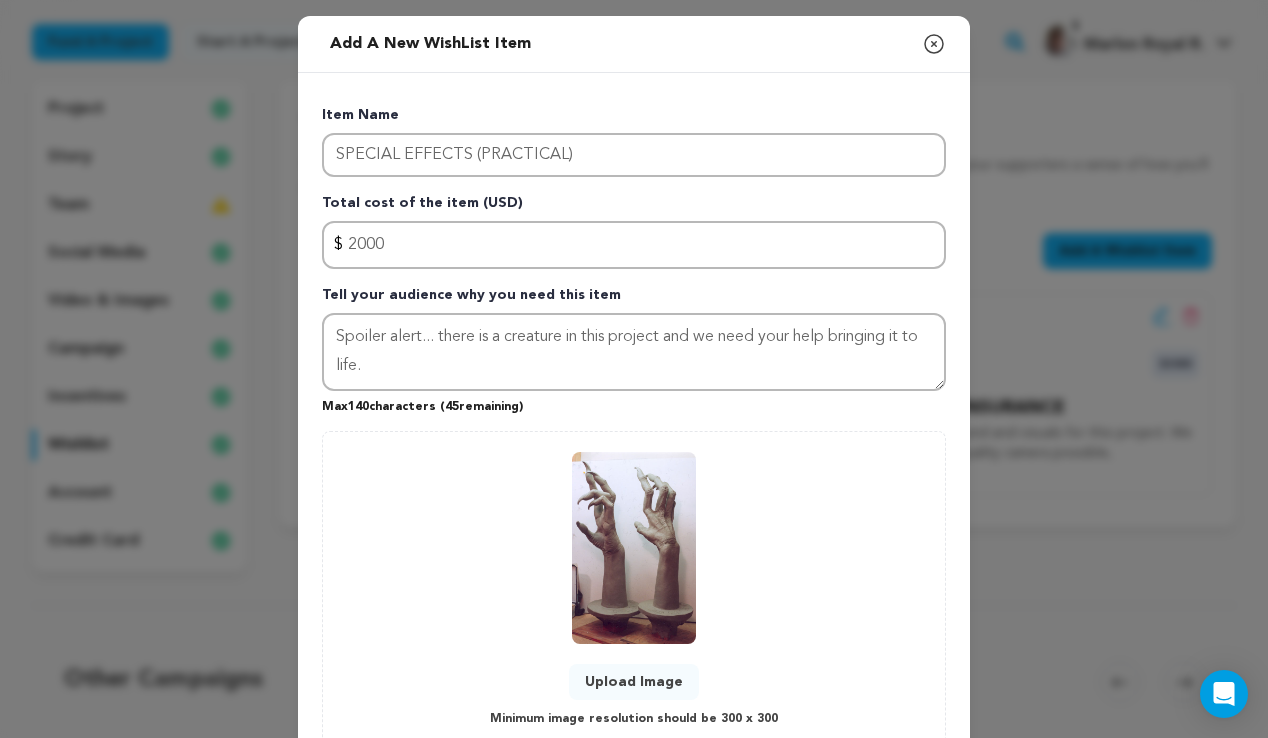 click on "Item Name
SPECIAL EFFECTS (PRACTICAL)
Total cost of the item (USD)
$
Amount
2000
Tell your audience why you need this item
Spoiler alert... there is a creature in this project and we need your help bringing it to life.
Max  140  characters
( 45  remaining)
0 %
0" at bounding box center (634, 424) 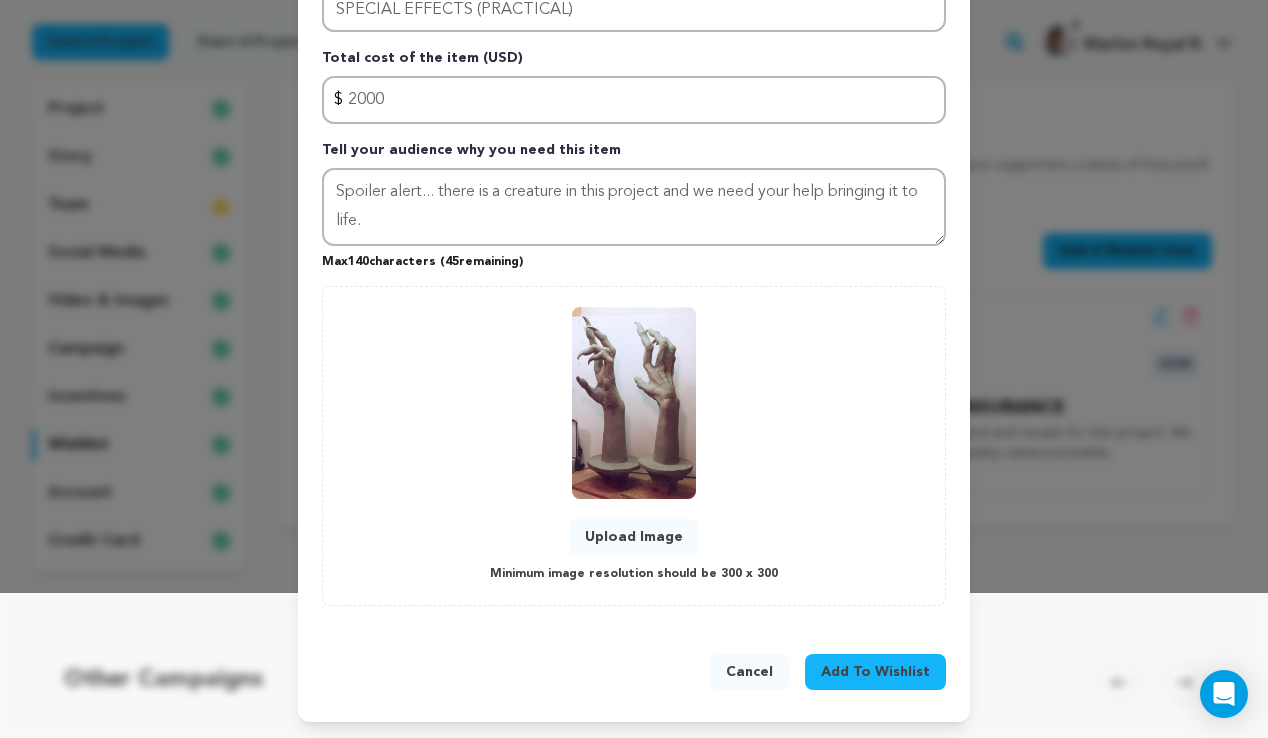 scroll, scrollTop: 145, scrollLeft: 0, axis: vertical 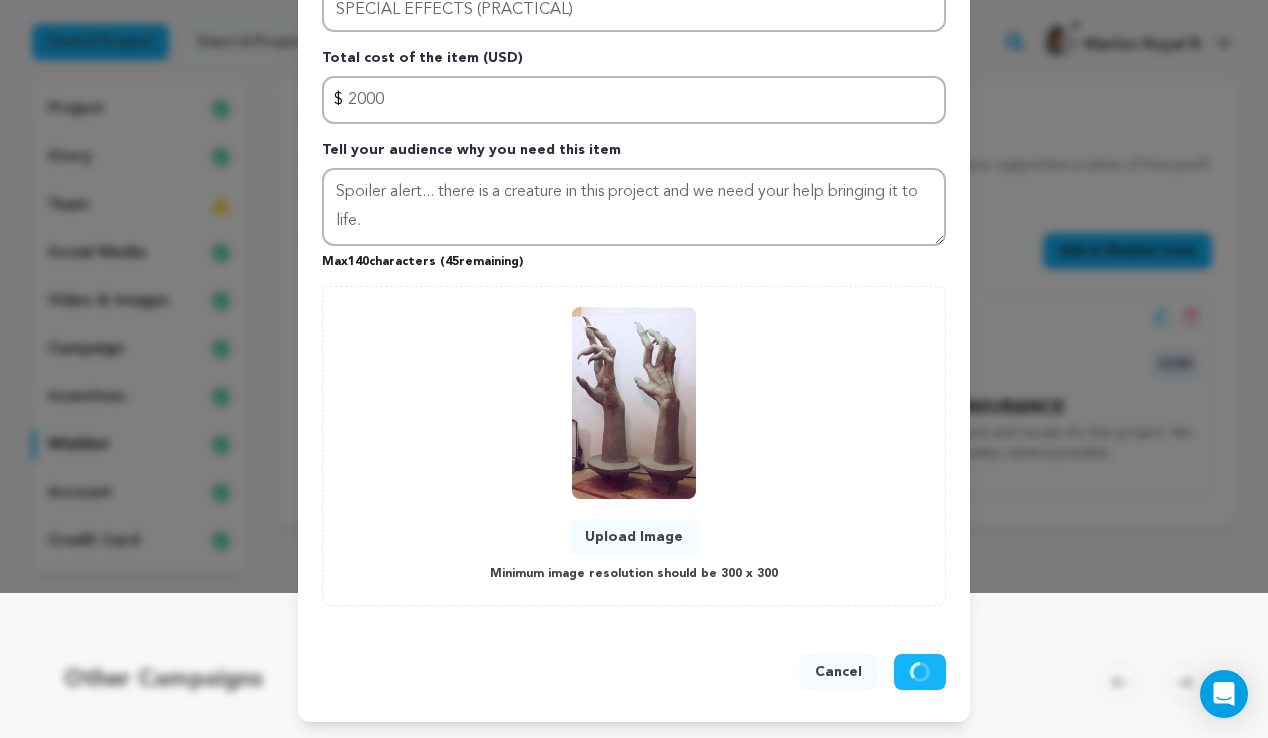 type 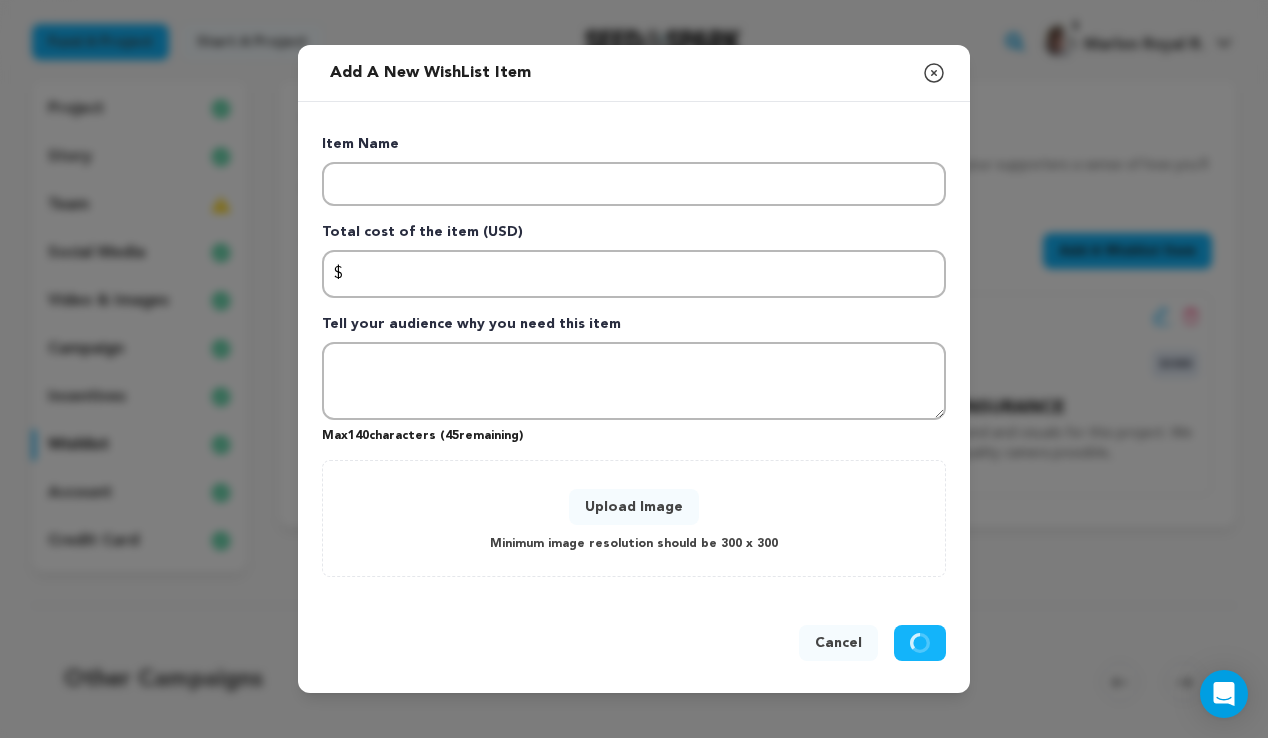 scroll, scrollTop: 0, scrollLeft: 0, axis: both 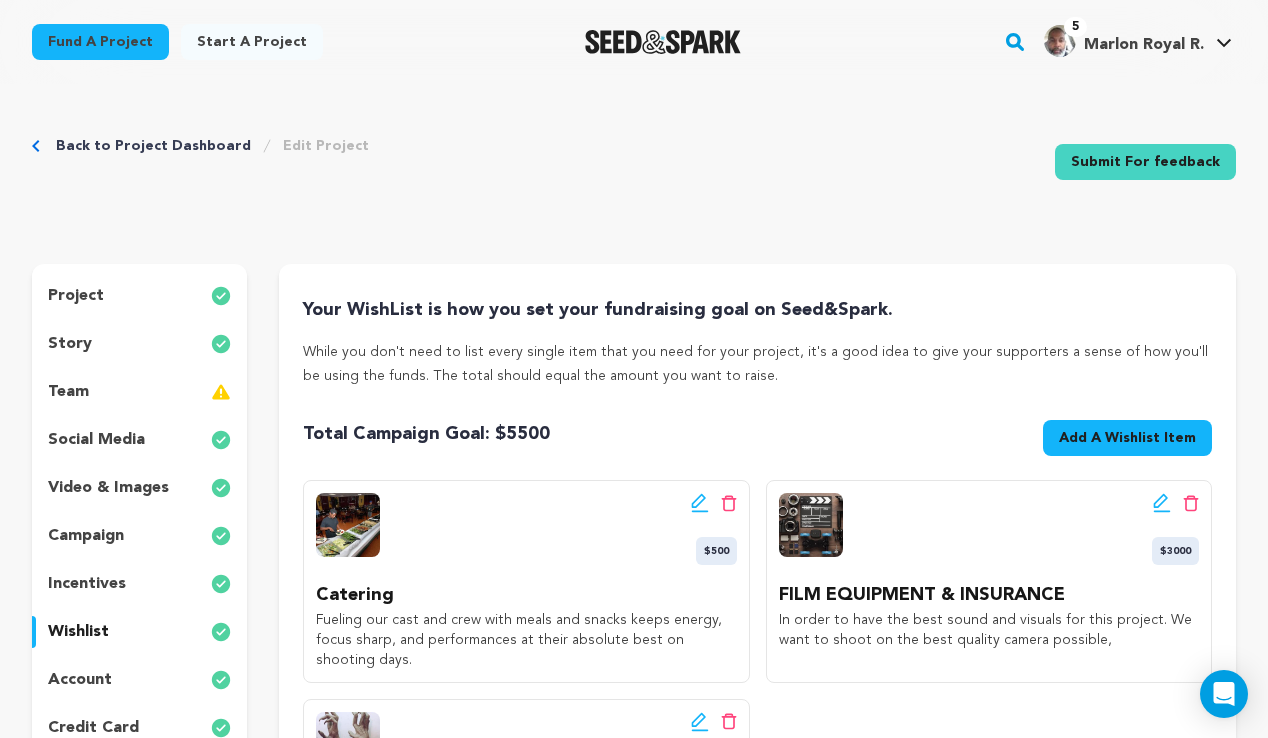 click on "Fund a project" at bounding box center [100, 42] 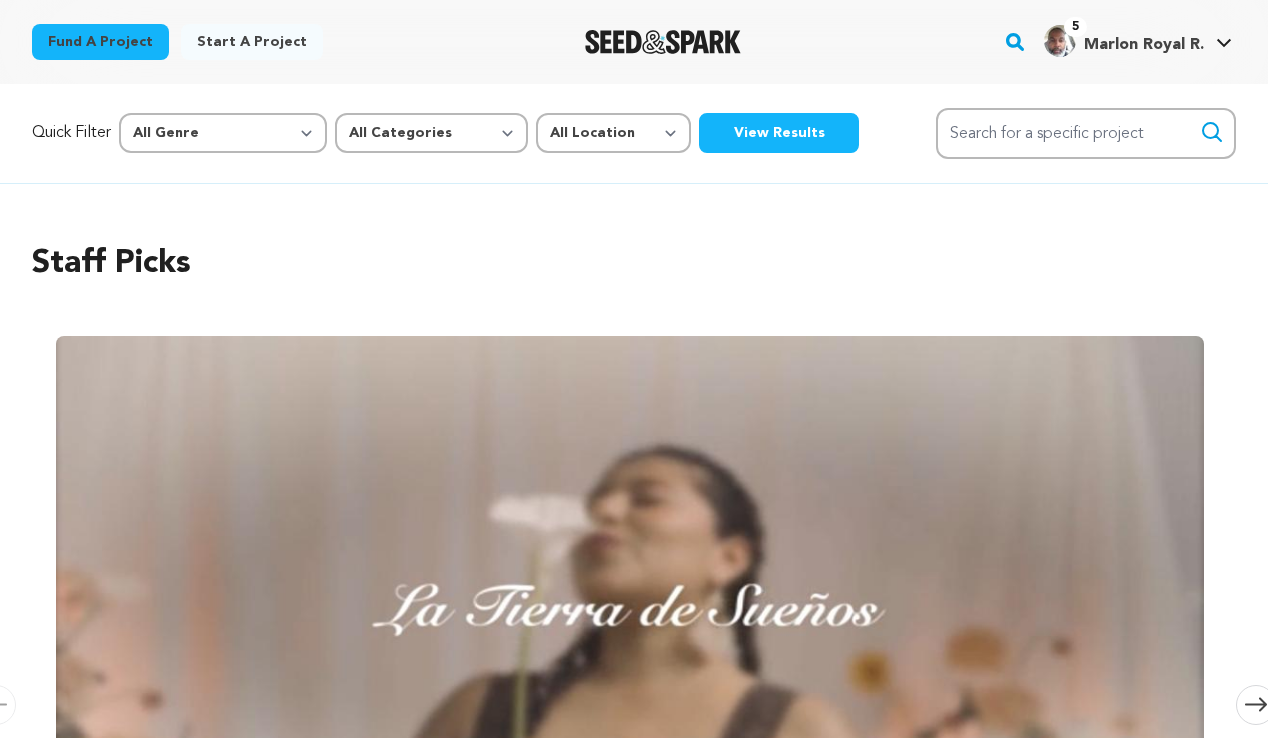 scroll, scrollTop: 0, scrollLeft: 0, axis: both 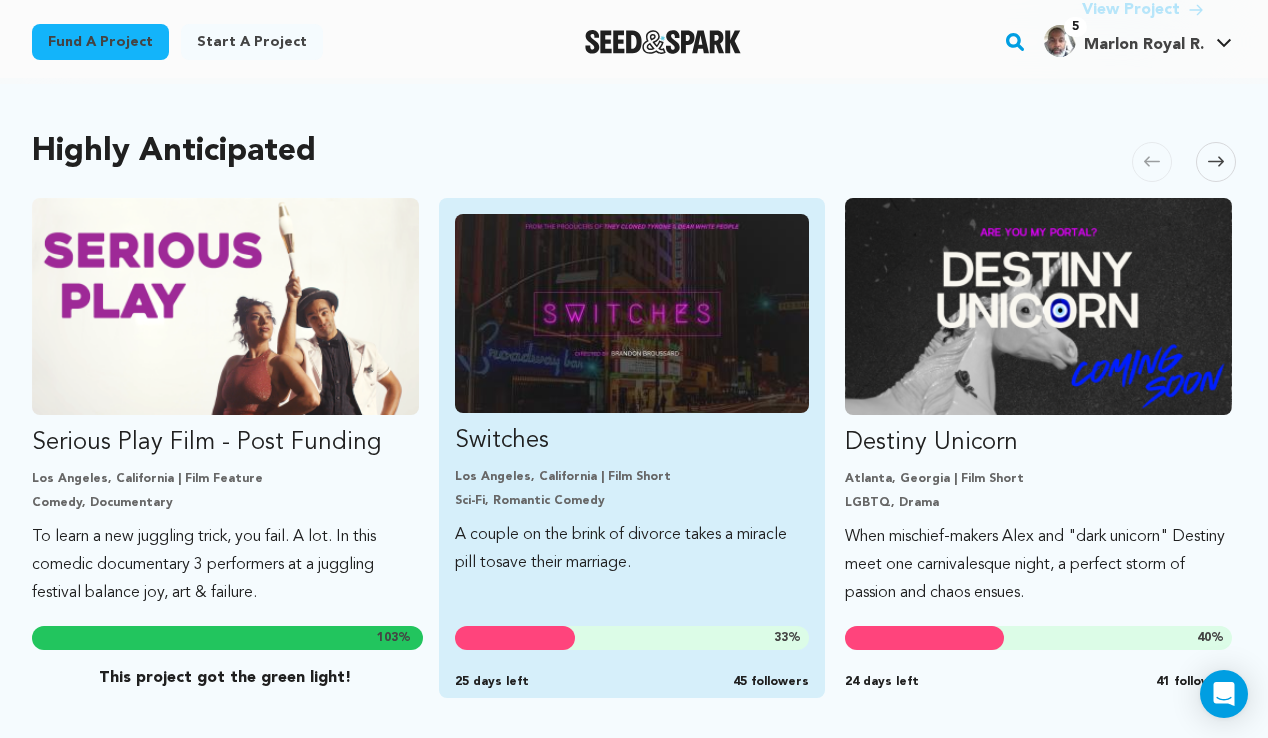 click at bounding box center [632, 313] 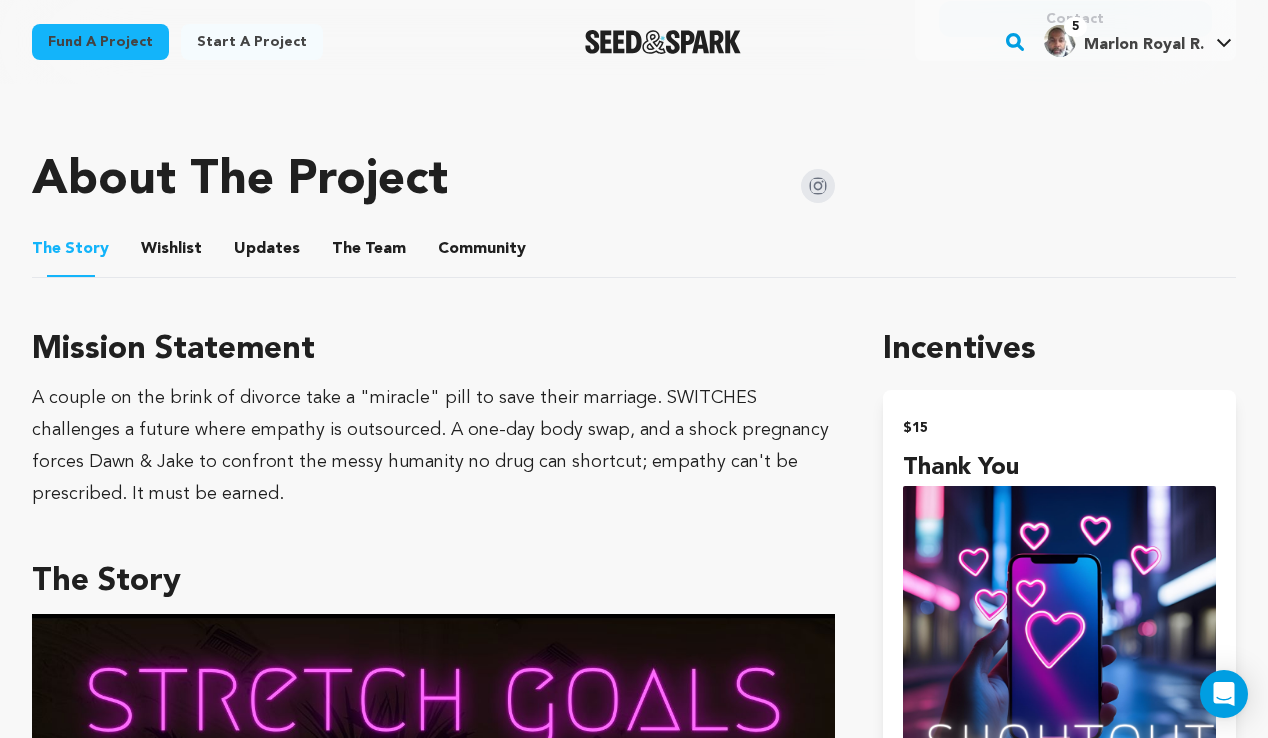 scroll, scrollTop: 963, scrollLeft: 0, axis: vertical 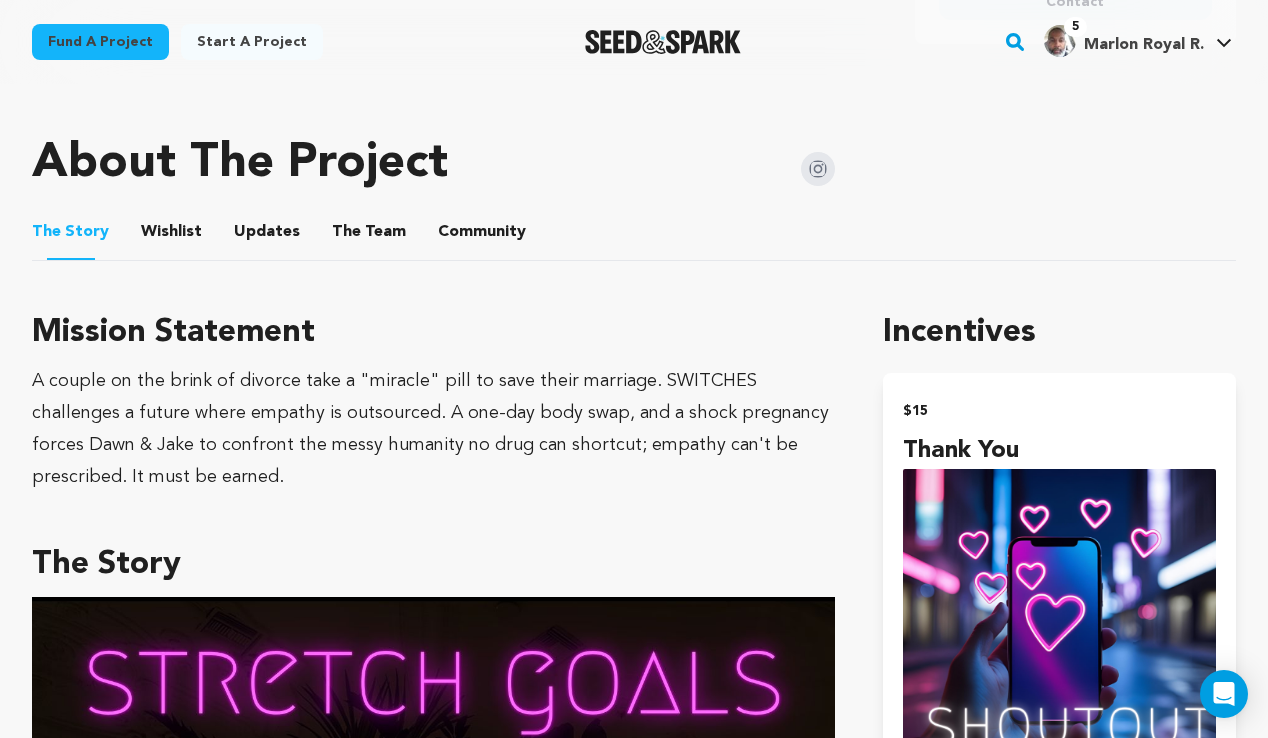 click on "Wishlist" at bounding box center (172, 236) 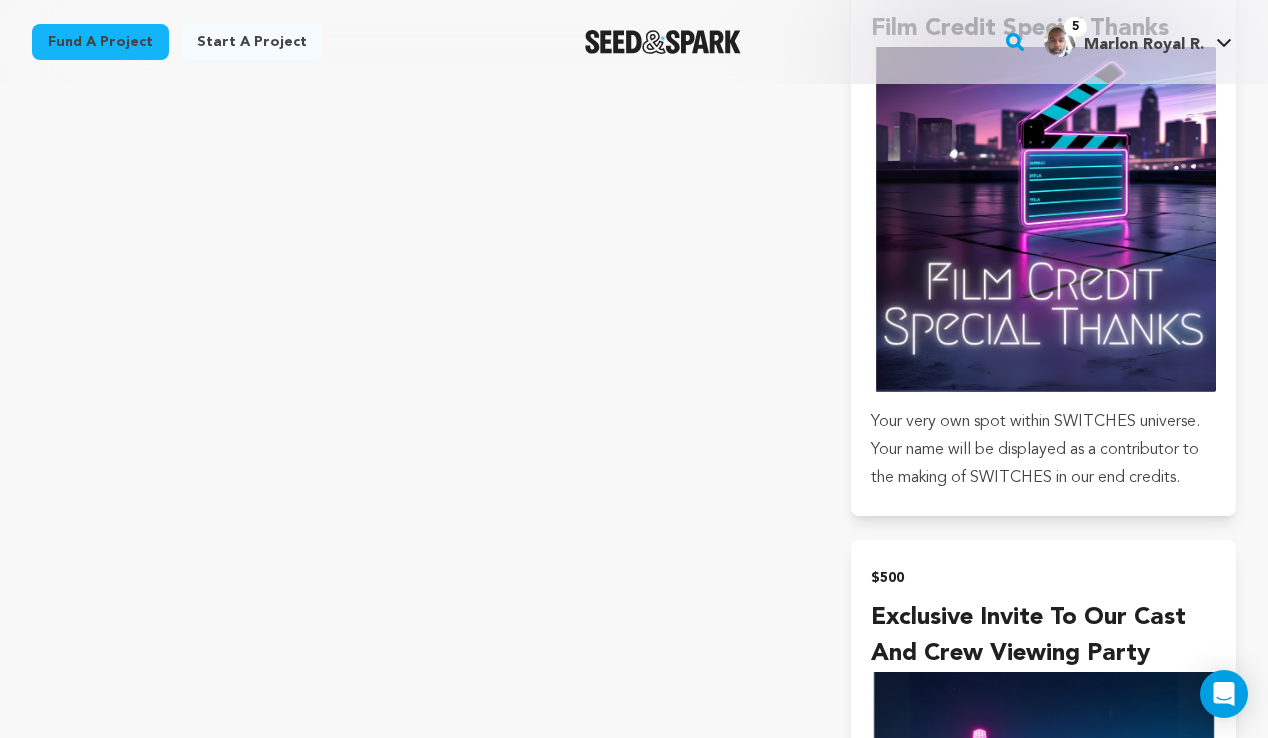 scroll, scrollTop: 3220, scrollLeft: 0, axis: vertical 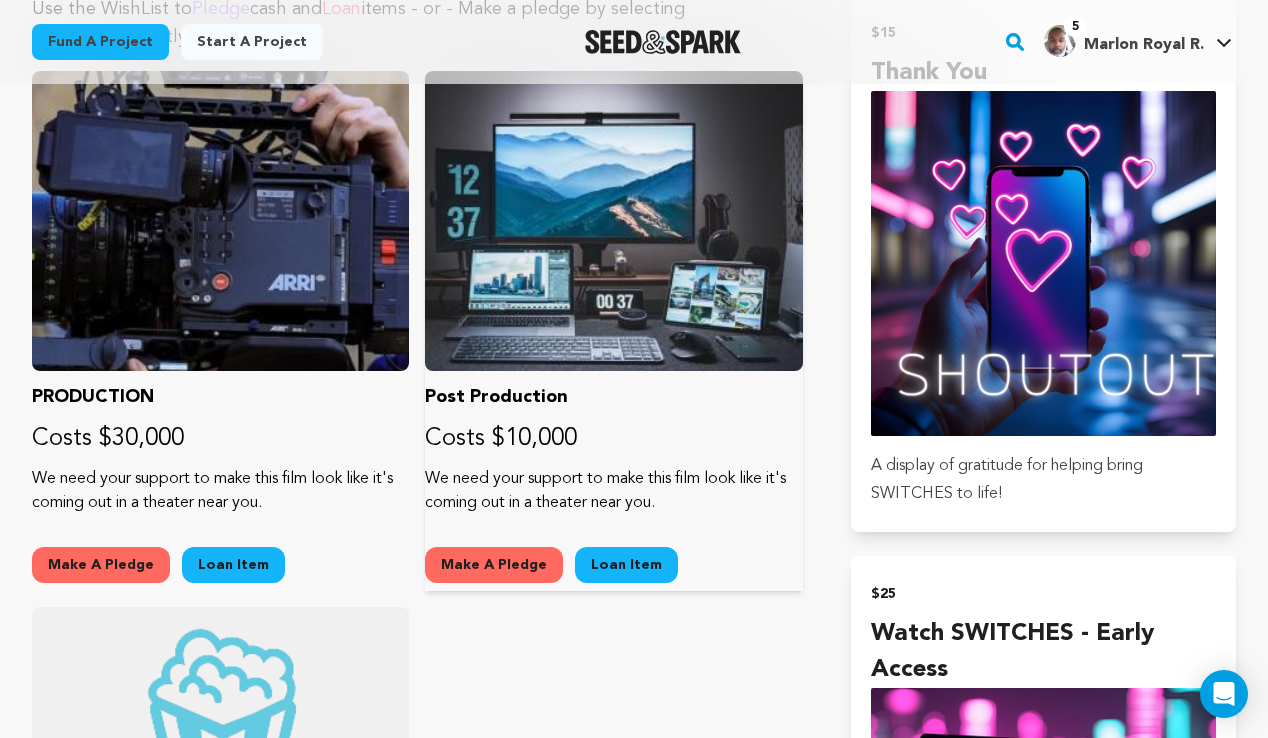 drag, startPoint x: 683, startPoint y: 499, endPoint x: 430, endPoint y: 467, distance: 255.01569 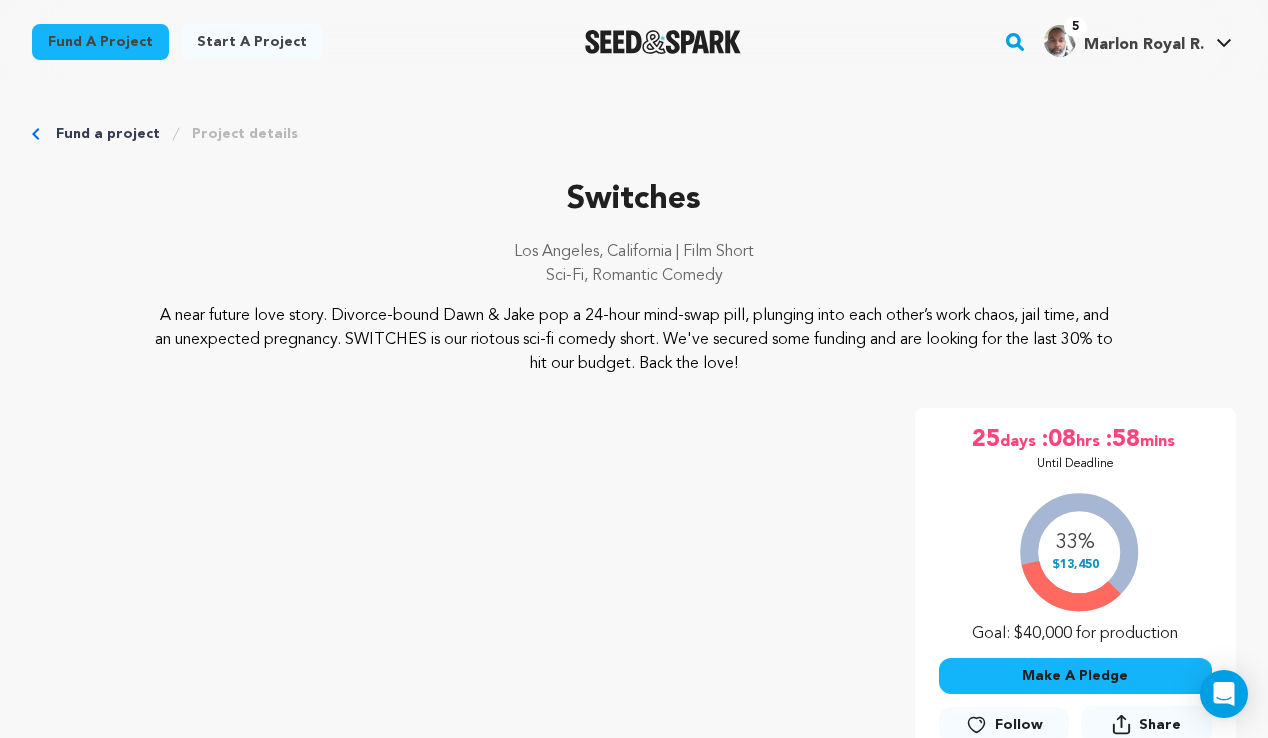 scroll, scrollTop: 0, scrollLeft: 0, axis: both 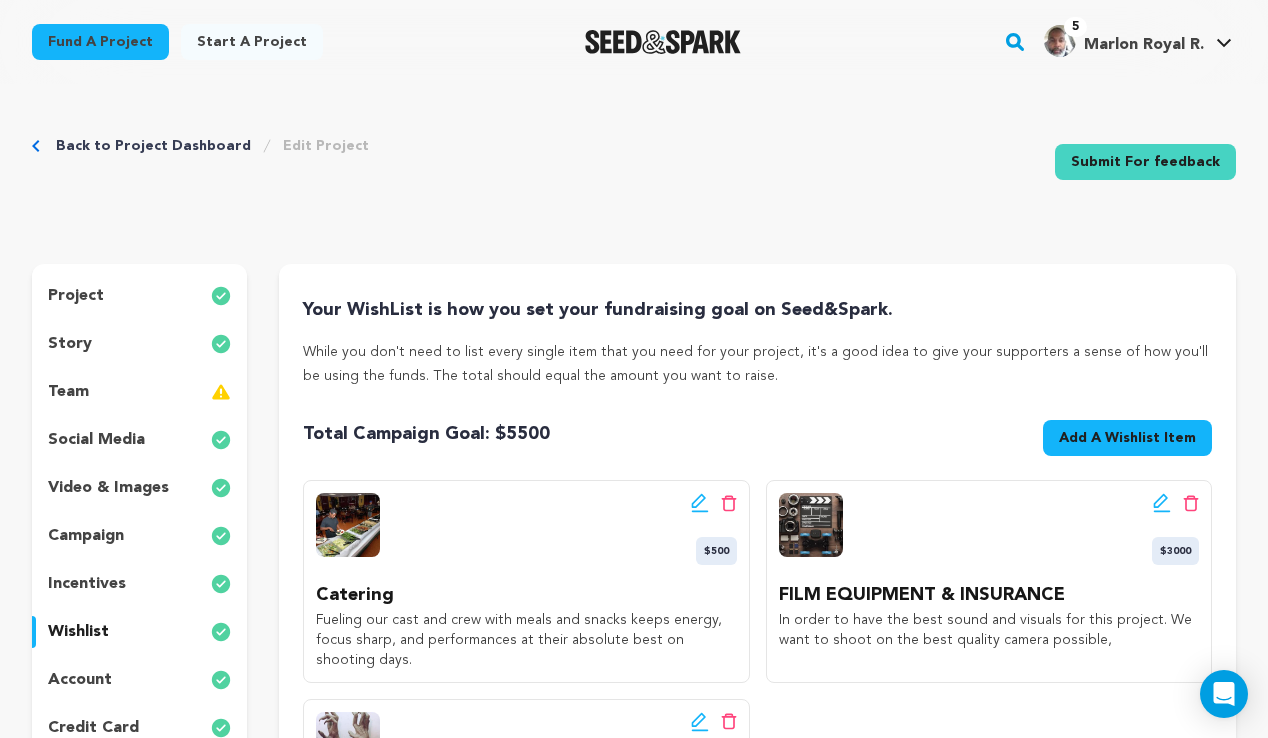 click on "Add A Wishlist Item" at bounding box center [1127, 438] 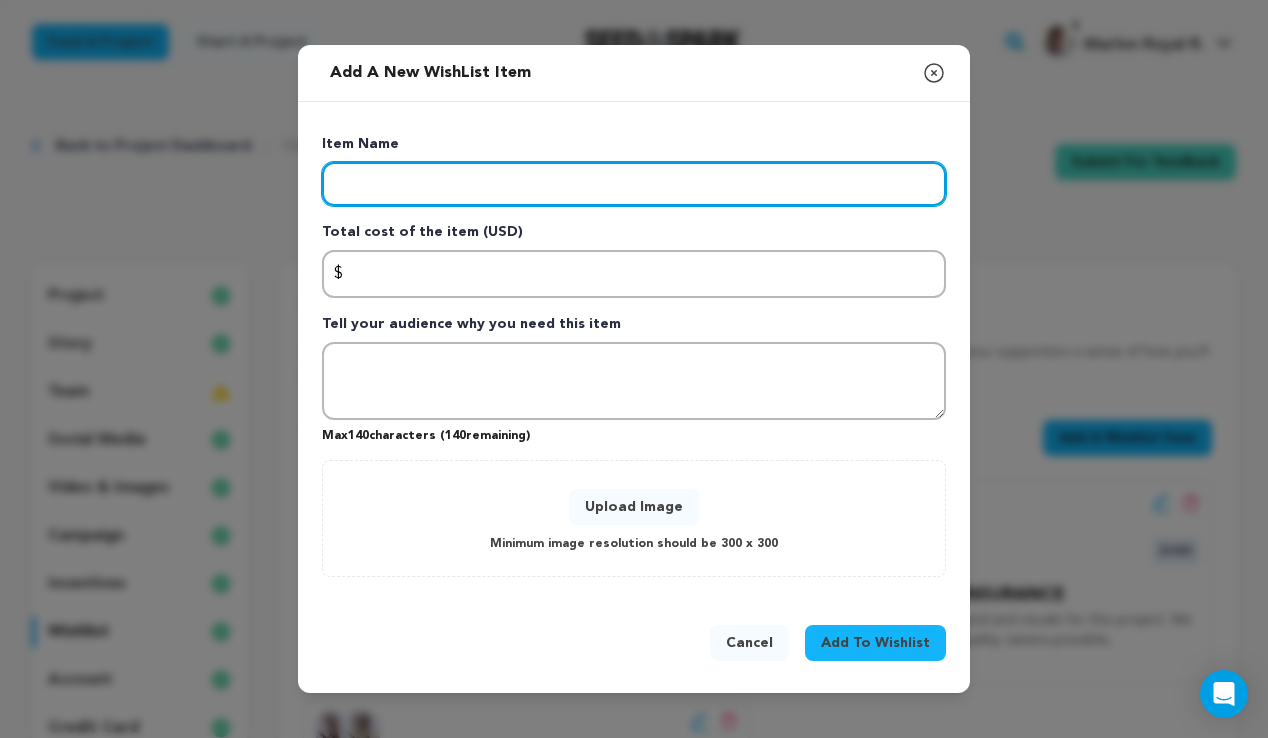 click at bounding box center (634, 184) 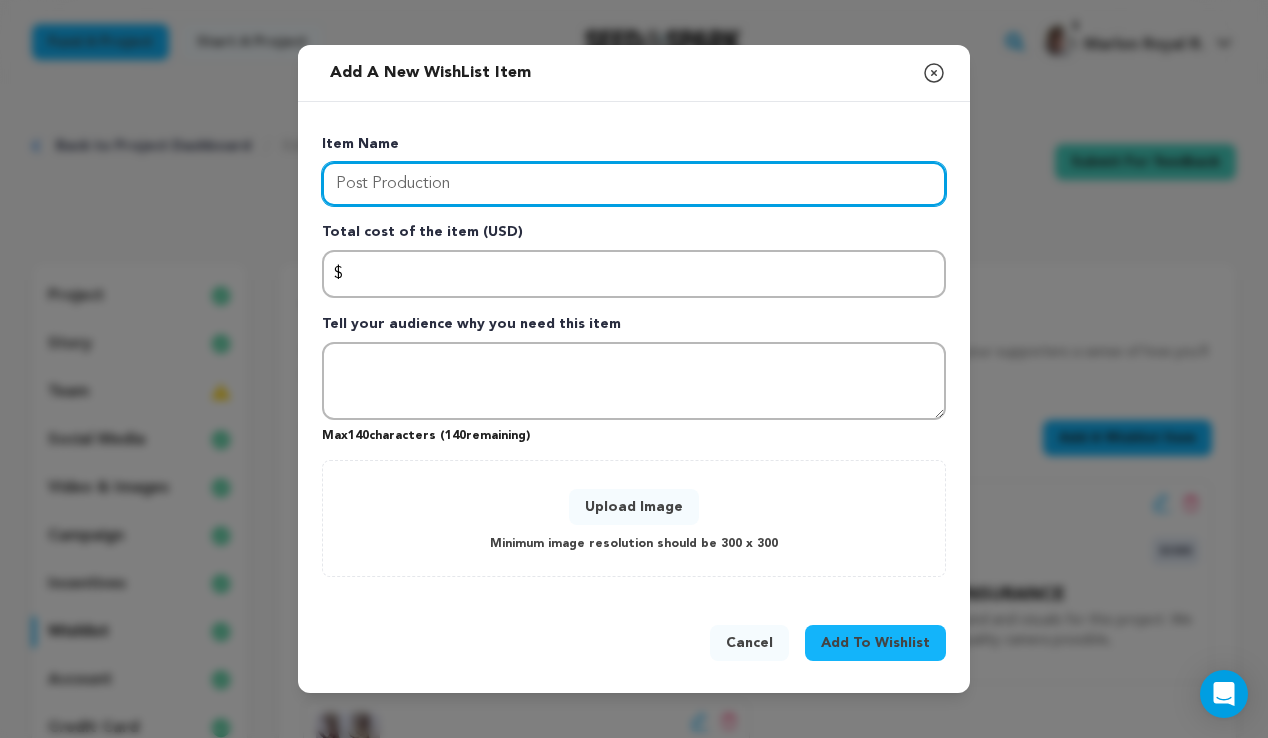 type on "Post Production" 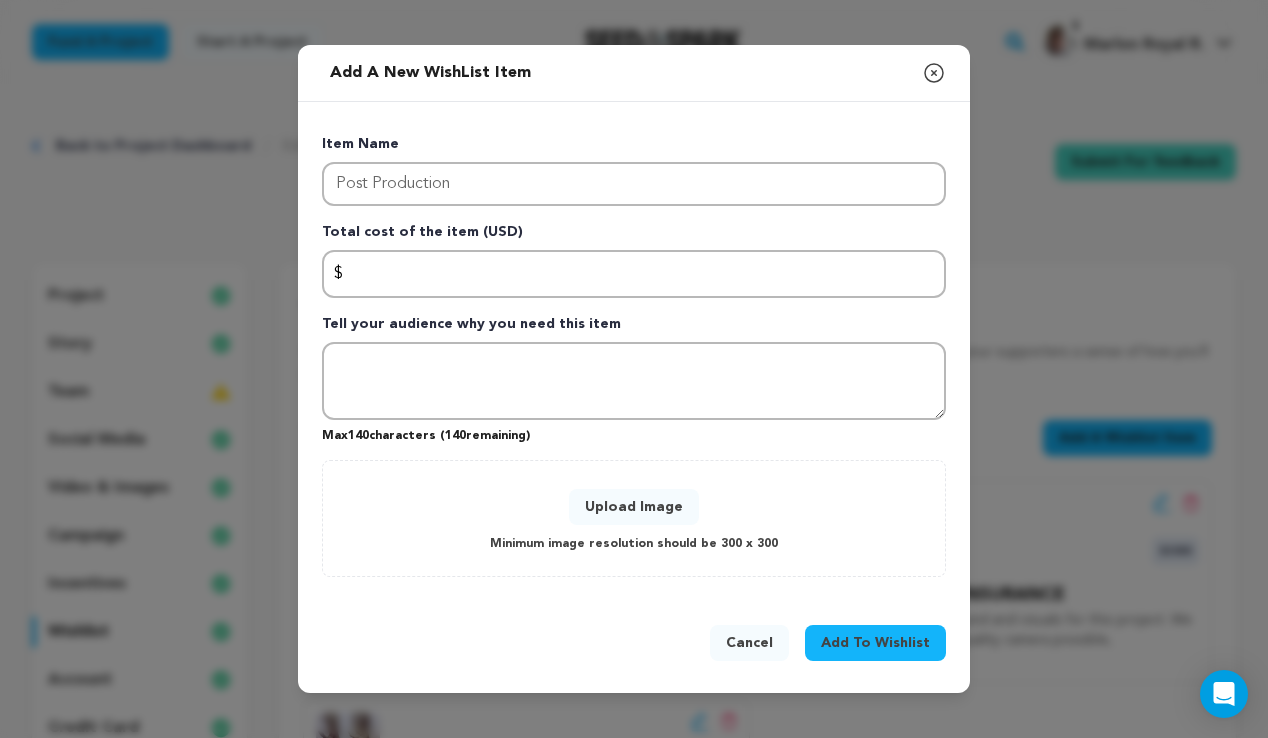 click on "Total cost of the item (USD)" at bounding box center (634, 236) 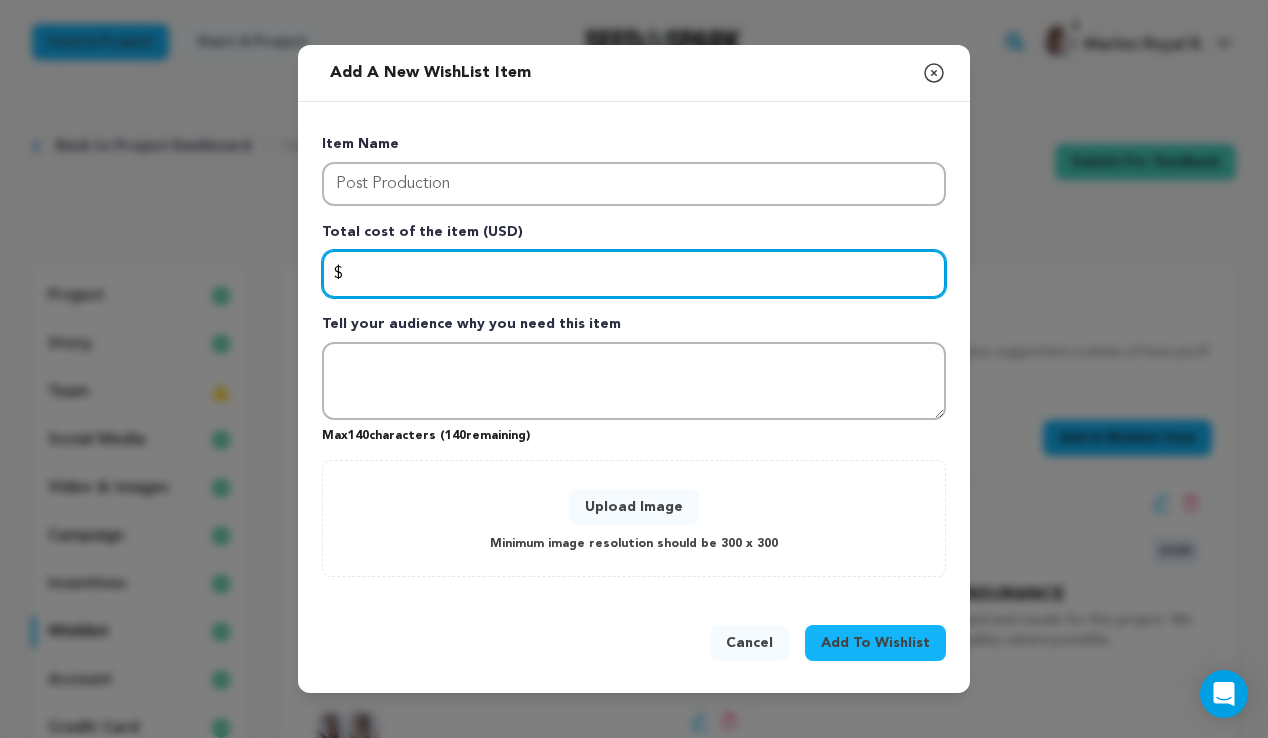 click at bounding box center [634, 274] 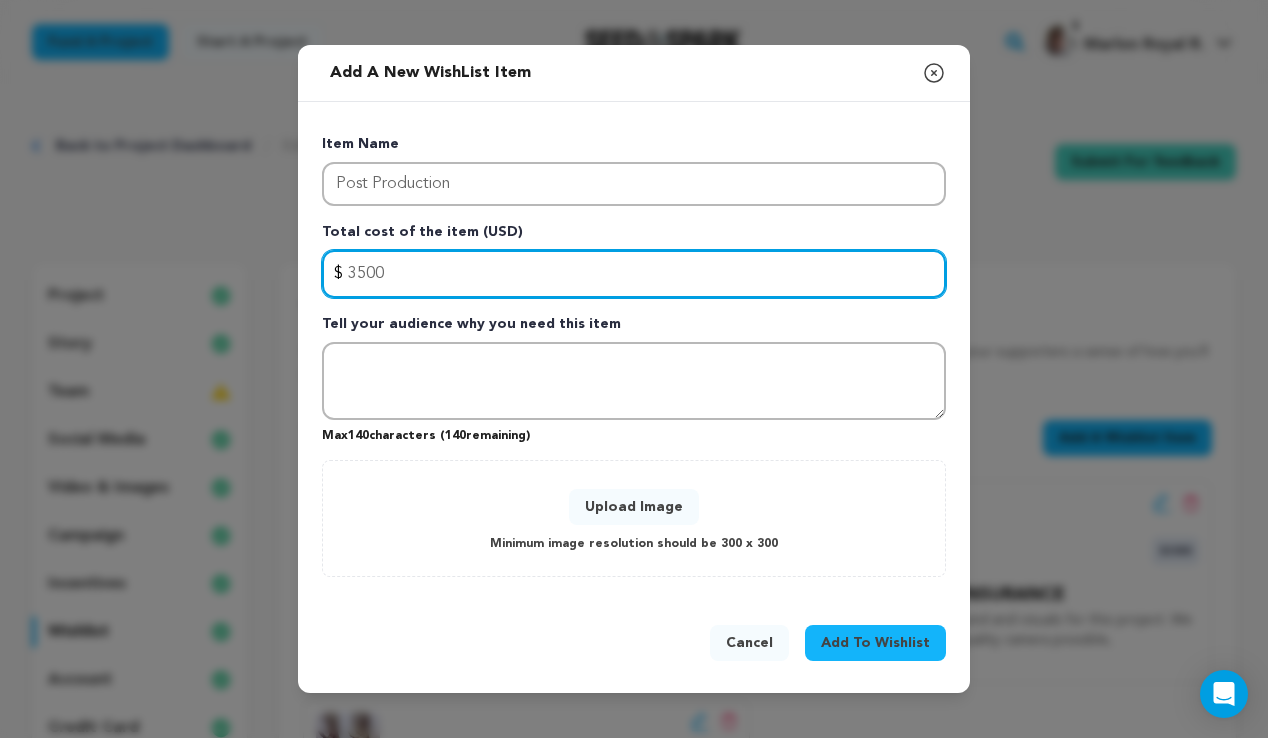 type on "3500" 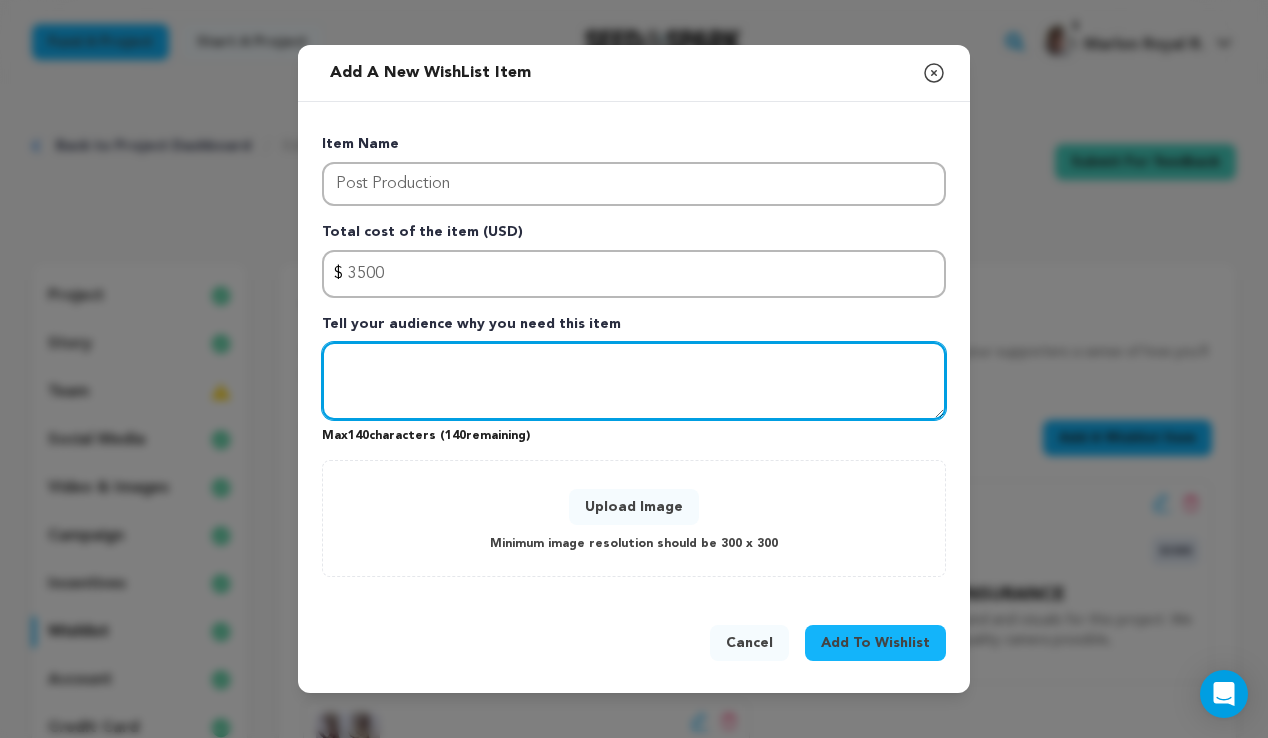 click at bounding box center [634, 381] 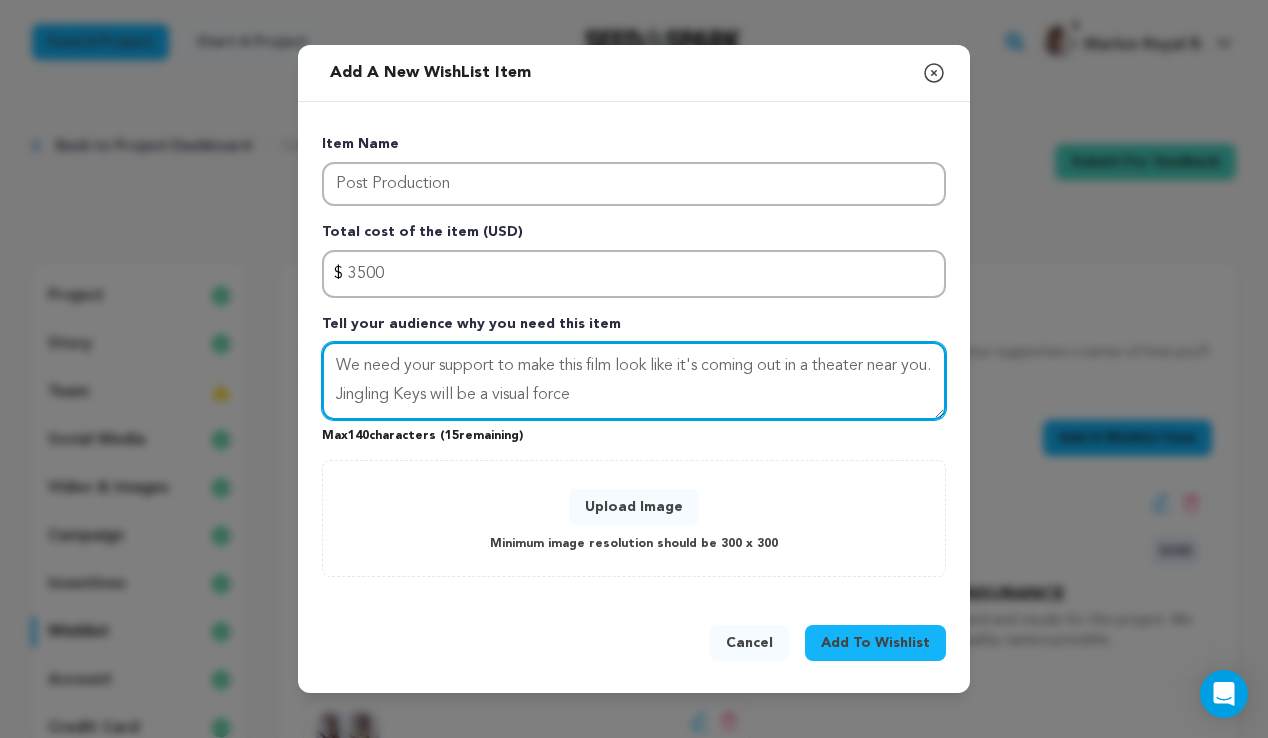 drag, startPoint x: 621, startPoint y: 390, endPoint x: 372, endPoint y: 399, distance: 249.1626 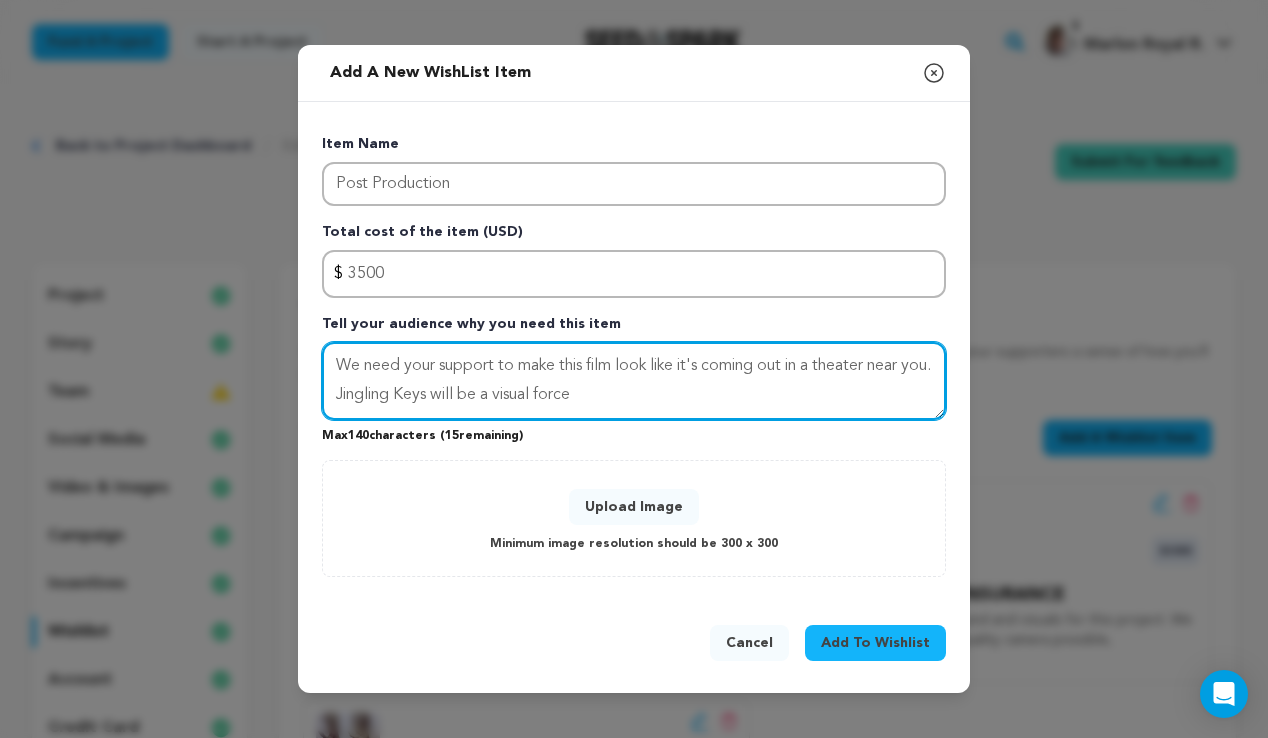 click on "We need your support to make this film look like it's coming out in a theater near you. Jingling Keys will be a visual force" at bounding box center (634, 381) 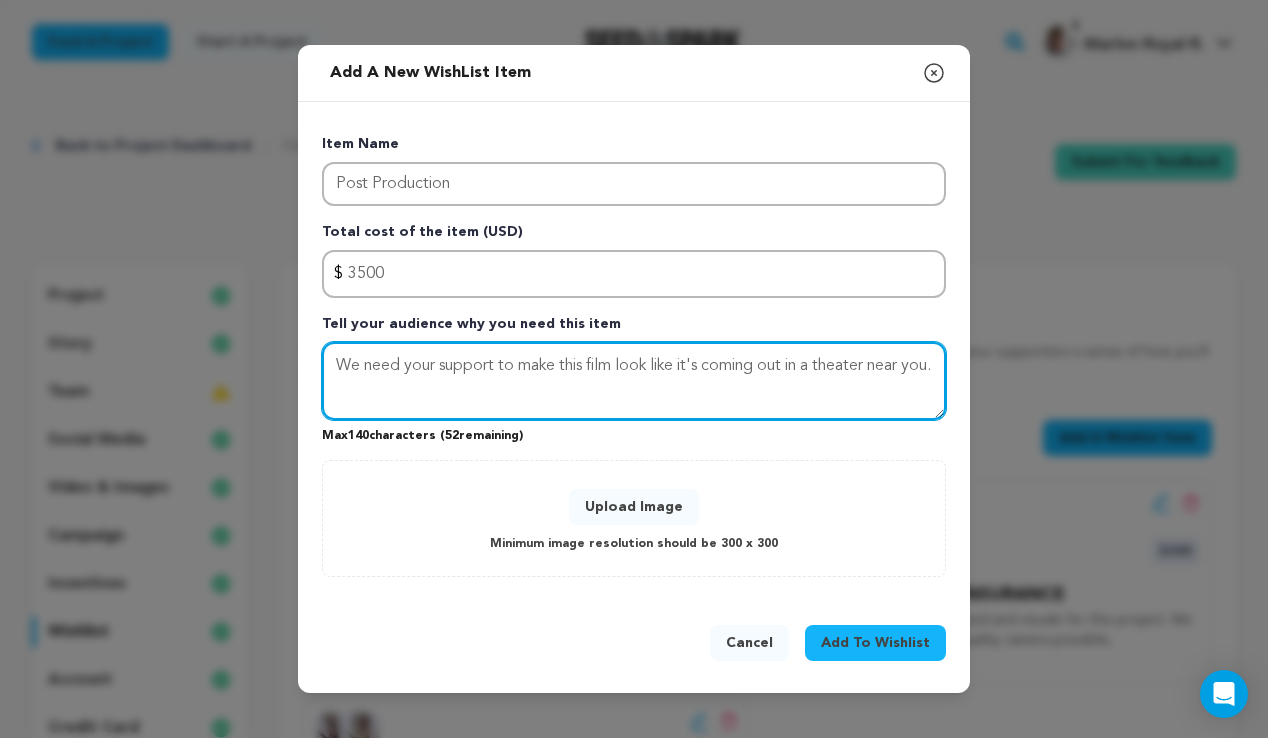 click on "We need your support to make this film look like it's coming out in a theater near you." at bounding box center [634, 381] 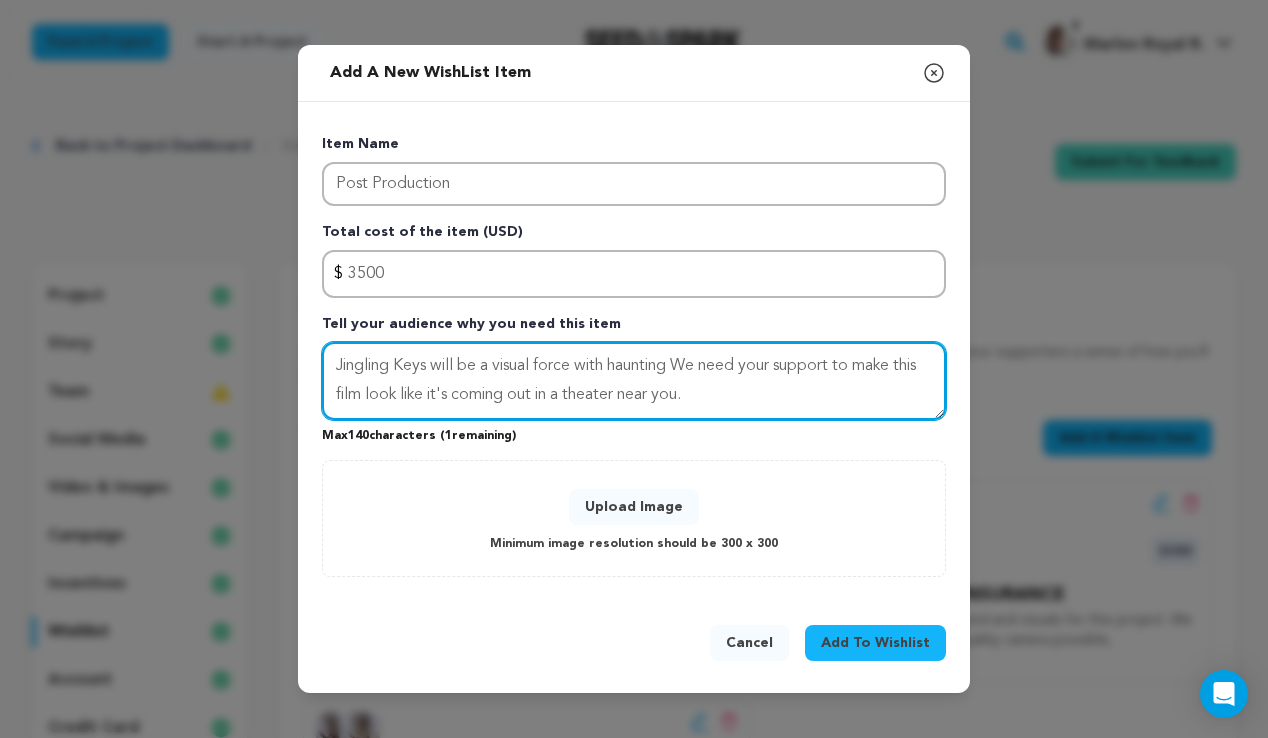 drag, startPoint x: 741, startPoint y: 391, endPoint x: 391, endPoint y: 399, distance: 350.09143 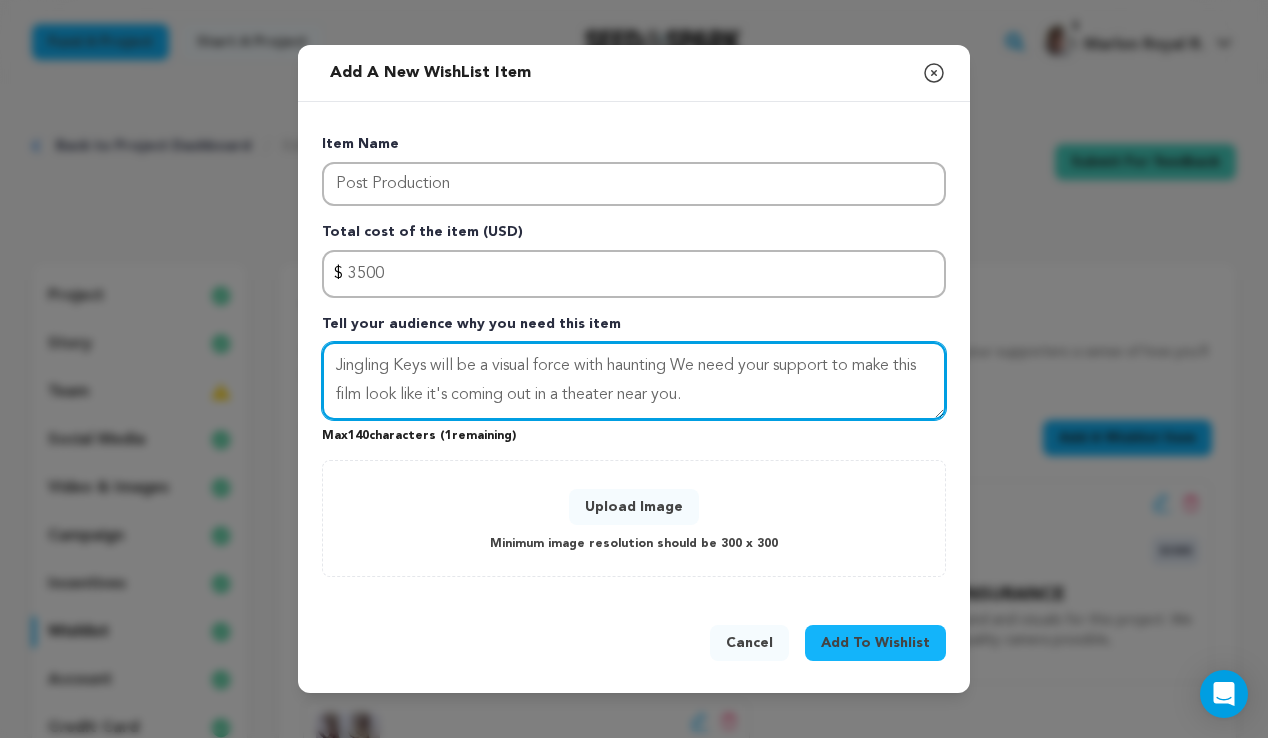 click on "Jingling Keys will be a visual force with haunting We need your support to make this film look like it's coming out in a theater near you." at bounding box center (634, 381) 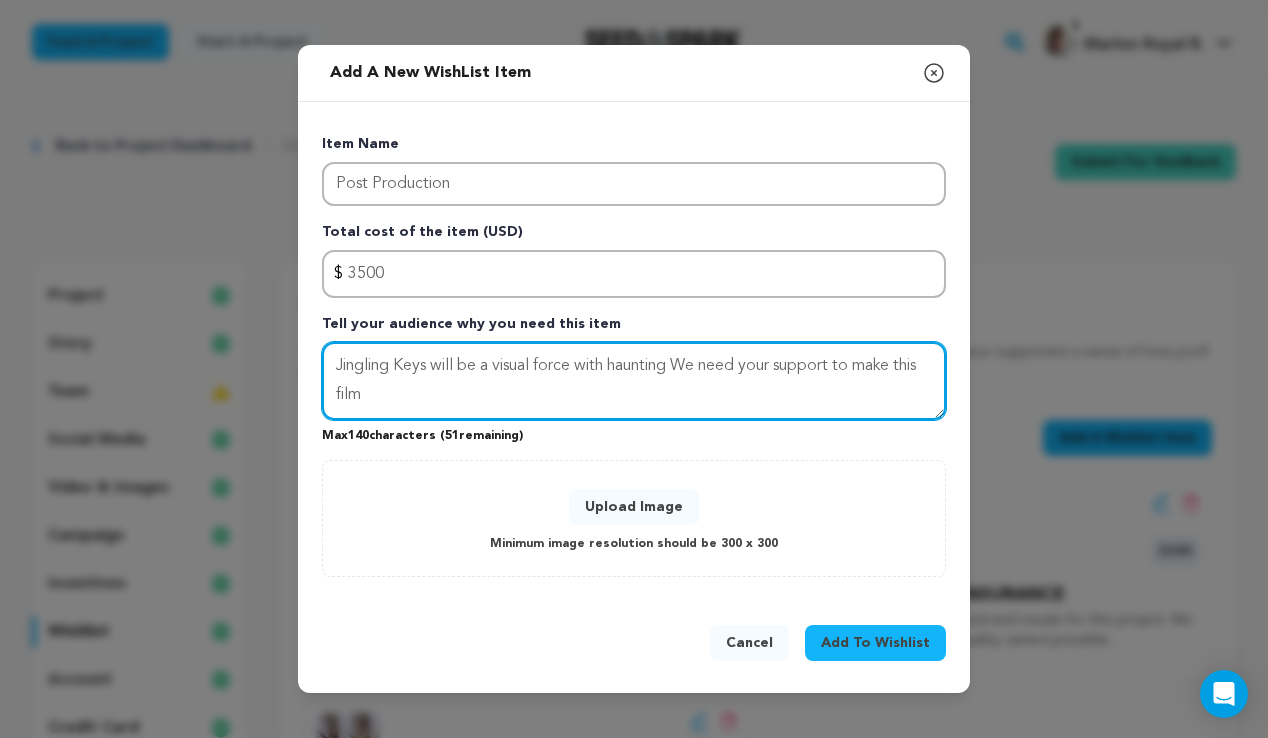 click on "Jingling Keys will be a visual force with haunting We need your support to make this film" at bounding box center [634, 381] 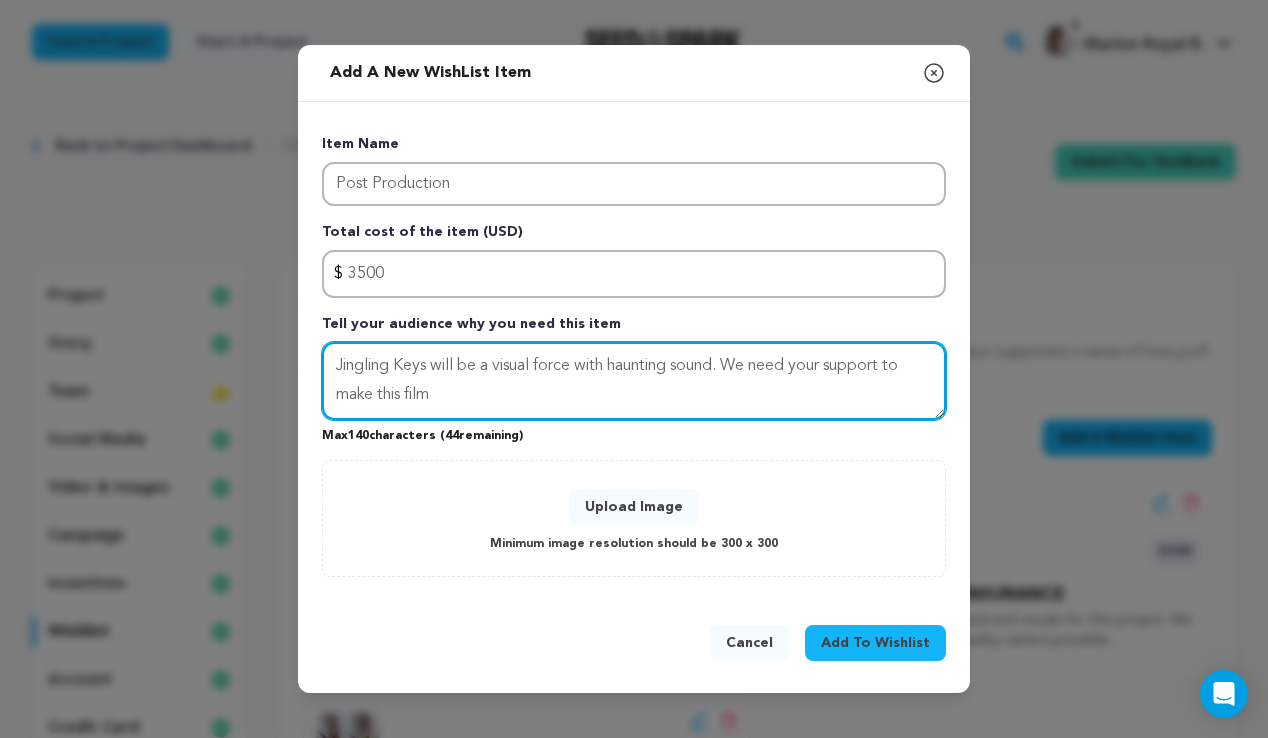 click on "Jingling Keys will be a visual force with haunting sound. We need your support to make this film" at bounding box center (634, 381) 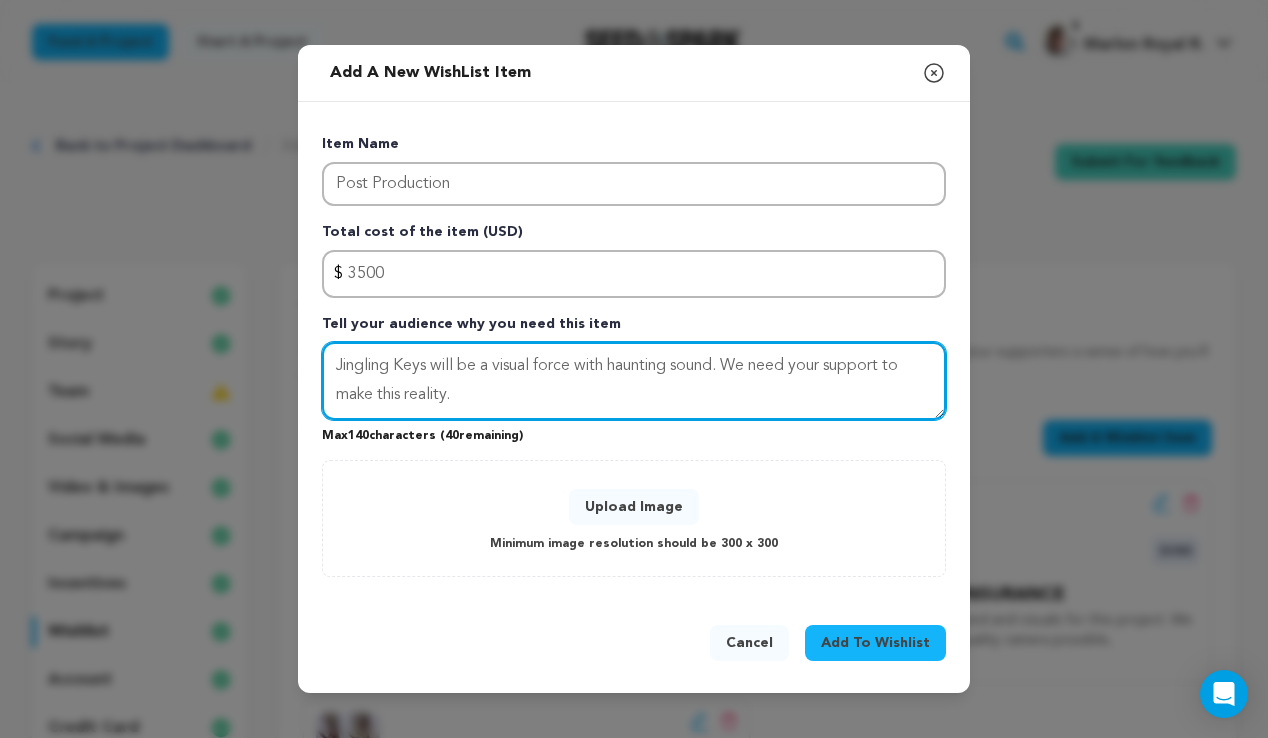 type on "Jingling Keys will be a visual force with haunting sound. We need your support to make this reality." 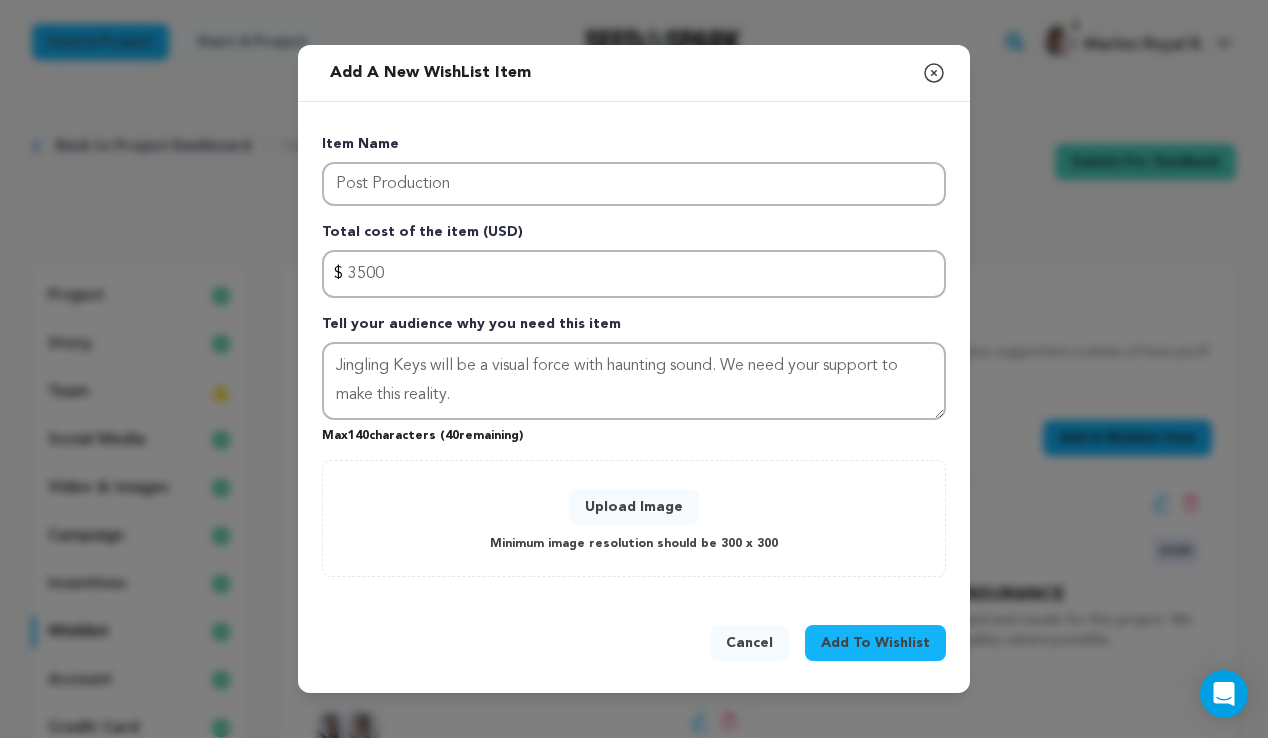 click on "Add To Wishlist" at bounding box center [875, 643] 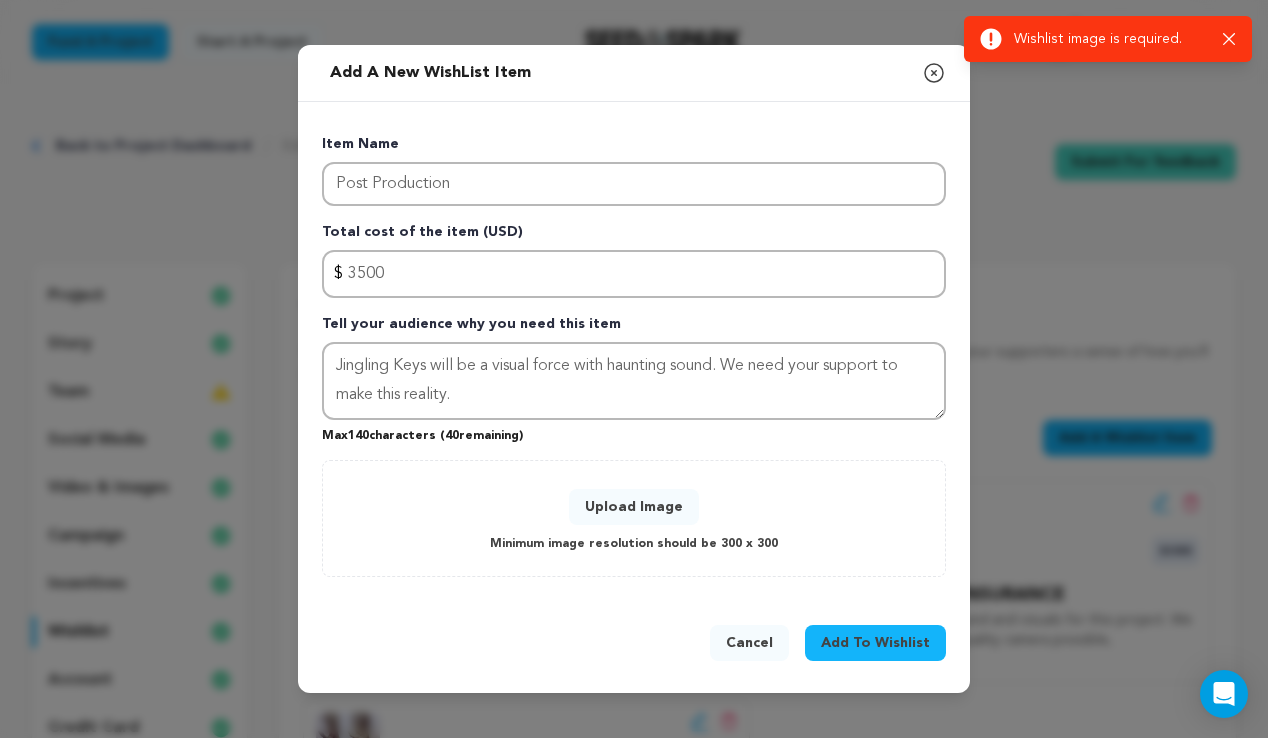 click on "Add a new WishList item
Close modal
Item Name
Post Production
Total cost of the item (USD)
$
Amount
3500
Tell your audience why you need this item
Jingling Keys will be a visual force with haunting sound. We need your support to make this reality.  Max  0" at bounding box center (634, 369) 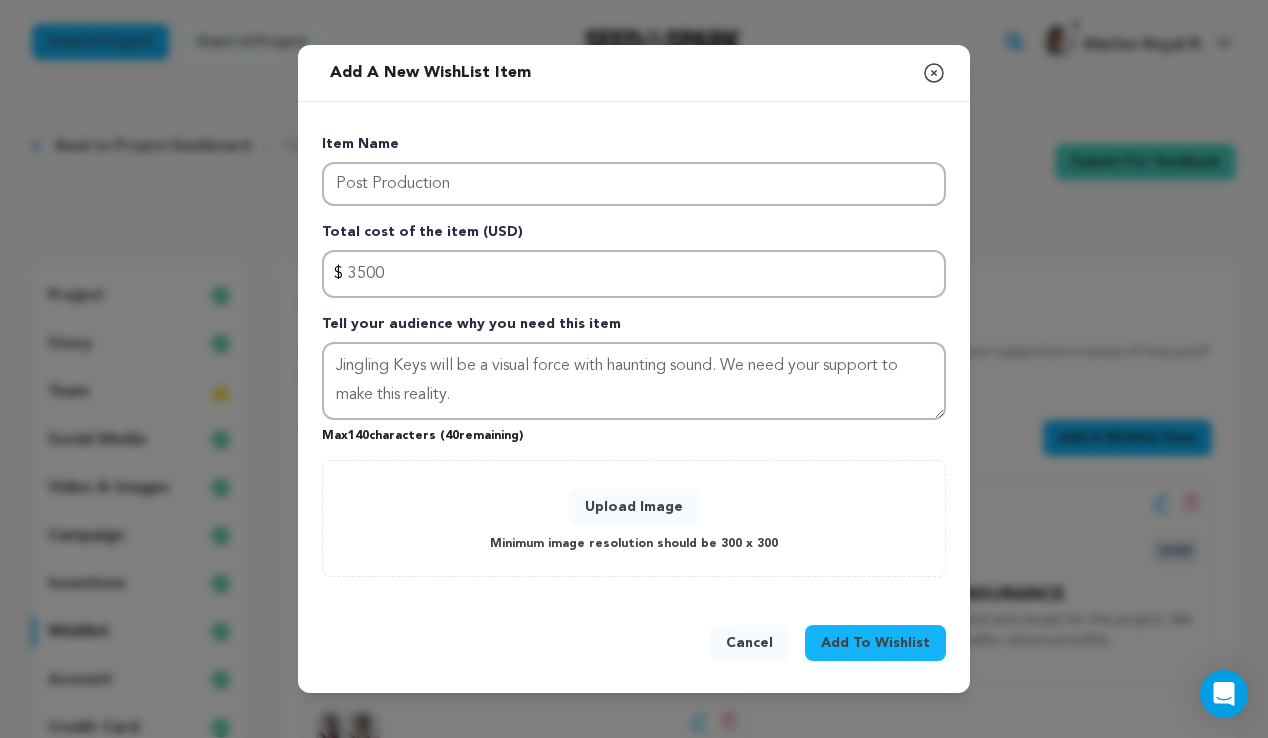 click on "Upload Image" at bounding box center [634, 507] 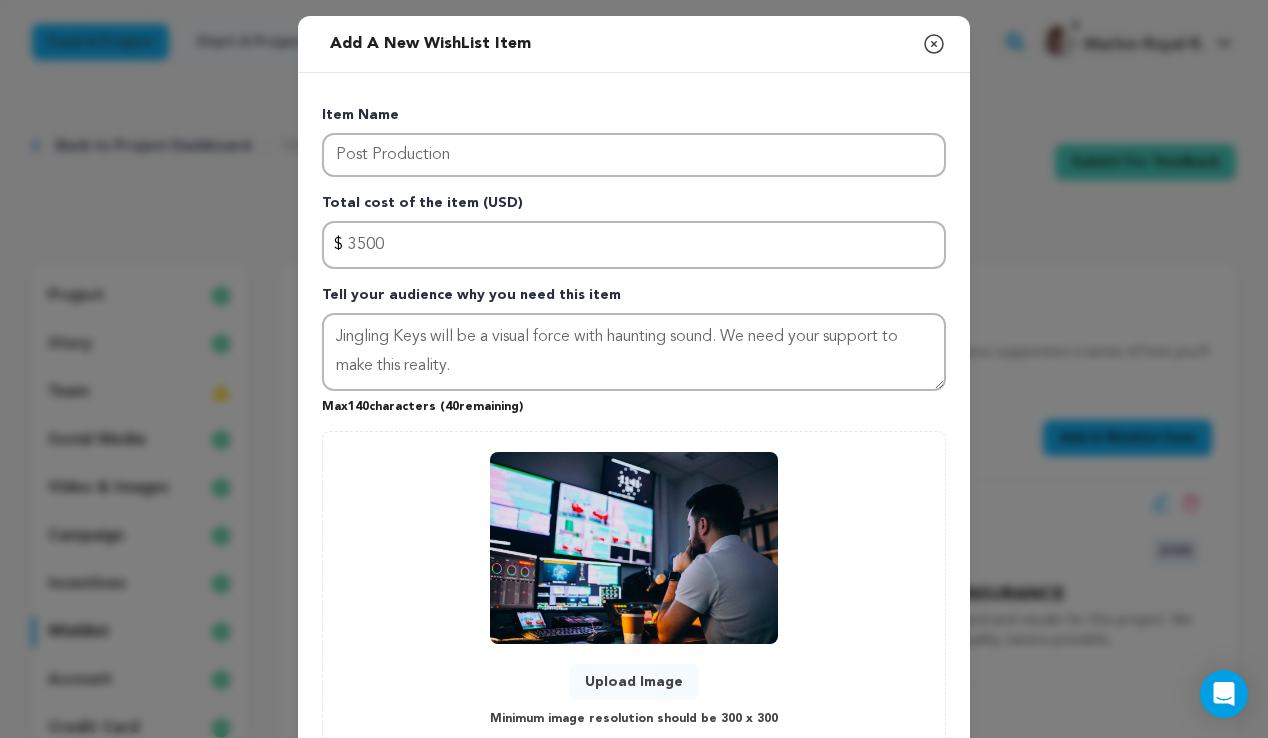 click on "Upload Image
Minimum image resolution should be 300 x 300" at bounding box center (634, 591) 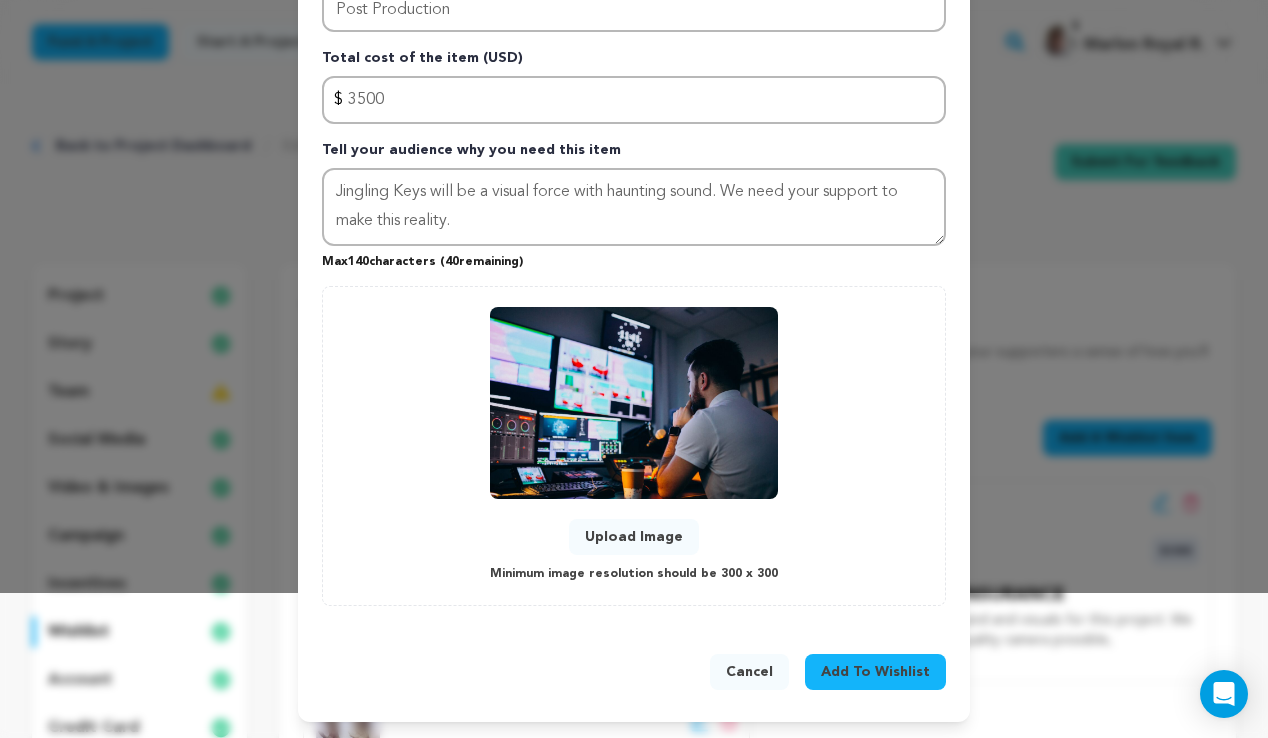 scroll, scrollTop: 145, scrollLeft: 0, axis: vertical 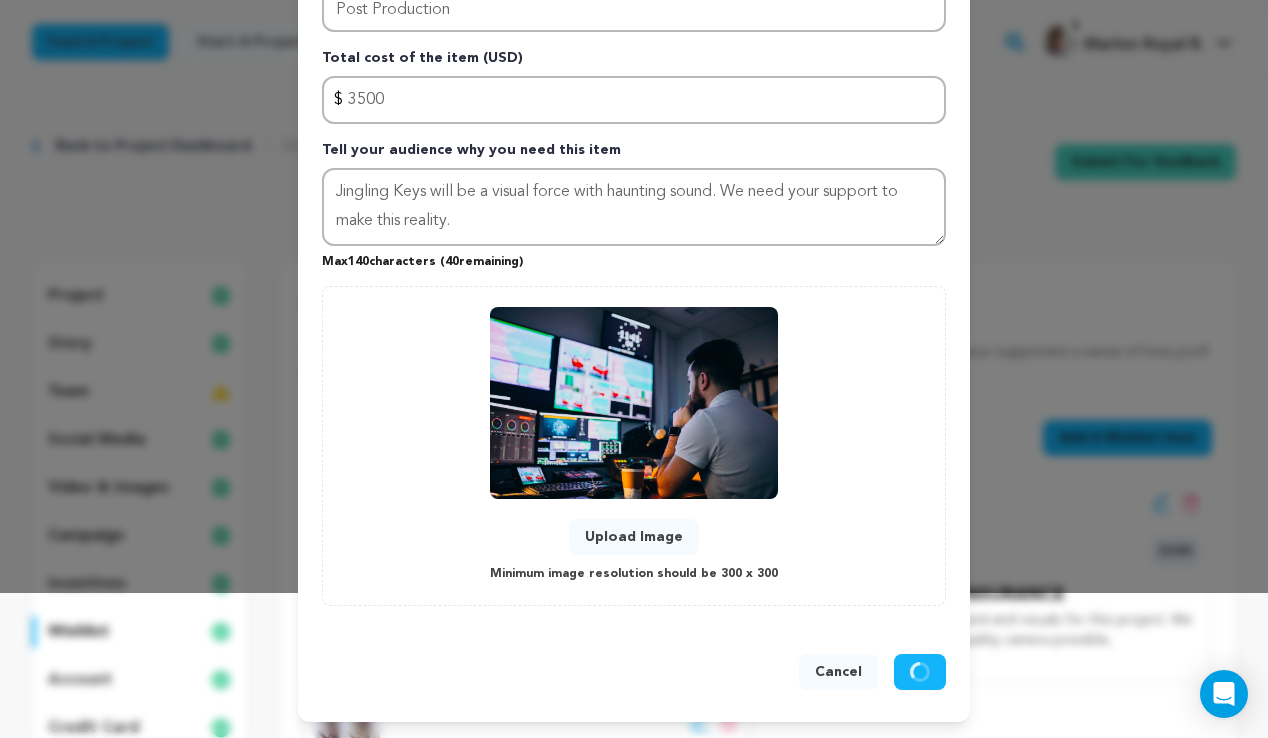 type 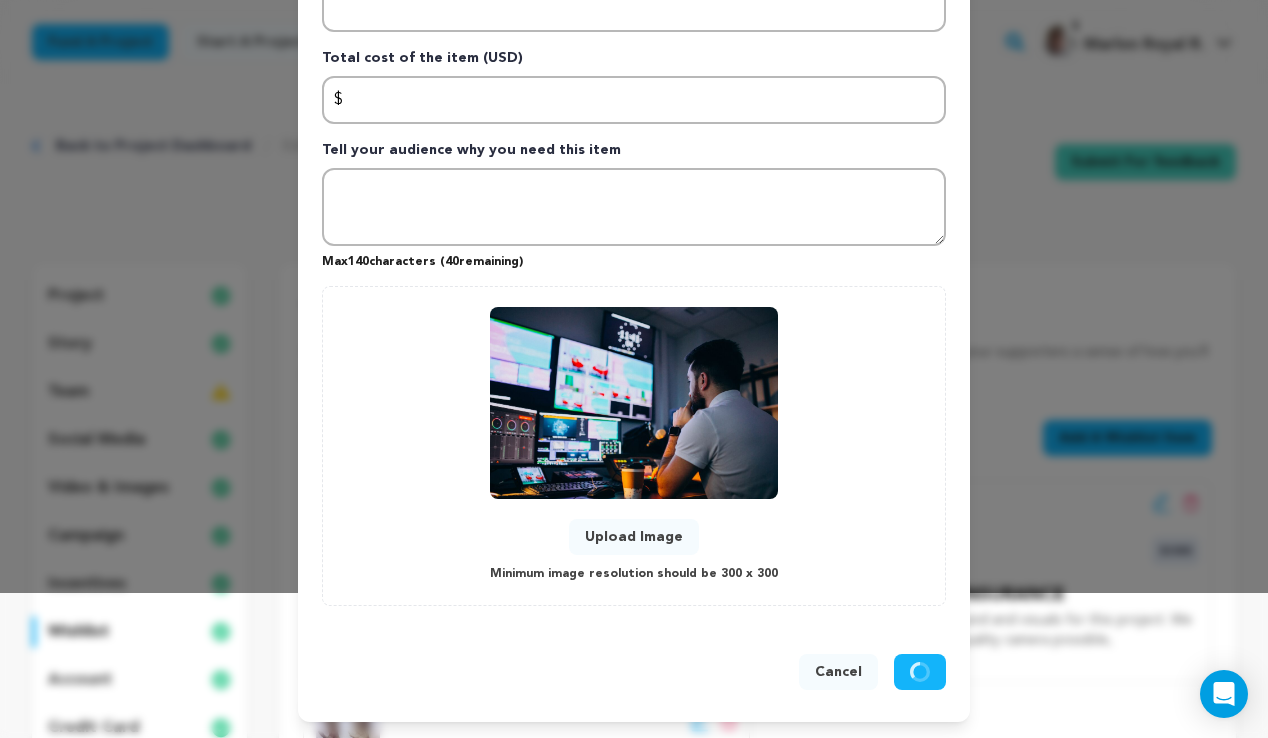 scroll, scrollTop: 0, scrollLeft: 0, axis: both 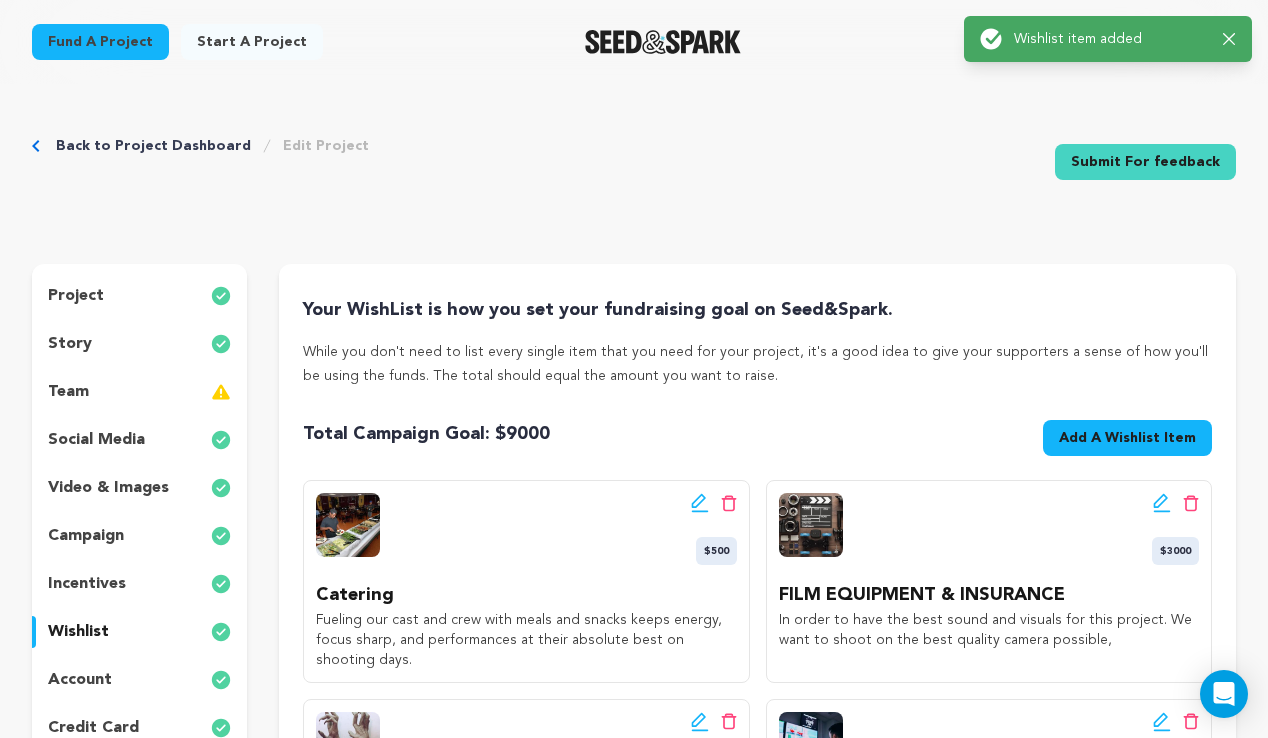 click on "Back to Project Dashboard
Edit Project
Submit For feedback
Submit For feedback" at bounding box center (634, 166) 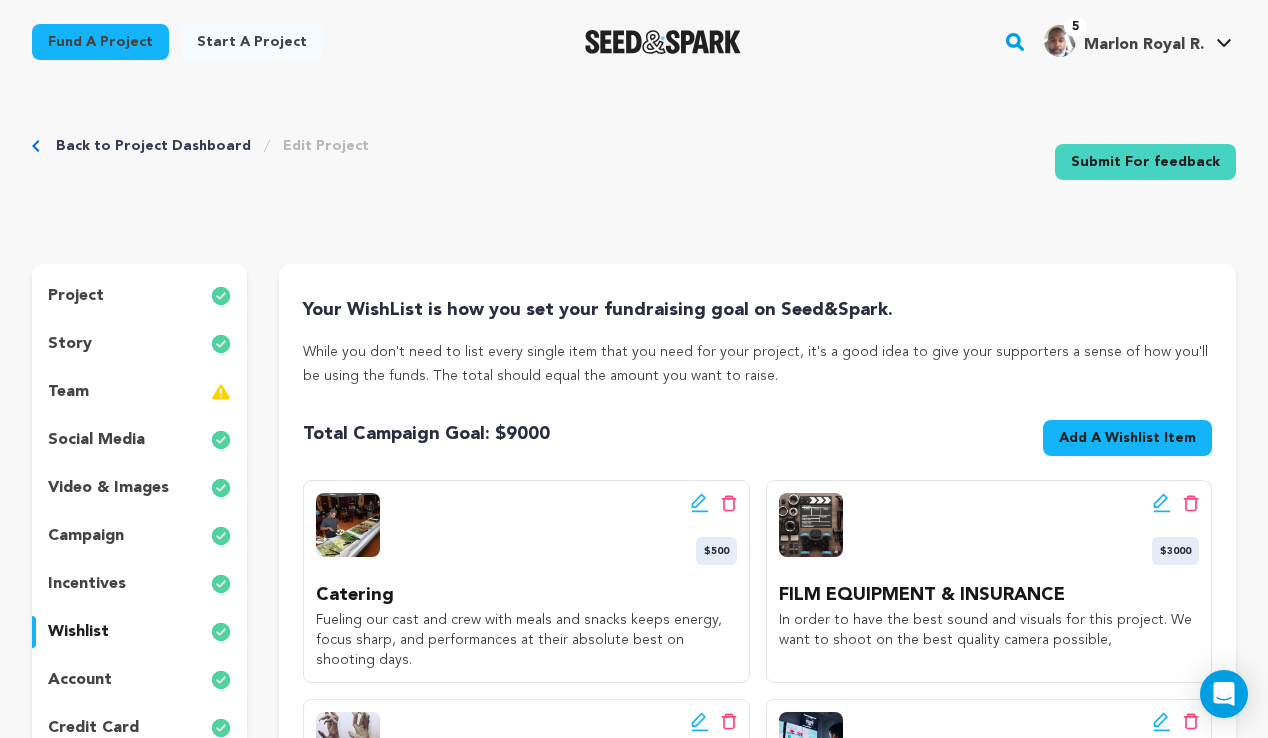 scroll, scrollTop: 0, scrollLeft: 0, axis: both 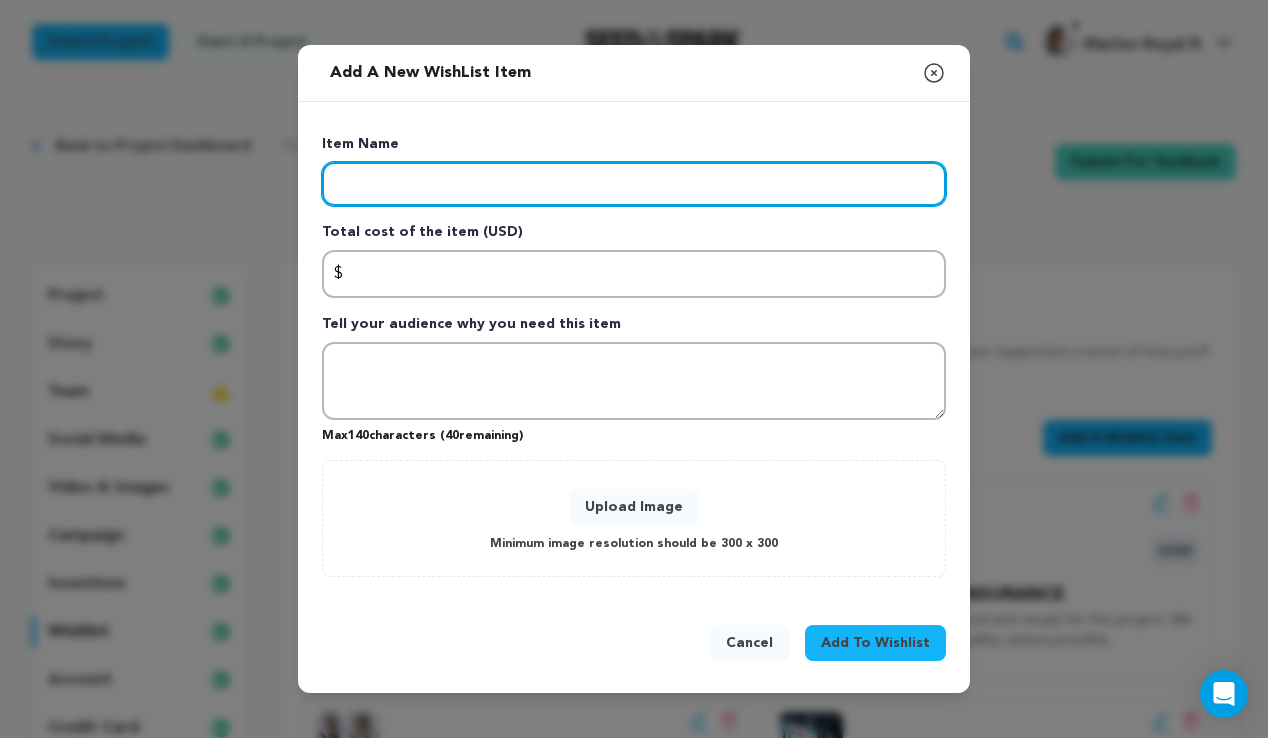 click at bounding box center [634, 184] 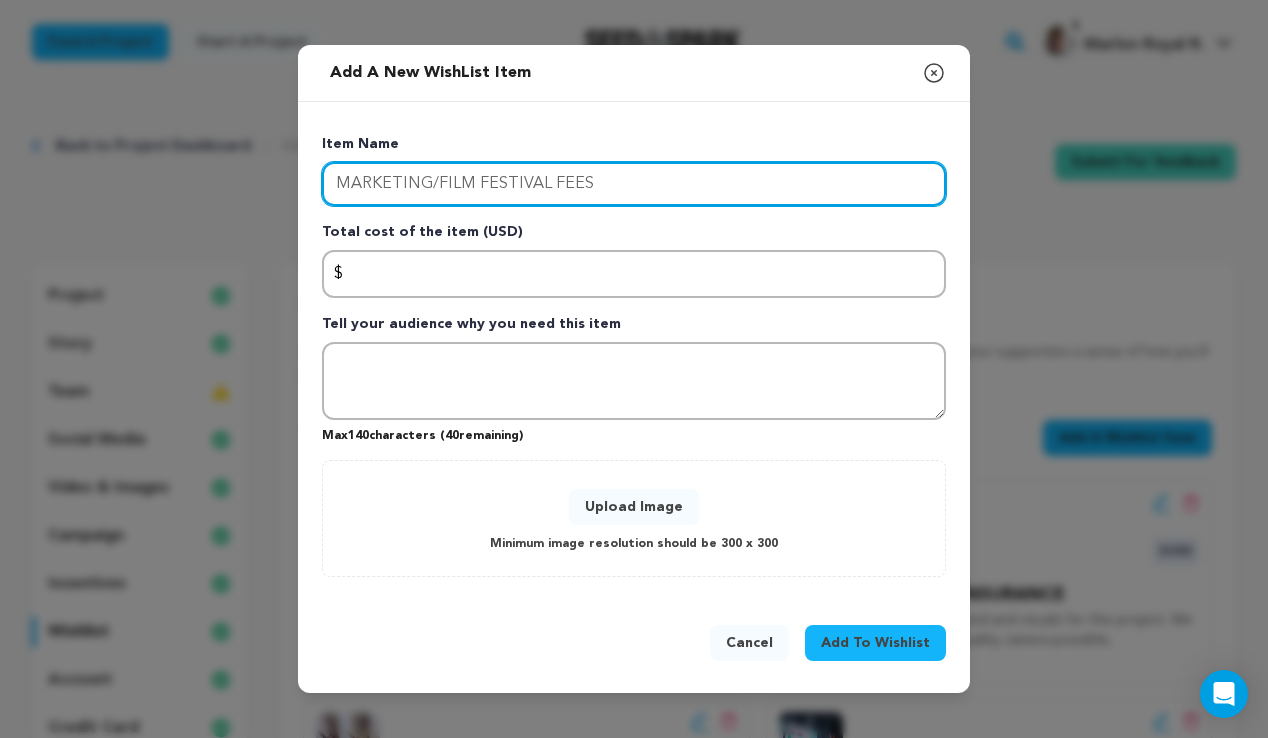 type on "MARKETING/FILM FESTIVAL FEES" 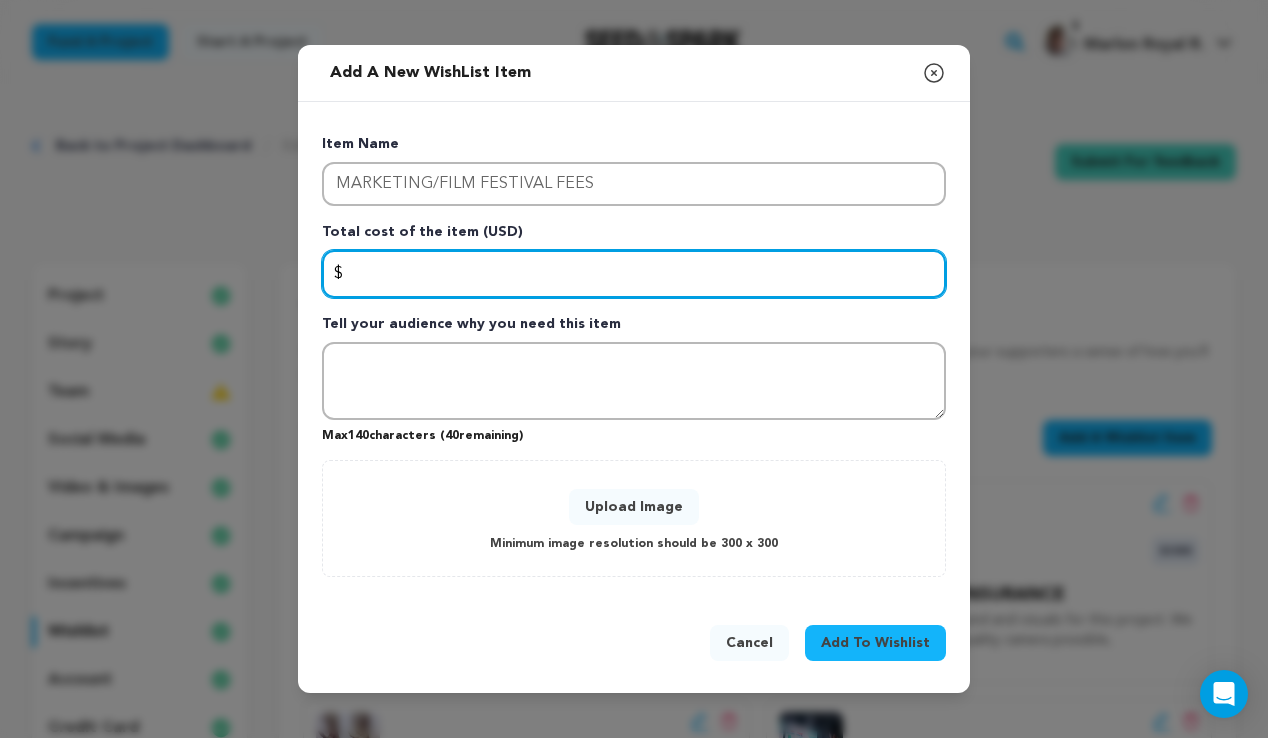 click at bounding box center [634, 274] 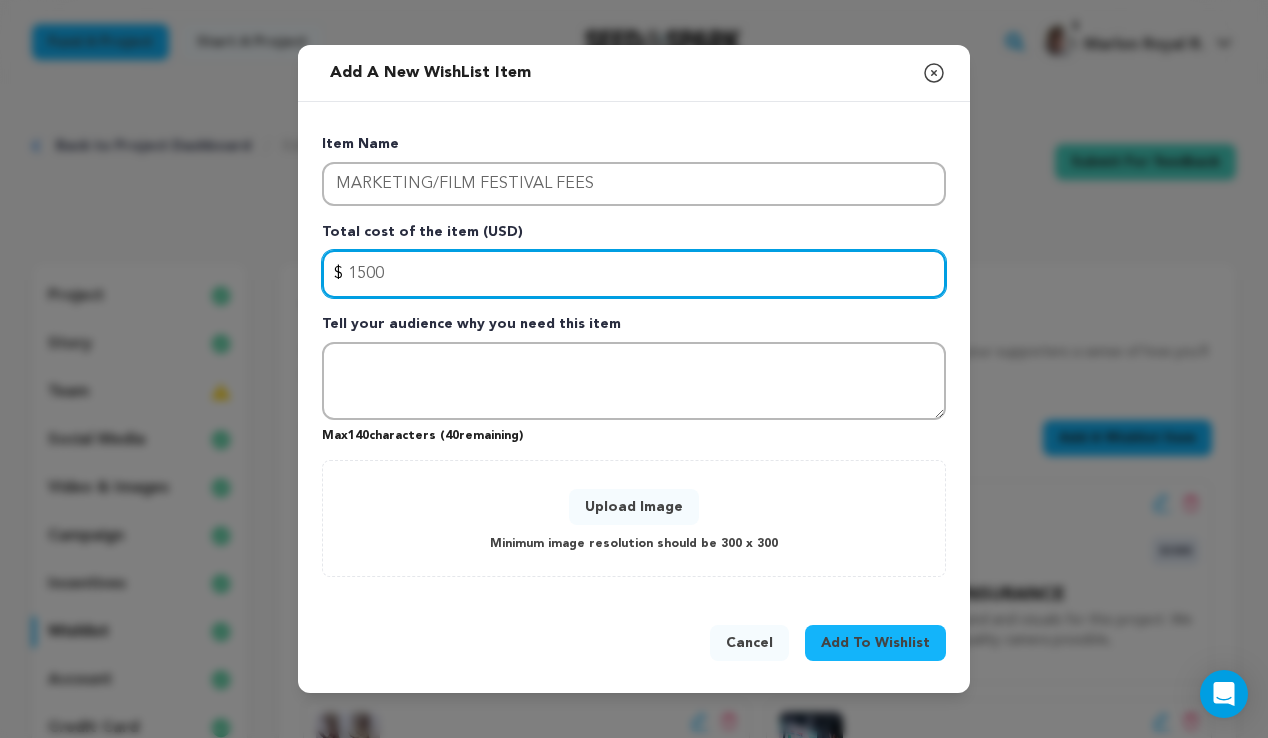 type on "1500" 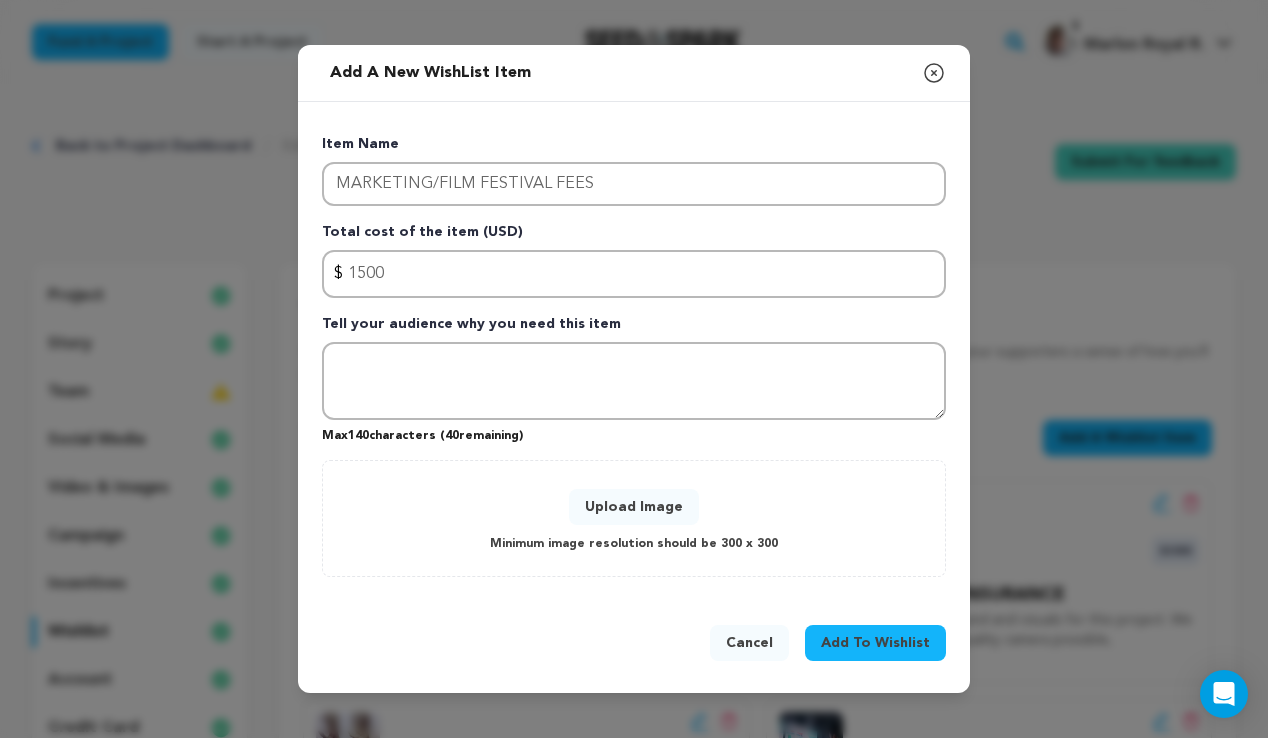 click on "Upload Image" at bounding box center (634, 507) 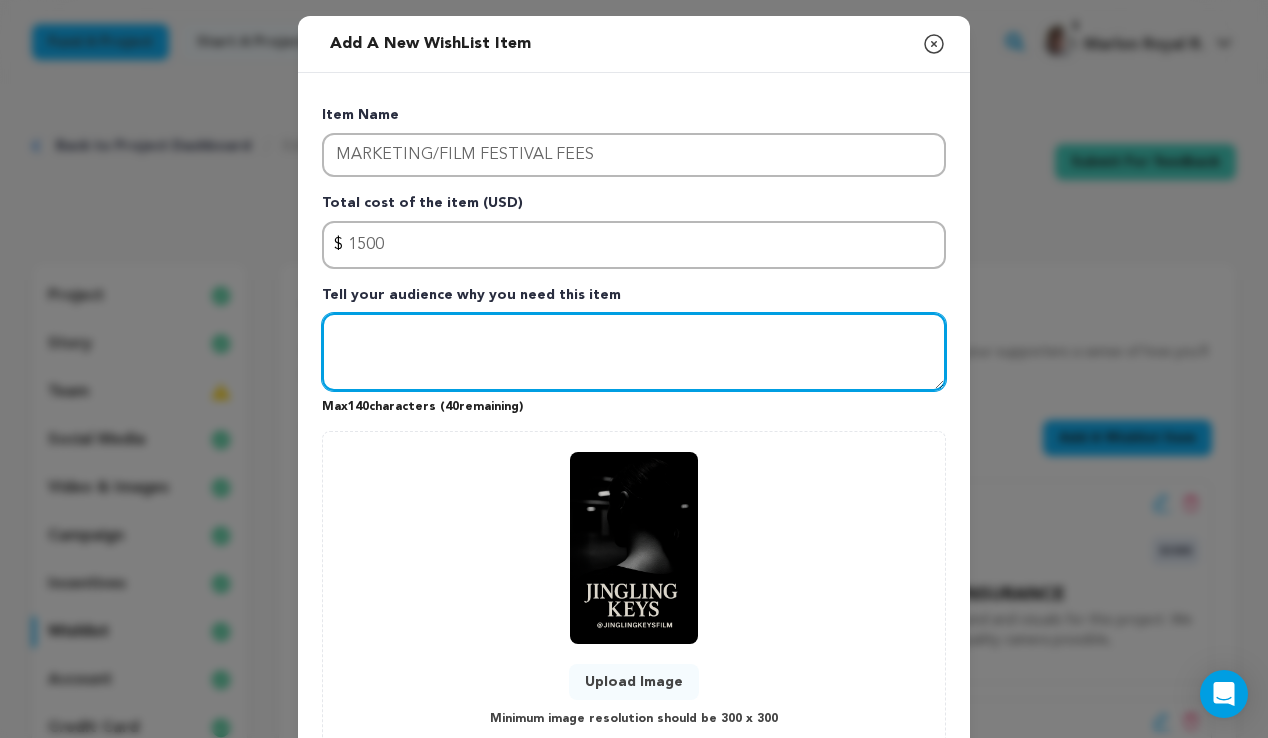 click at bounding box center (634, 352) 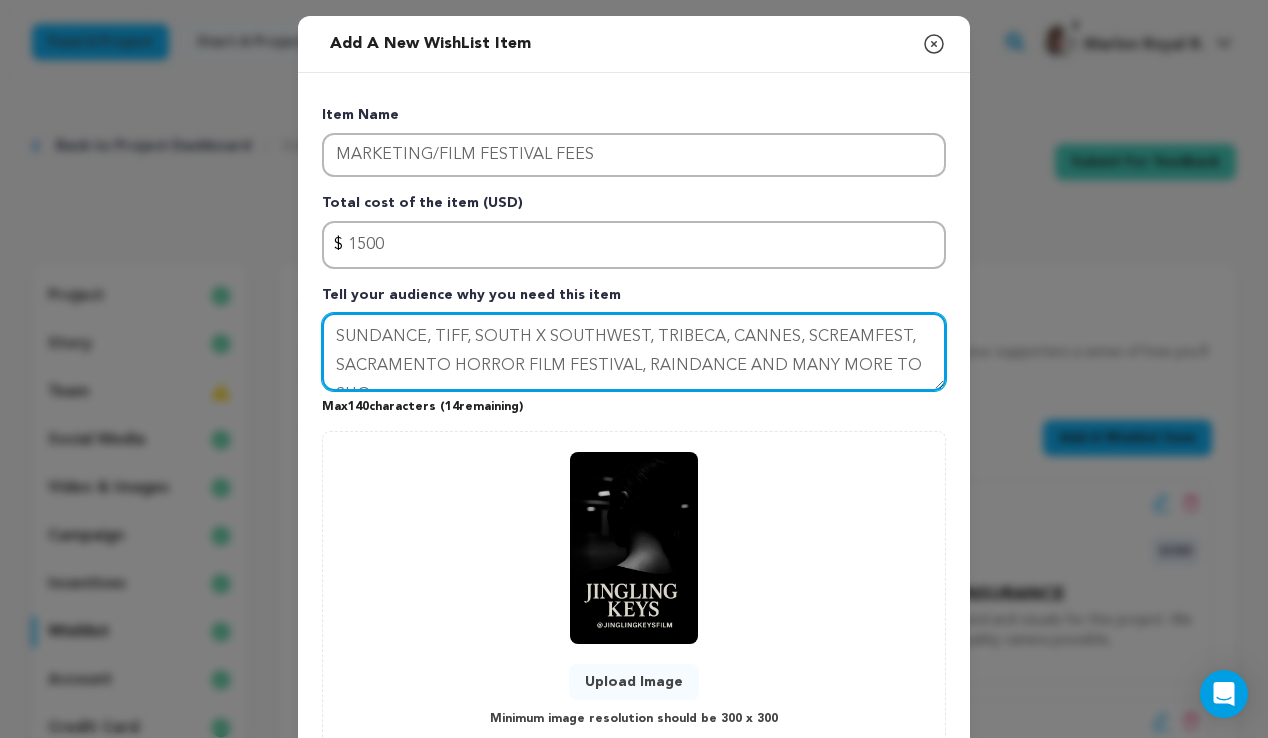 scroll, scrollTop: 12, scrollLeft: 0, axis: vertical 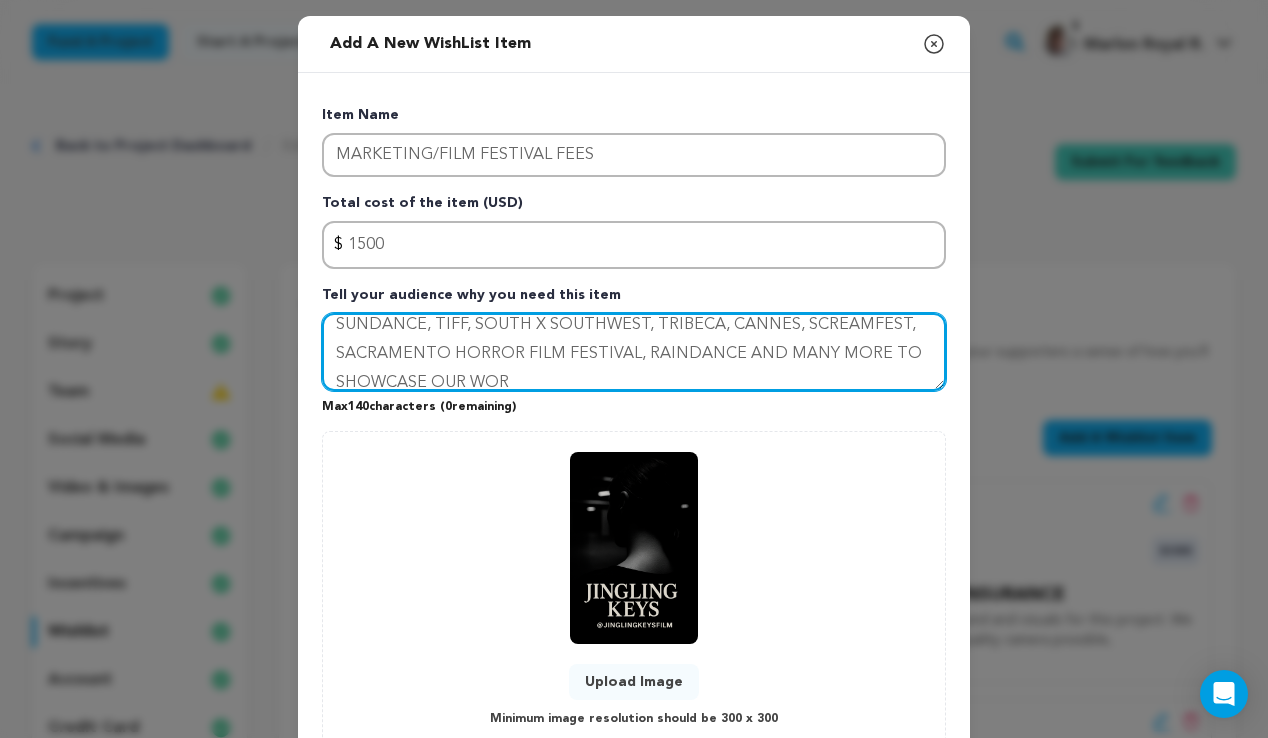 click on "SUNDANCE, TIFF, SOUTH X SOUTHWEST, TRIBECA, CANNES, SCREAMFEST, SACRAMENTO HORROR FILM FESTIVAL, RAINDANCE AND MANY MORE TO SHOWCASE OUR WOR" at bounding box center [634, 352] 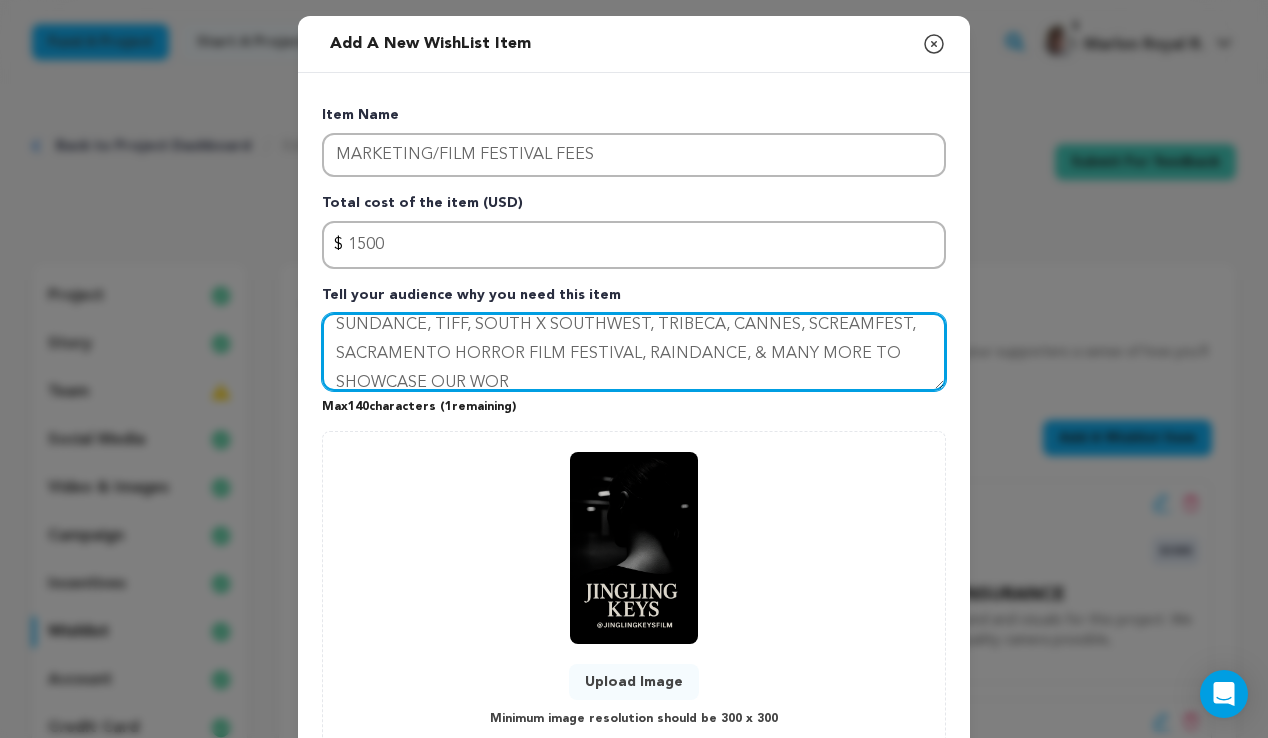 click on "SUNDANCE, TIFF, SOUTH X SOUTHWEST, TRIBECA, CANNES, SCREAMFEST, SACRAMENTO HORROR FILM FESTIVAL, RAINDANCE, & MANY MORE TO SHOWCASE OUR WOR" at bounding box center (634, 352) 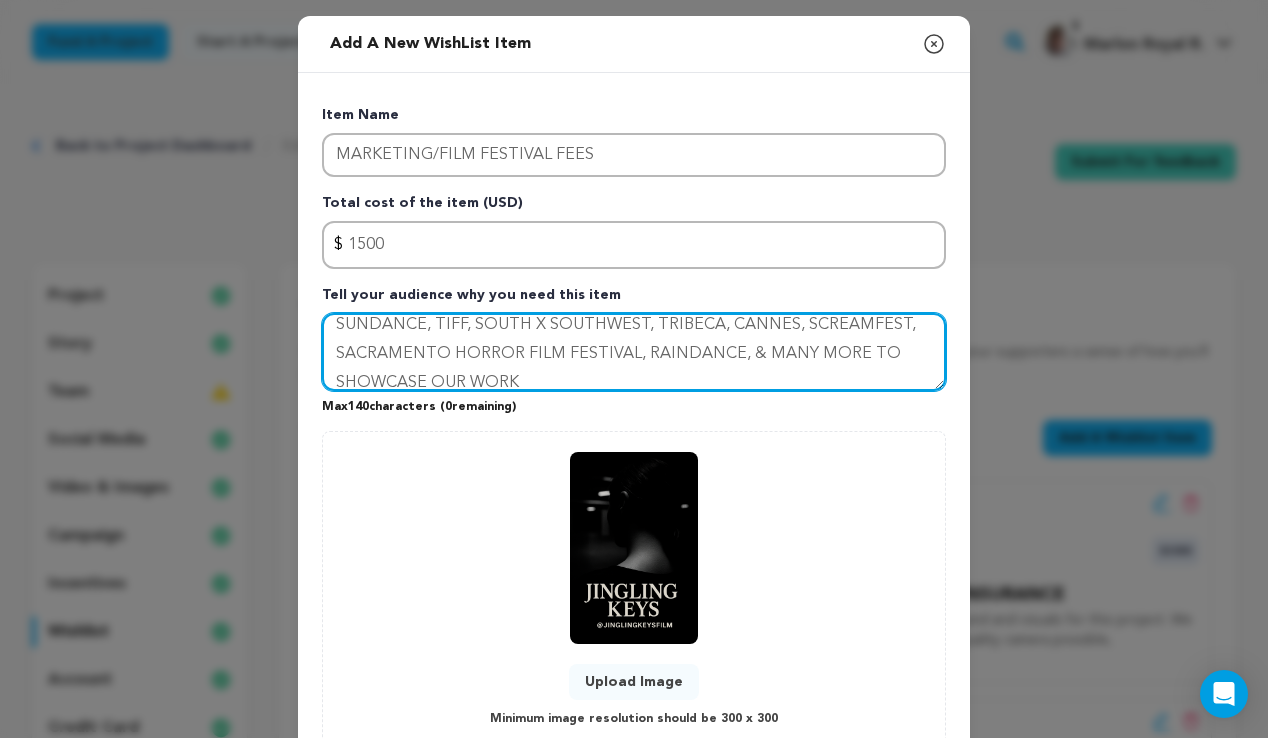 type on "SUNDANCE, TIFF, SOUTH X SOUTHWEST, TRIBECA, CANNES, SCREAMFEST, SACRAMENTO HORROR FILM FESTIVAL, RAINDANCE, & MANY MORE TO SHOWCASE OUR WORK" 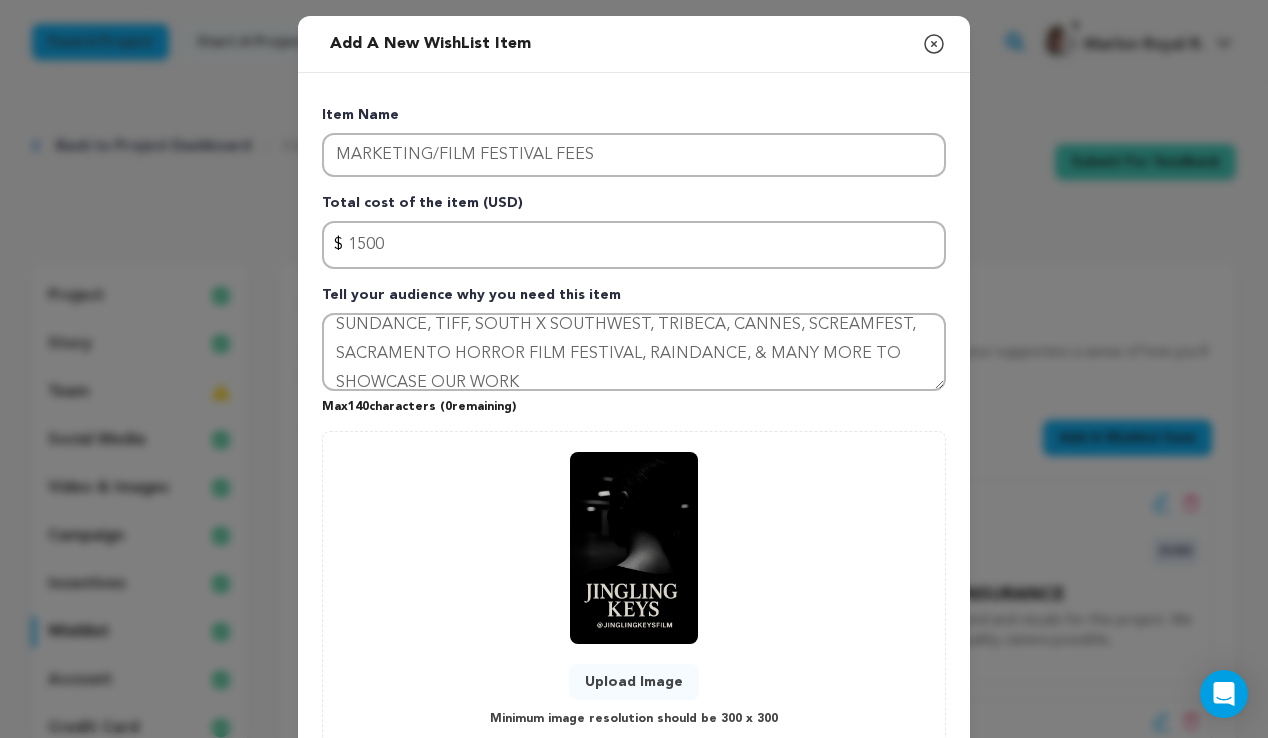 click on "Upload Image
Minimum image resolution should be 300 x 300" at bounding box center (634, 591) 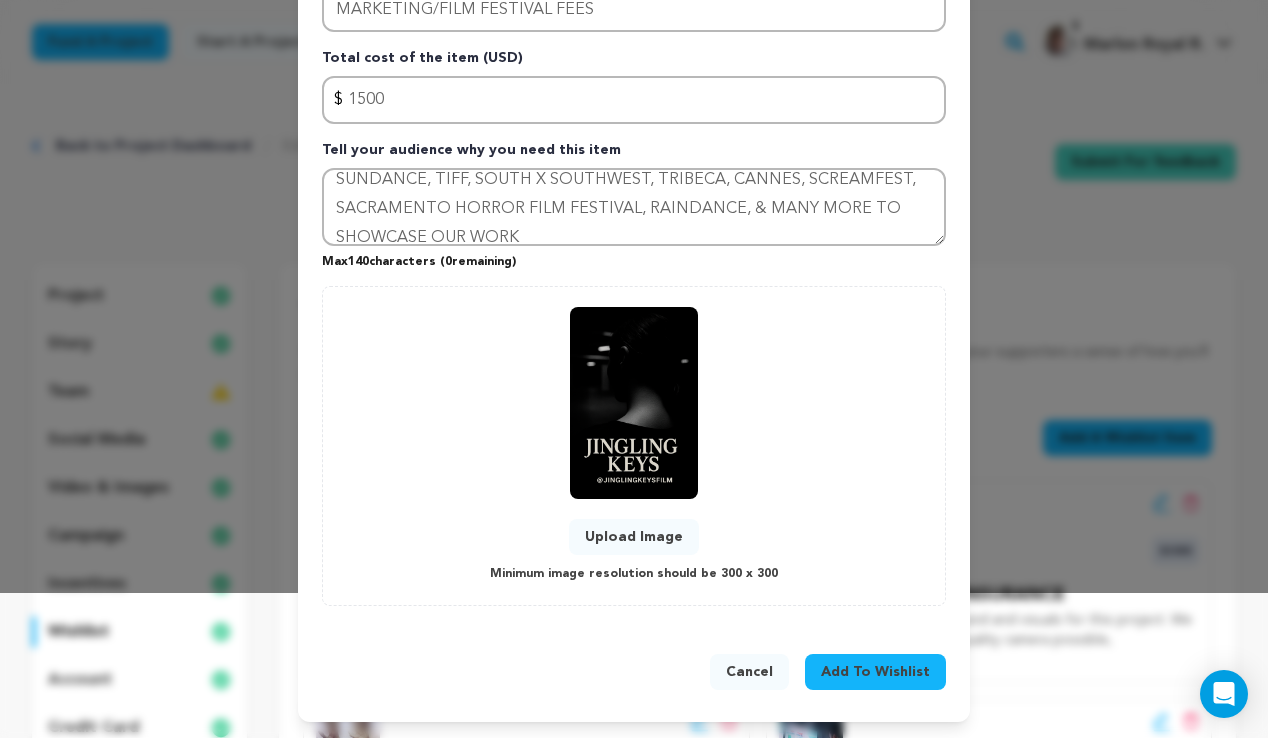 scroll, scrollTop: 145, scrollLeft: 0, axis: vertical 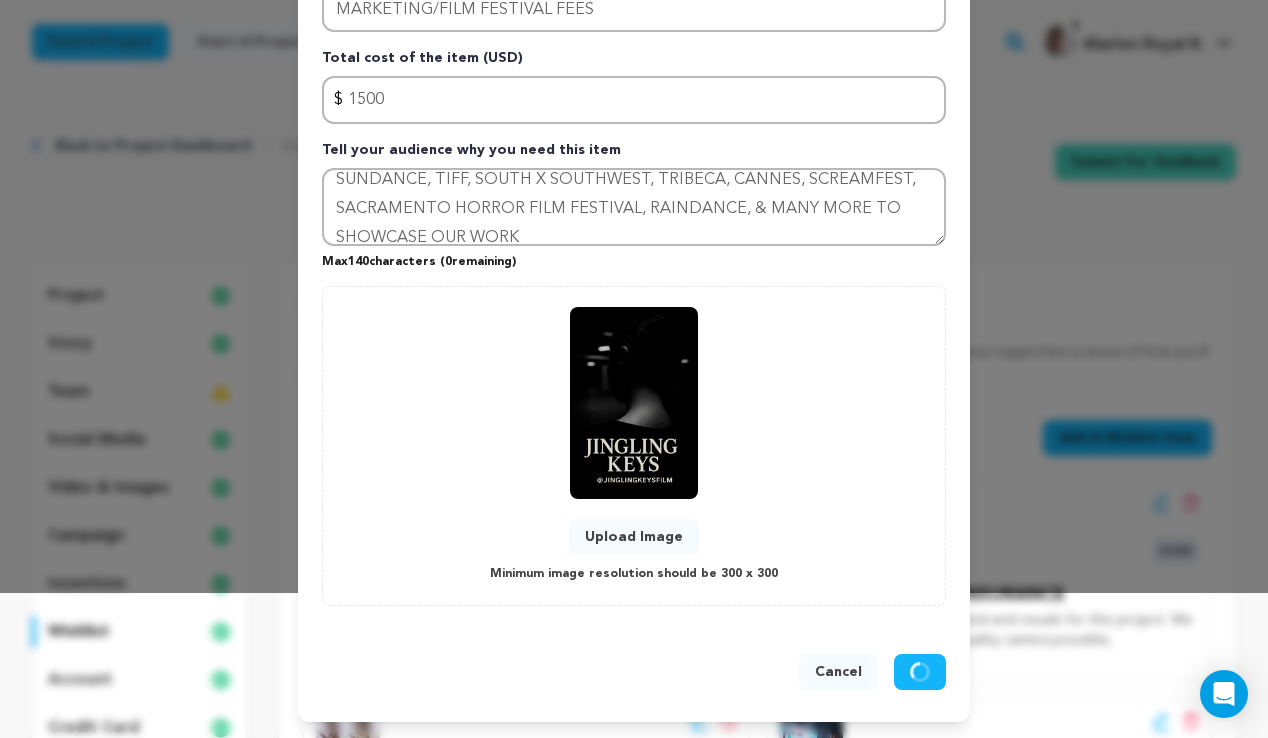 type 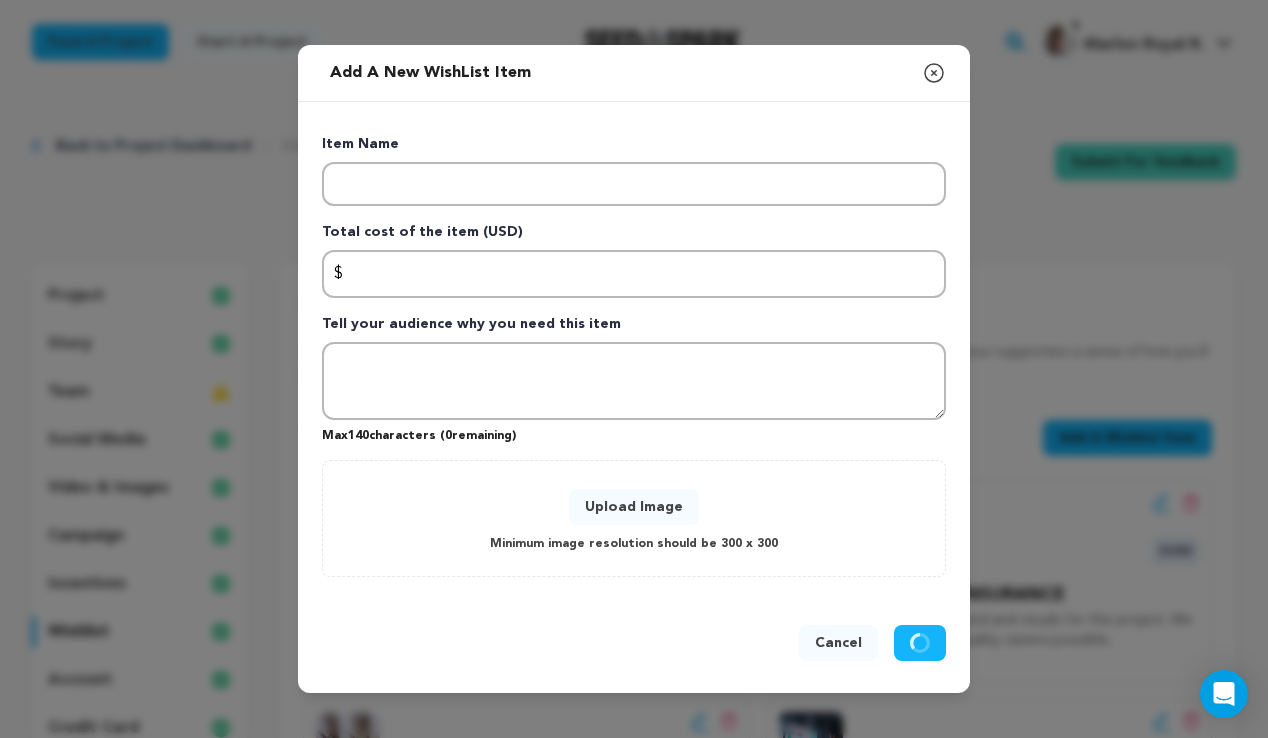 scroll, scrollTop: 0, scrollLeft: 0, axis: both 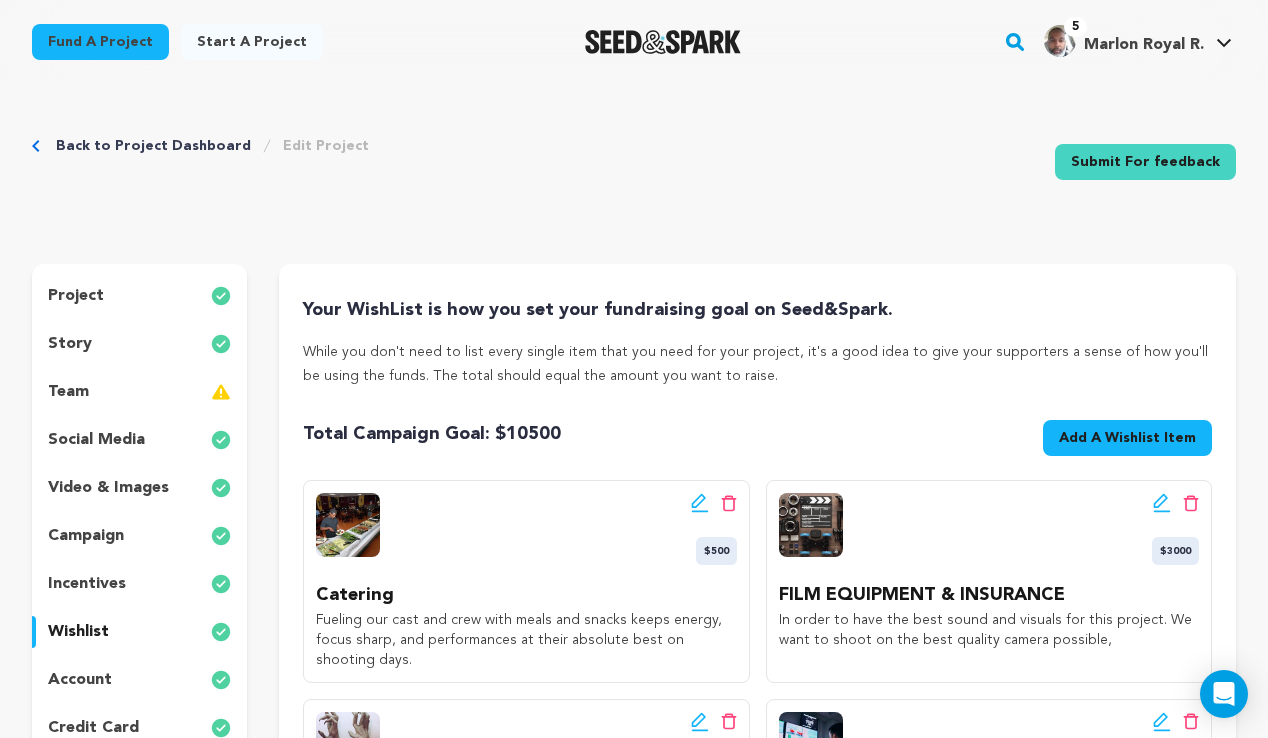 click on "Edit wishlist button
Delete wishlist button
$3000
FILM EQUIPMENT & INSURANCE
In order to have the best sound and visuals for this project. We want to shoot on the best quality camera possible," at bounding box center (989, 581) 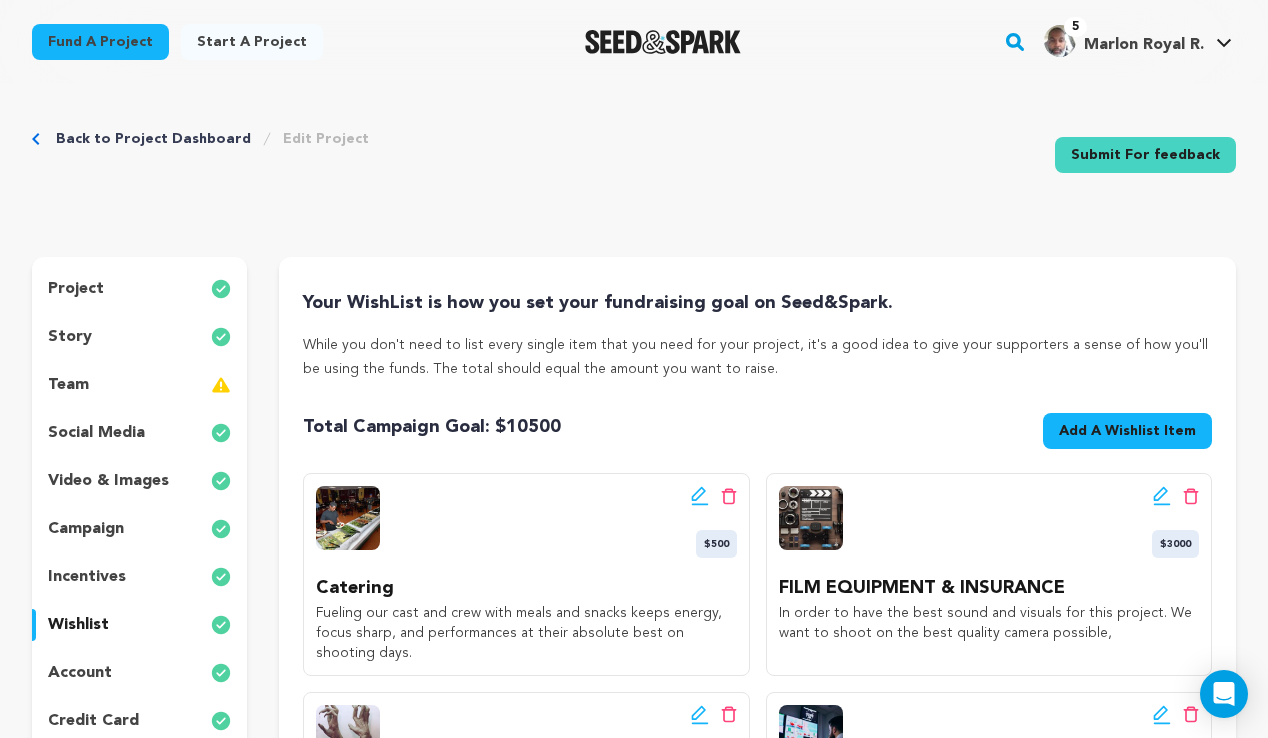 scroll, scrollTop: -1, scrollLeft: 0, axis: vertical 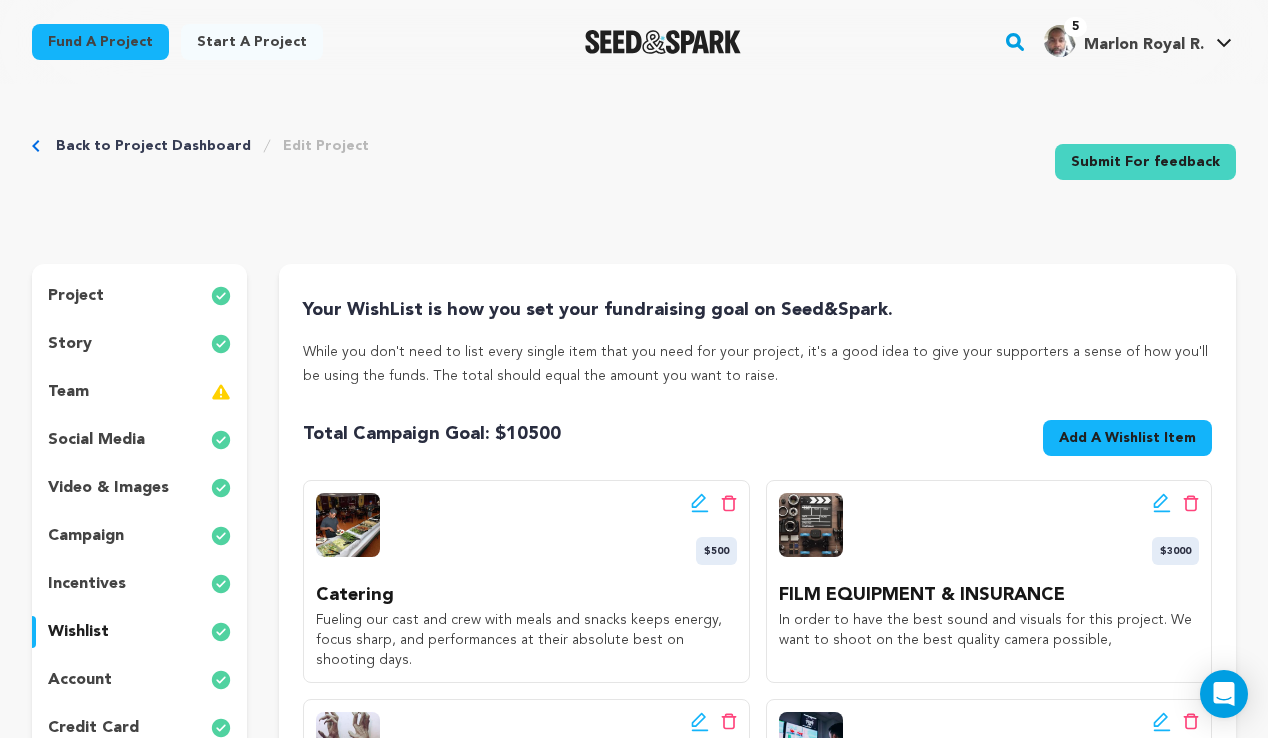 click on "campaign" at bounding box center (86, 536) 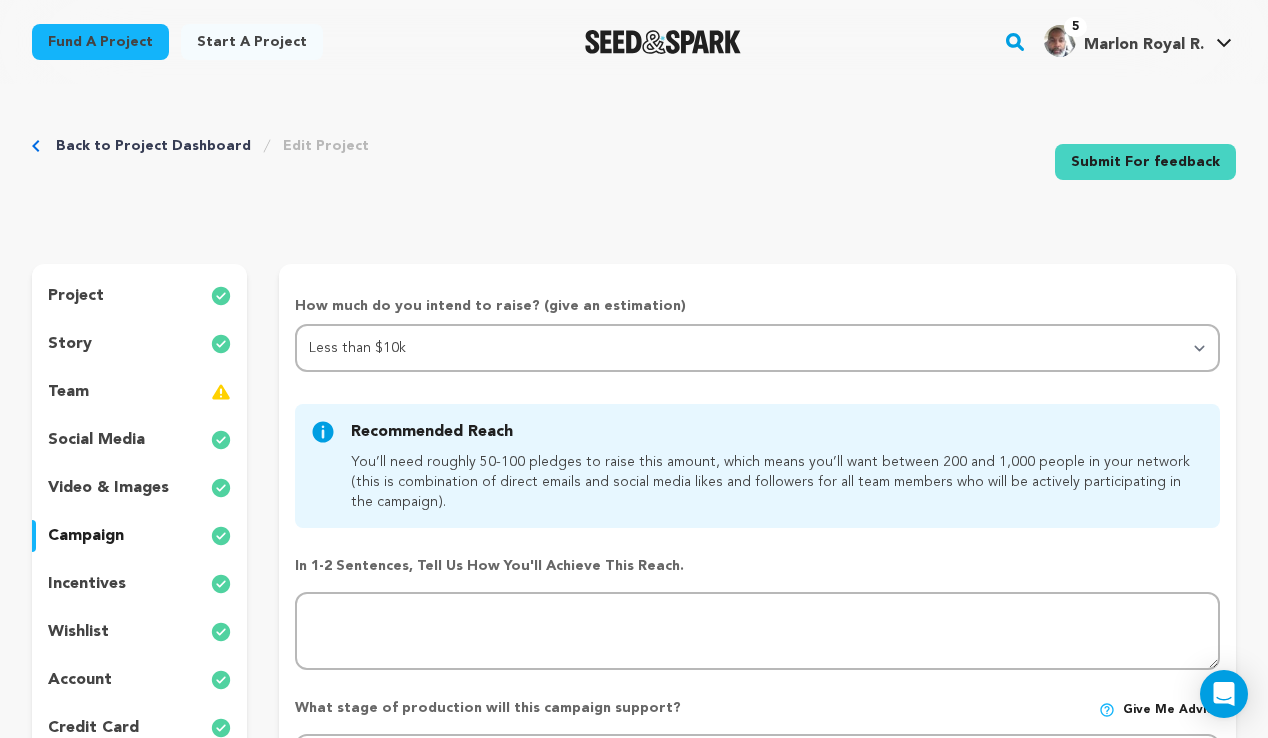 scroll, scrollTop: 0, scrollLeft: 0, axis: both 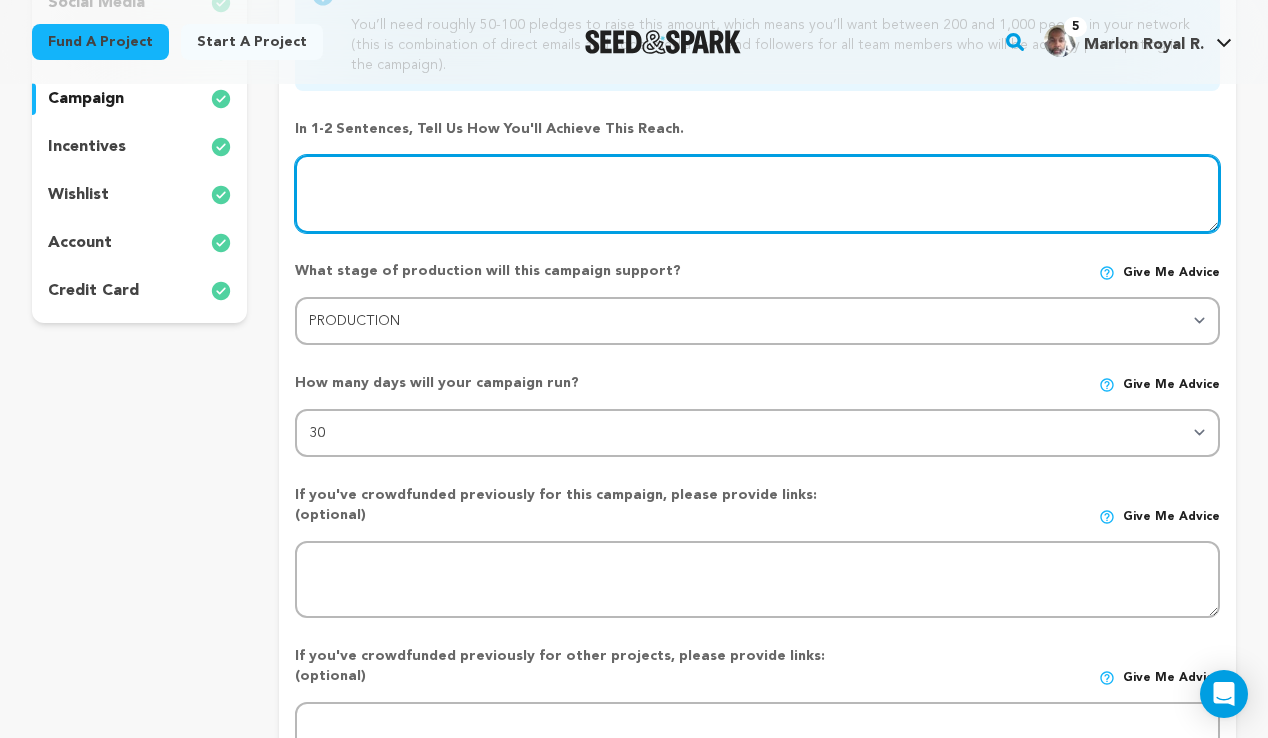 click at bounding box center [757, 194] 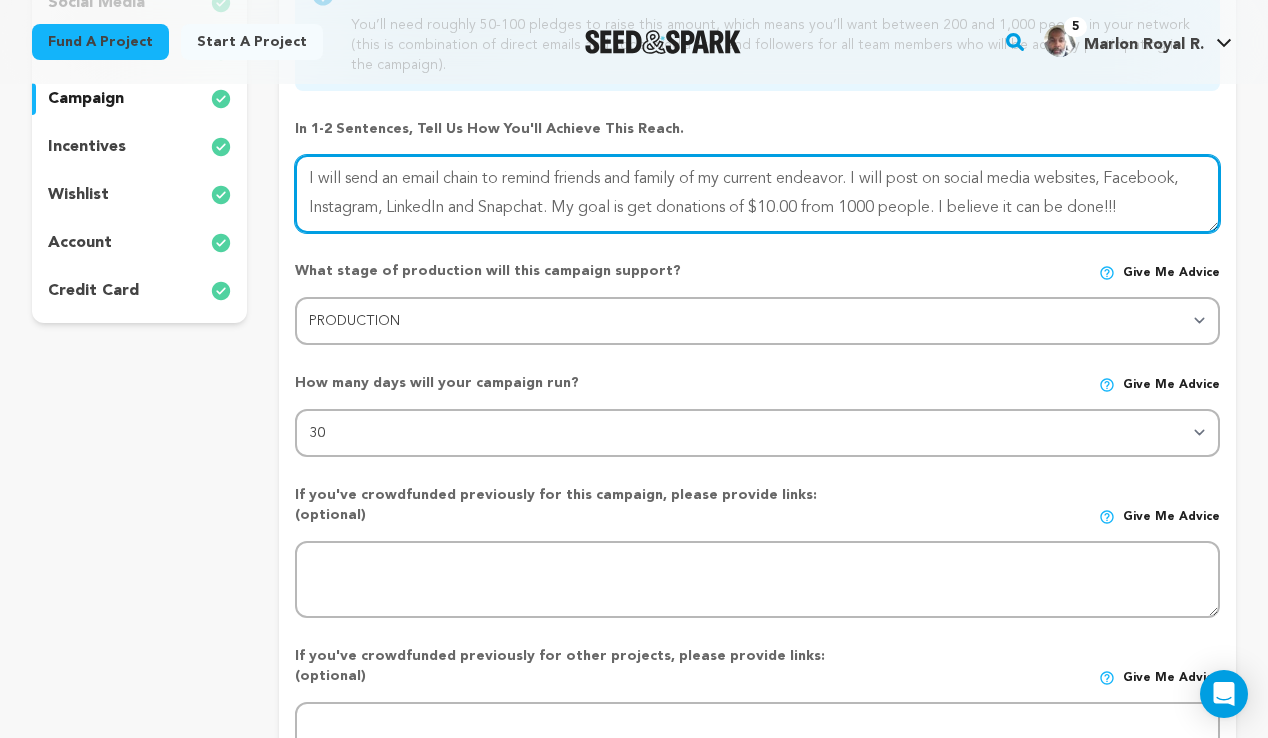click at bounding box center [757, 194] 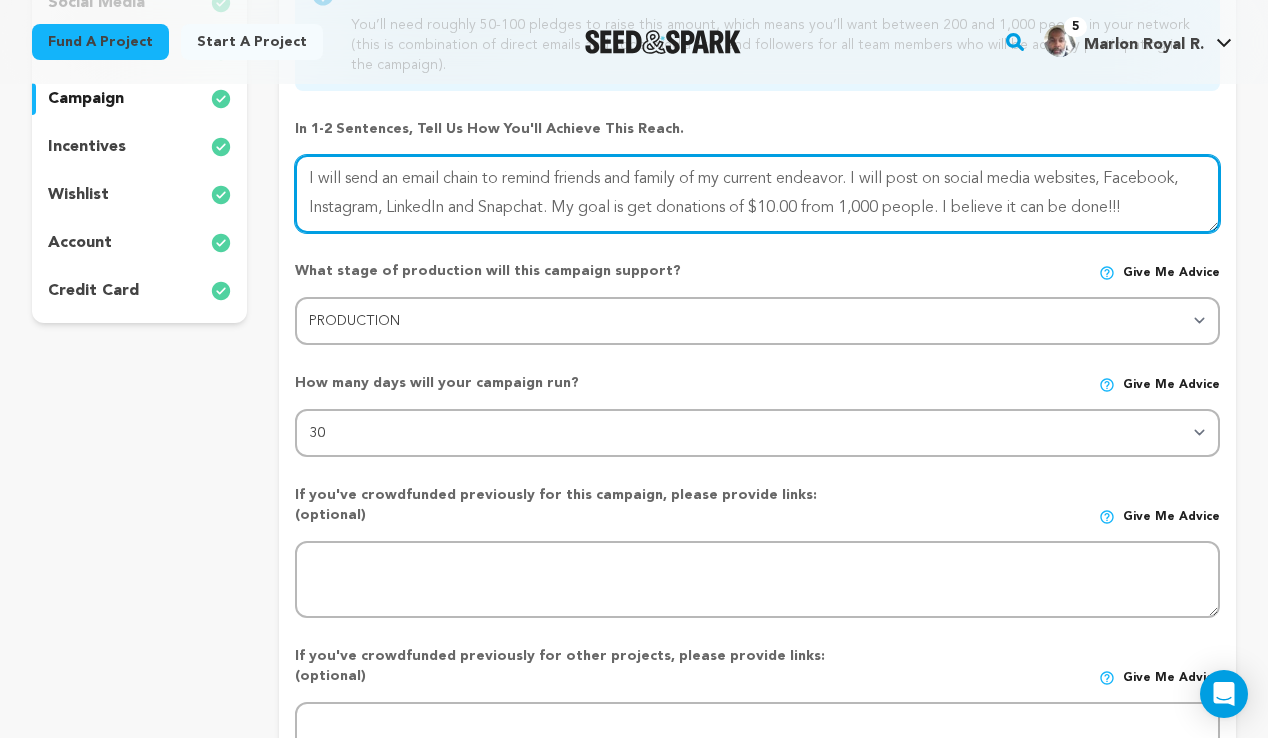 type on "I will send an email chain to remind friends and family of my current endeavor. I will post on social media websites, Facebook, Instagram, LinkedIn and Snapchat. My goal is get donations of $10.00 from 1,000 people. I believe it can be done!!!" 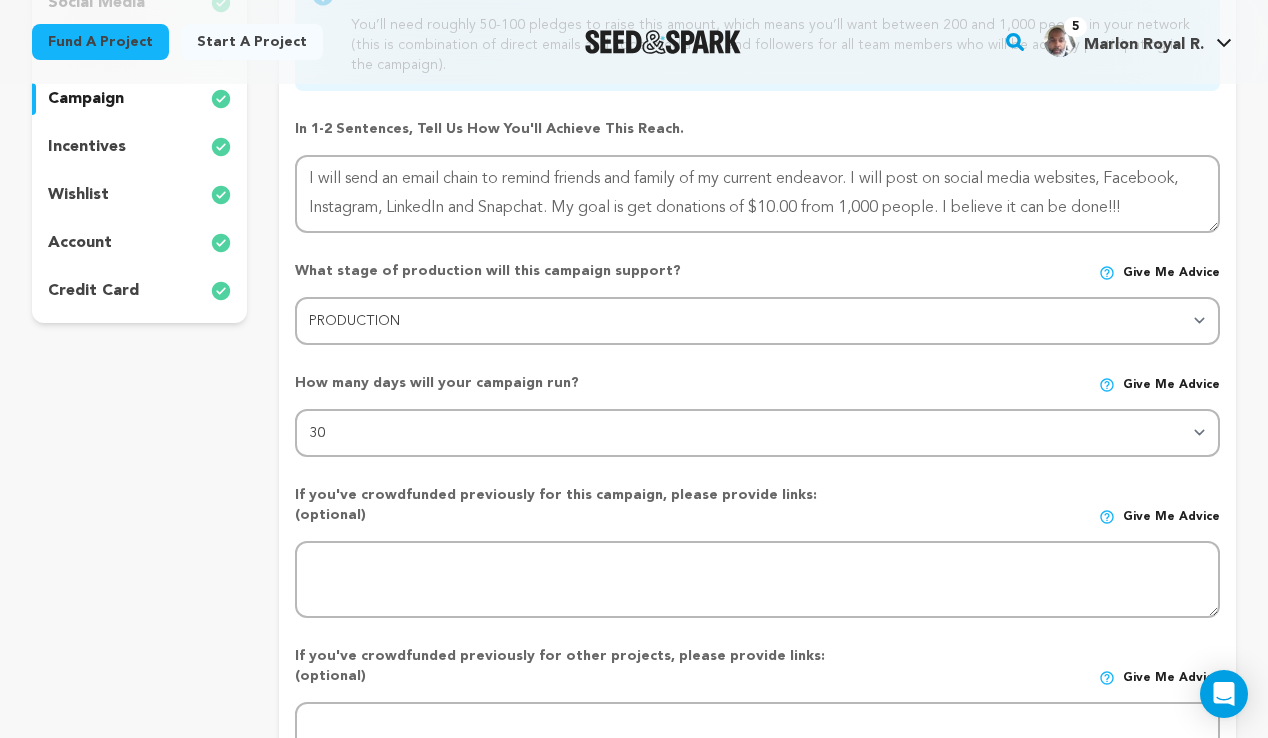 click on "Back to Project Dashboard
Edit Project
Submit For feedback
Submit For feedback
project
story" at bounding box center [634, 651] 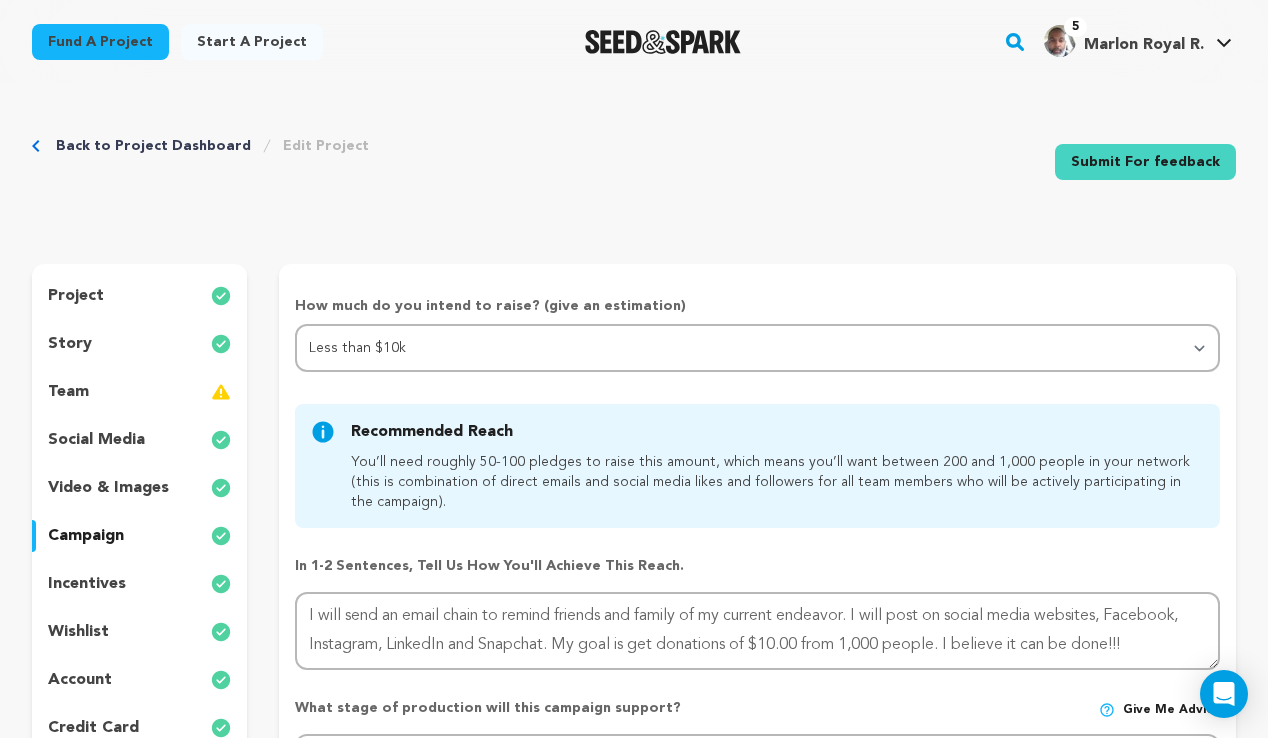 scroll, scrollTop: 0, scrollLeft: 0, axis: both 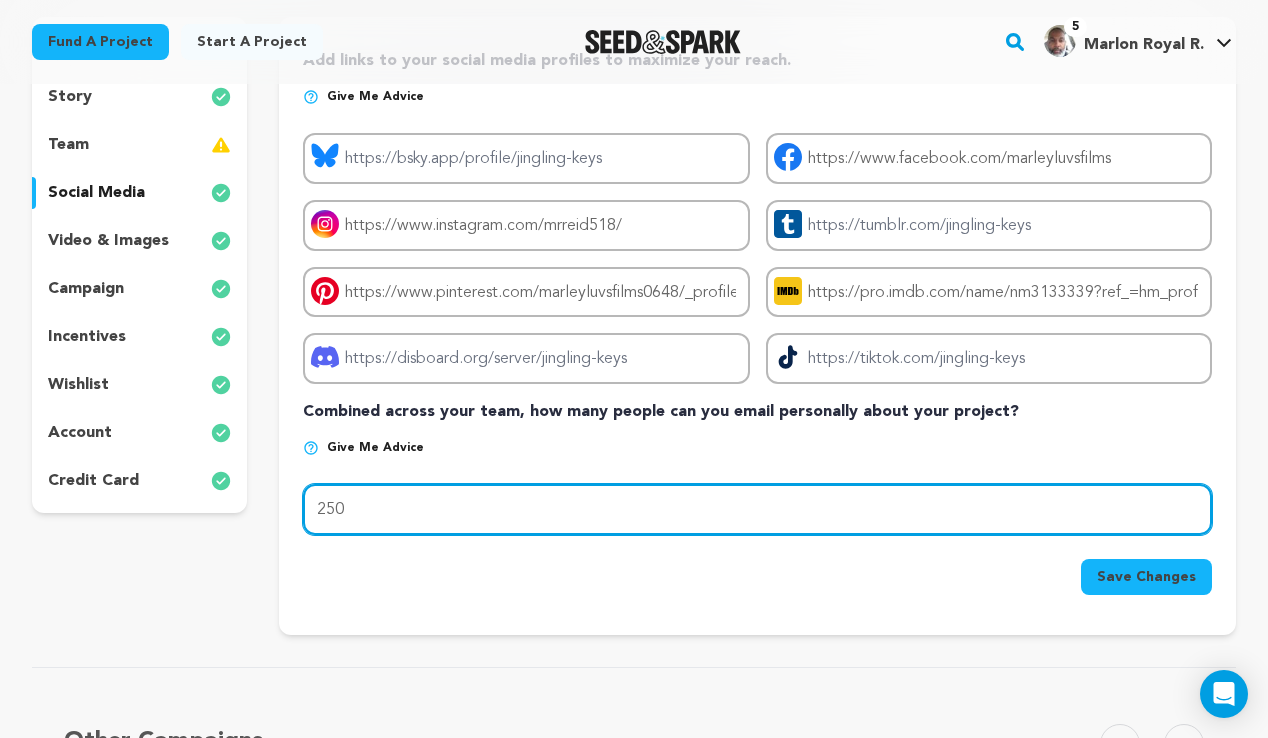 drag, startPoint x: 360, startPoint y: 507, endPoint x: 274, endPoint y: 502, distance: 86.145226 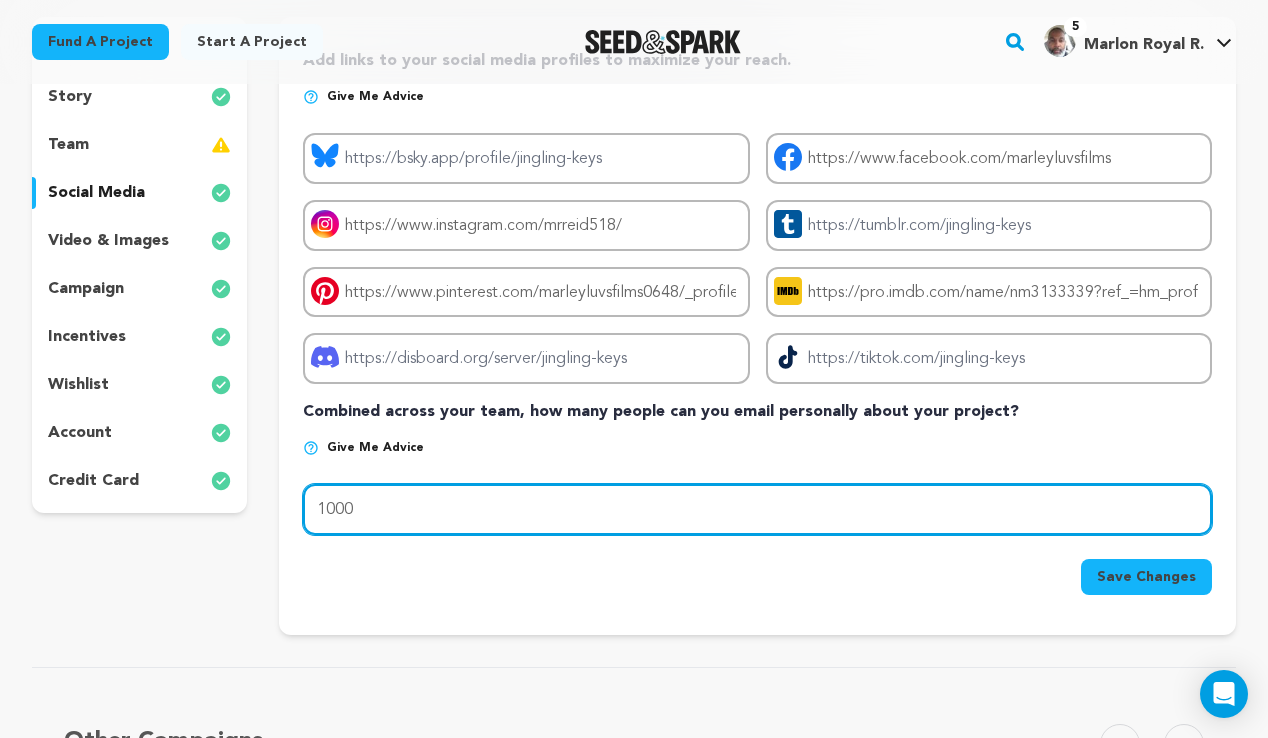 type on "1000" 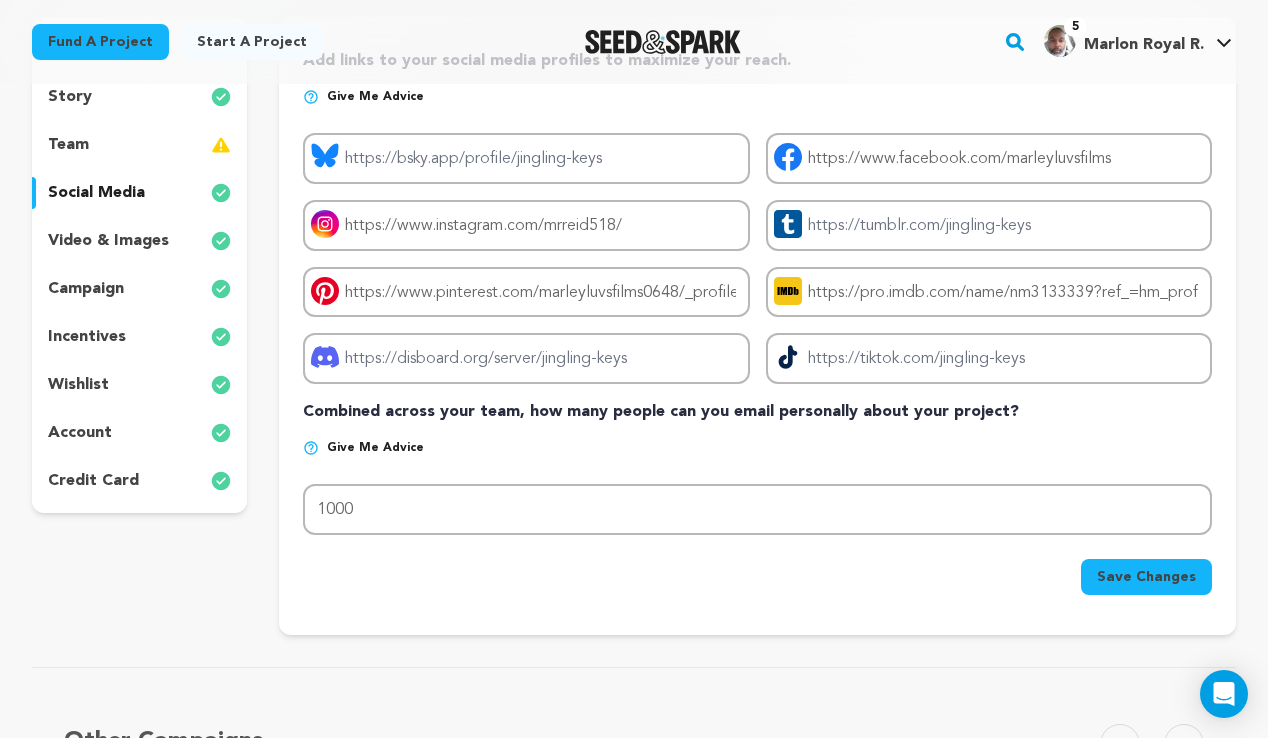 click on "Save Changes" at bounding box center (1146, 577) 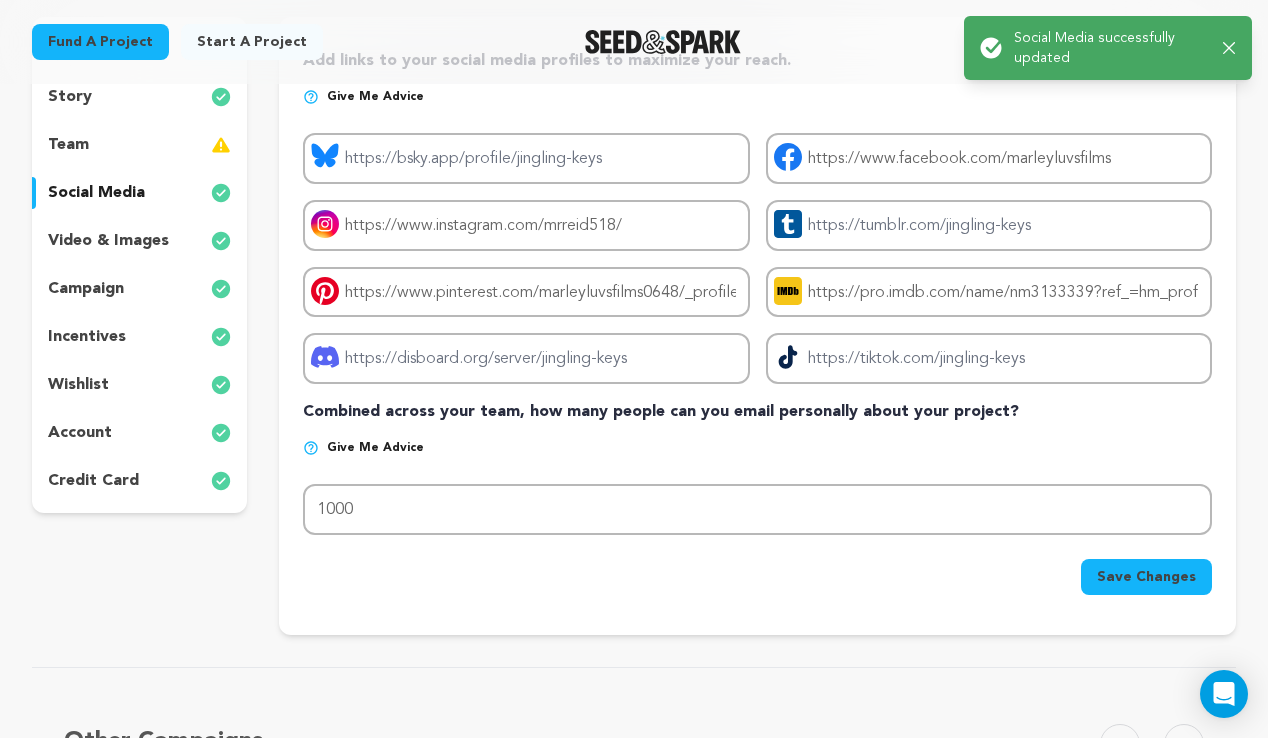 scroll, scrollTop: 0, scrollLeft: 0, axis: both 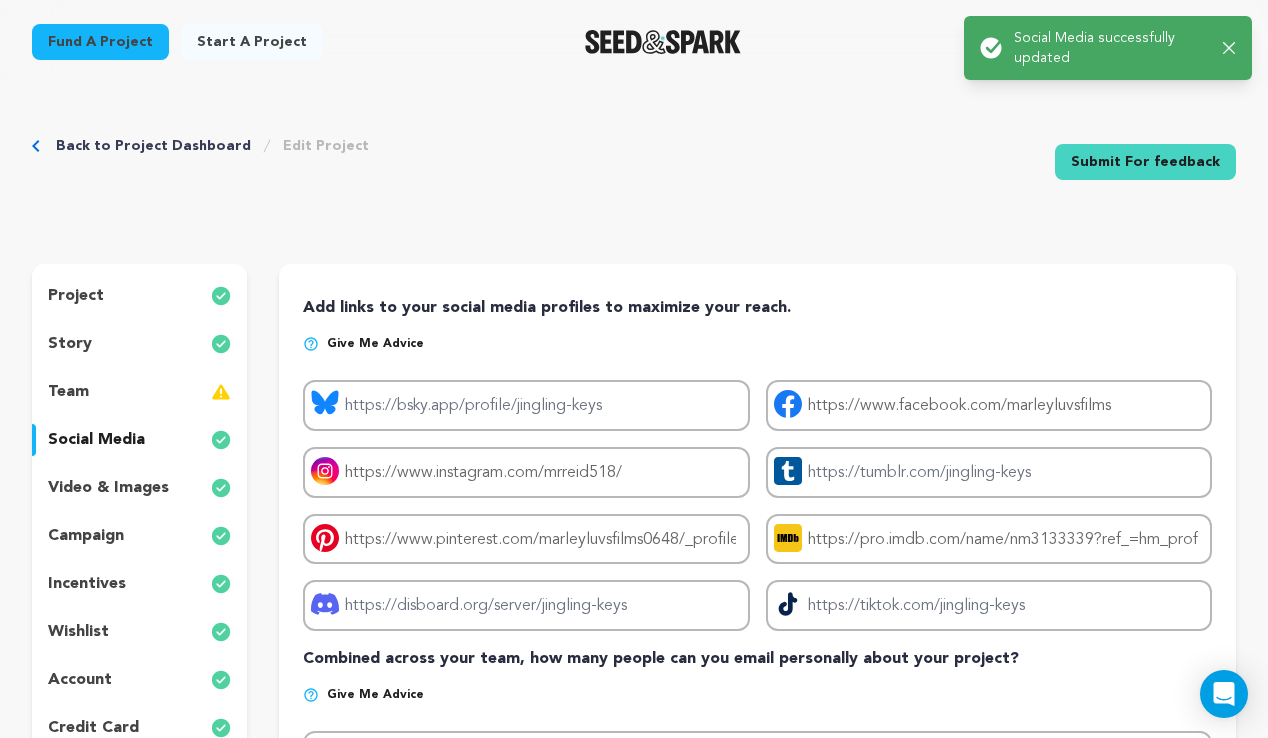 click on "social media" at bounding box center [96, 440] 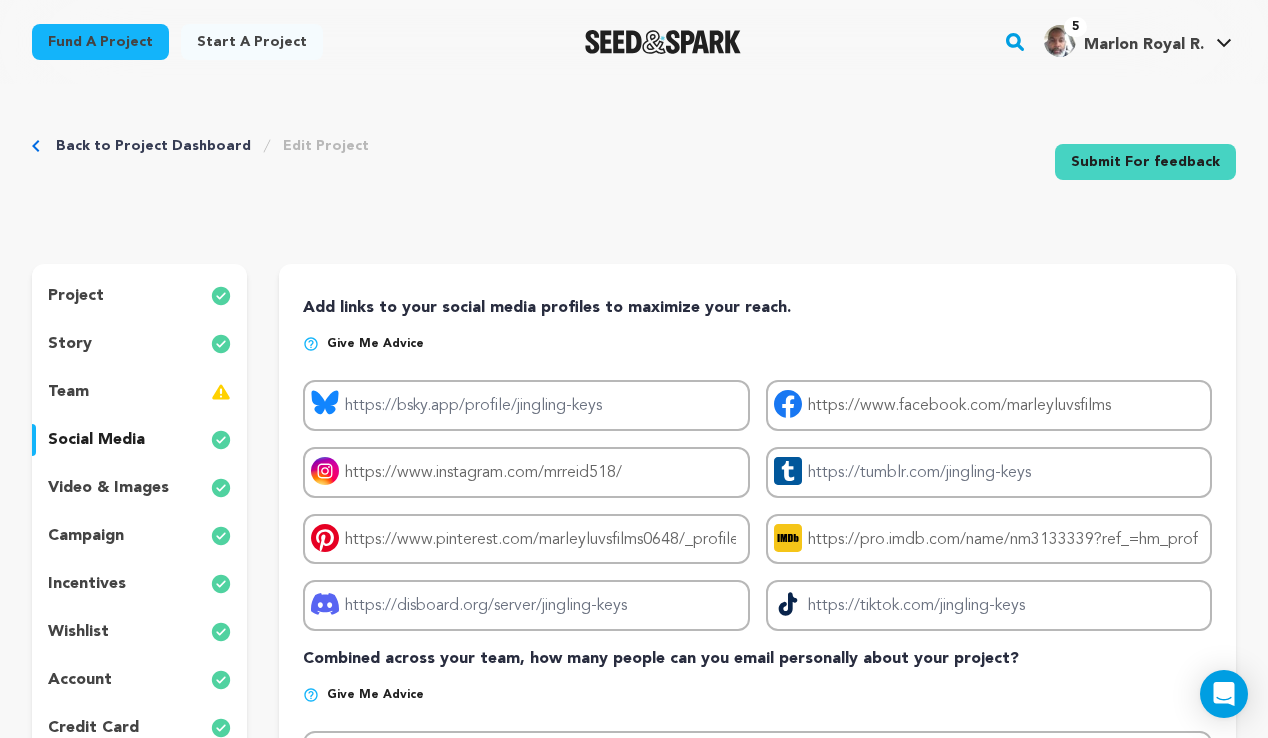 click on "project
story
team
social media
video & images
campaign
incentives
wishlist account" at bounding box center [139, 512] 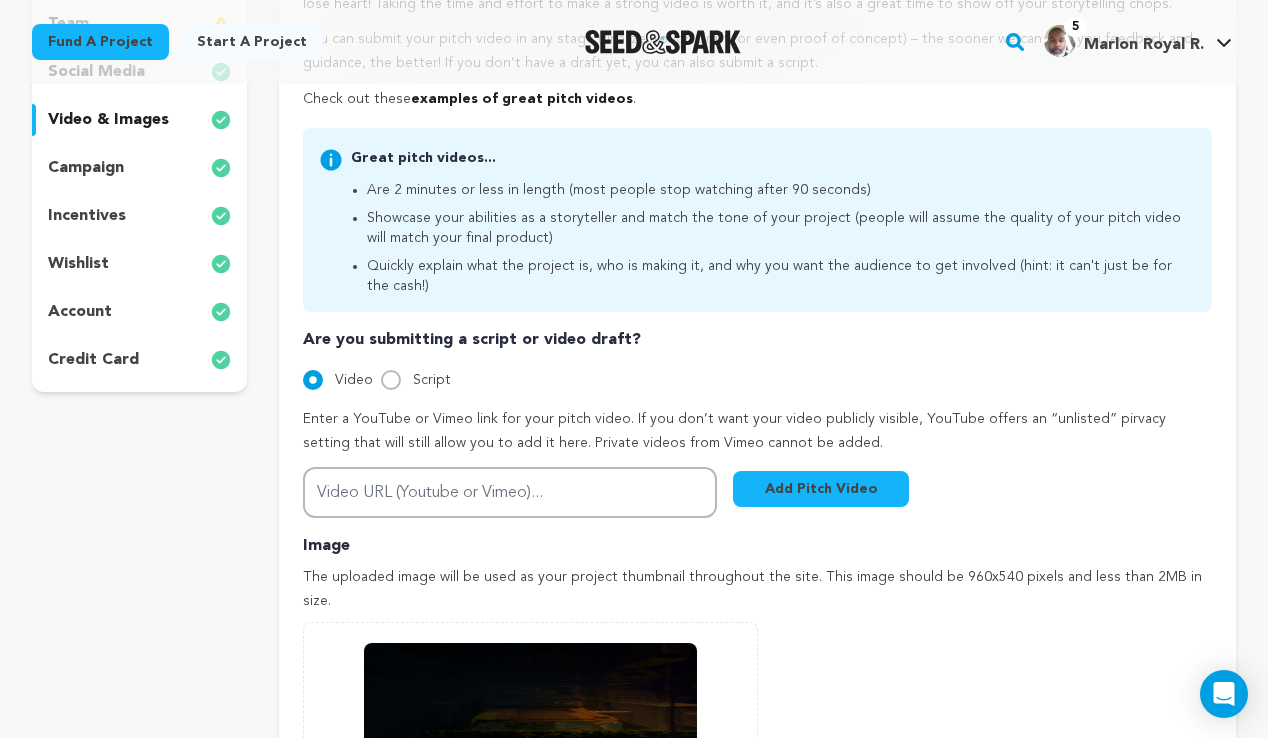scroll, scrollTop: 367, scrollLeft: 0, axis: vertical 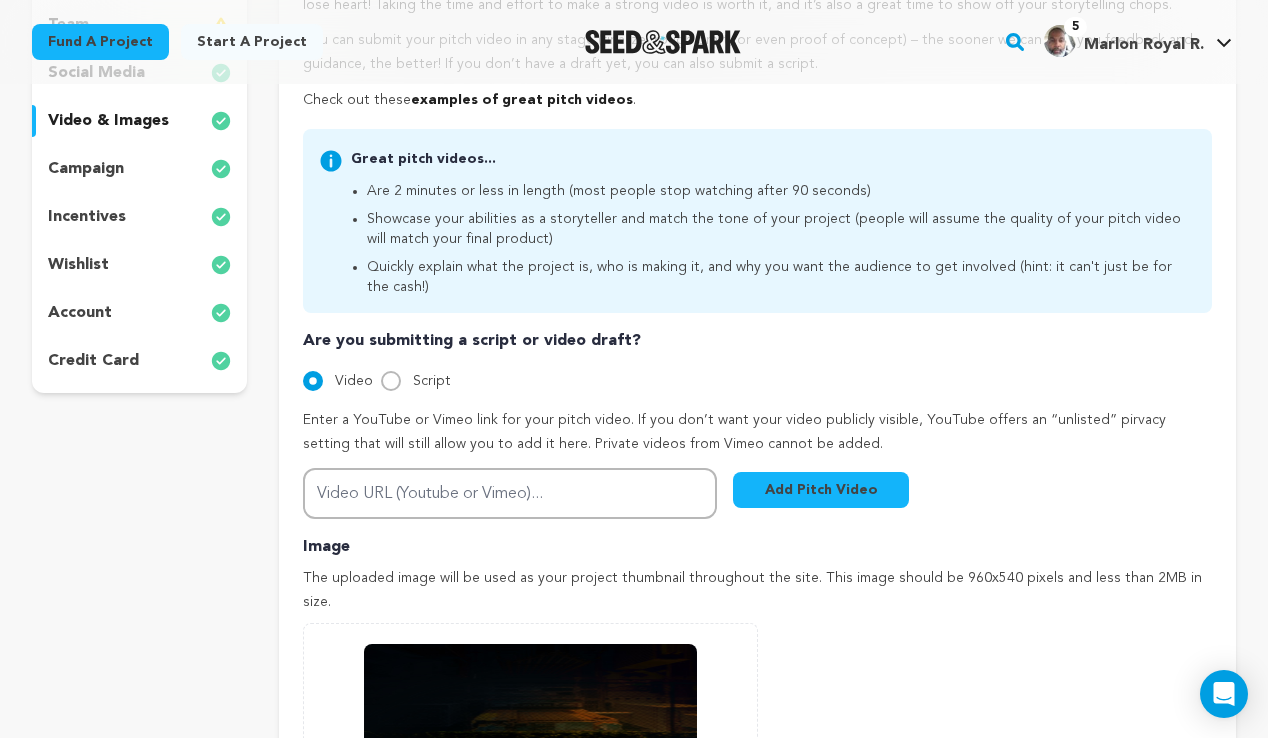 click on "campaign" at bounding box center [86, 169] 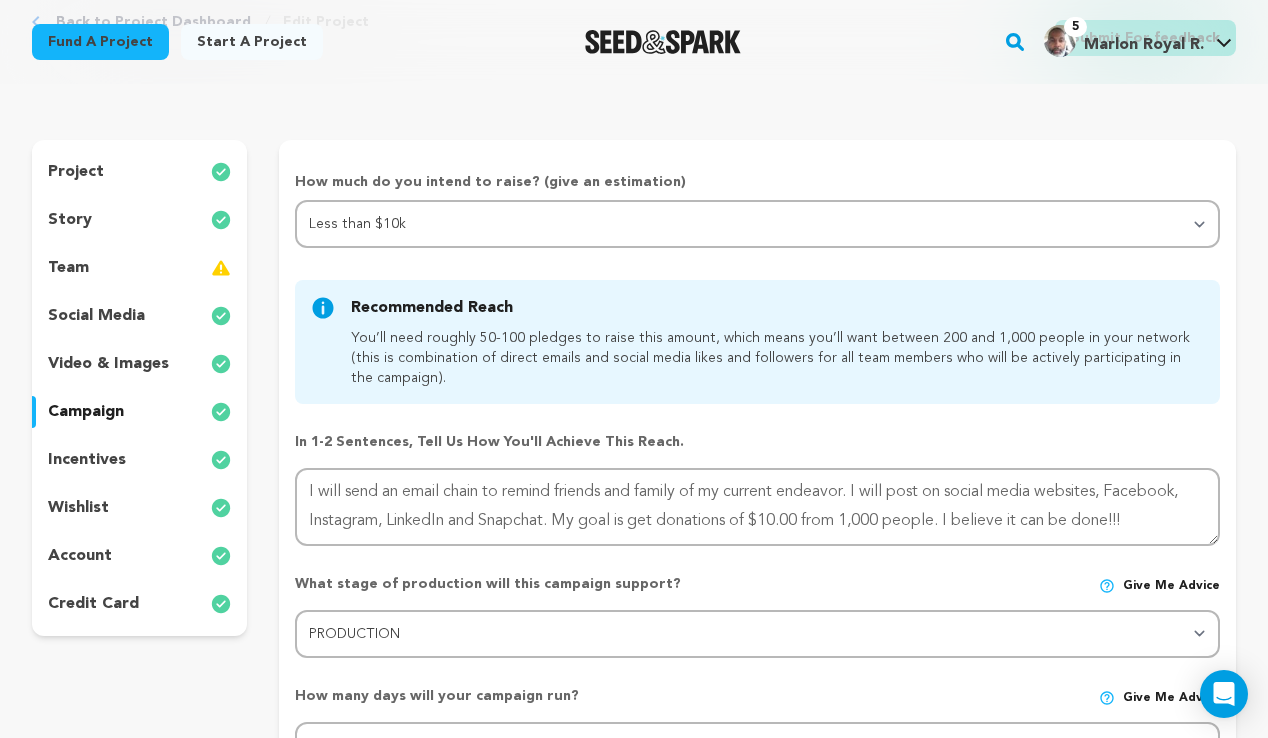 scroll, scrollTop: 116, scrollLeft: 0, axis: vertical 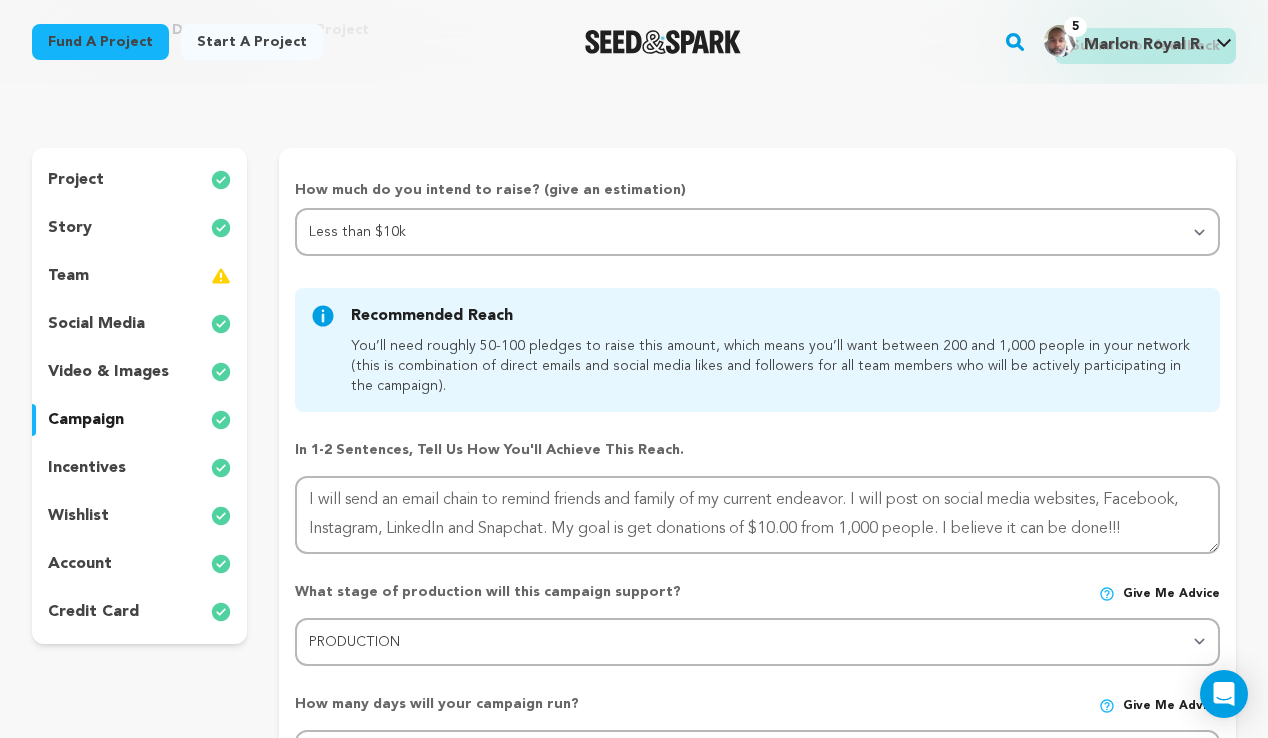 click on "incentives" at bounding box center [87, 468] 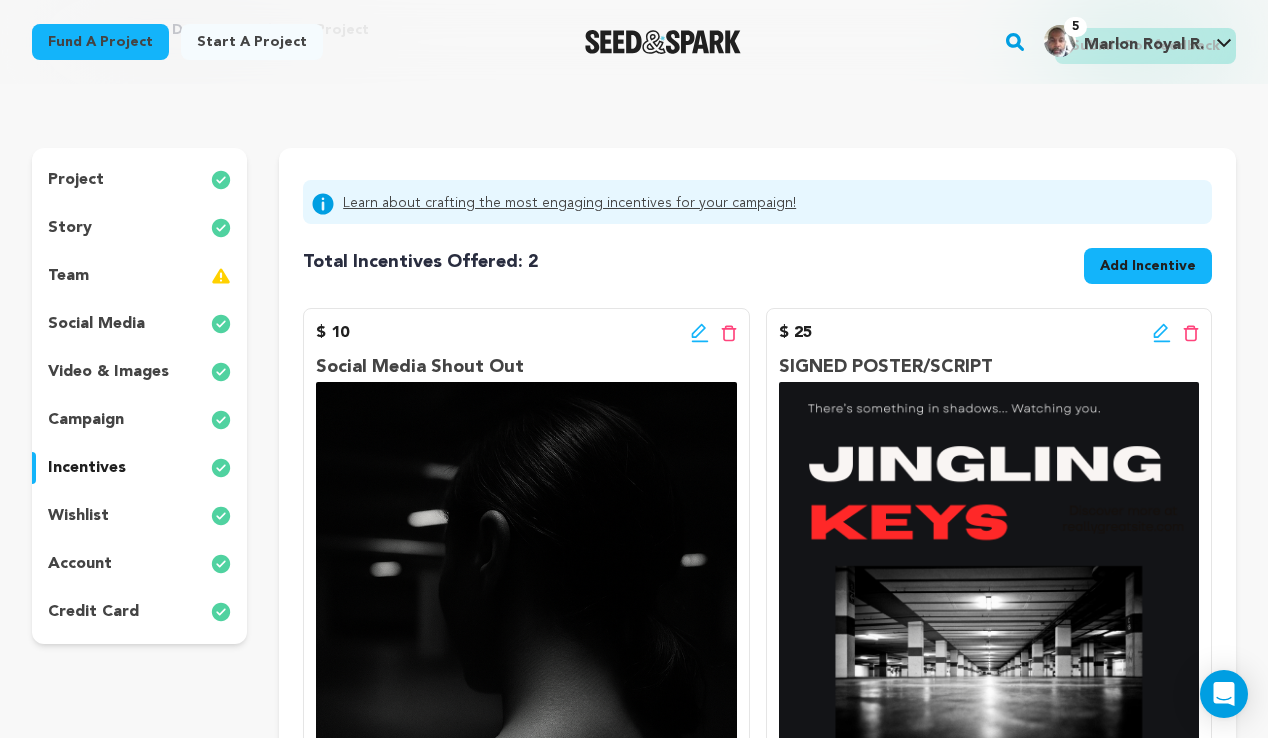 click on "Add Incentive" at bounding box center (1148, 266) 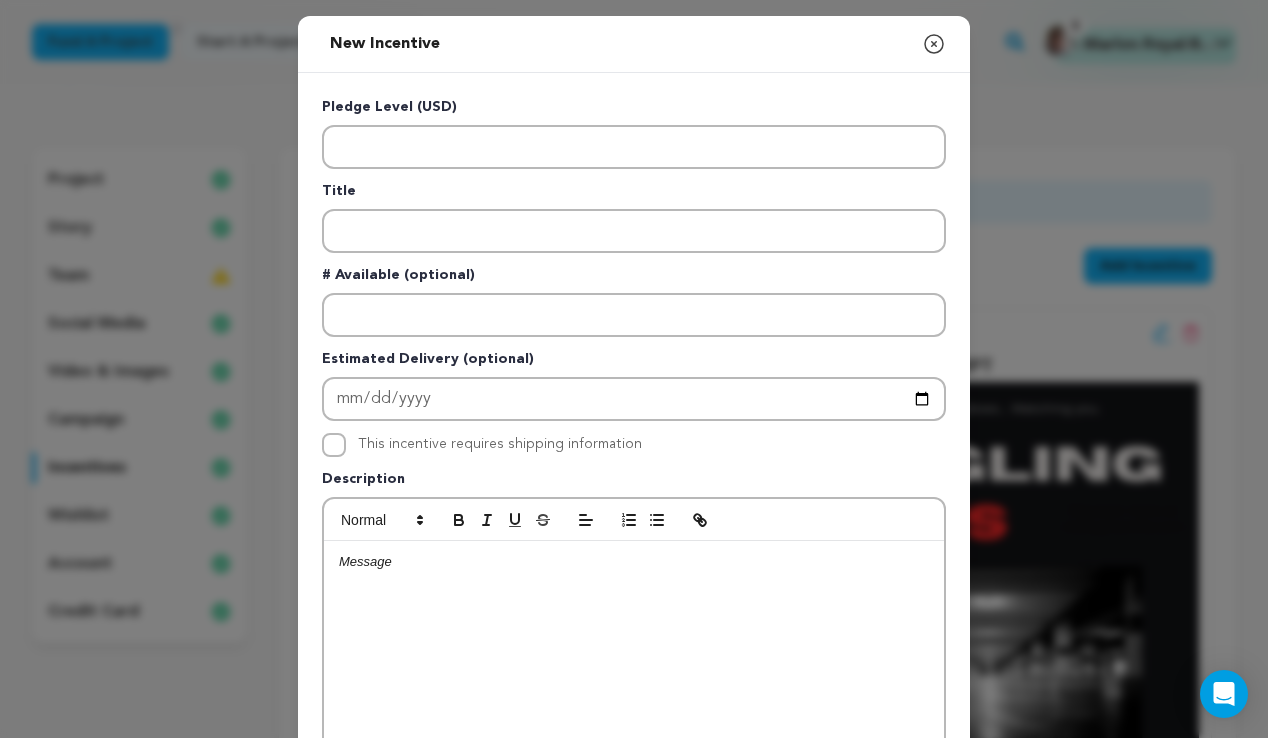 click at bounding box center [634, 562] 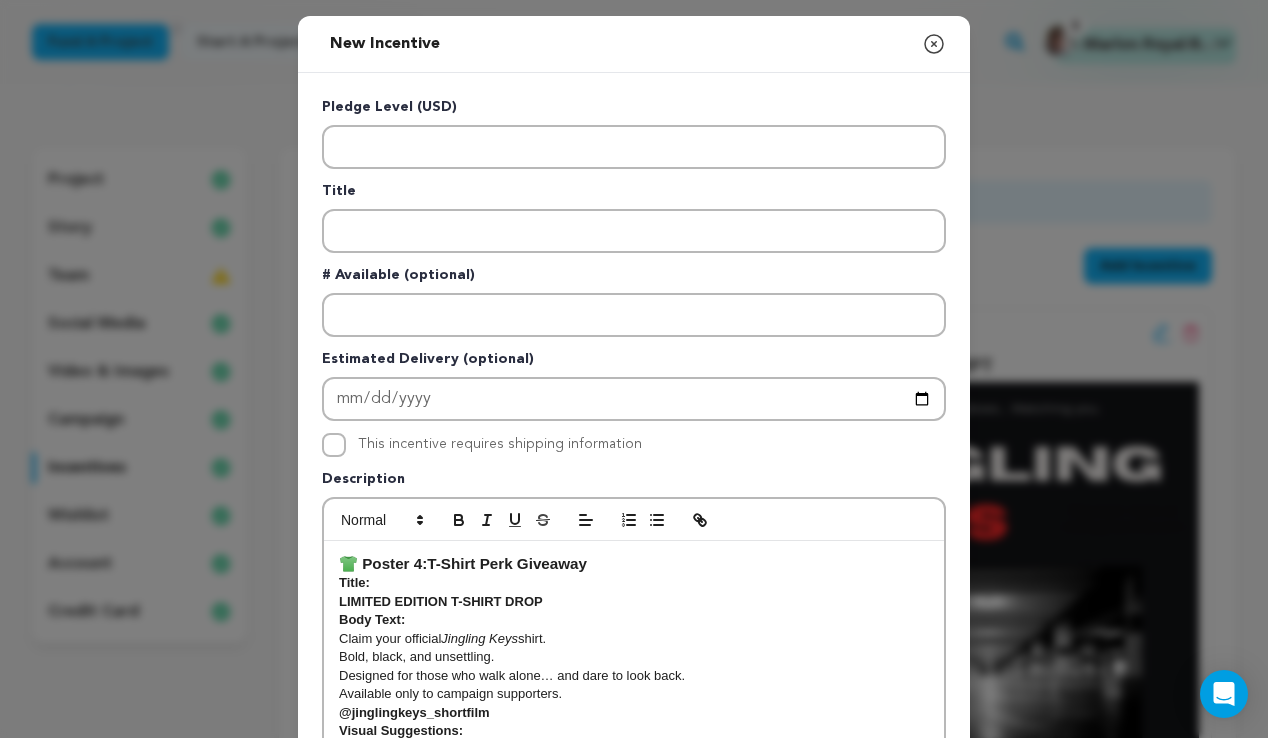 scroll, scrollTop: 19, scrollLeft: 0, axis: vertical 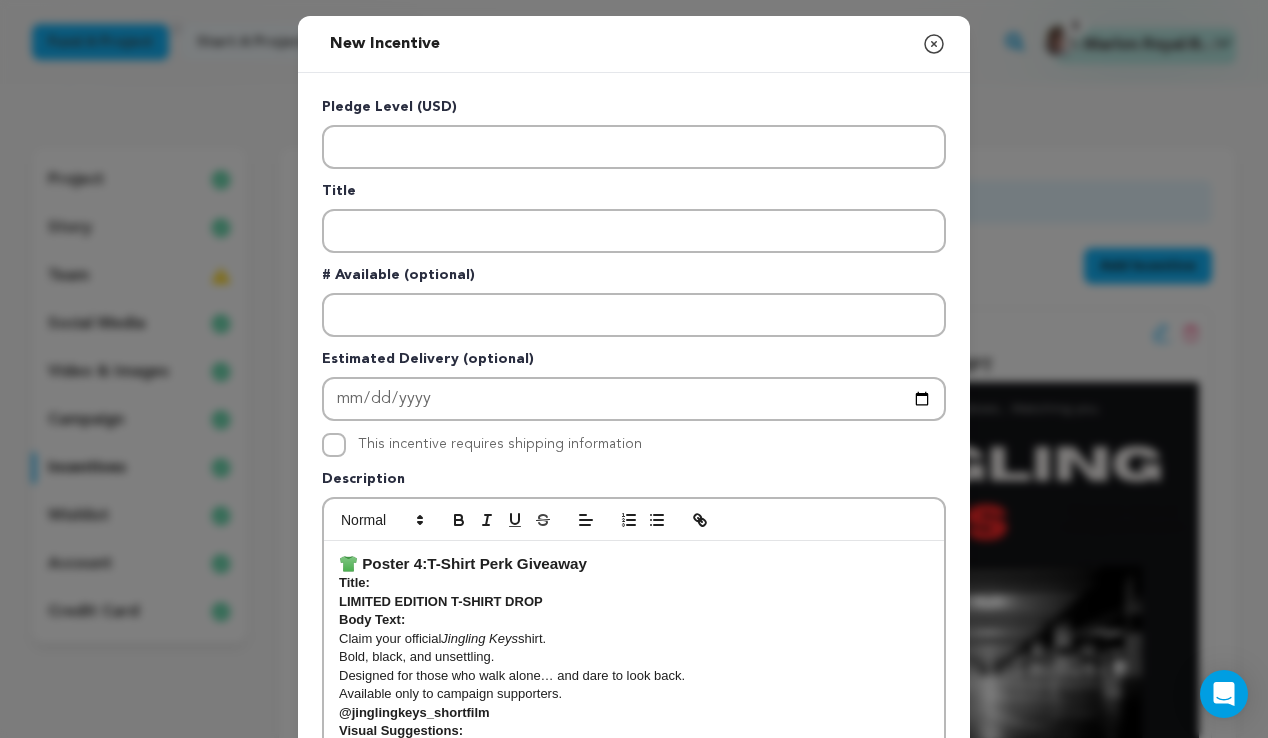 drag, startPoint x: 640, startPoint y: 562, endPoint x: 435, endPoint y: 566, distance: 205.03902 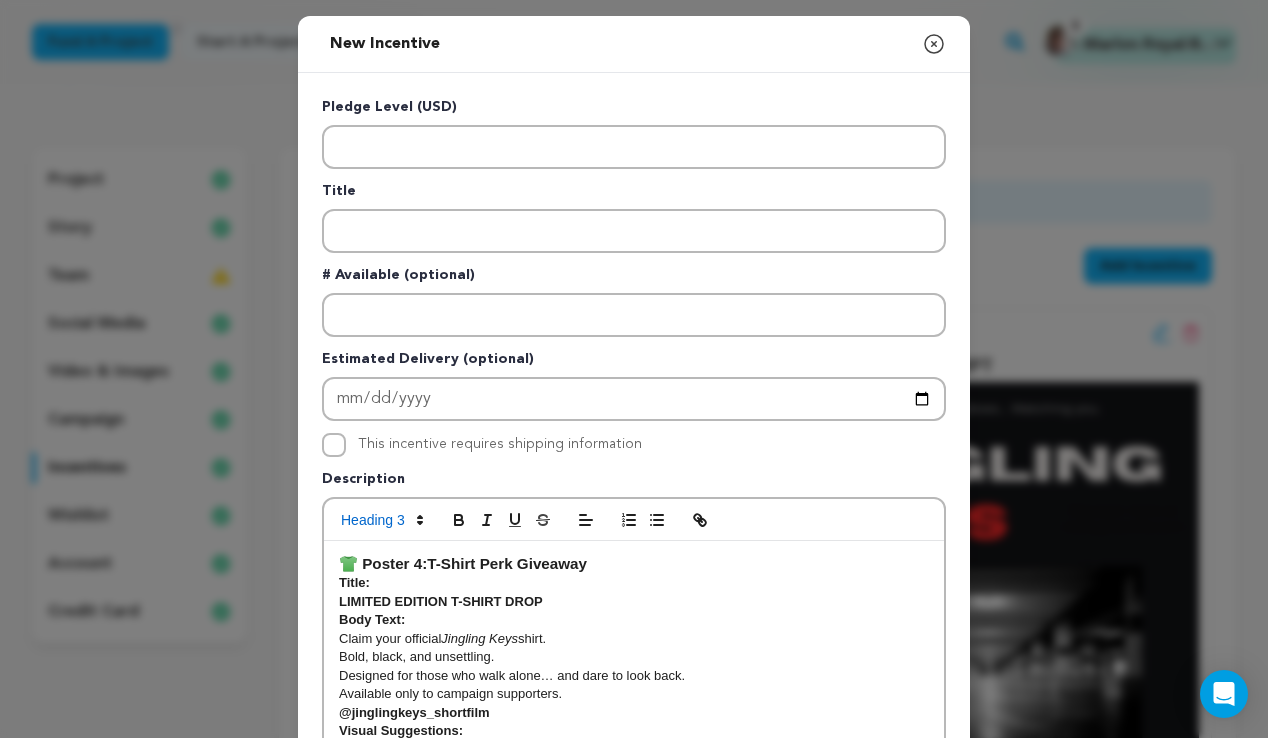 copy on "👕 Poster 4:  T-Shirt Perk Giveaway" 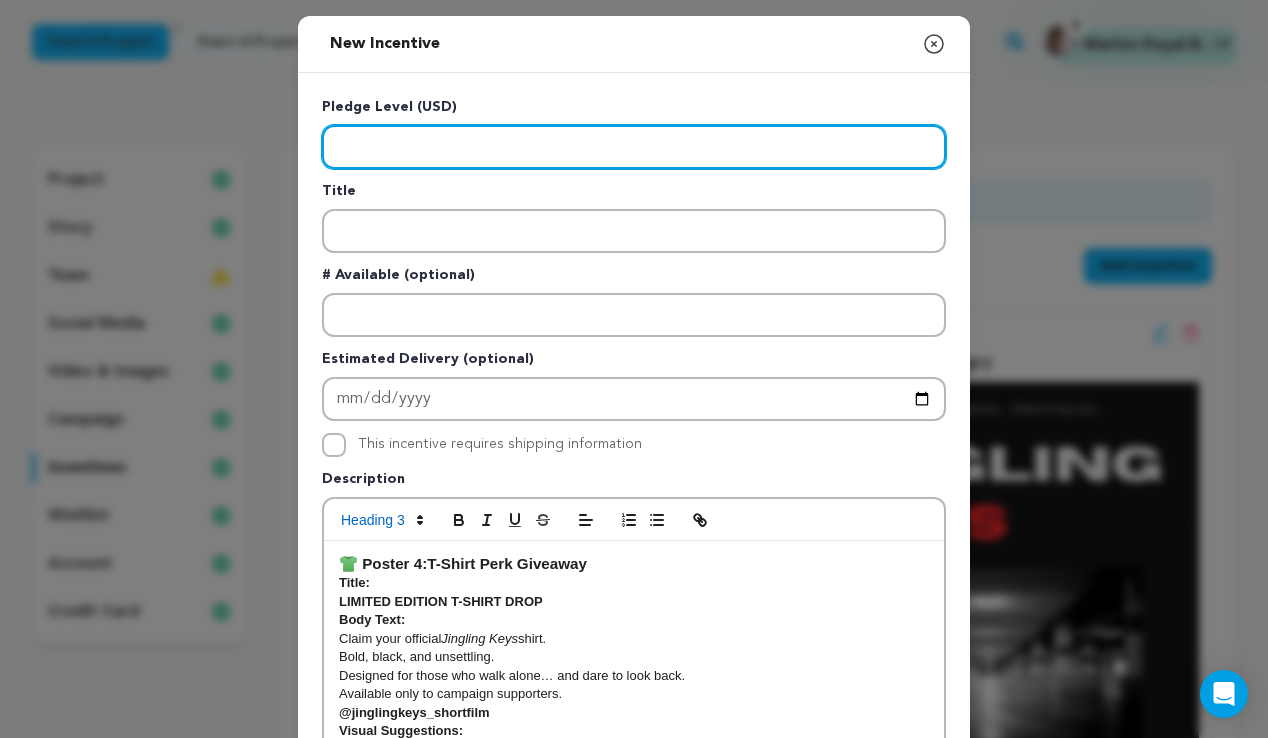 click at bounding box center [634, 147] 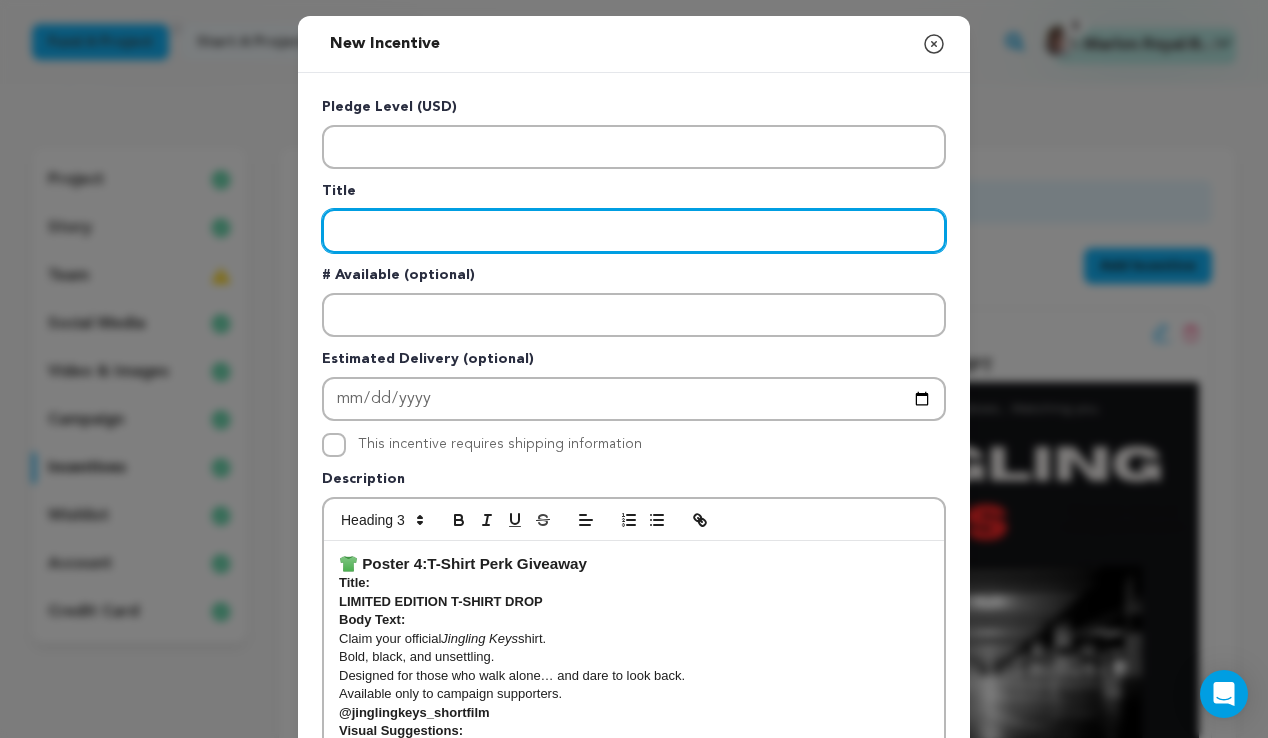 click at bounding box center (634, 231) 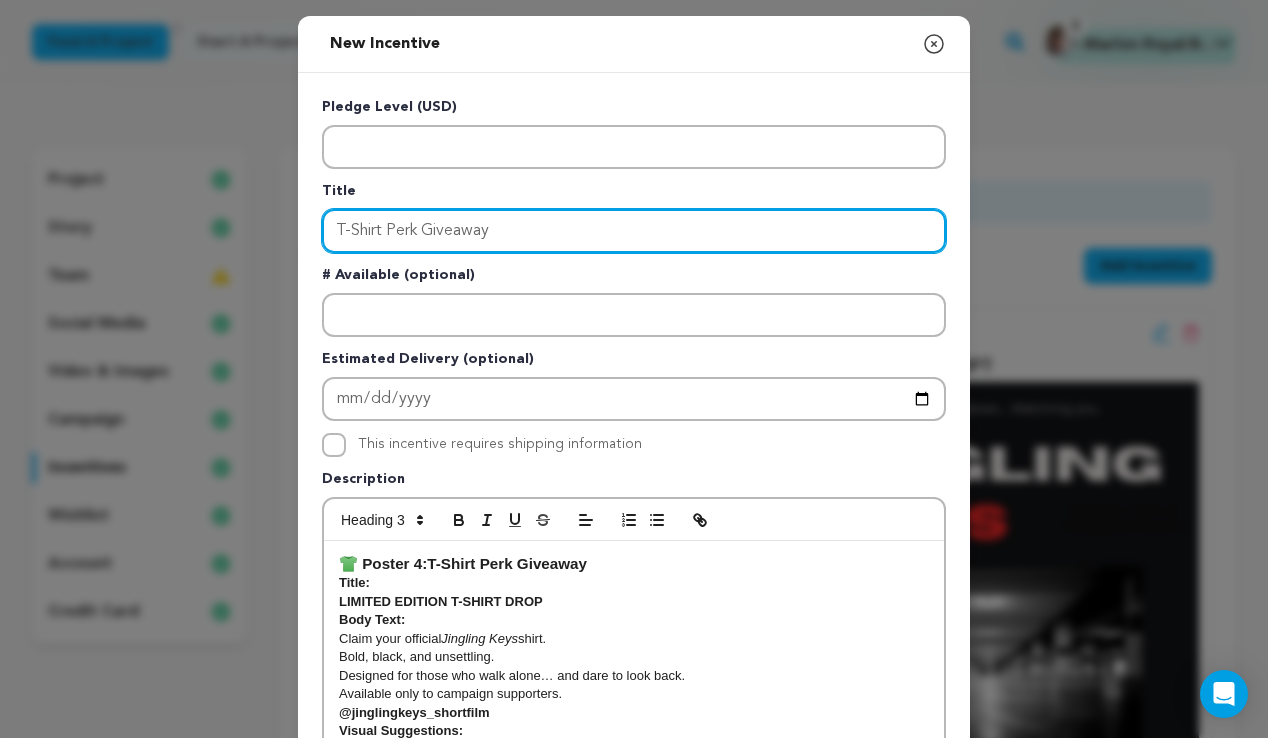 type on "T-Shirt Perk Giveaway" 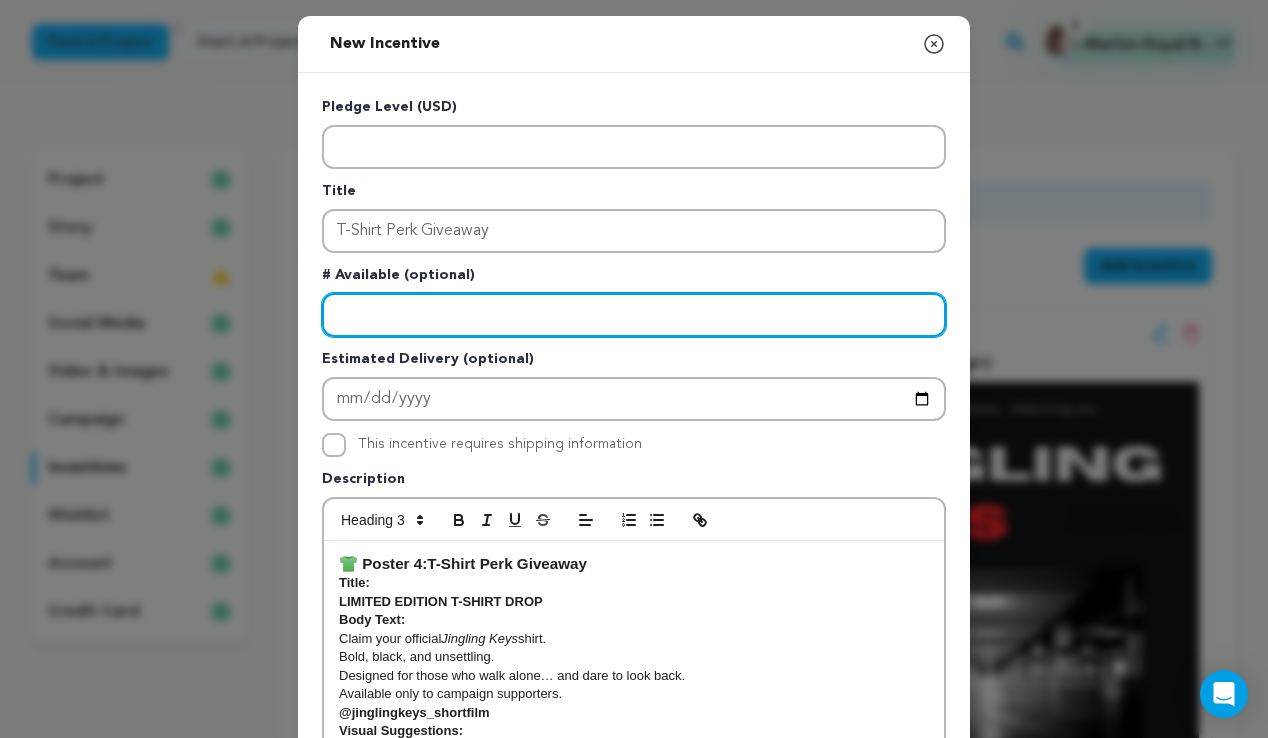 click at bounding box center [634, 315] 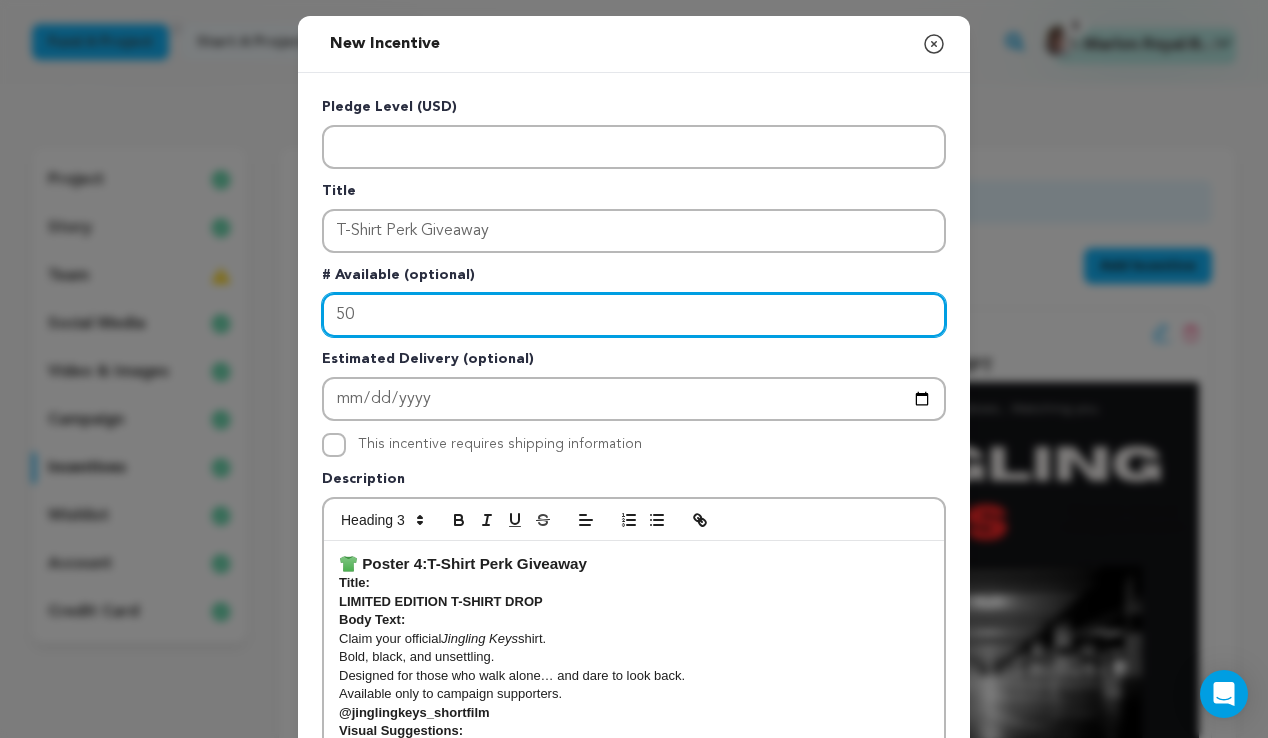 type on "50" 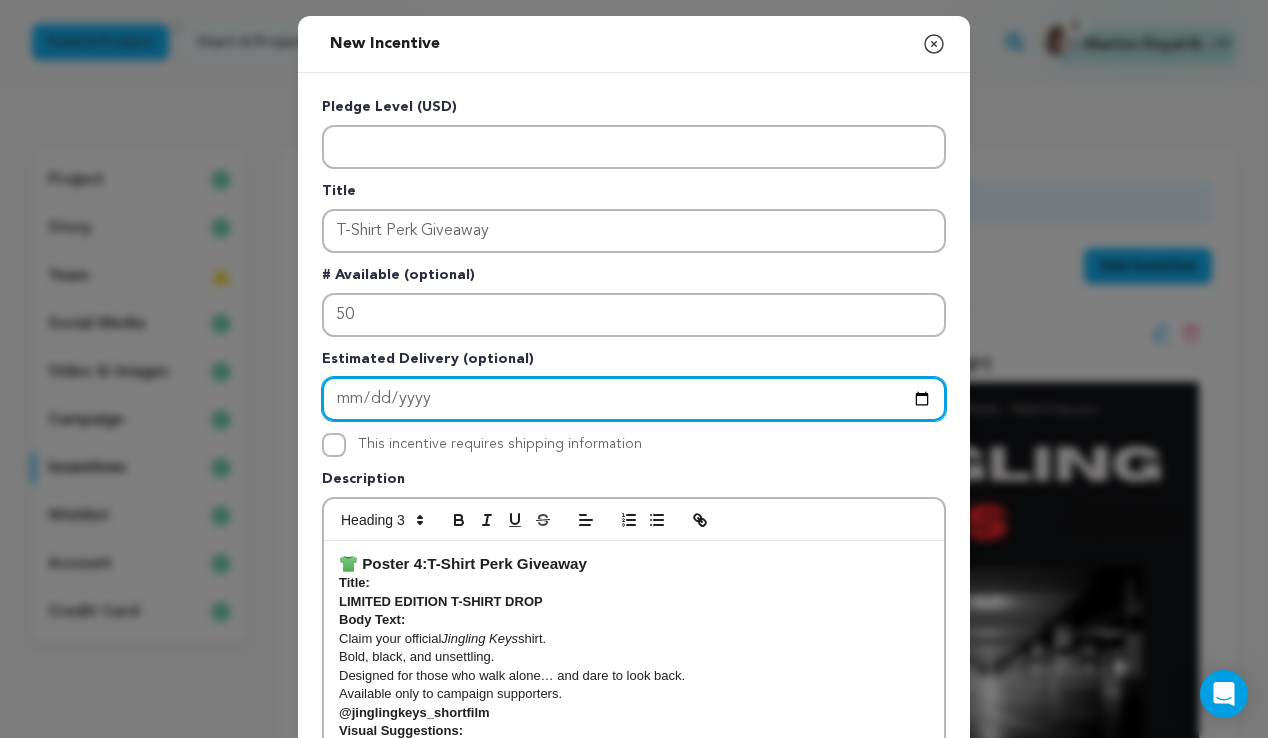 drag, startPoint x: 453, startPoint y: 400, endPoint x: 322, endPoint y: 395, distance: 131.09538 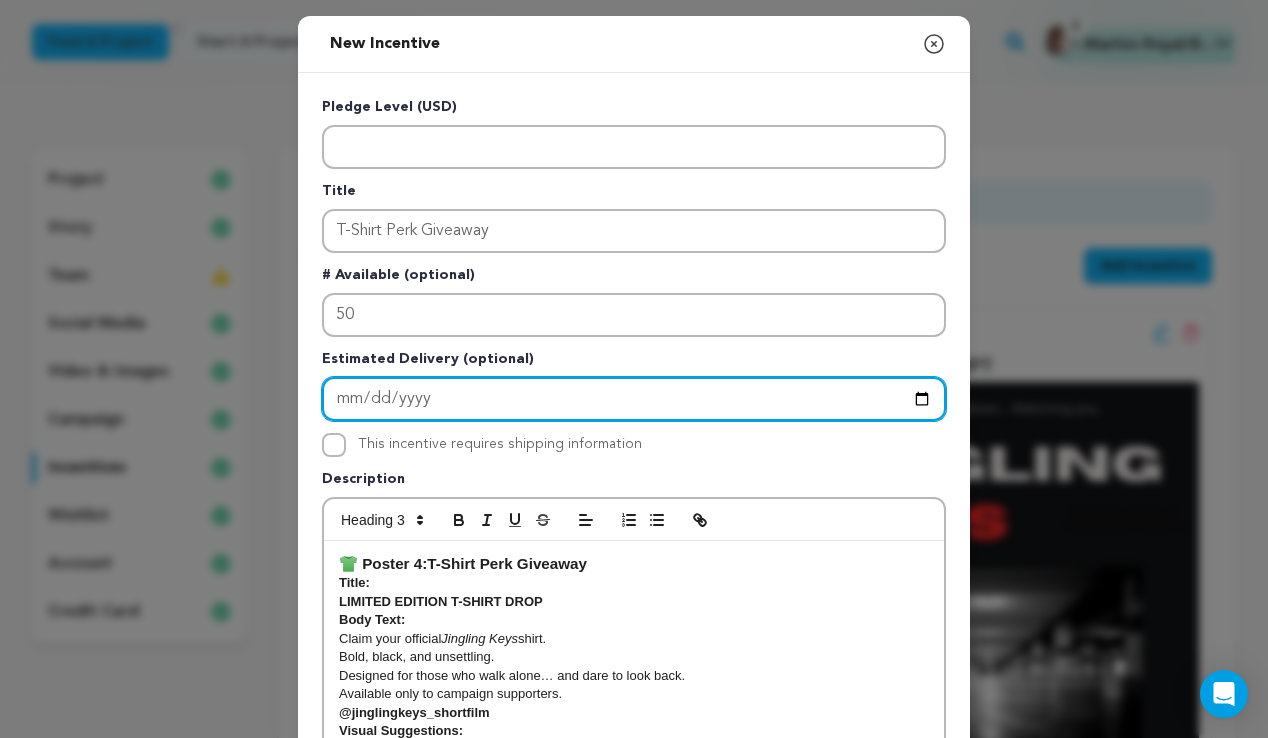 type on "2025-10-31" 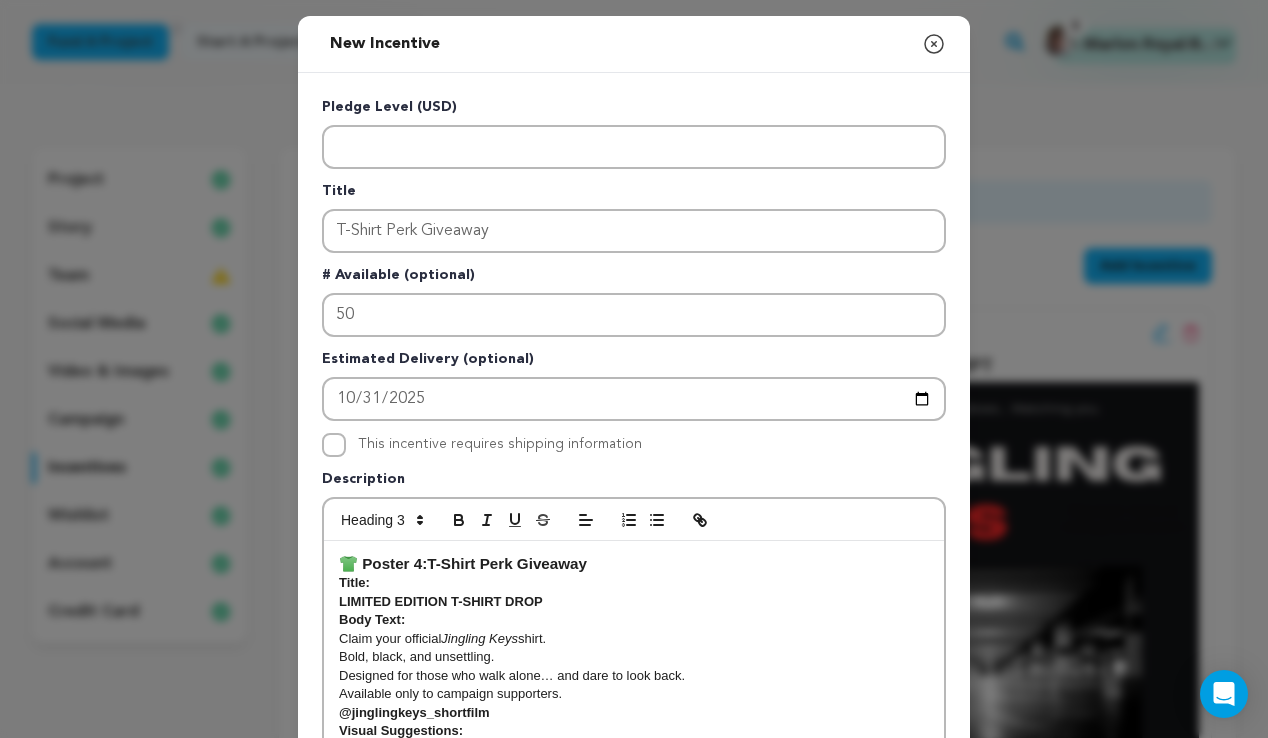 click on "This incentive requires shipping information" at bounding box center [634, 445] 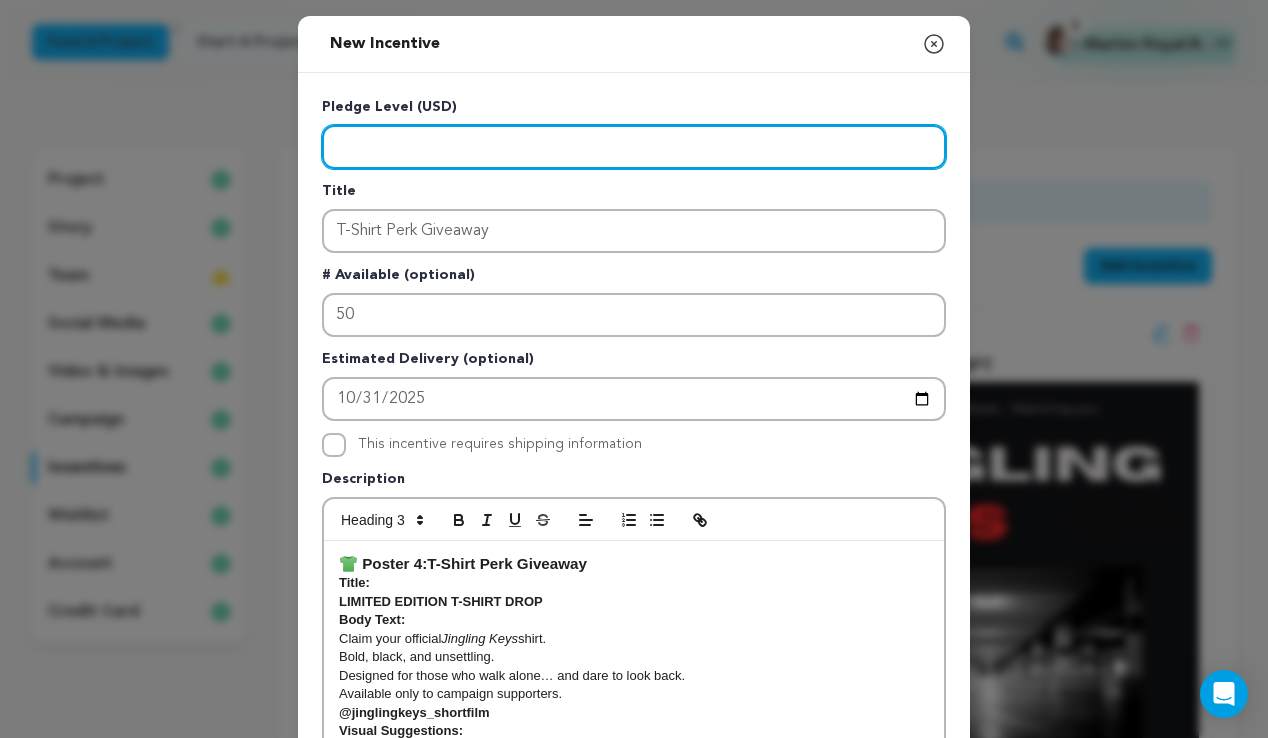 click at bounding box center [634, 147] 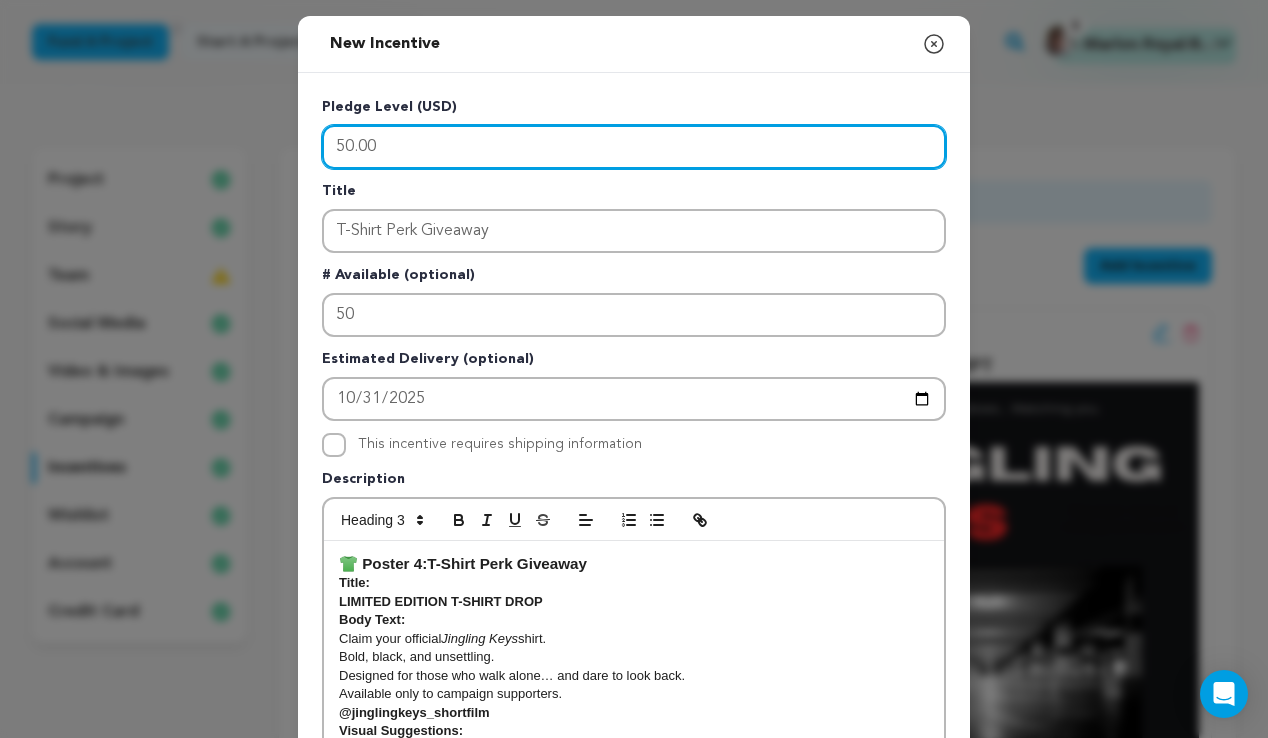 type on "50.00" 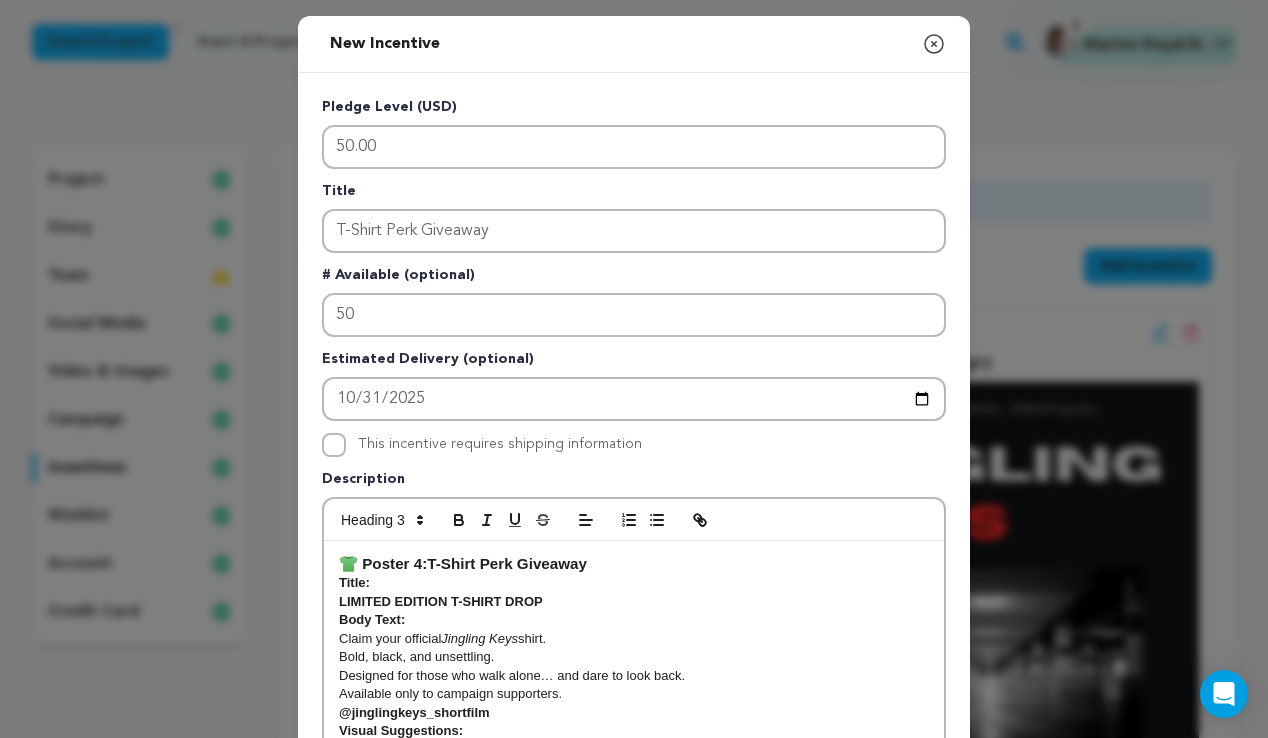 click on "Pledge Level (USD)
50.00
Title
T-Shirt Perk Giveaway
# Available (optional)
50
Estimated Delivery (optional)
2025-10-31
This incentive requires shipping information" at bounding box center (634, 519) 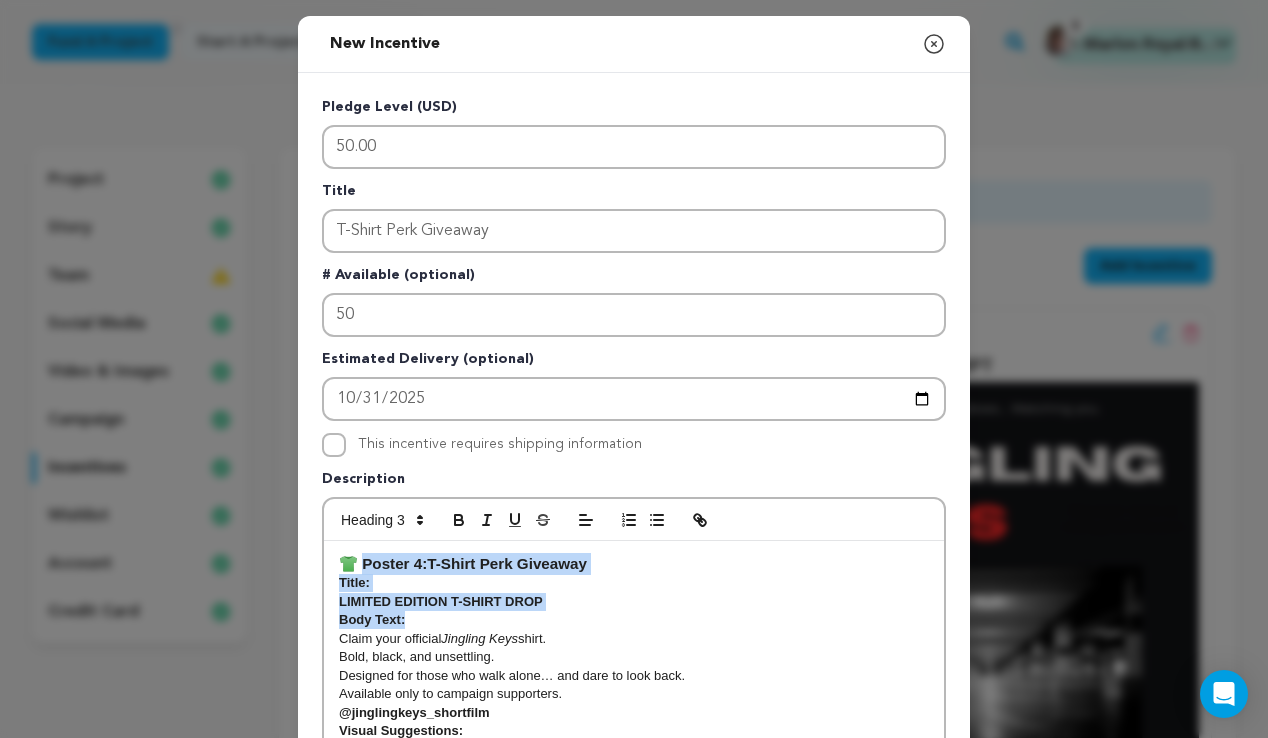 drag, startPoint x: 431, startPoint y: 621, endPoint x: 365, endPoint y: 558, distance: 91.24144 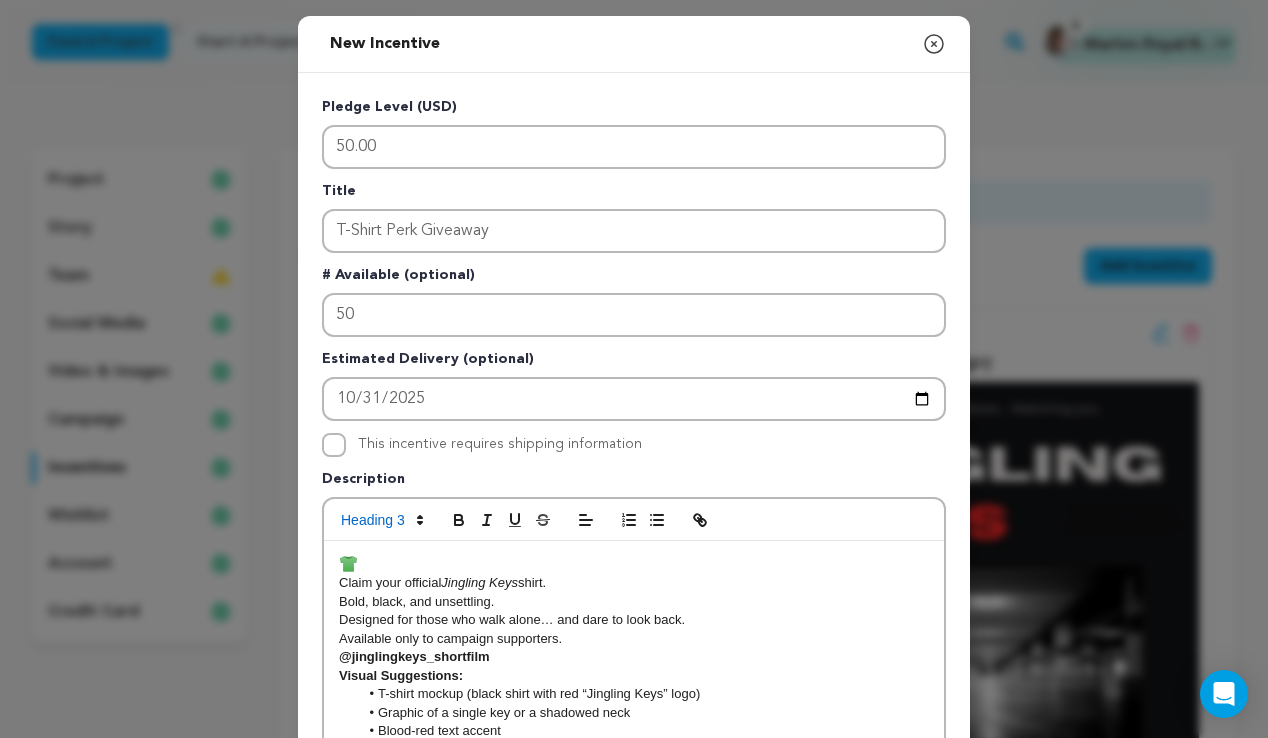 drag, startPoint x: 372, startPoint y: 562, endPoint x: 325, endPoint y: 560, distance: 47.042534 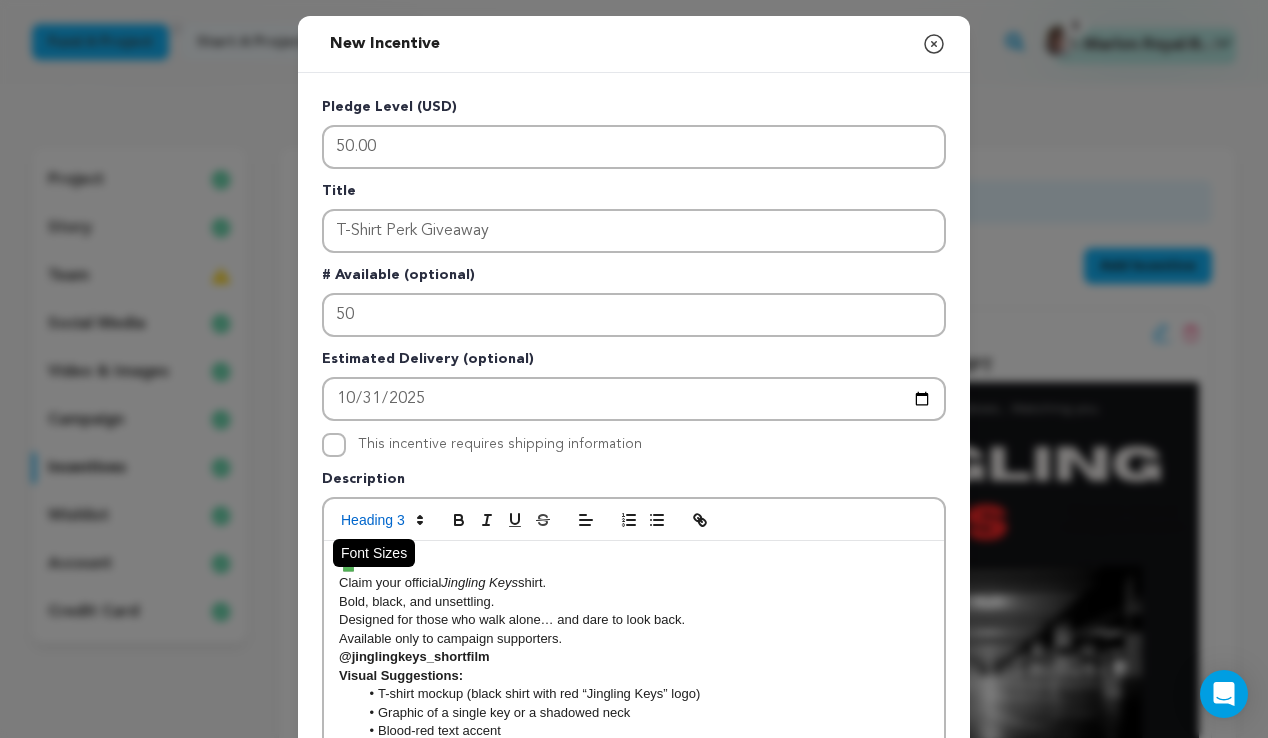 click 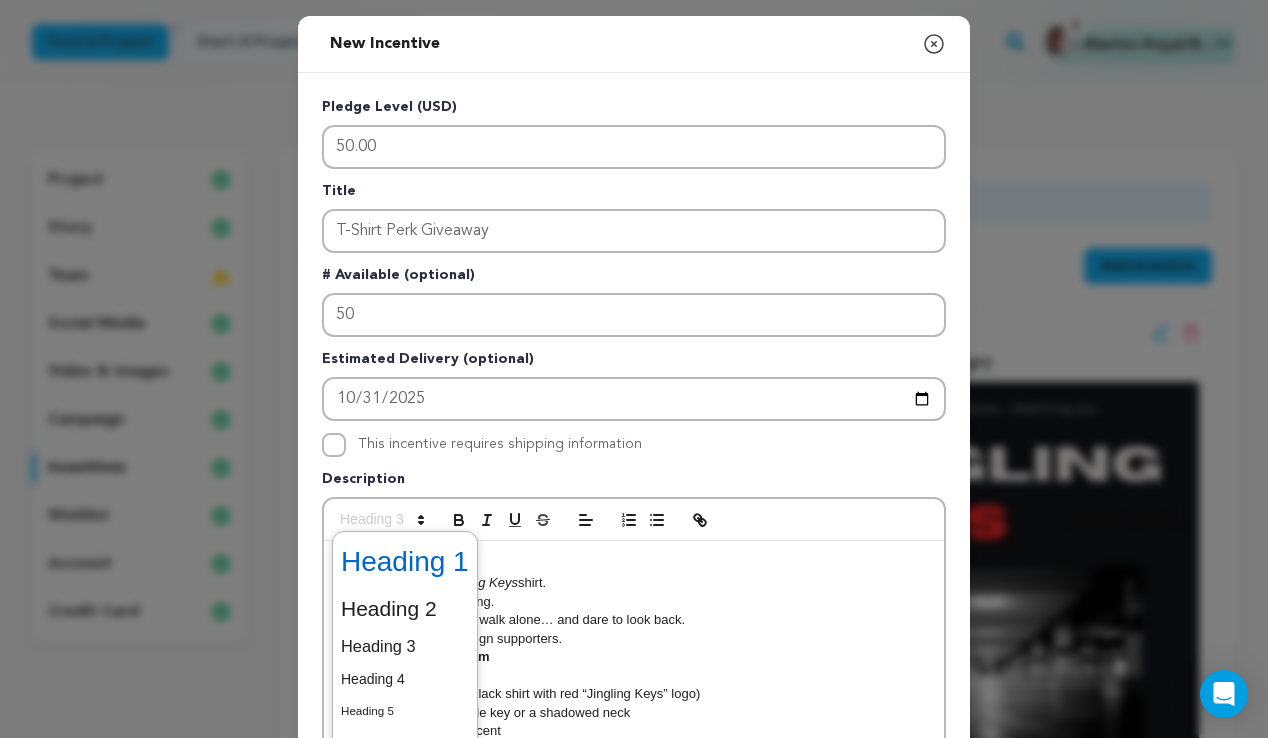 click at bounding box center (405, 562) 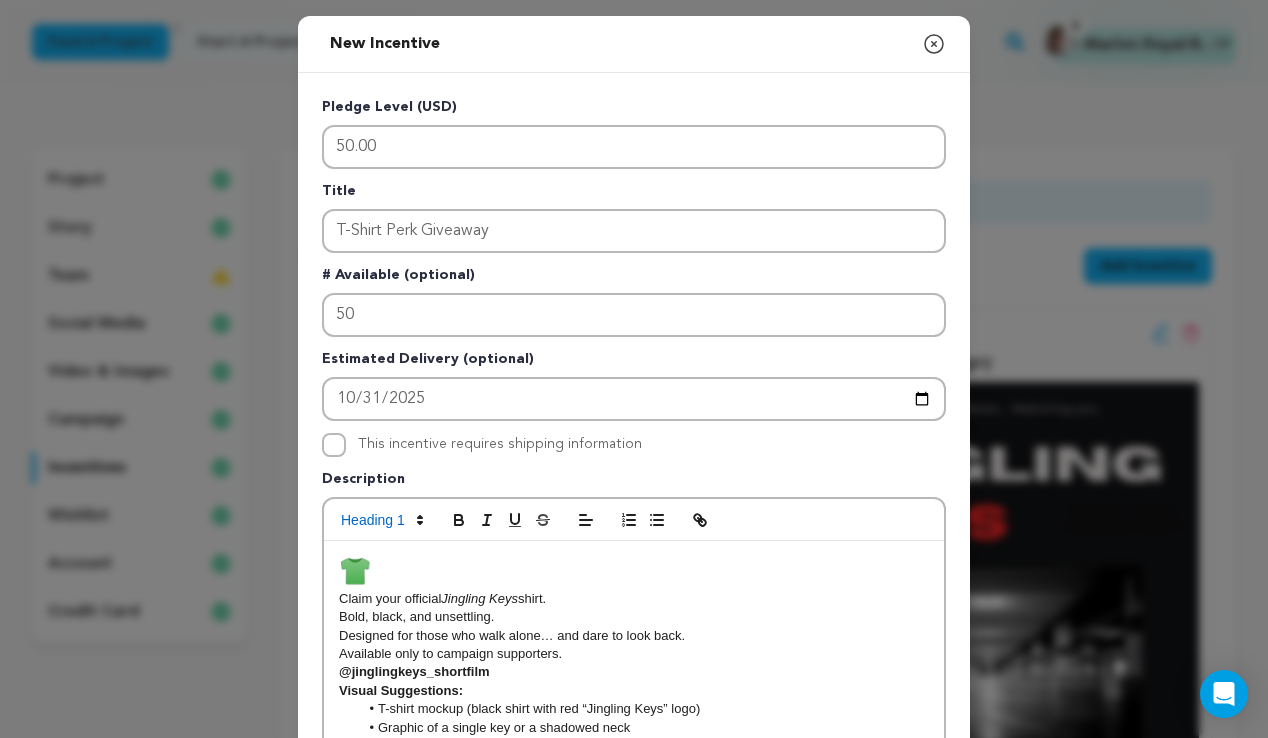 click on "👕" at bounding box center (634, 571) 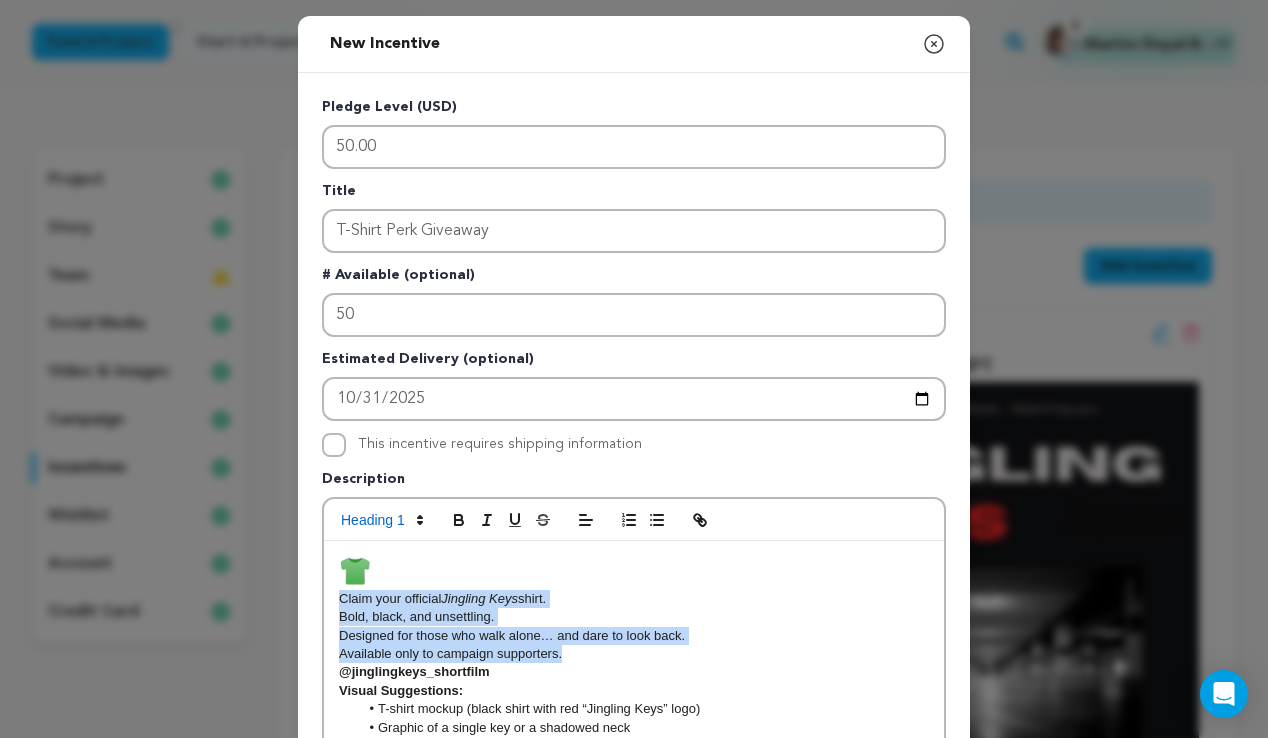 drag, startPoint x: 341, startPoint y: 602, endPoint x: 575, endPoint y: 656, distance: 240.14995 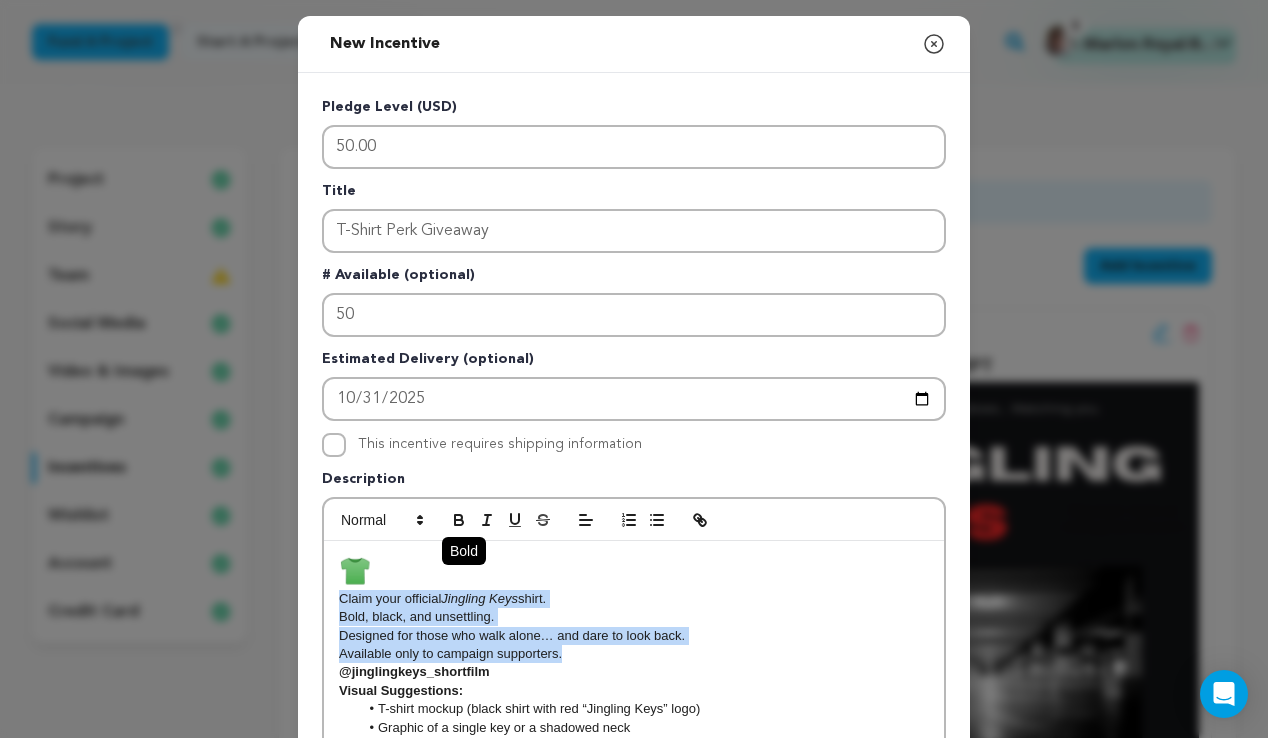 click 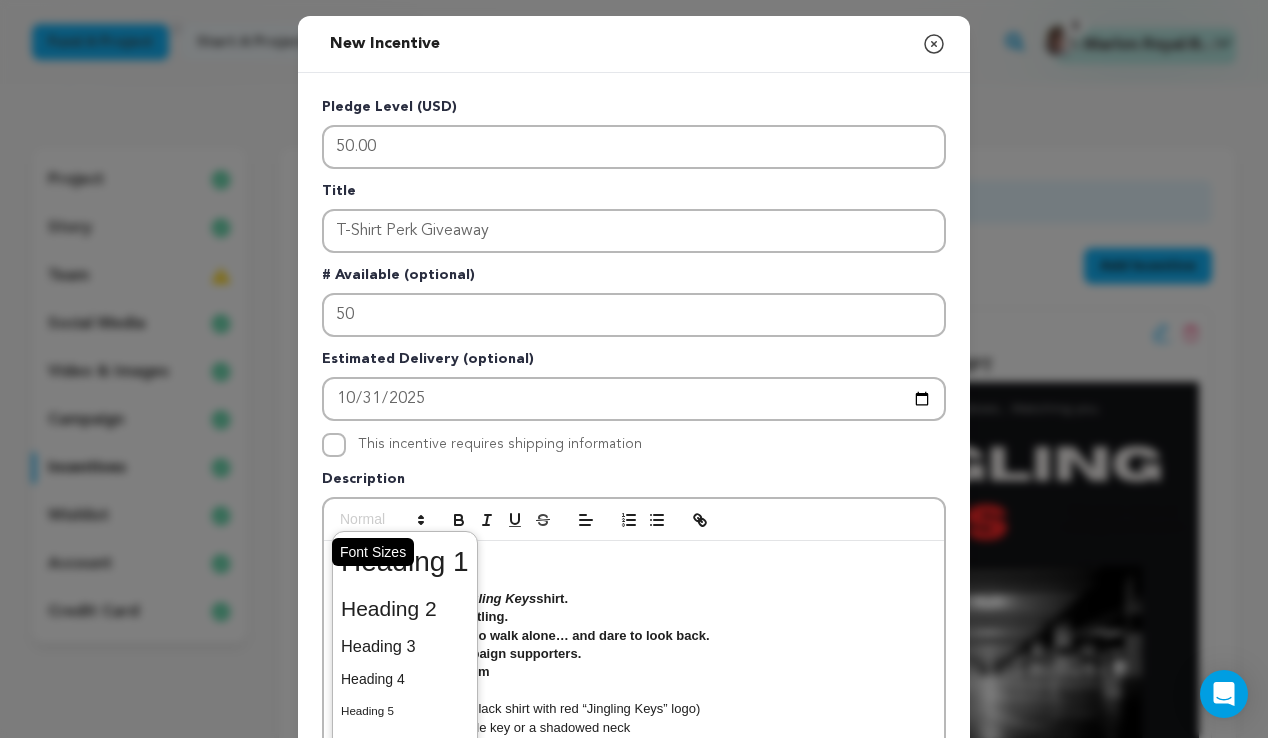 click 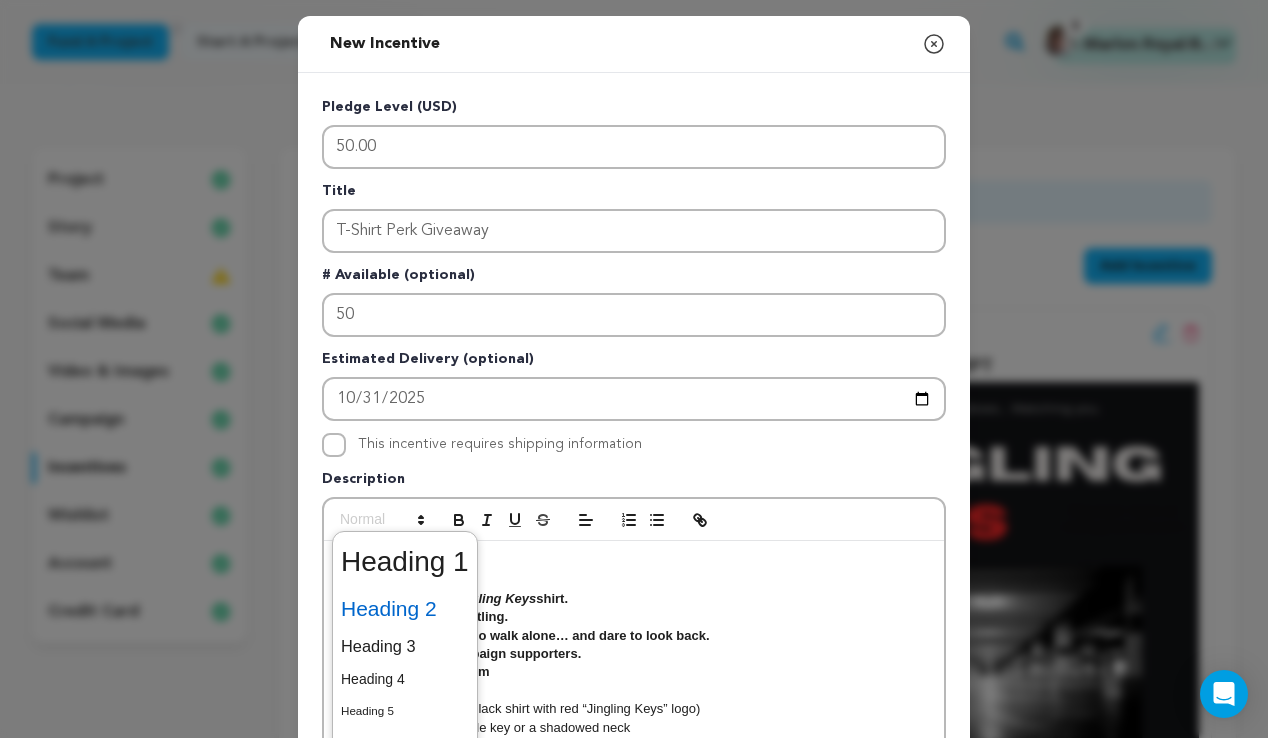 click at bounding box center (405, 609) 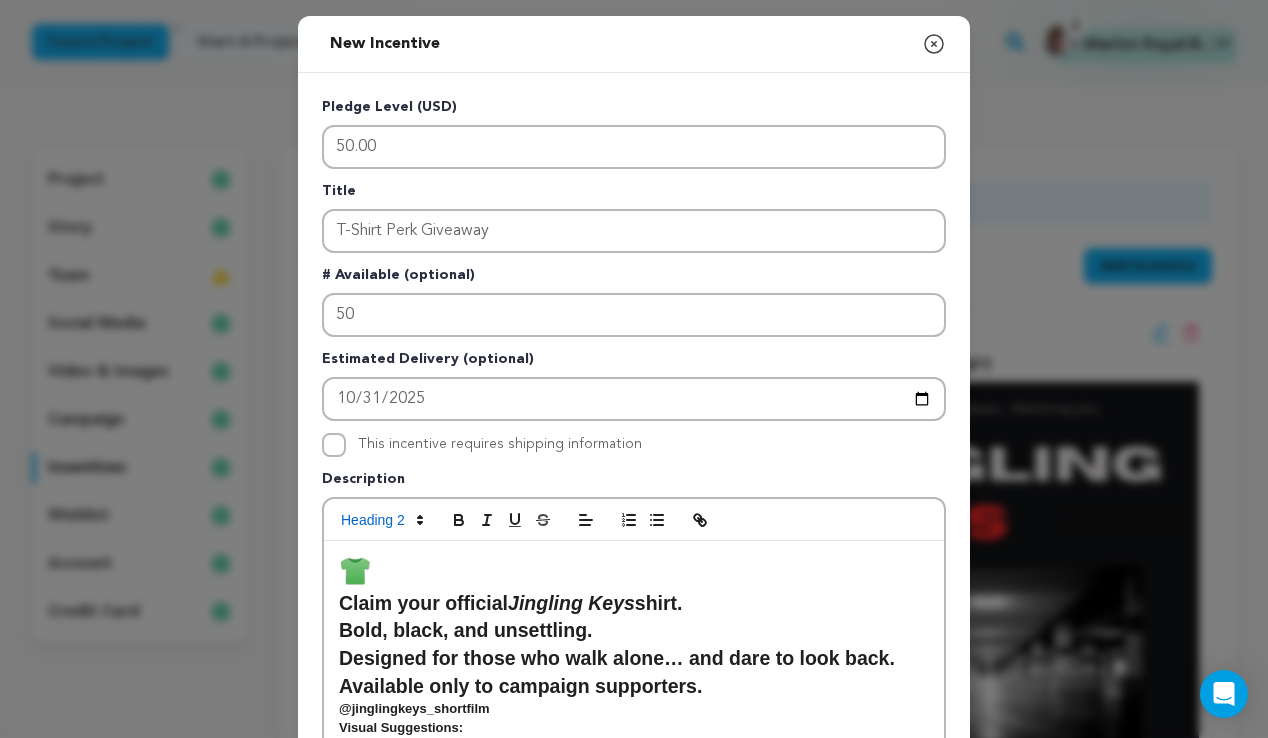 click on "👕" at bounding box center [634, 571] 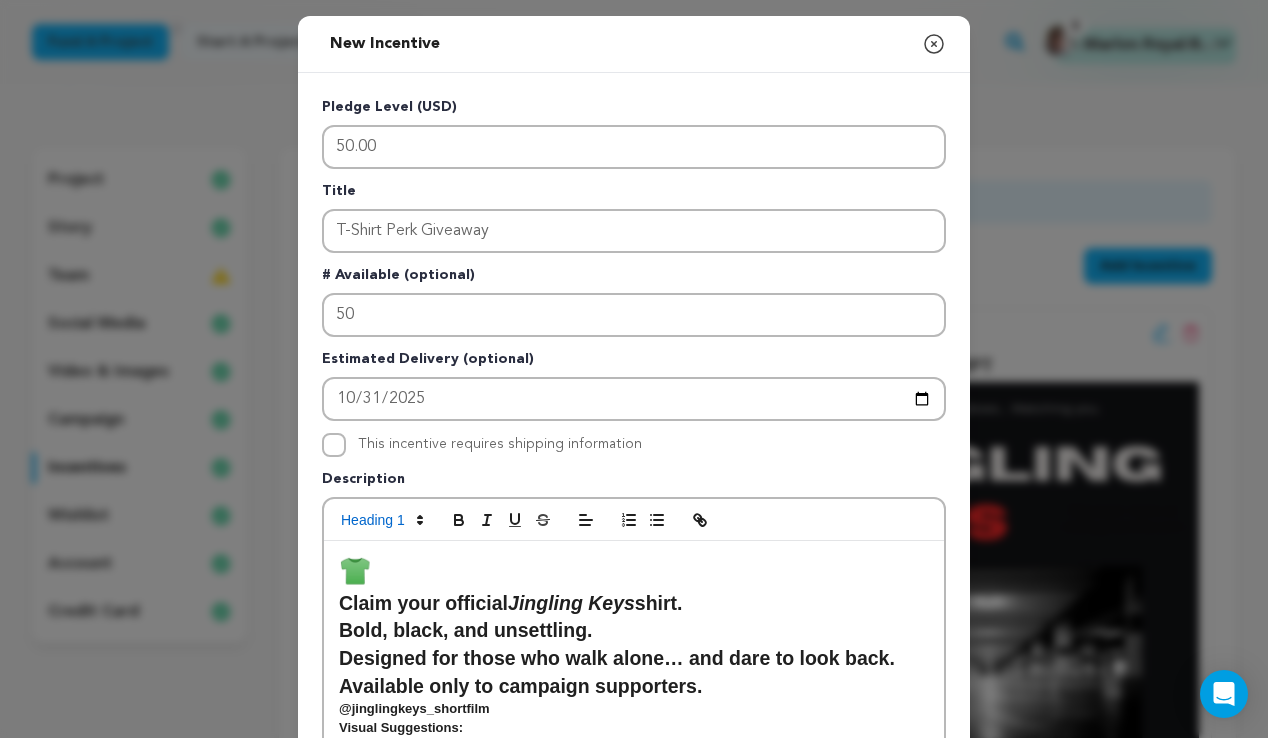 click on "Pledge Level (USD)
50.00
Title
T-Shirt Perk Giveaway
# Available (optional)
50
Estimated Delivery (optional)
2025-10-31
This incentive requires shipping information" at bounding box center (634, 519) 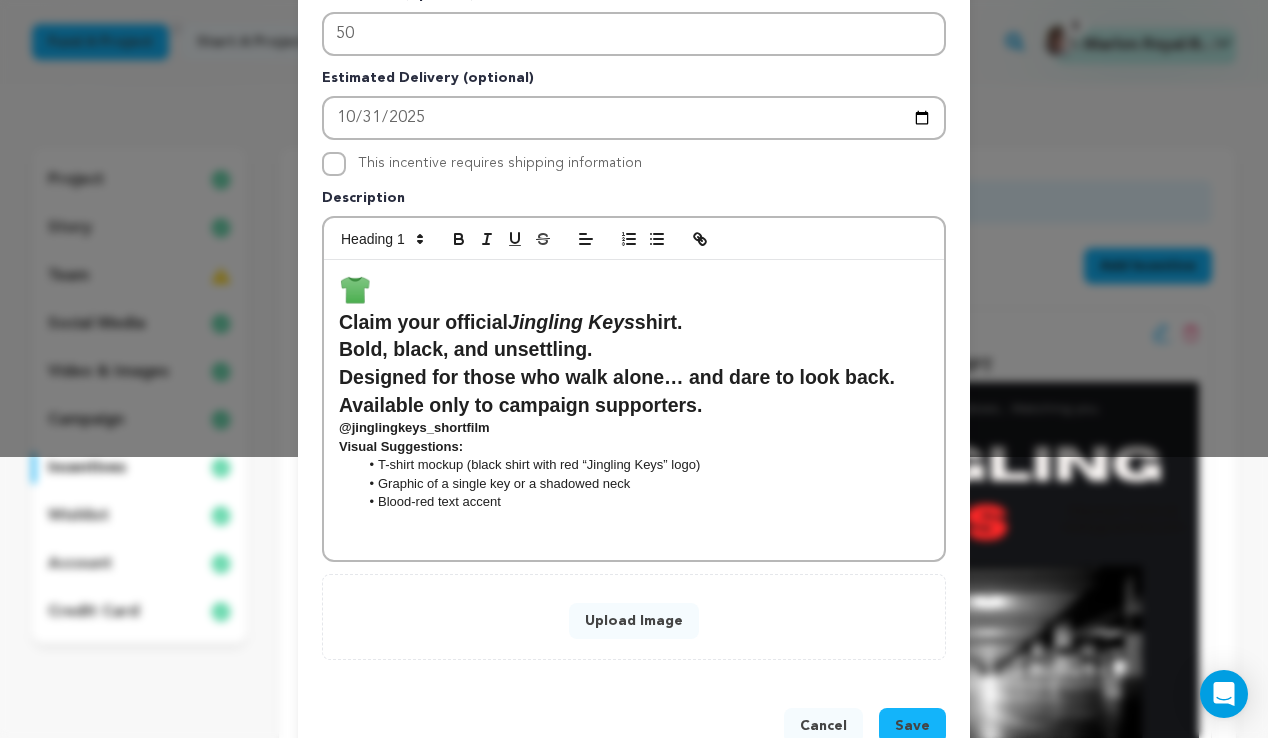 scroll, scrollTop: 297, scrollLeft: 0, axis: vertical 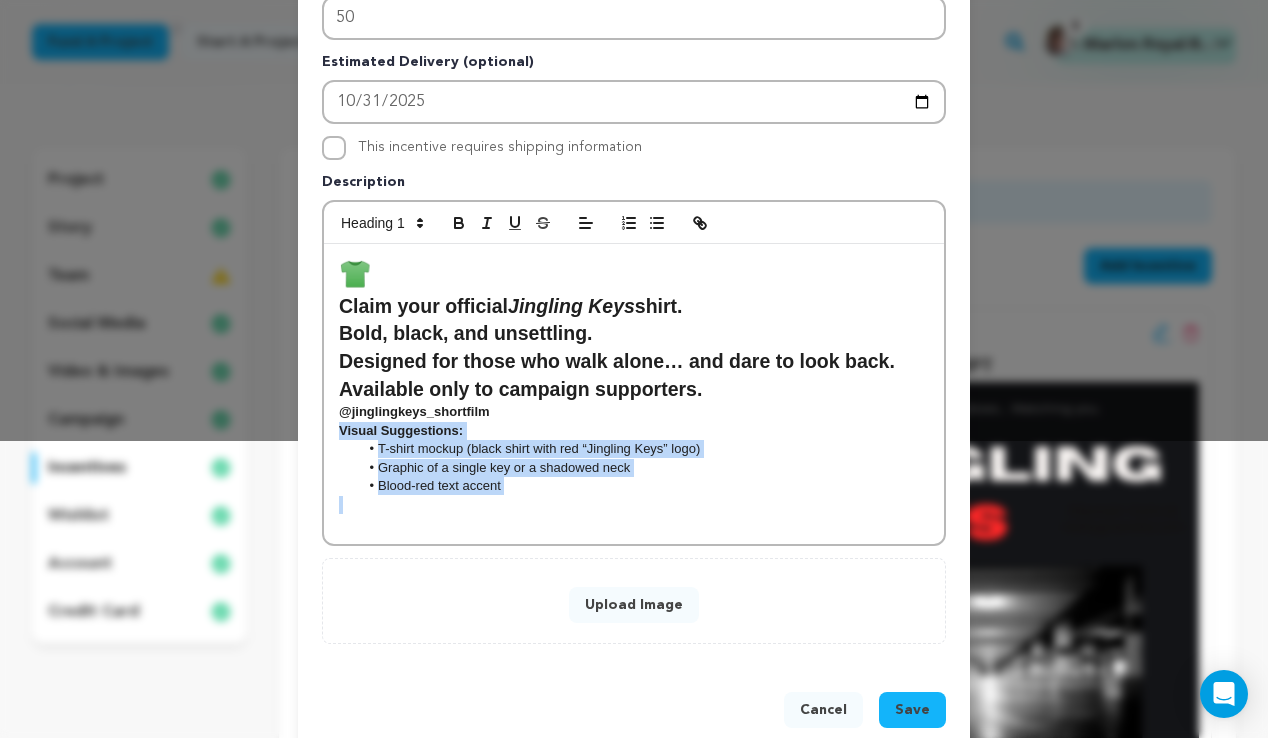drag, startPoint x: 562, startPoint y: 491, endPoint x: 339, endPoint y: 424, distance: 232.8476 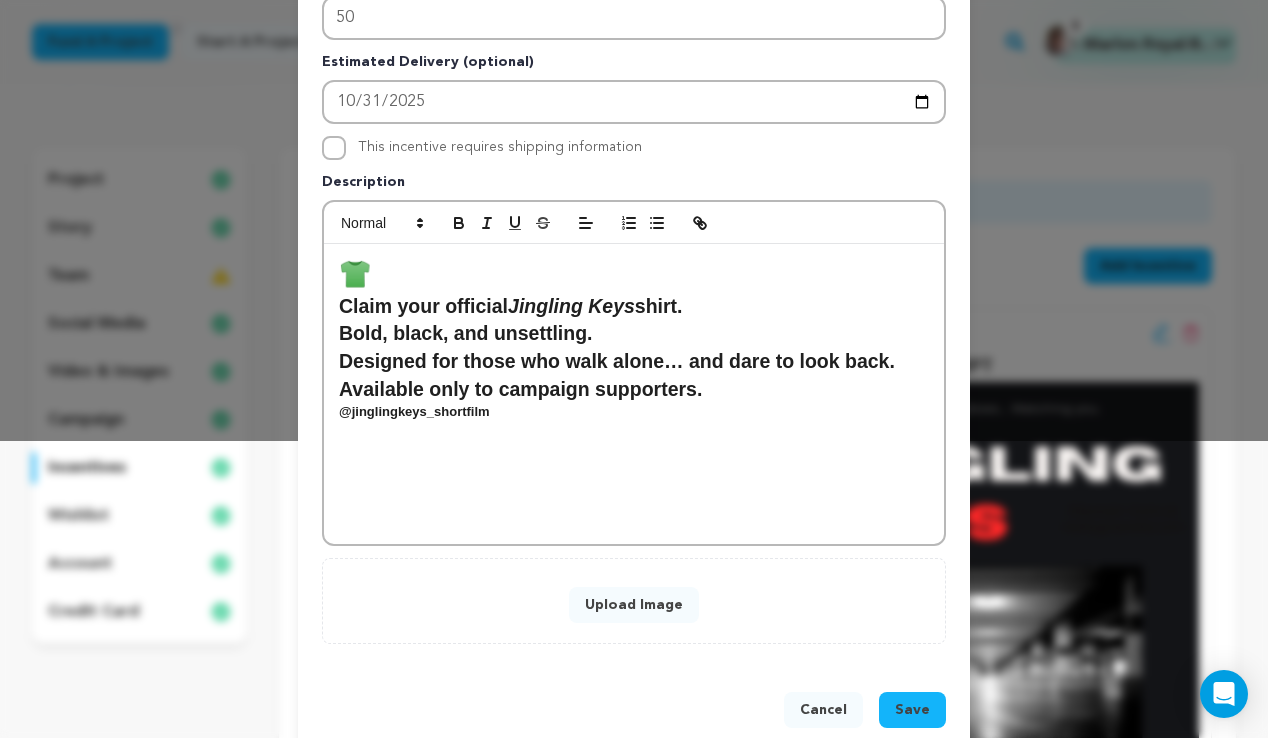 click on "👕 Claim your official Jingling Keys shirt. Bold, black, and unsettling. Designed for those who walk alone… and dare to look back. Available only to campaign supporters. @jinglingkeys_shortfilm" at bounding box center [634, 394] 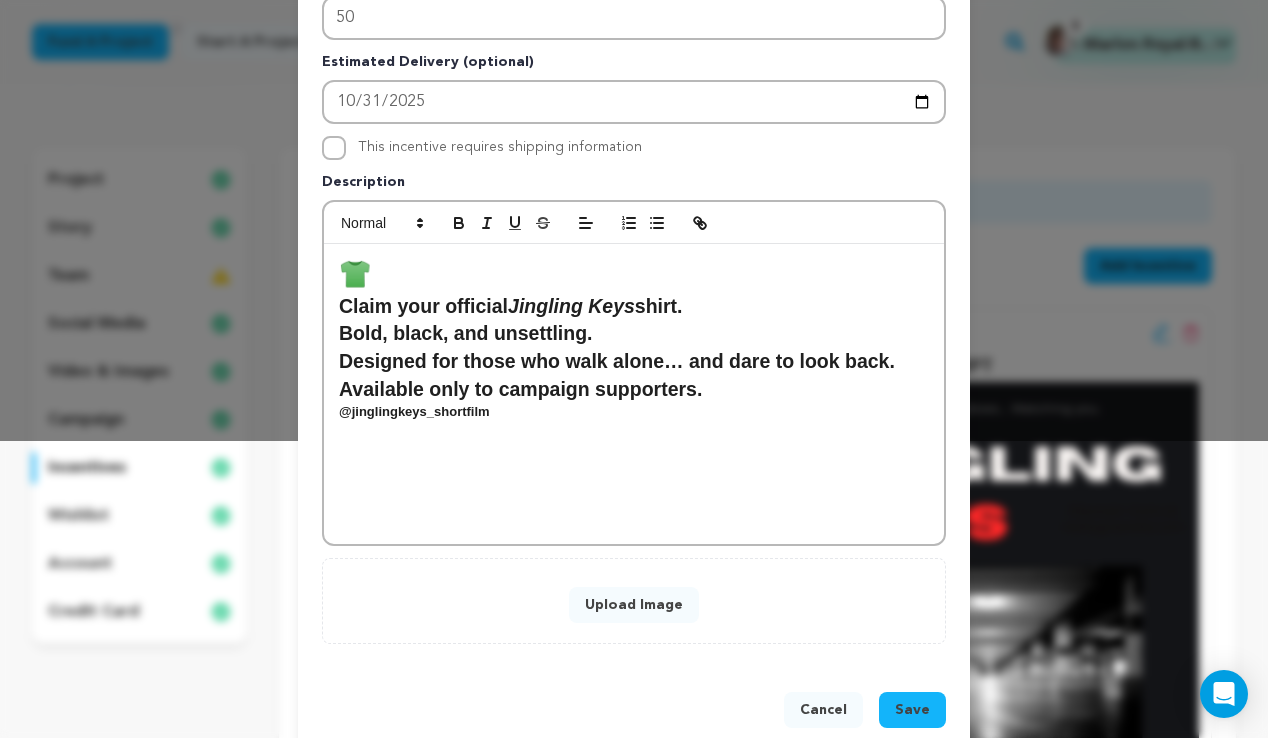 type 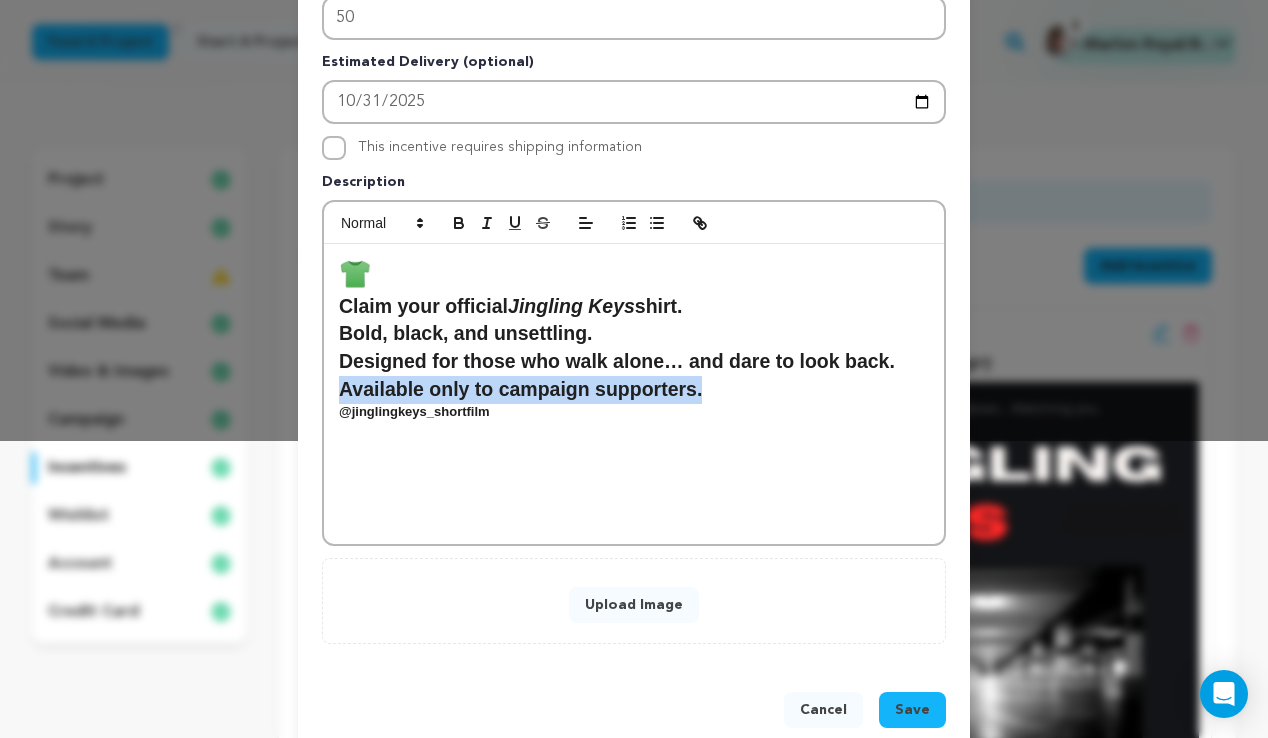 drag, startPoint x: 712, startPoint y: 384, endPoint x: 324, endPoint y: 380, distance: 388.02063 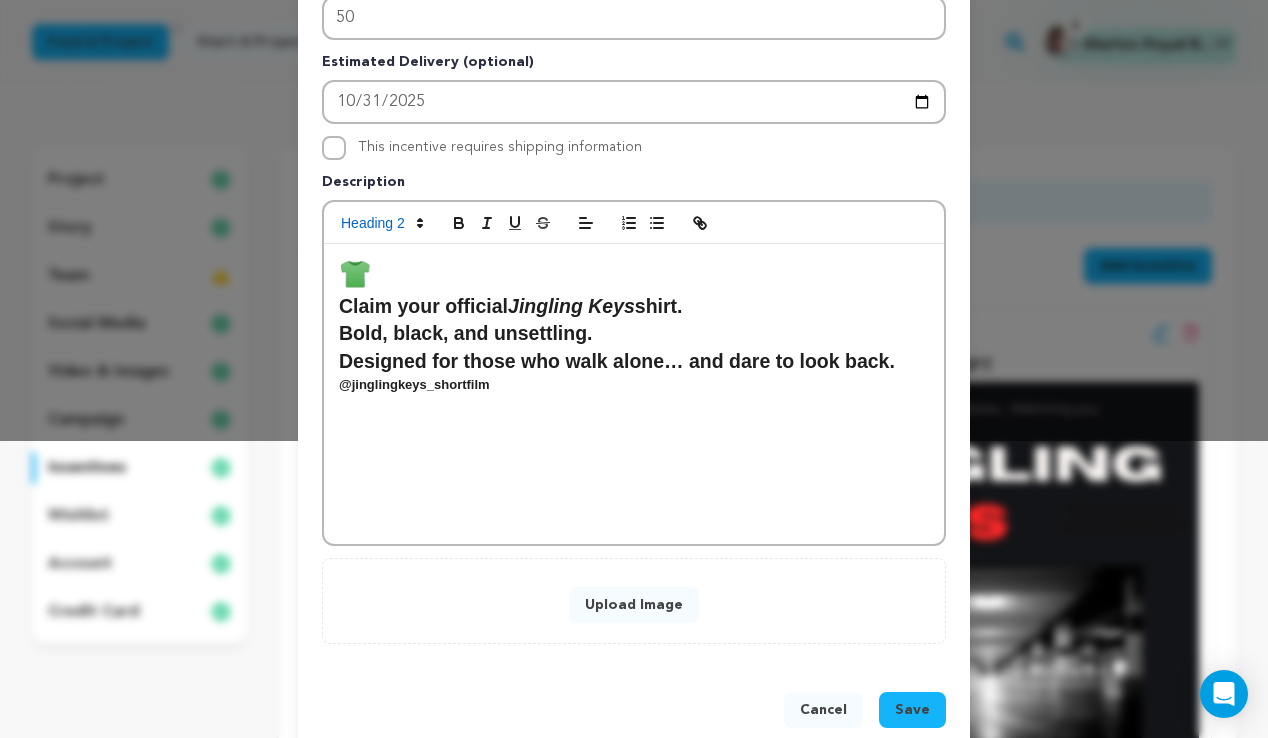 drag, startPoint x: 689, startPoint y: 385, endPoint x: 513, endPoint y: 384, distance: 176.00284 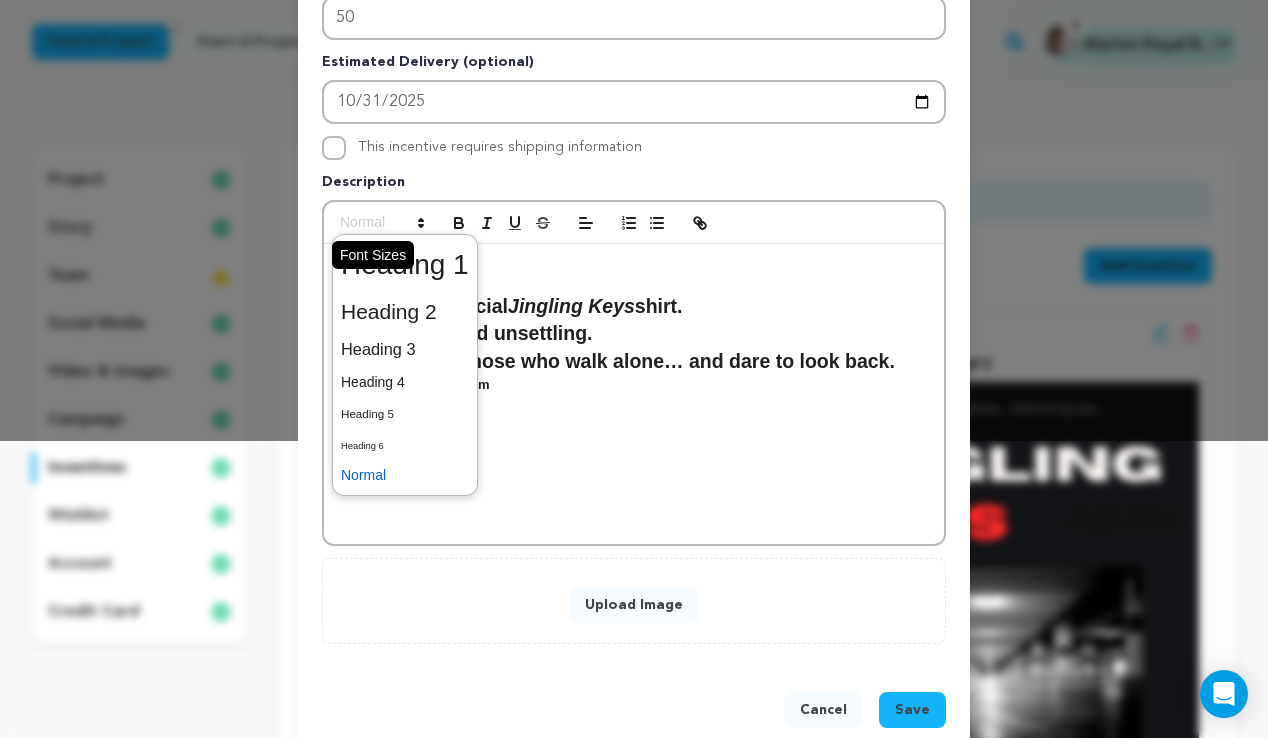 click 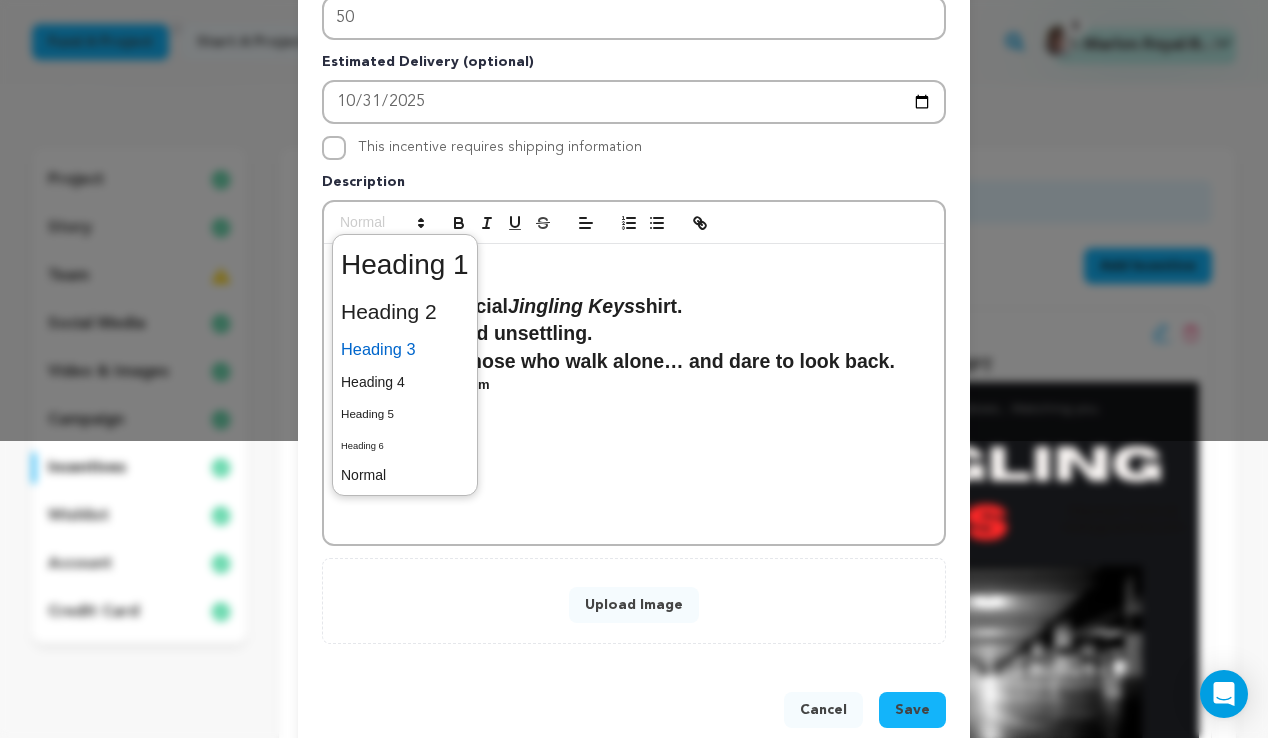 click at bounding box center (405, 349) 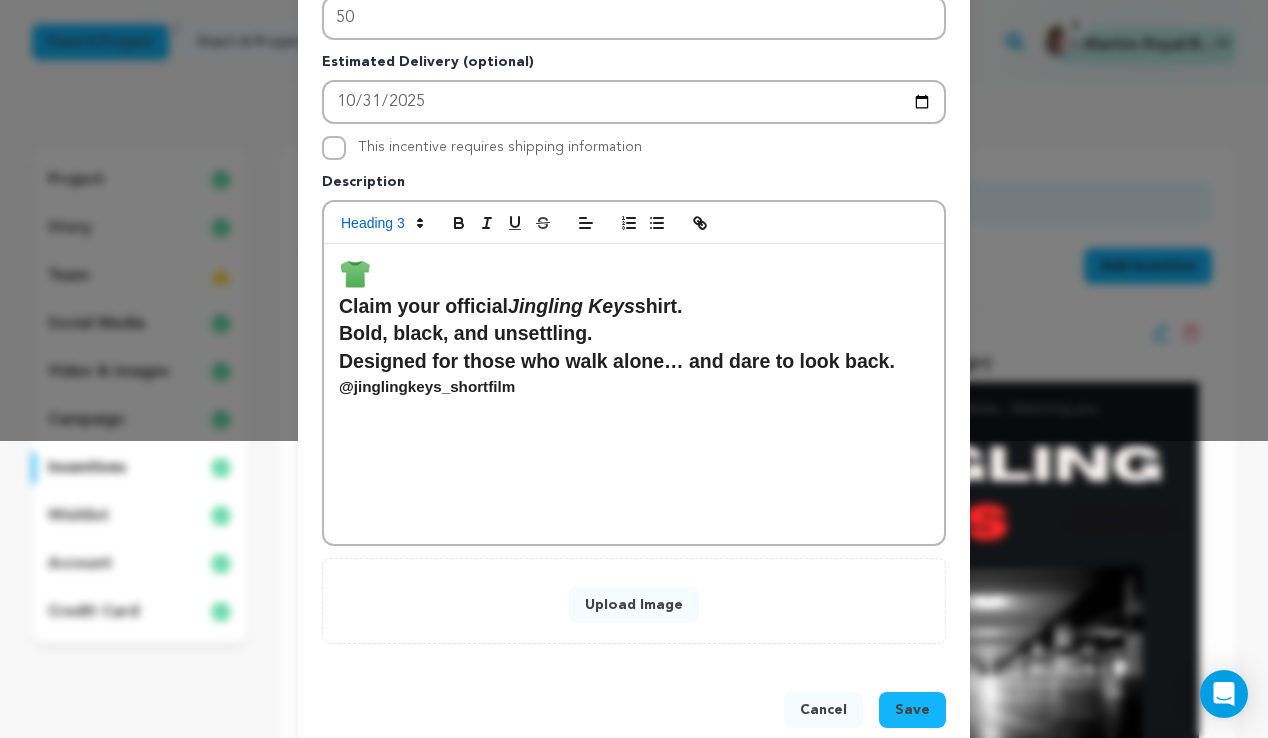 click on "👕 Claim your official Jingling Keys shirt. Bold, black, and unsettling. Designed for those who walk alone… and dare to look back.                                                   @jinglingkeys_shortfilm" at bounding box center (634, 394) 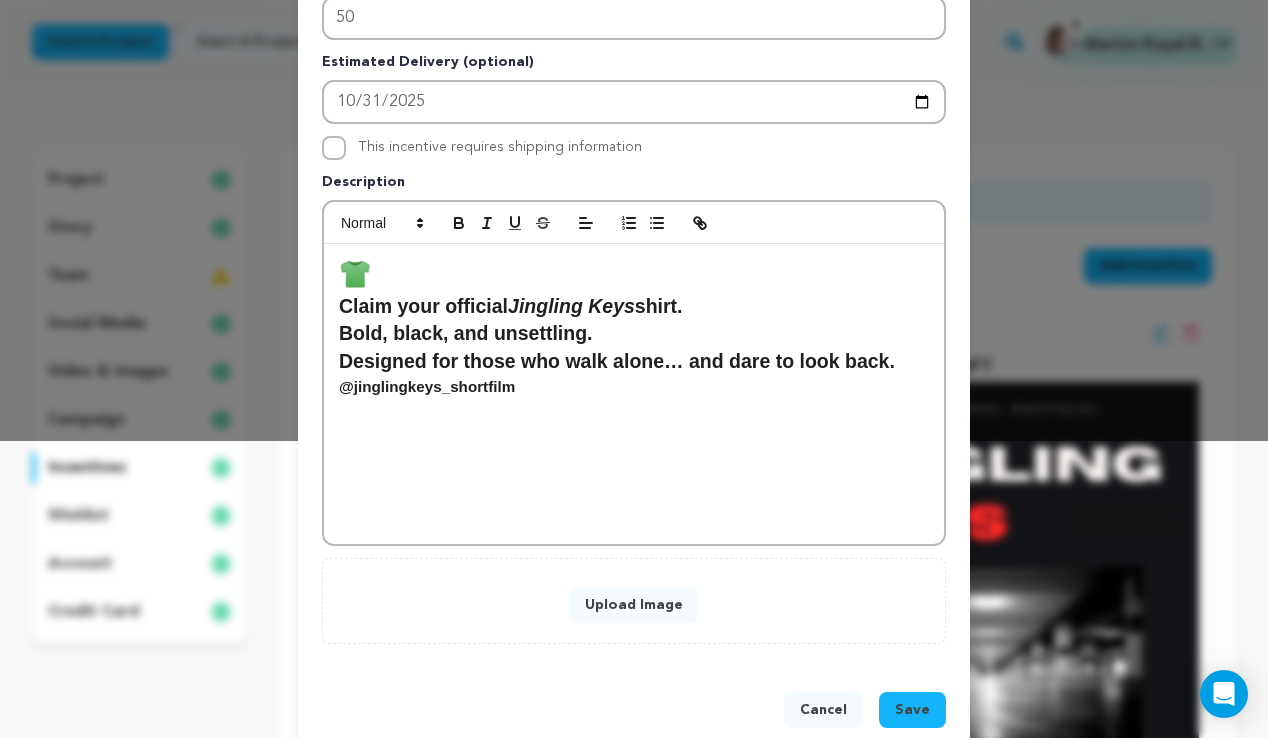 click on "@jinglingkeys_shortfilm" at bounding box center [427, 386] 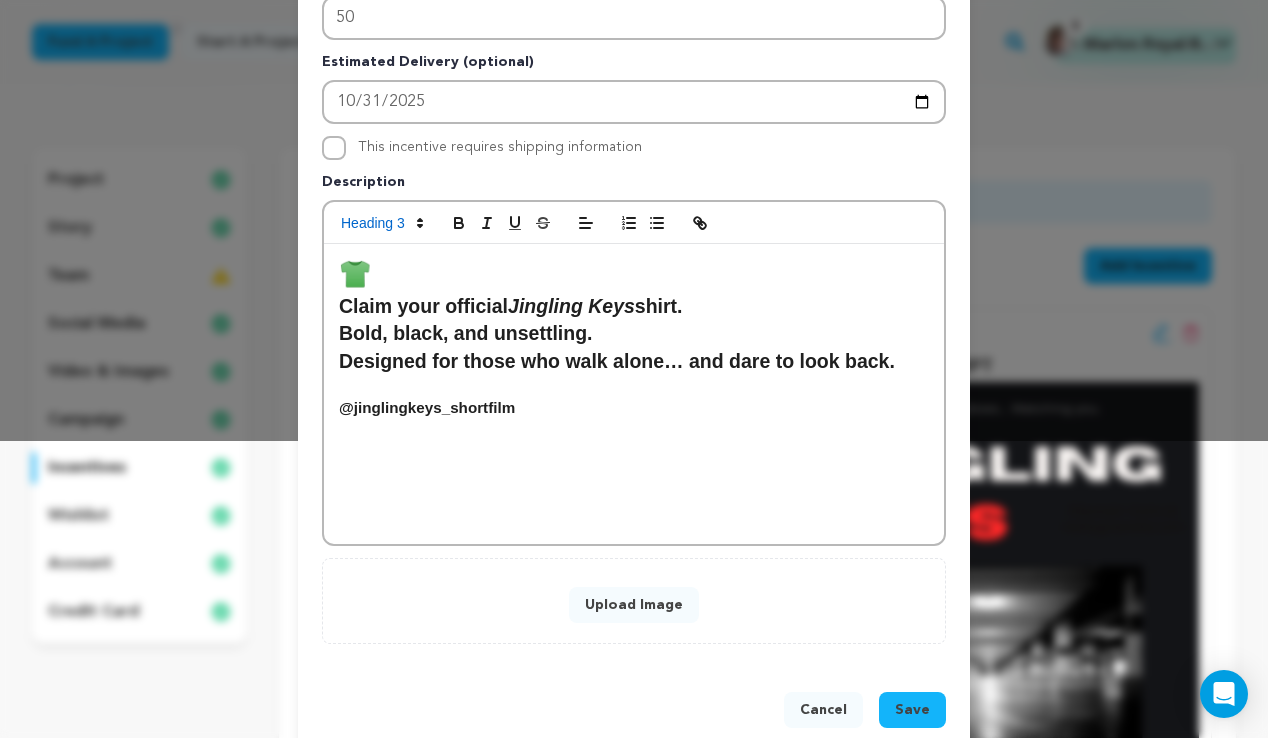 click on "Save" at bounding box center [912, 710] 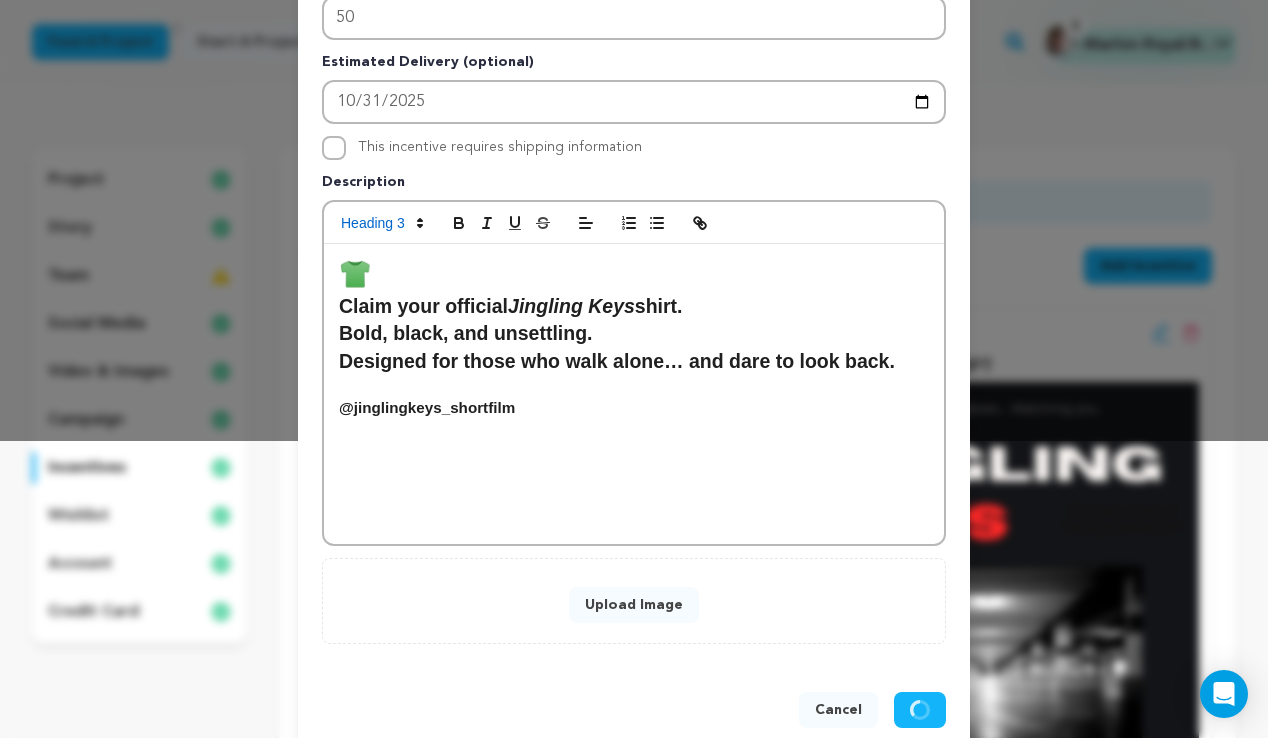 scroll, scrollTop: 293, scrollLeft: 0, axis: vertical 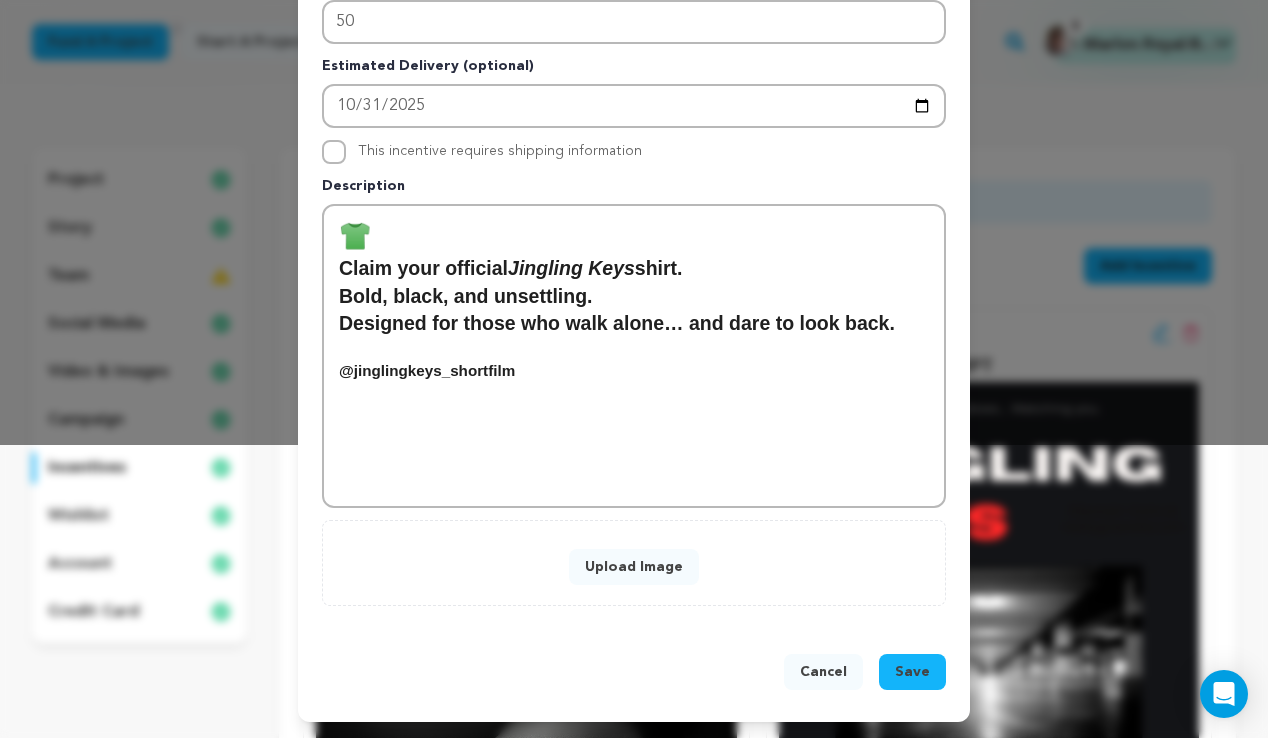 click on "Success:
Info:
Warning:
Error:
Incentive image is required.
Close notification" at bounding box center [634, 1150] 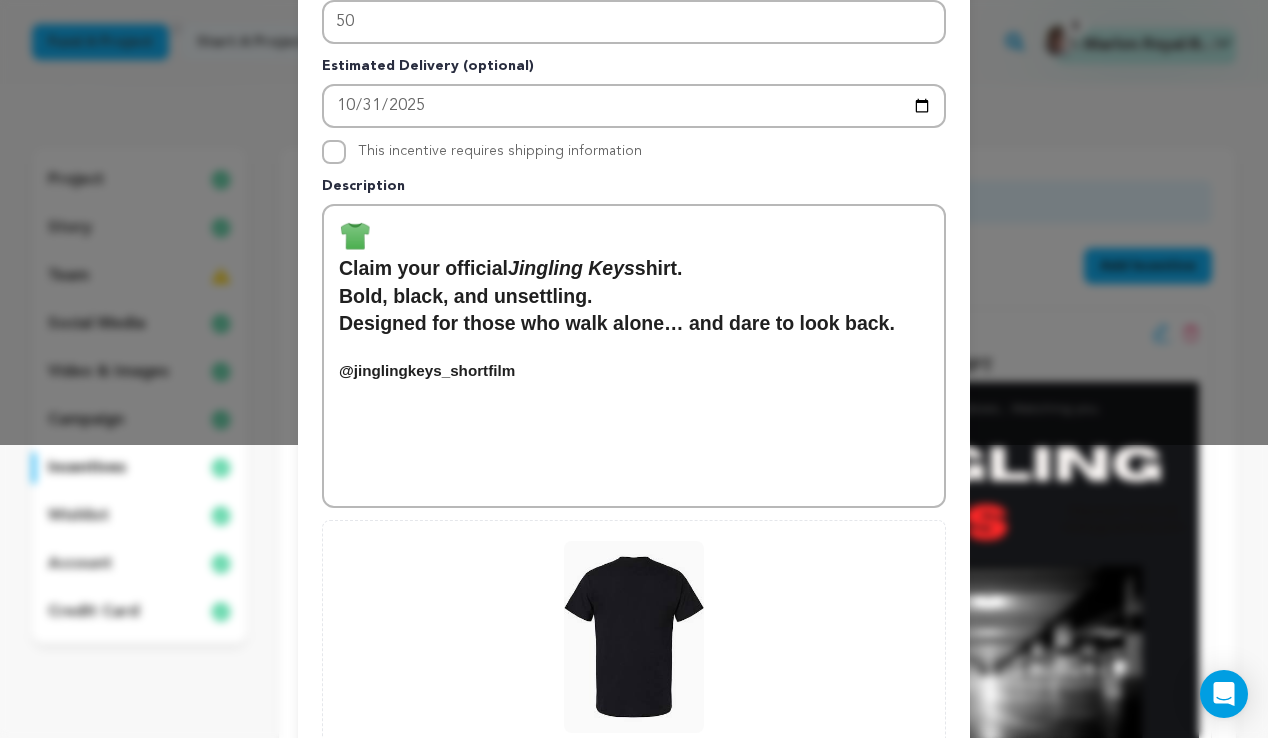 click on "Pledge Level (USD)
50.00
Title
T-Shirt Perk Giveaway
# Available (optional)
50
Estimated Delivery (optional)
2025-10-31
This incentive requires shipping information
👕  ﻿ 0 0" at bounding box center (634, 307) 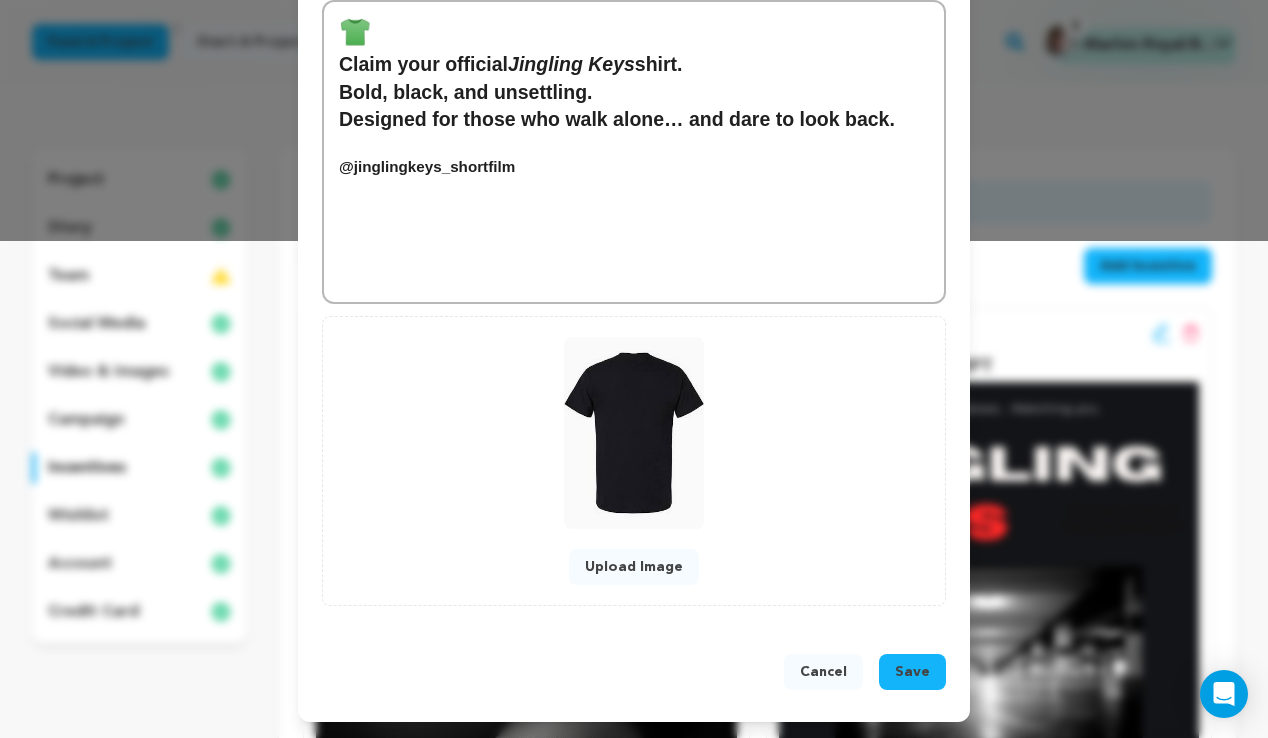 scroll, scrollTop: 497, scrollLeft: 0, axis: vertical 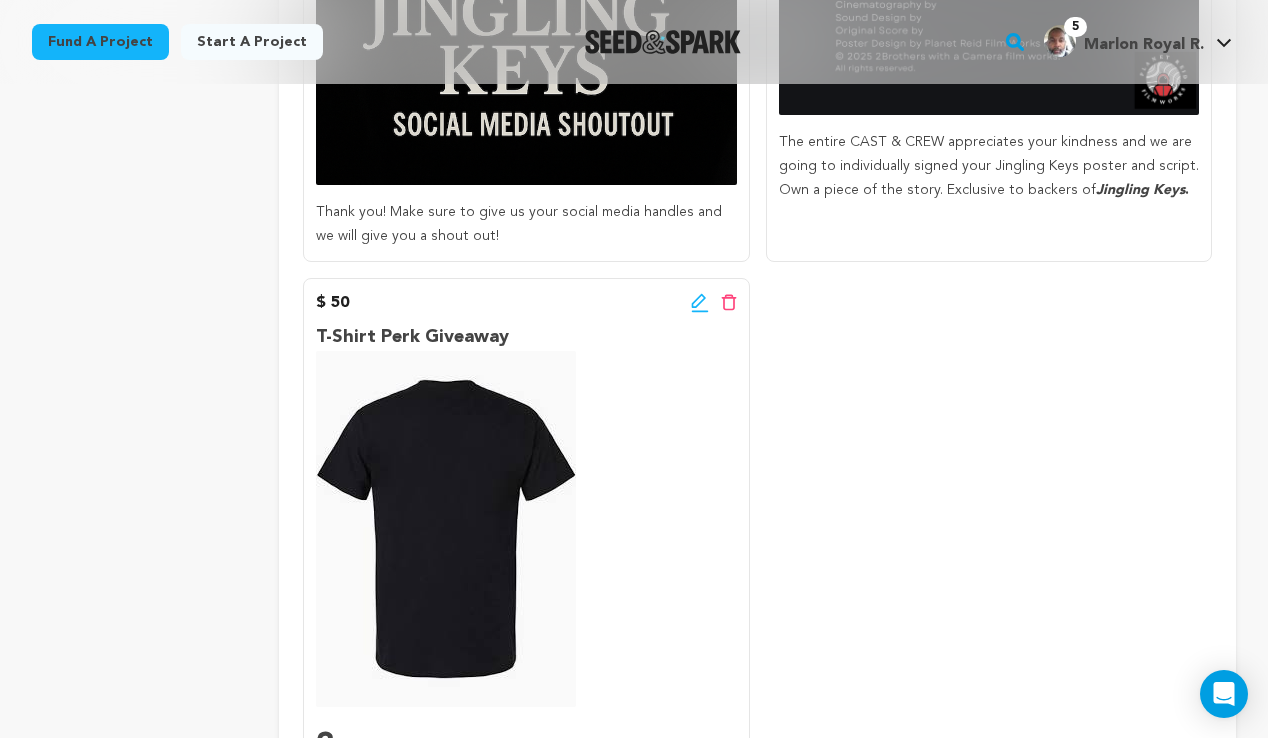 click on "$ 50
Edit incentive button
Delete incentive button" at bounding box center (526, 303) 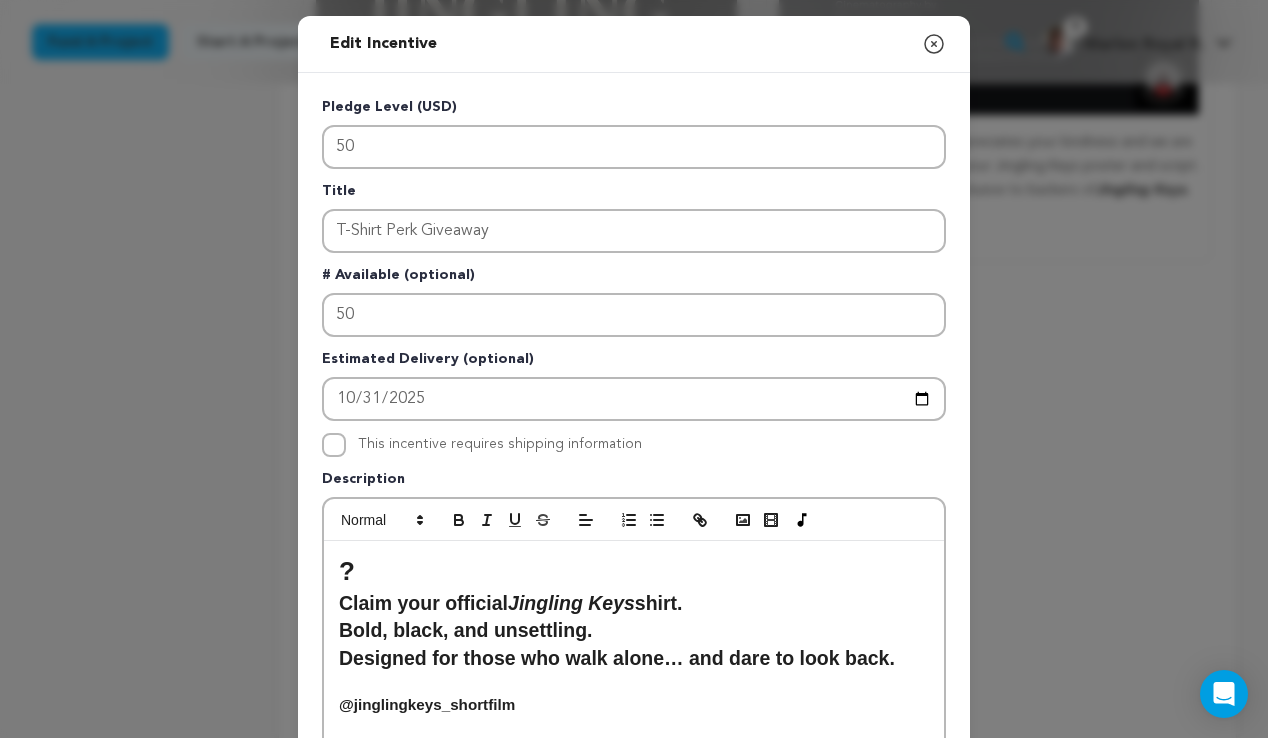 click on "?" at bounding box center (634, 571) 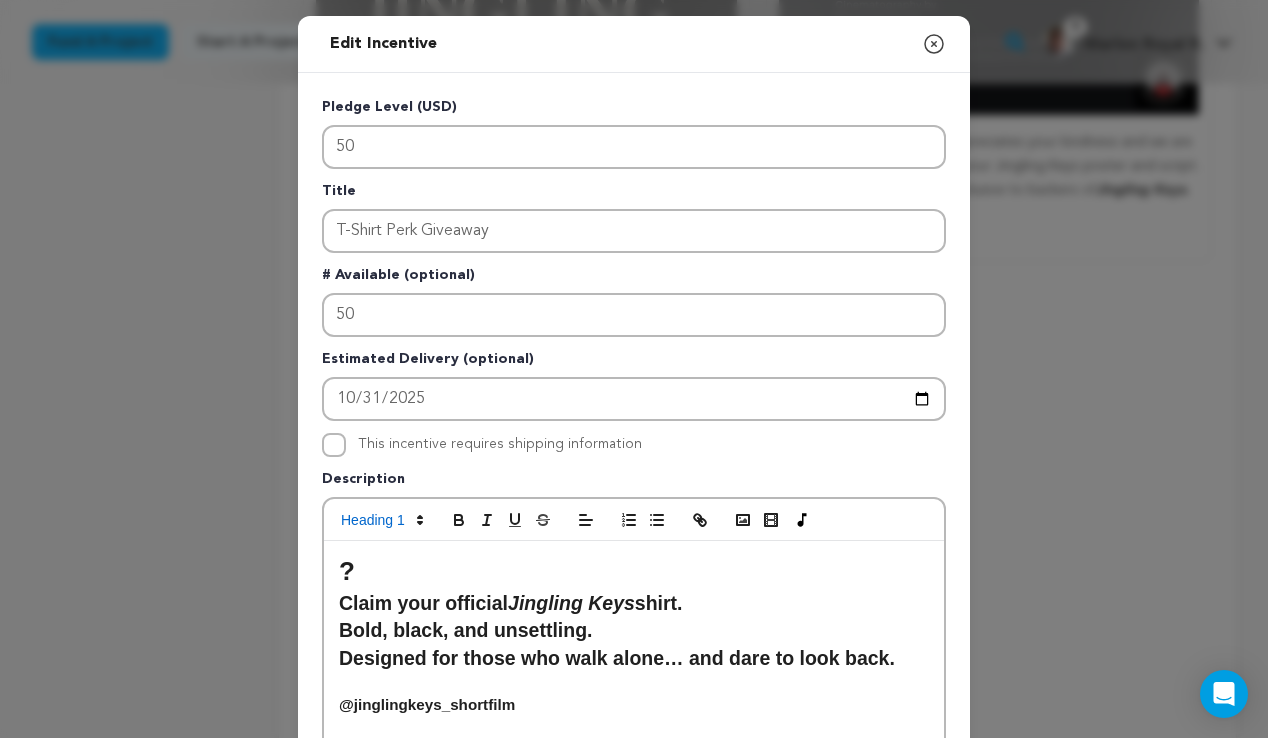 type 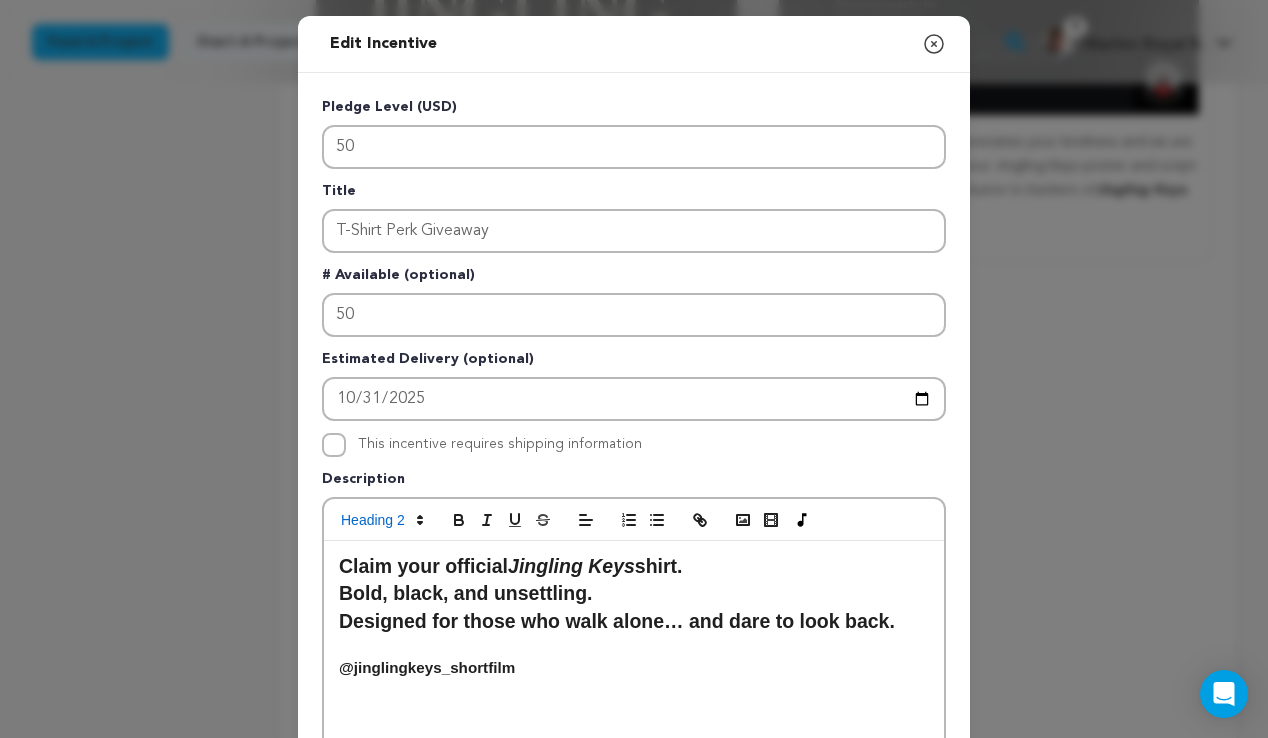 click on "Bold, black, and unsettling." at bounding box center (634, 594) 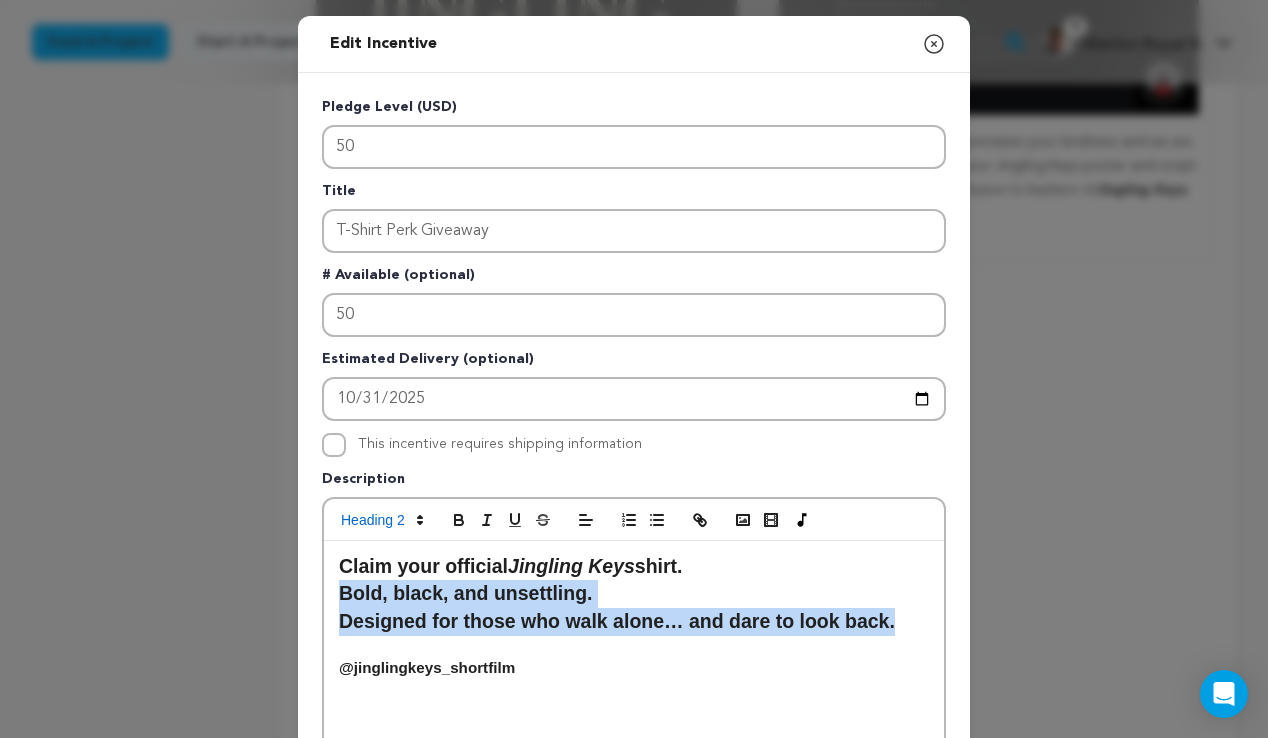 drag, startPoint x: 900, startPoint y: 629, endPoint x: 320, endPoint y: 591, distance: 581.24347 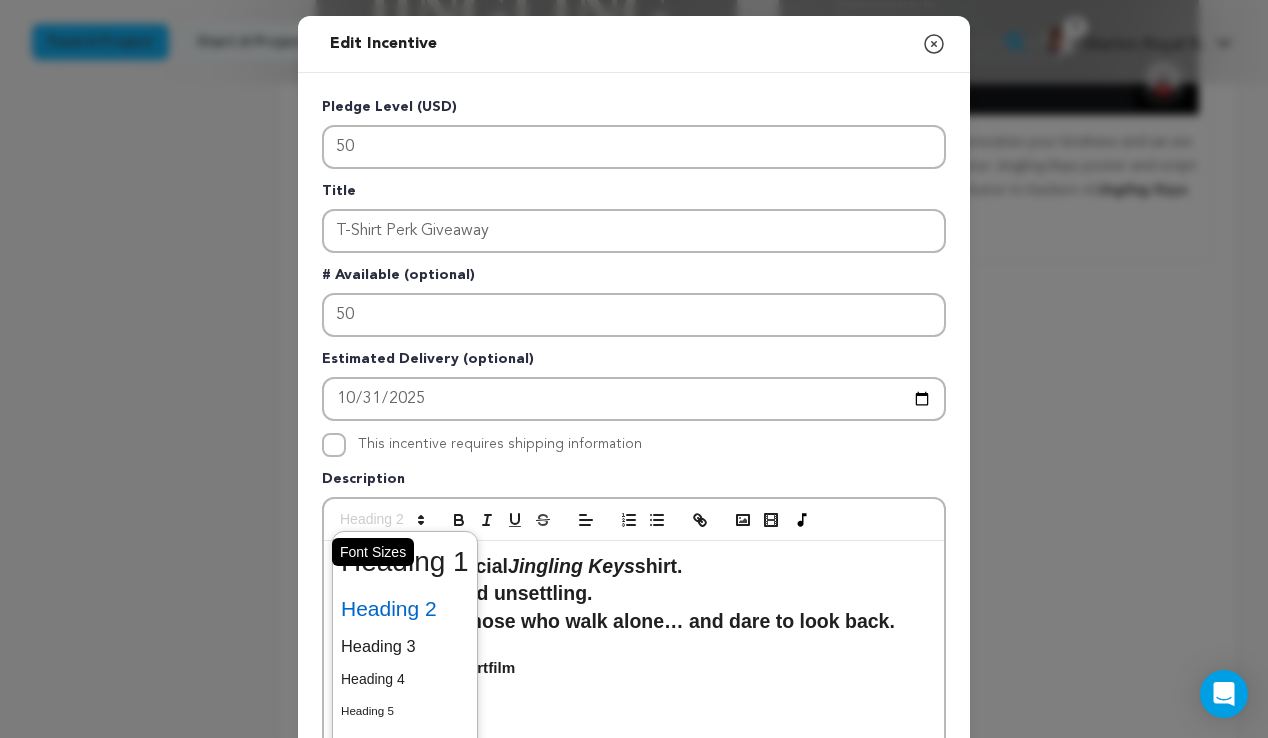 click 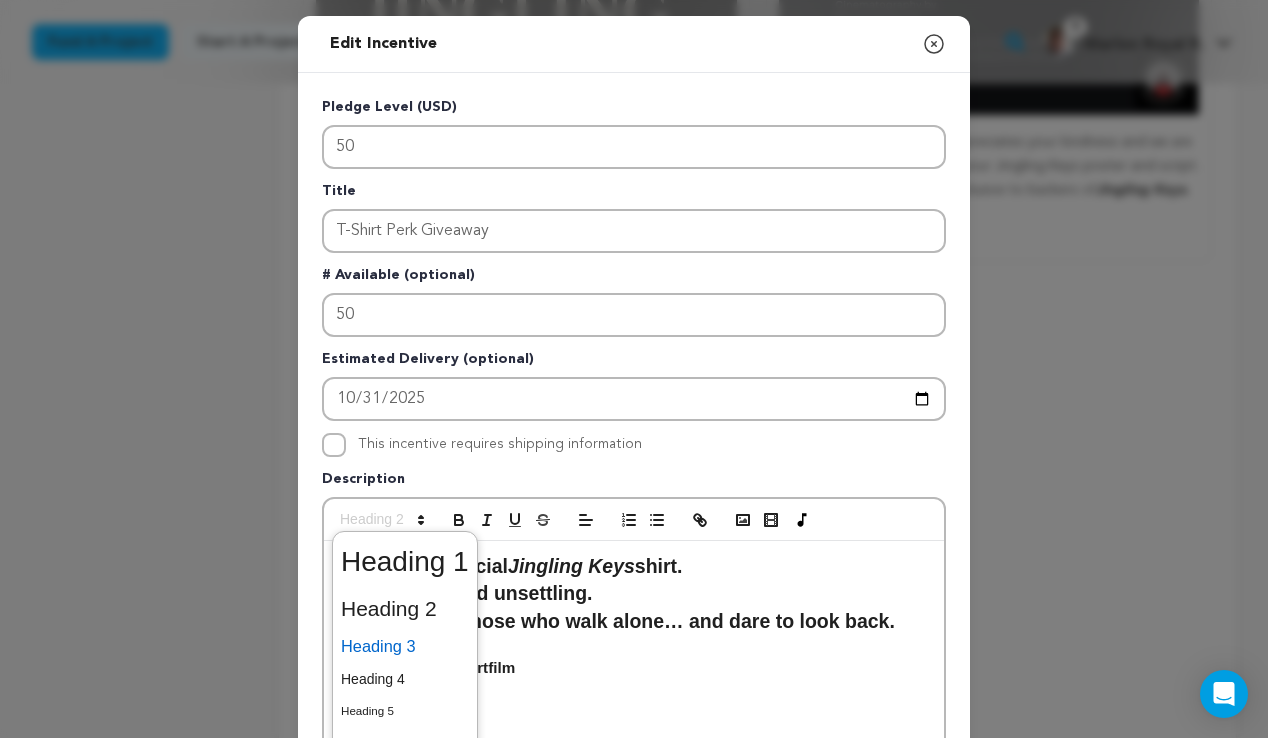 click at bounding box center (405, 646) 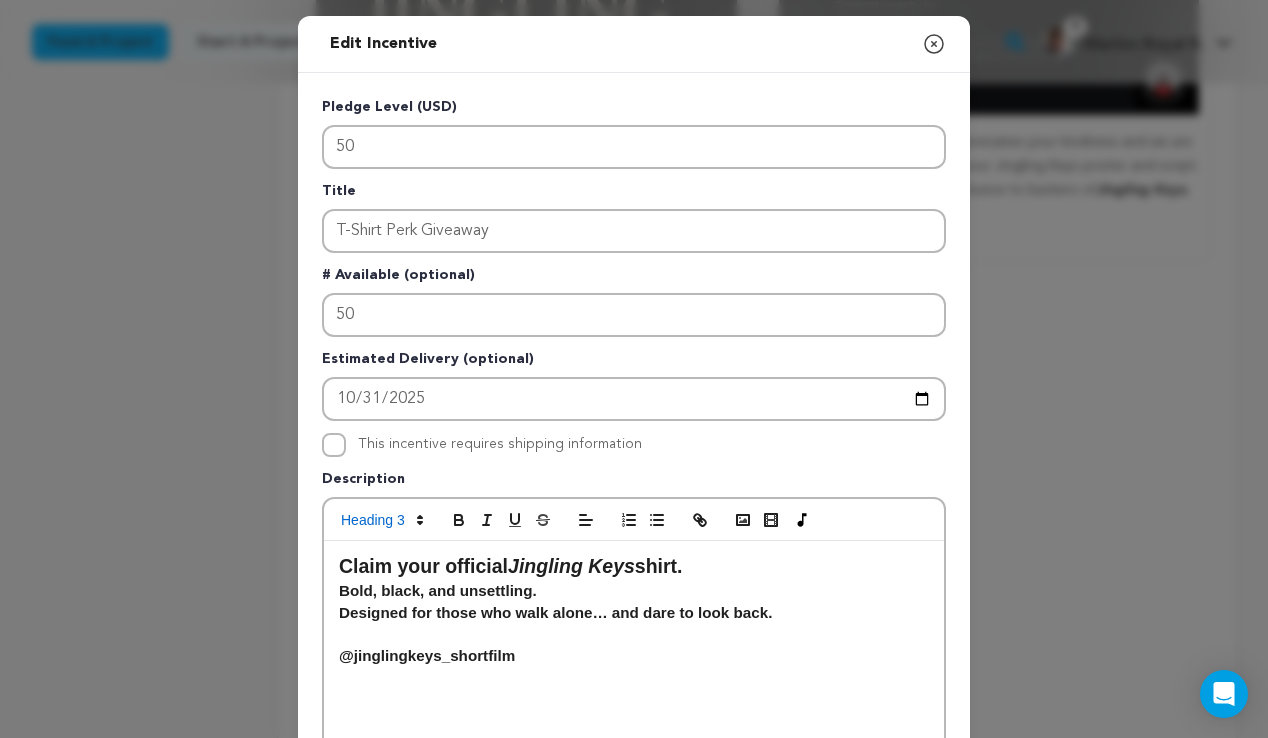 click at bounding box center (634, 676) 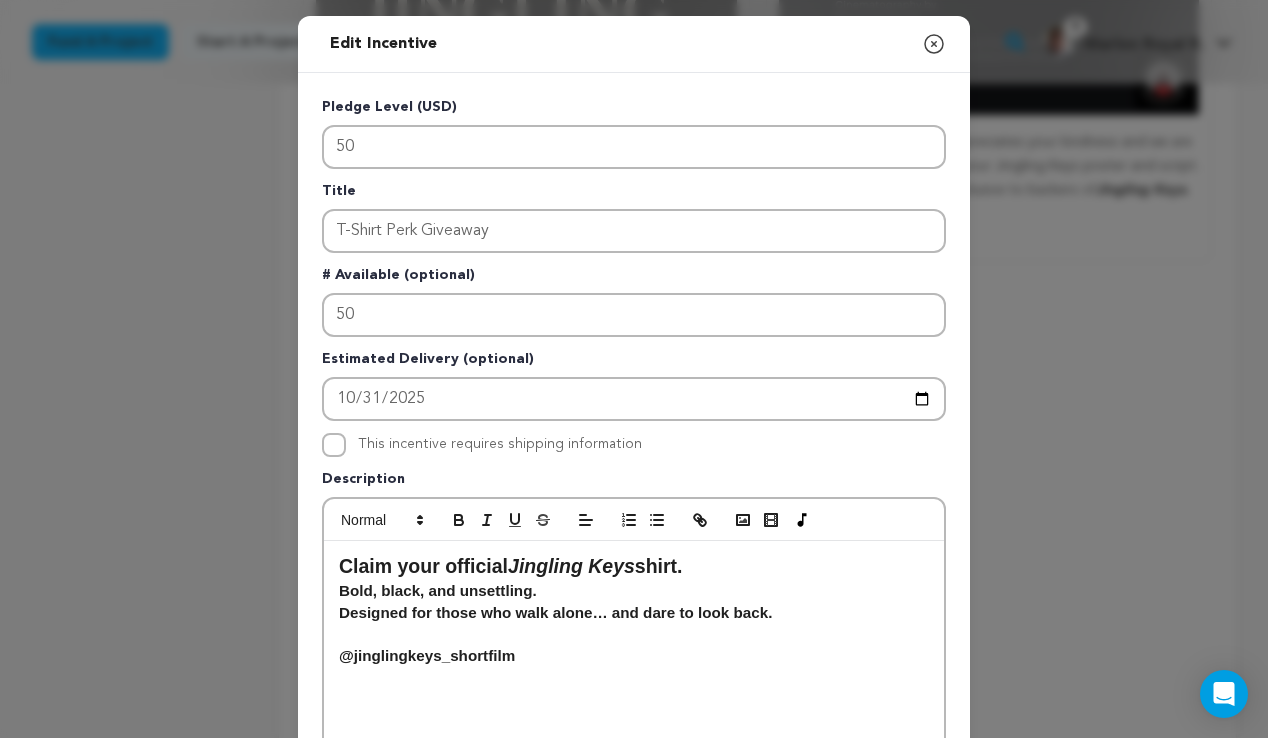 click at bounding box center (444, 634) 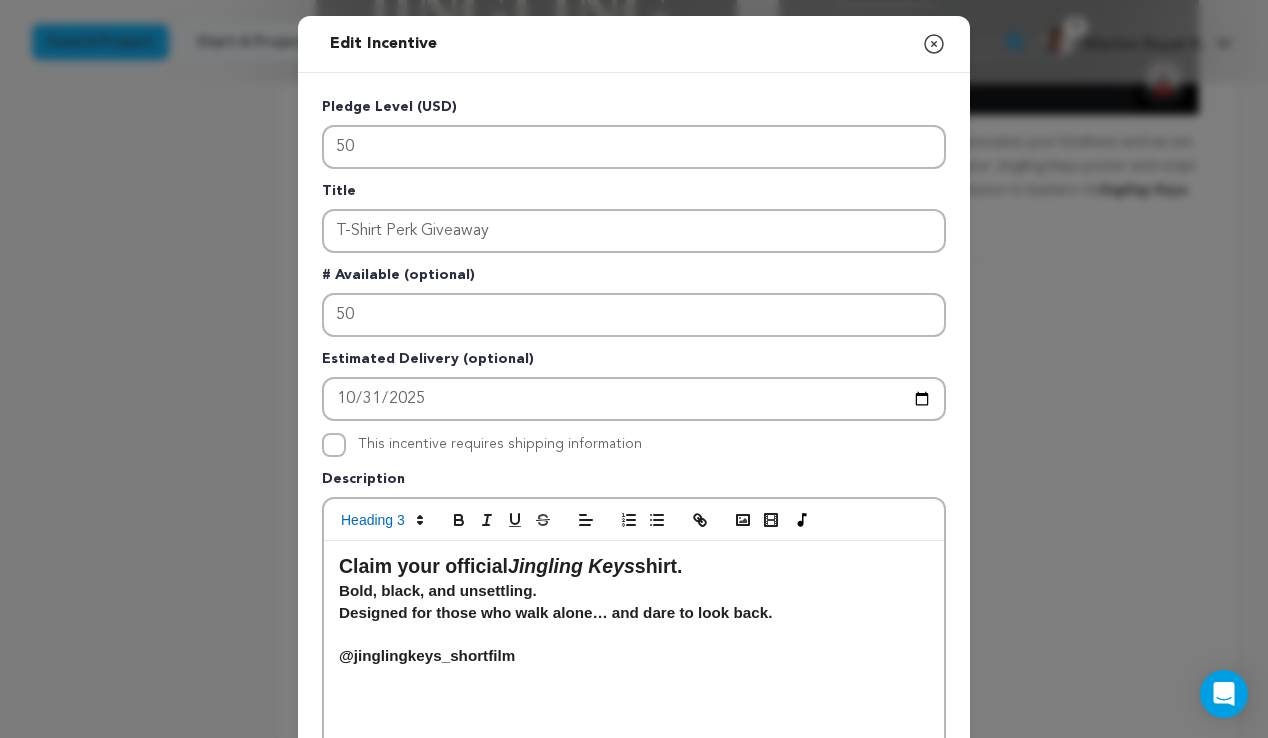 click at bounding box center (444, 634) 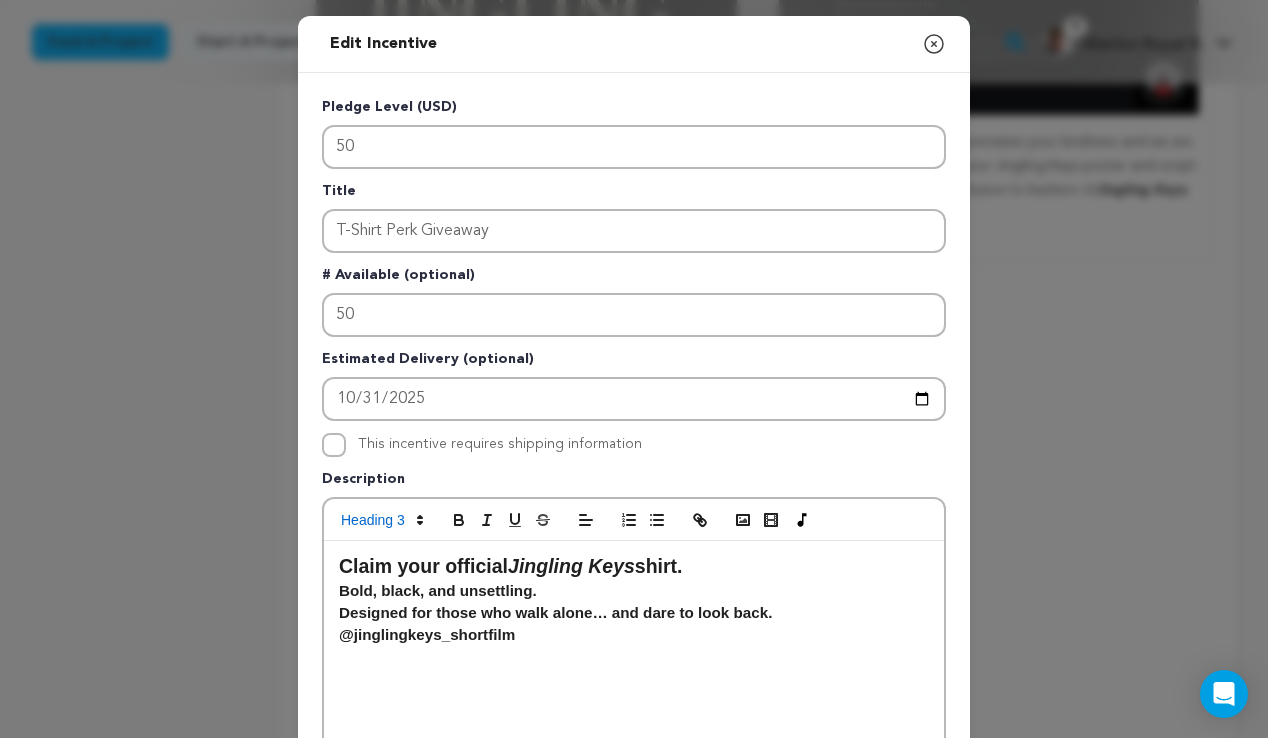 click on "Pledge Level (USD)
50
Title
T-Shirt Perk Giveaway
# Available (optional)
50
Estimated Delivery (optional)
2025-10-31
This incentive requires shipping information" at bounding box center (634, 621) 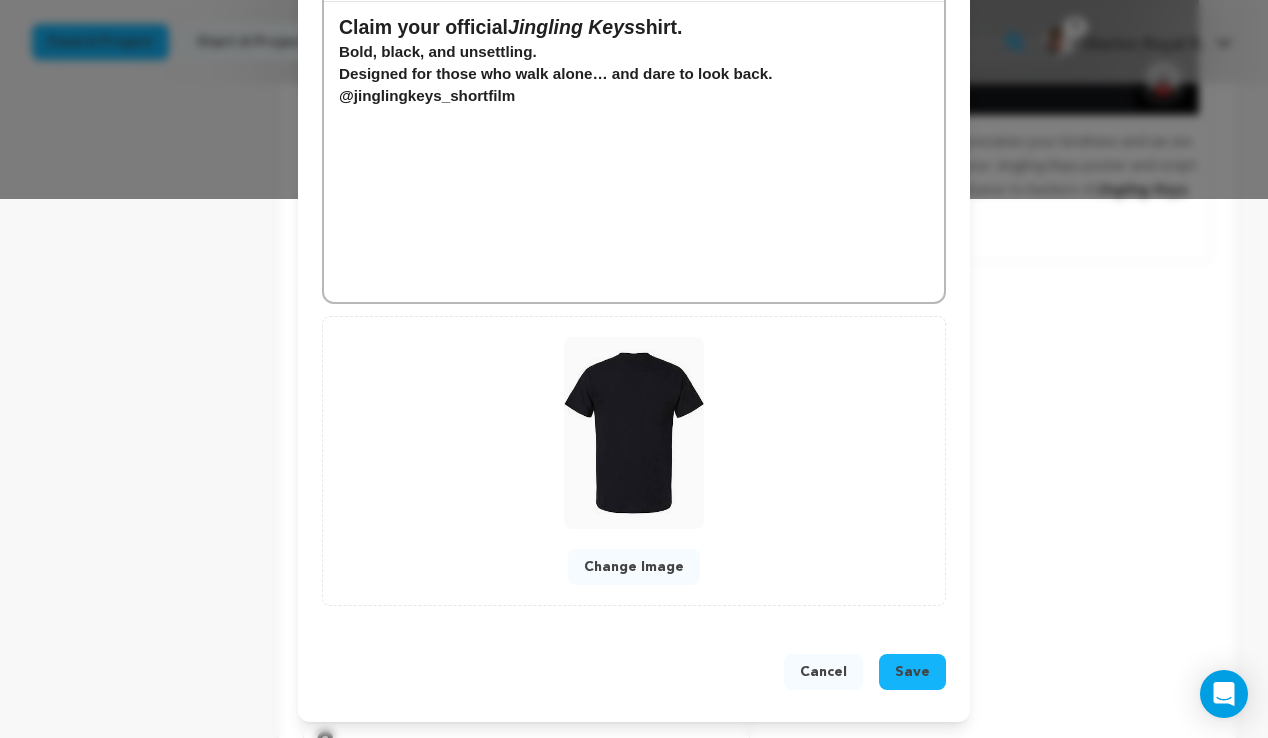scroll, scrollTop: 540, scrollLeft: 0, axis: vertical 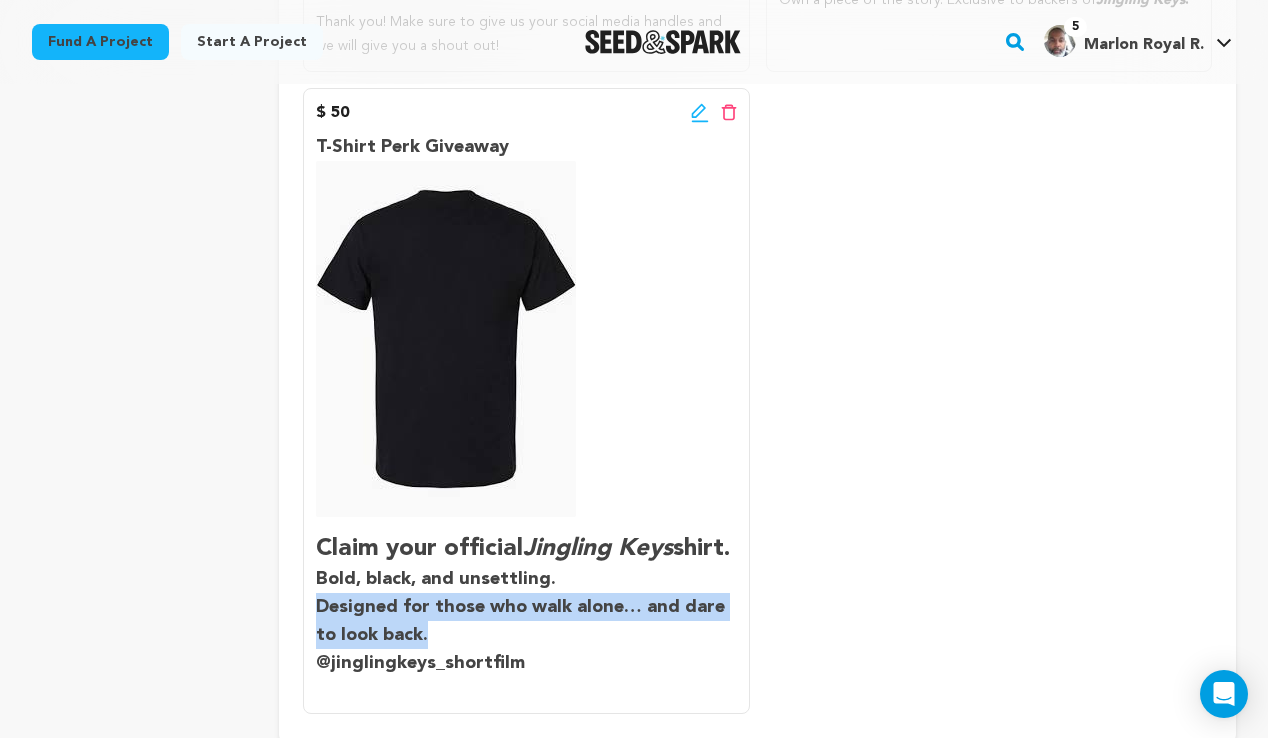 drag, startPoint x: 476, startPoint y: 660, endPoint x: 317, endPoint y: 623, distance: 163.24828 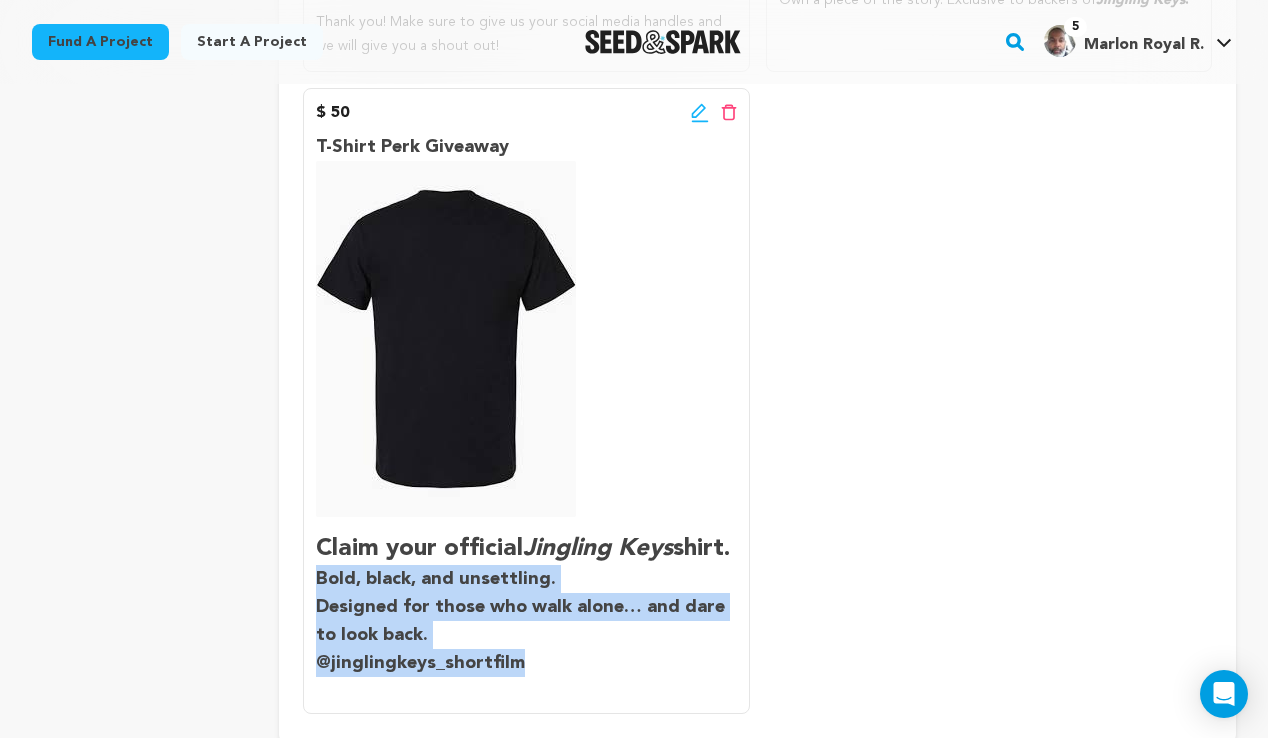 drag, startPoint x: 538, startPoint y: 693, endPoint x: 306, endPoint y: 613, distance: 245.40579 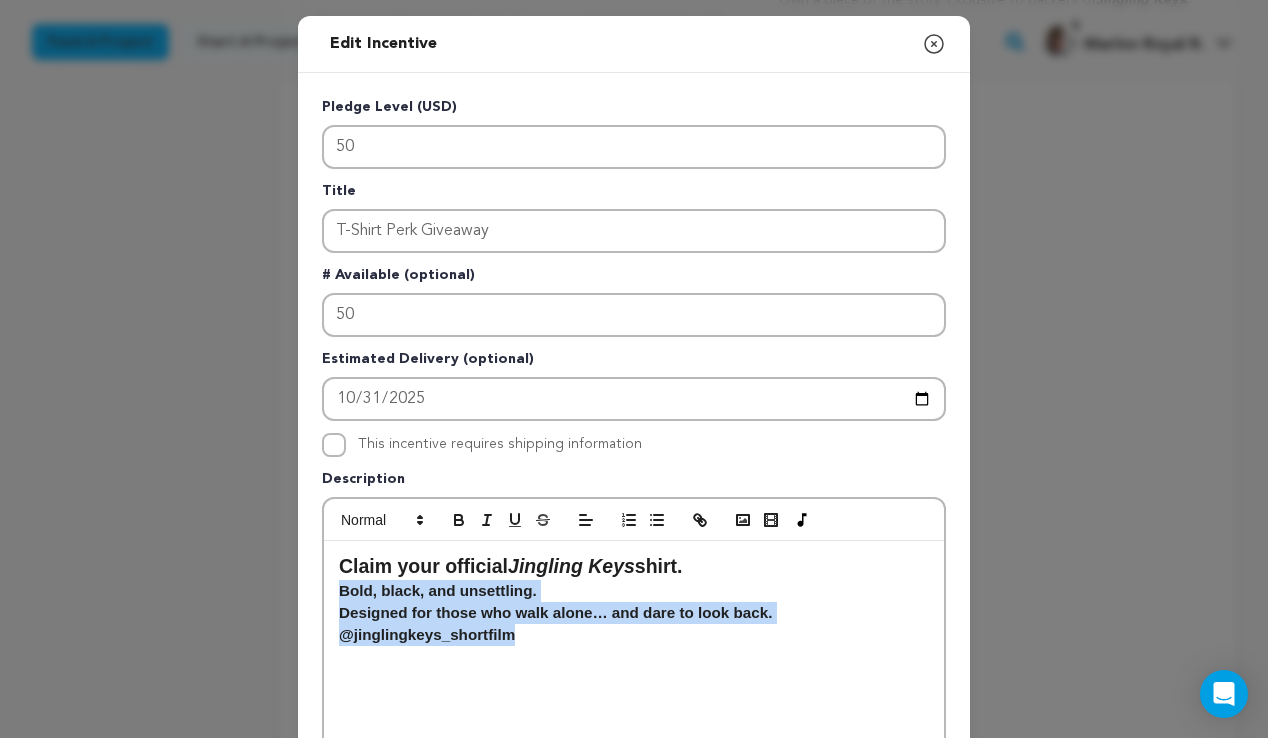 drag, startPoint x: 521, startPoint y: 634, endPoint x: 331, endPoint y: 592, distance: 194.58675 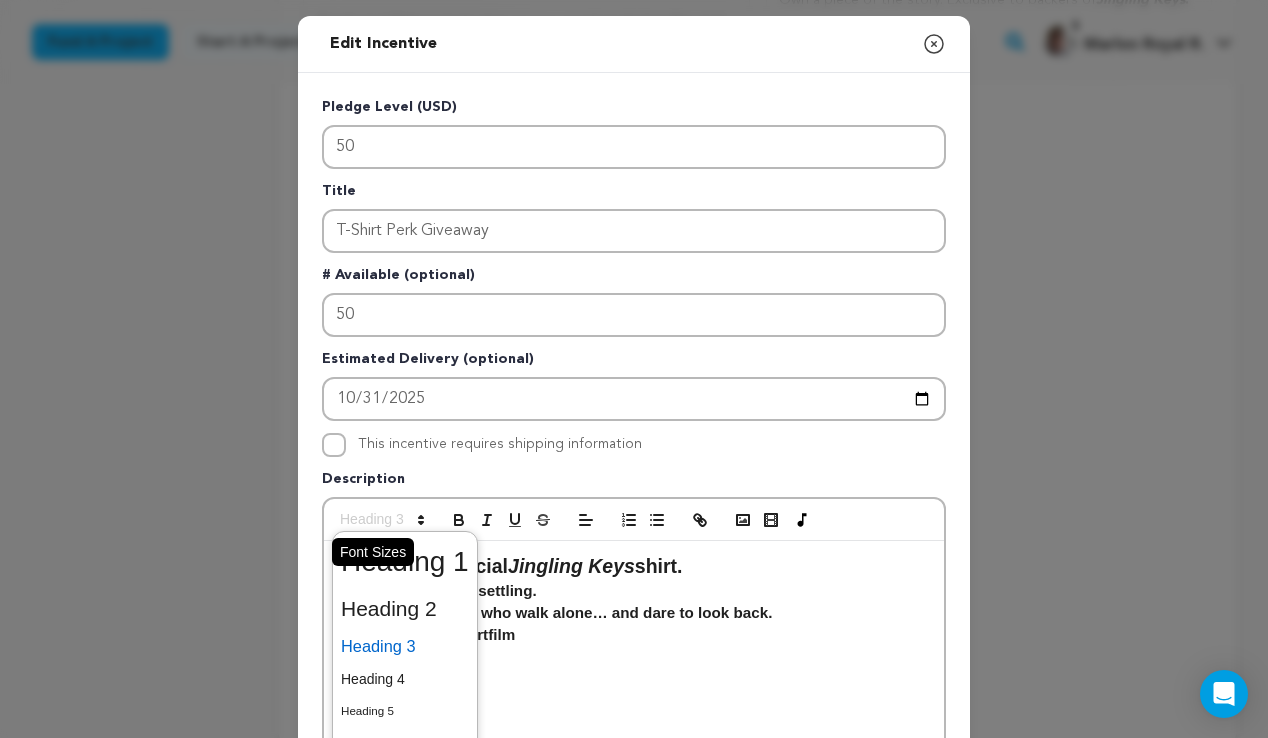 click 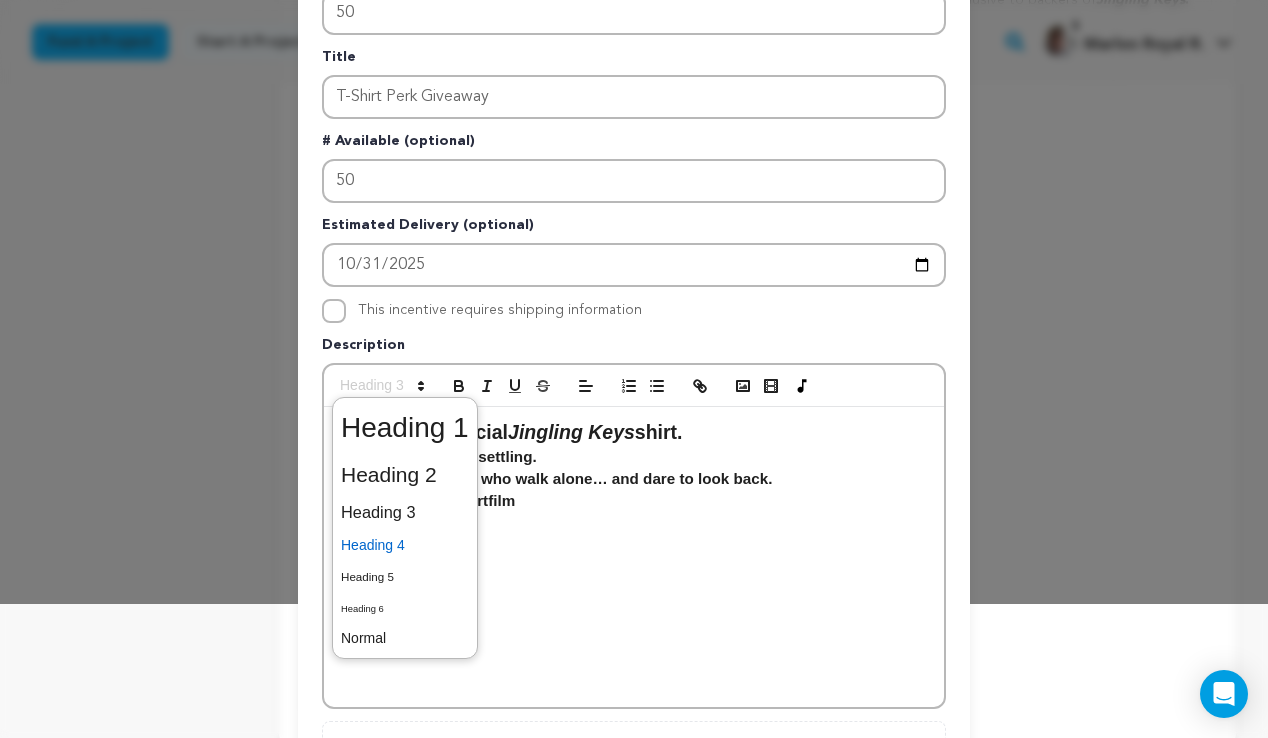 scroll, scrollTop: 143, scrollLeft: 0, axis: vertical 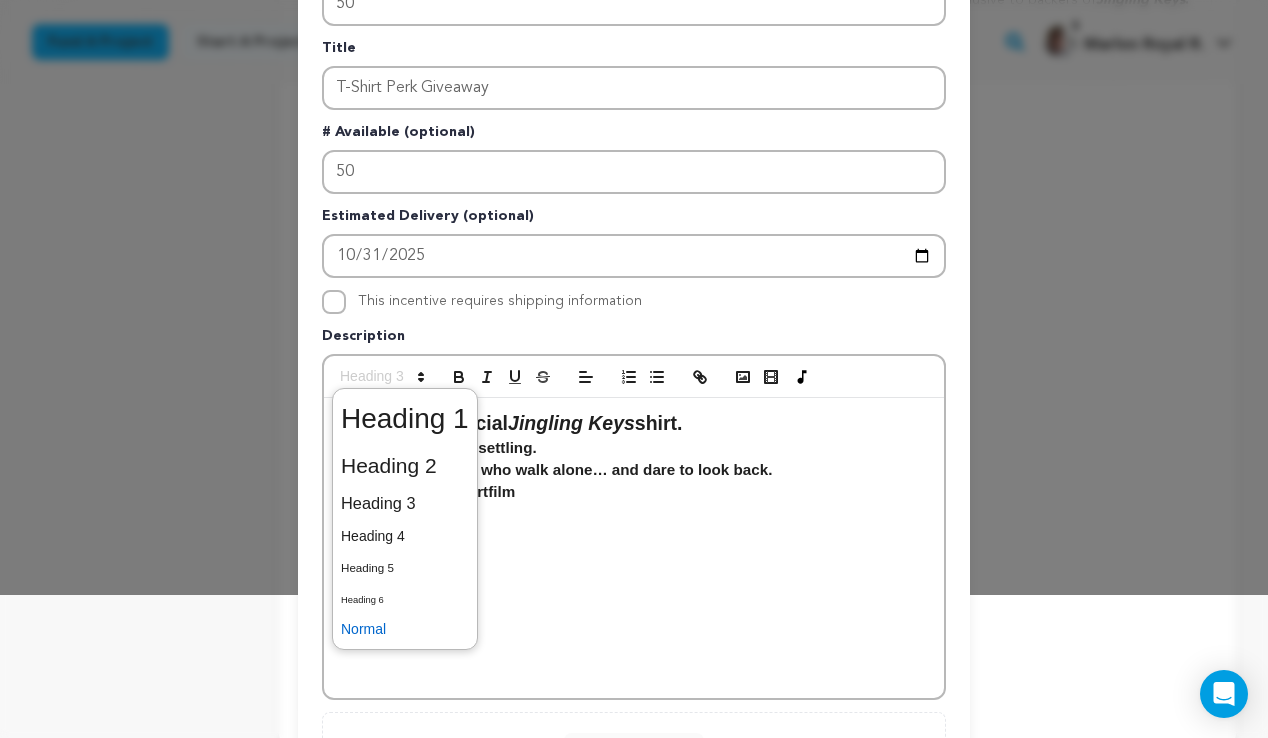 click at bounding box center (405, 629) 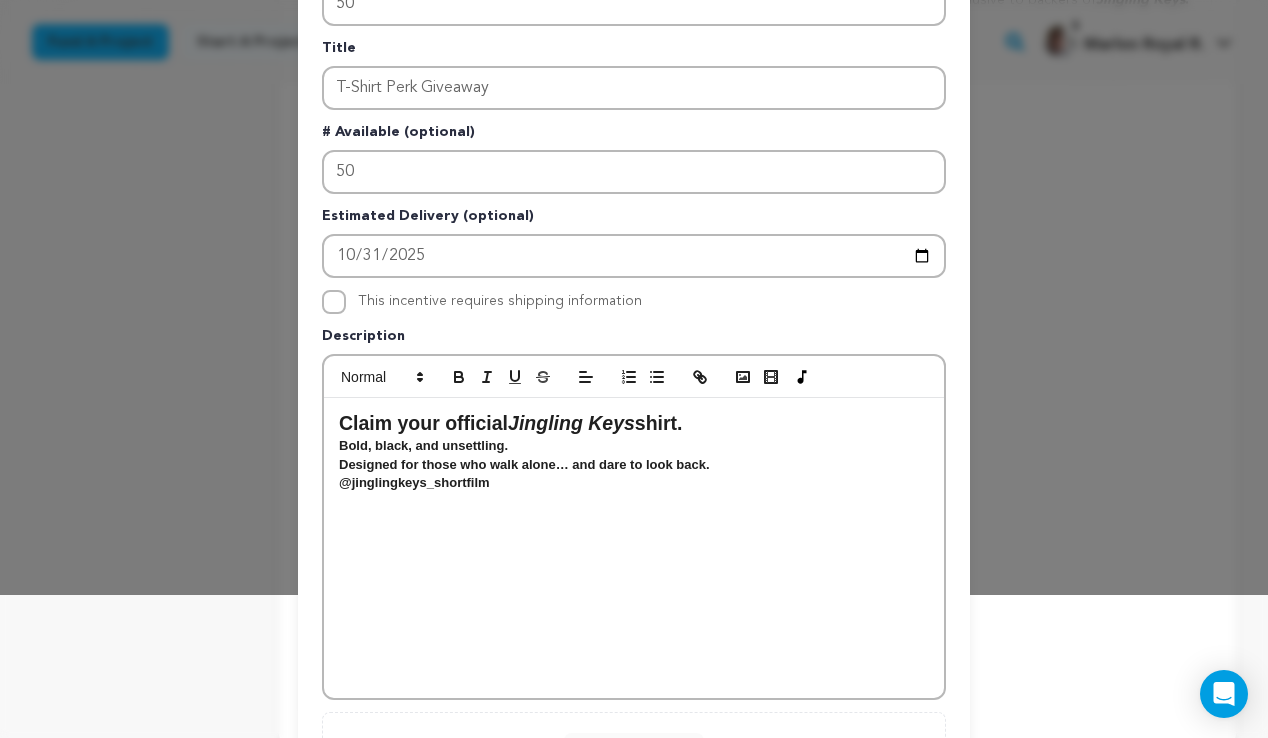 click on "Claim your official Jingling Keys shirt. Bold, black, and unsettling. Designed for those who walk alone… and dare to look back.                                                  ﻿﻿ ﻿ @jinglingkeys_shortfilm" at bounding box center (634, 548) 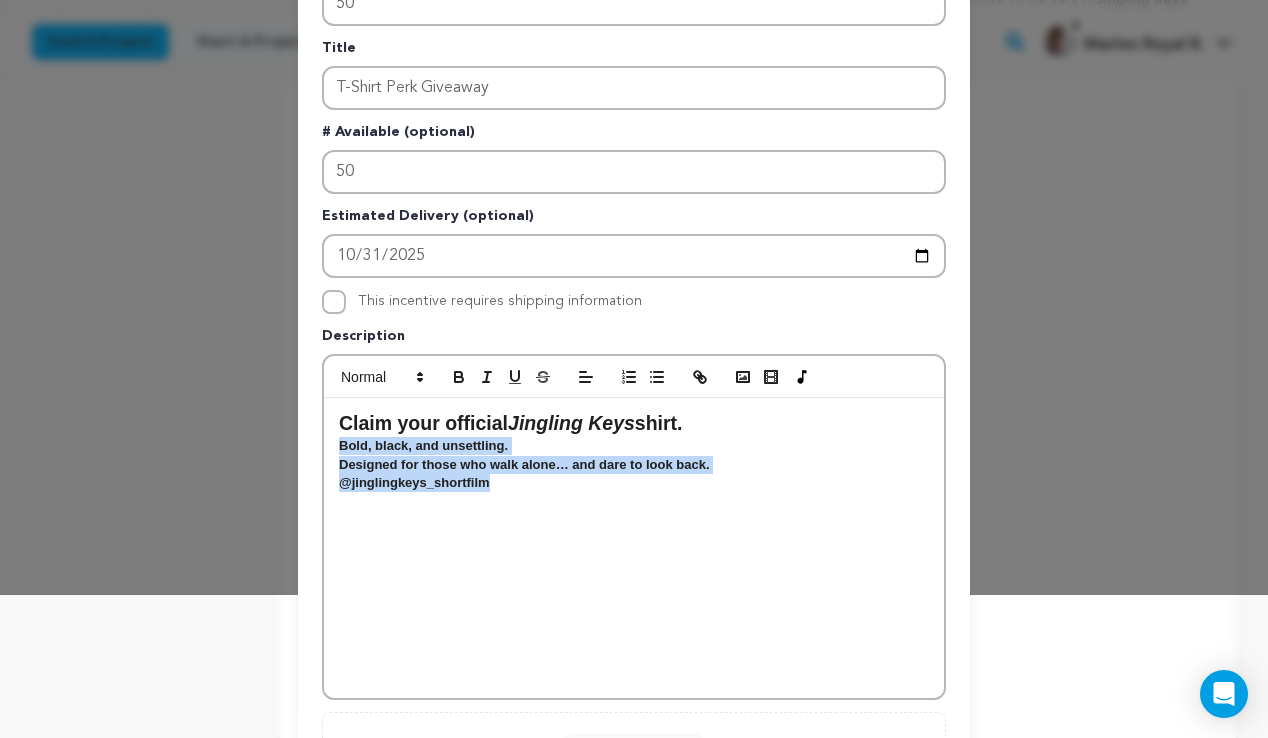 drag, startPoint x: 494, startPoint y: 490, endPoint x: 324, endPoint y: 443, distance: 176.37744 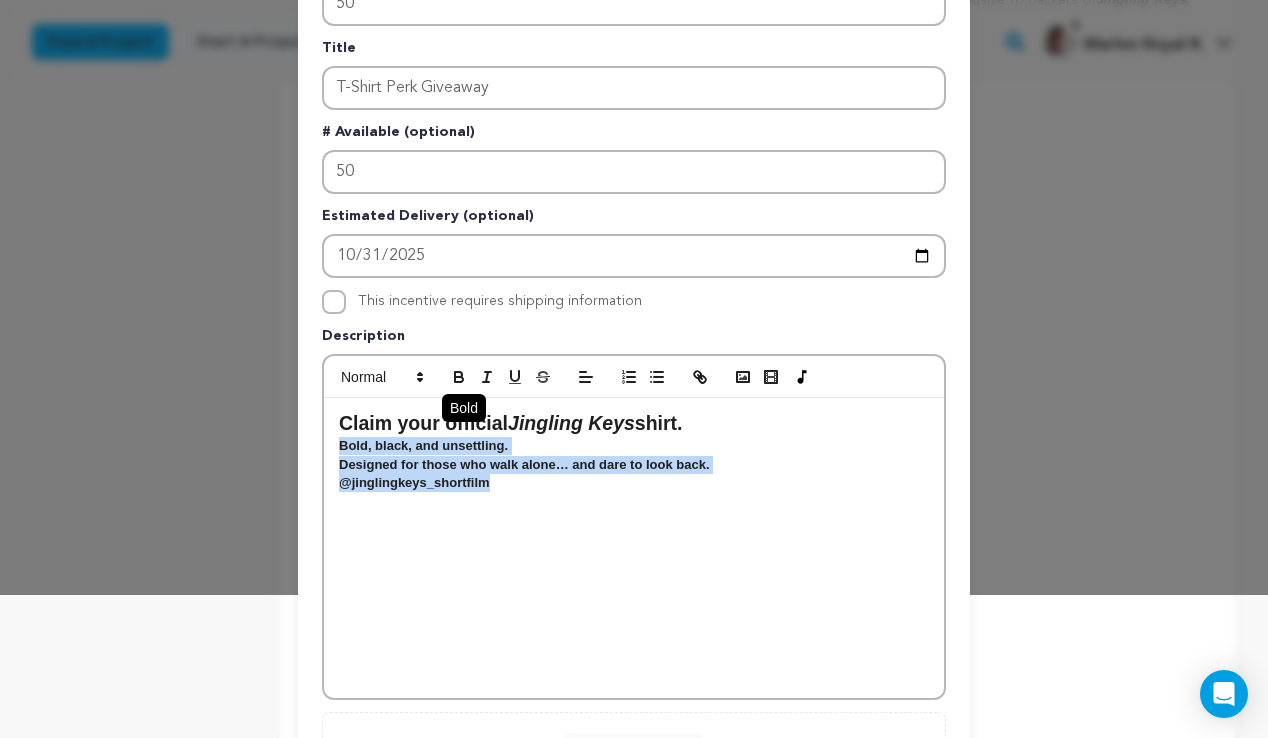 click 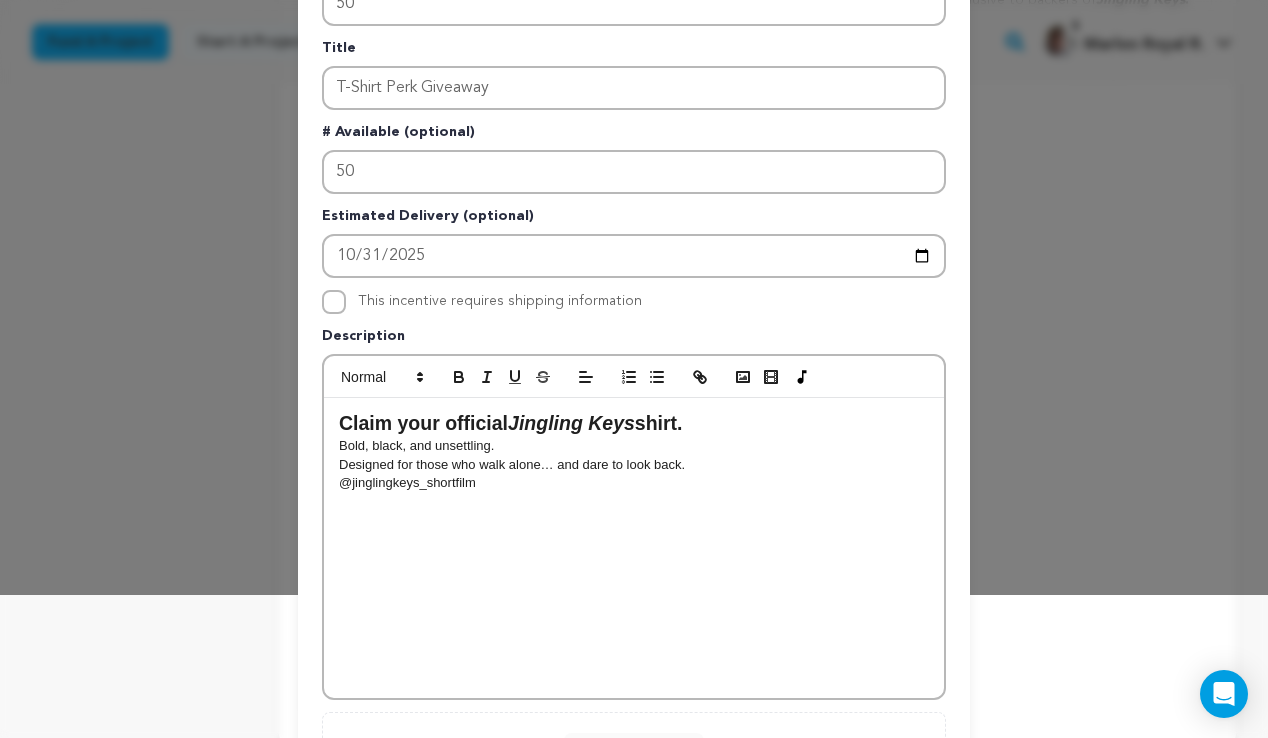 click on "Claim your official Jingling Keys shirt. Bold, black, and unsettling. Designed for those who walk alone… and dare to look back.                                                  ﻿﻿ ﻿ @jinglingkeys_shortfilm" at bounding box center (634, 548) 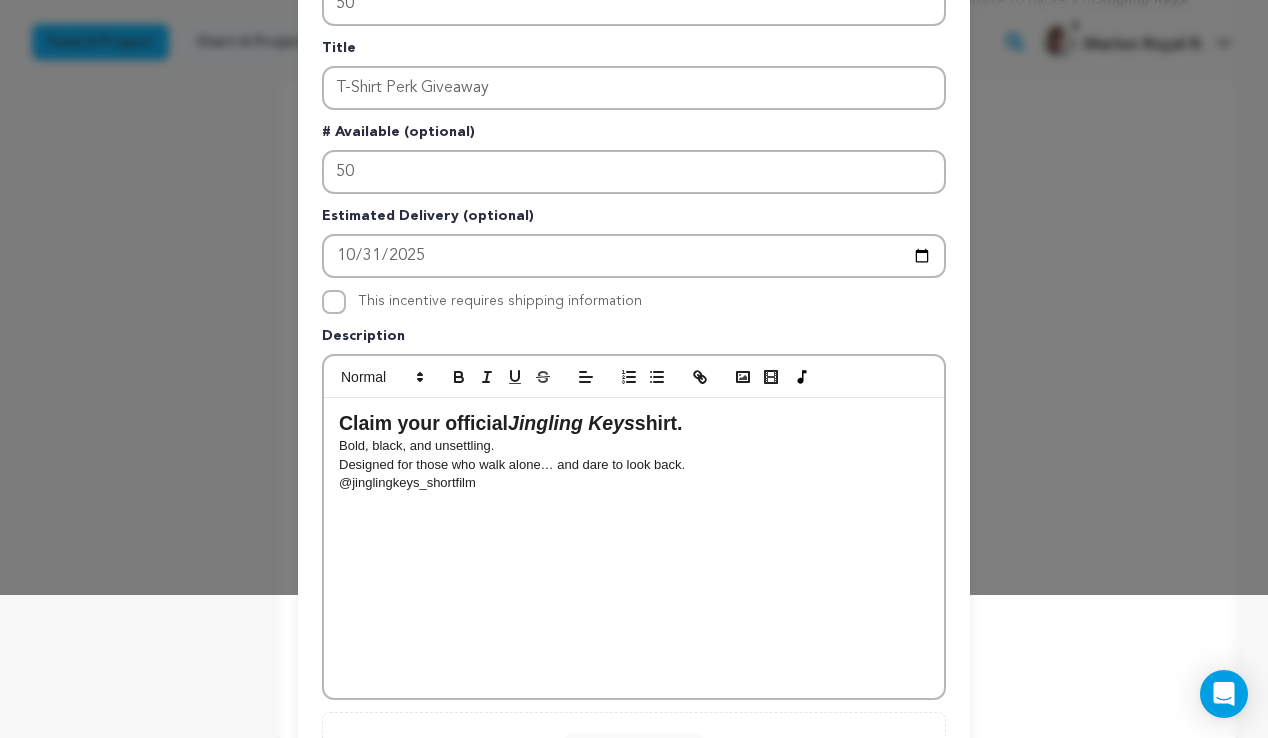 click on "Pledge Level (USD)
50
Title
T-Shirt Perk Giveaway
# Available (optional)
50
Estimated Delivery (optional)
2025-10-31
This incentive requires shipping information" at bounding box center (634, 478) 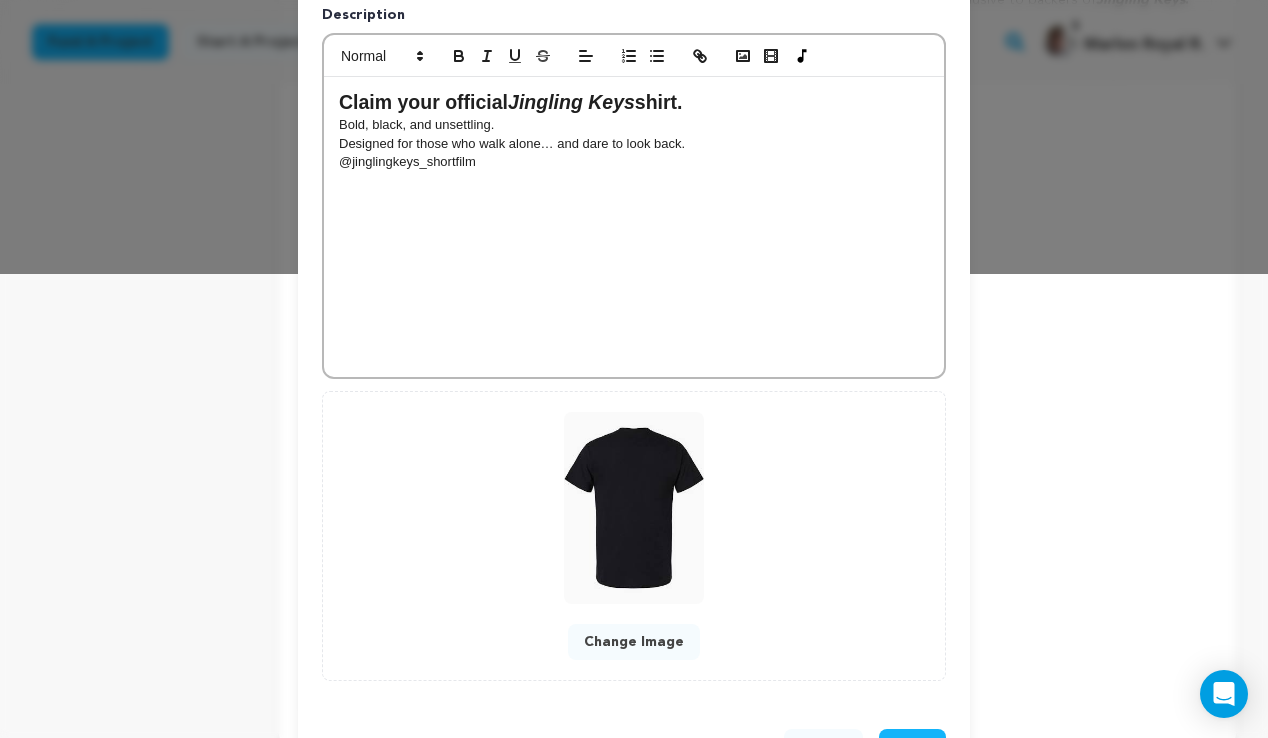scroll, scrollTop: 527, scrollLeft: 0, axis: vertical 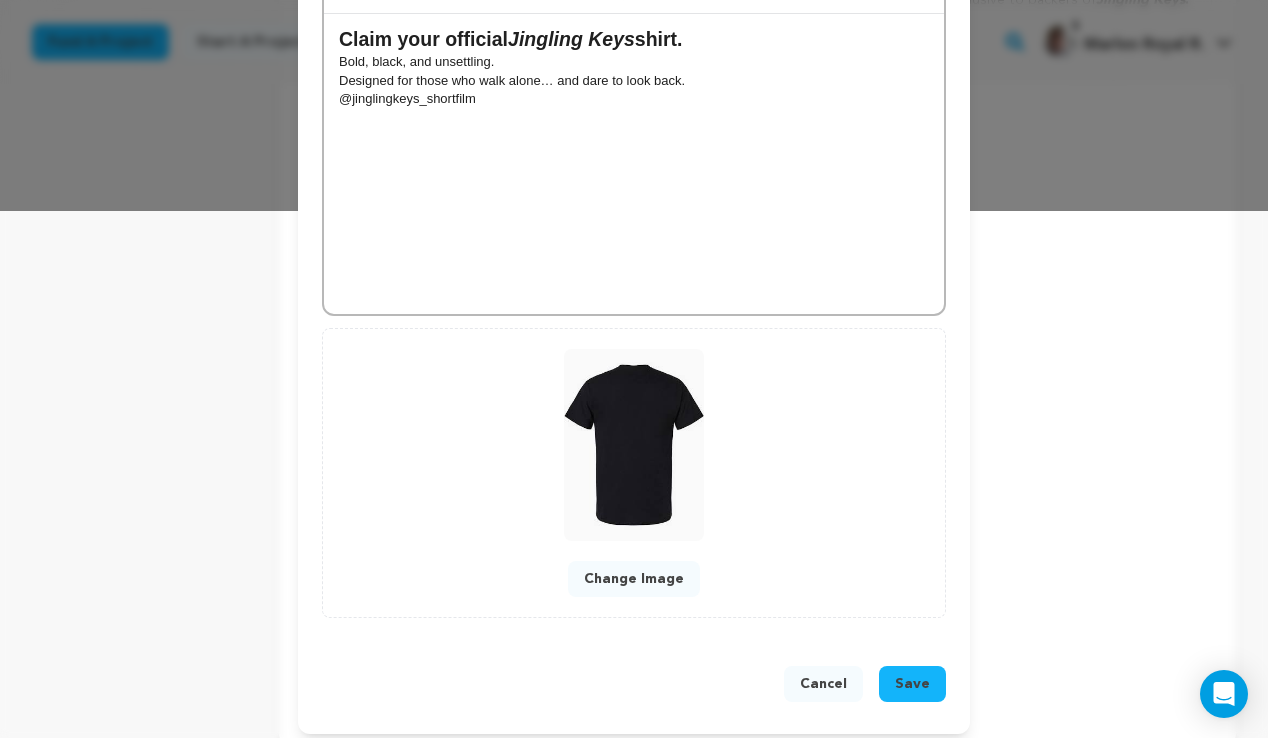 click on "Save" at bounding box center (912, 684) 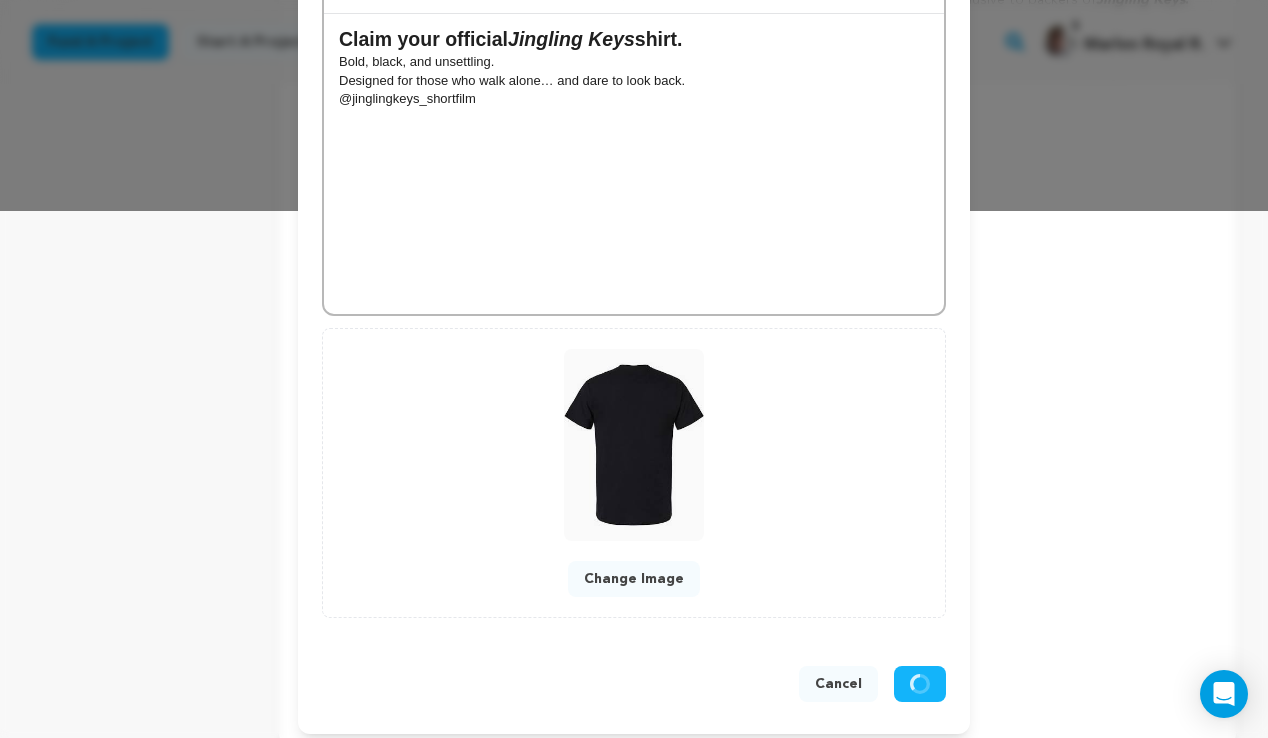 scroll, scrollTop: 497, scrollLeft: 0, axis: vertical 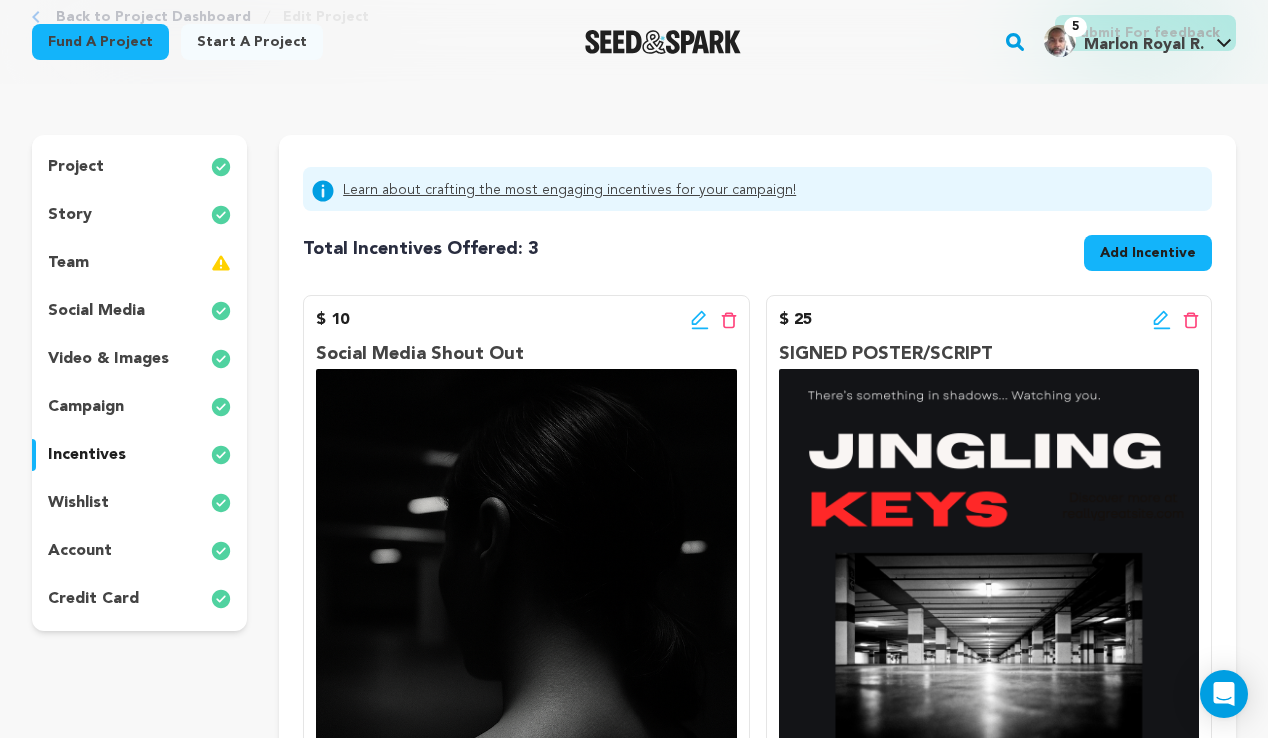 click 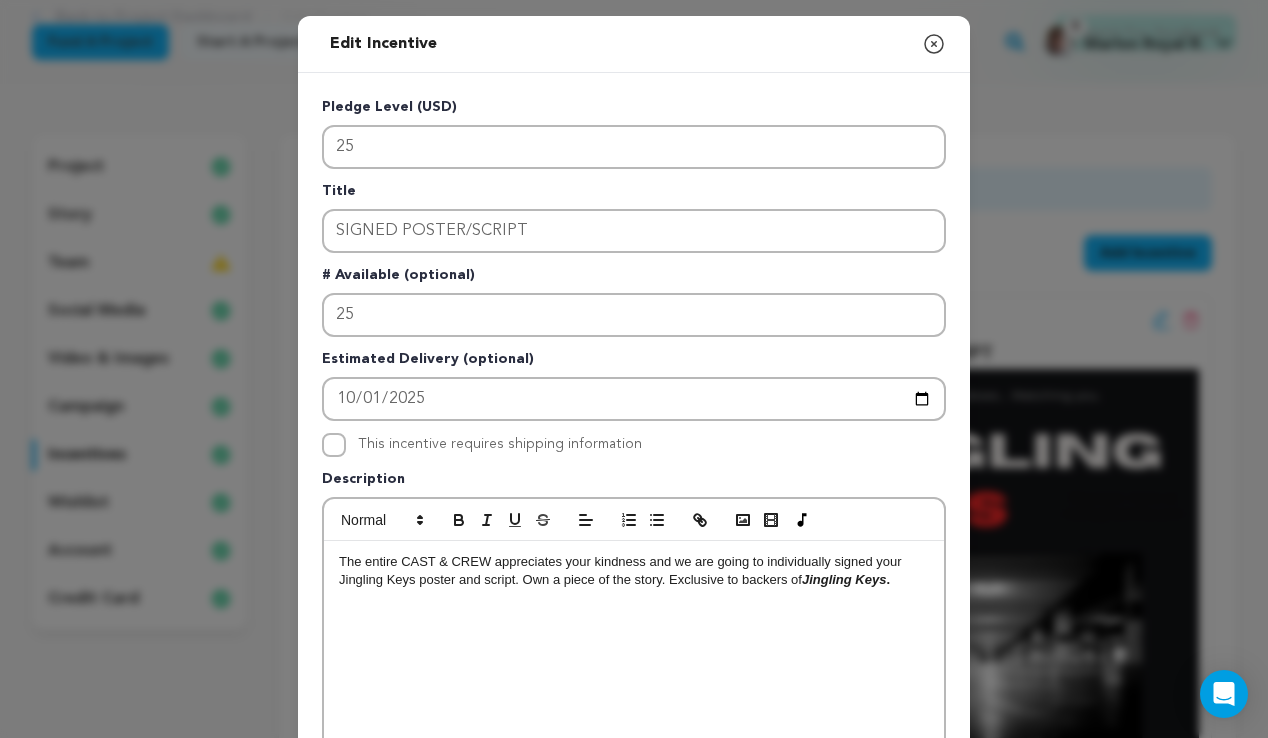 type 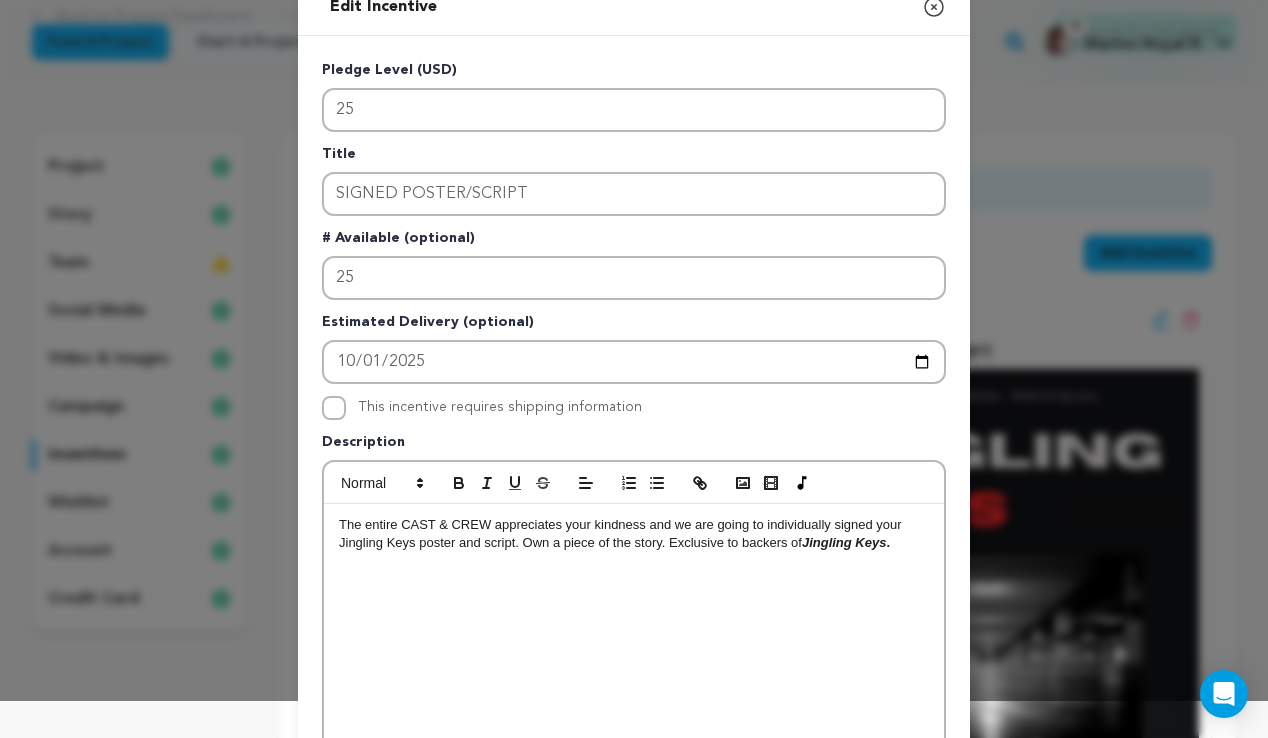 scroll, scrollTop: 40, scrollLeft: 0, axis: vertical 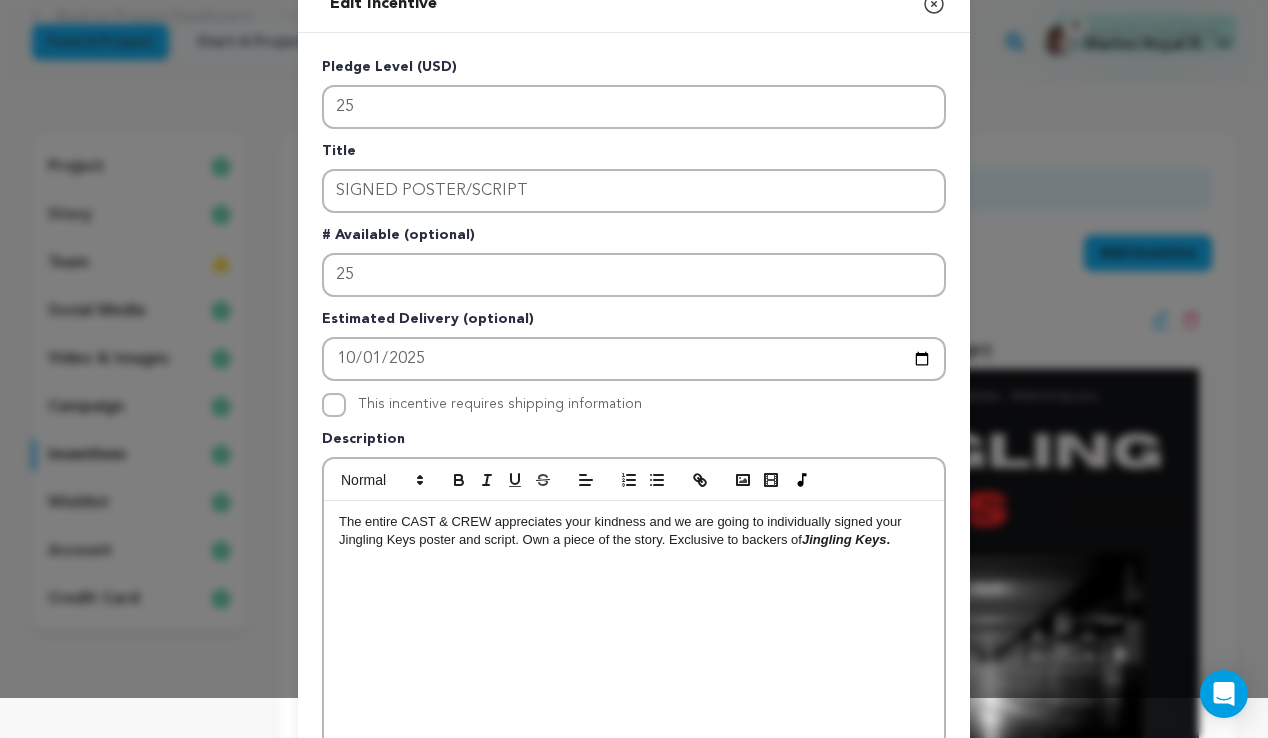 click on "The entire CAST & CREW appreciates your kindness and we are going to individually signed your Jingling Keys poster and script. Own a piece of the story. Exclusive to backers of  Jingling Keys ." at bounding box center (634, 531) 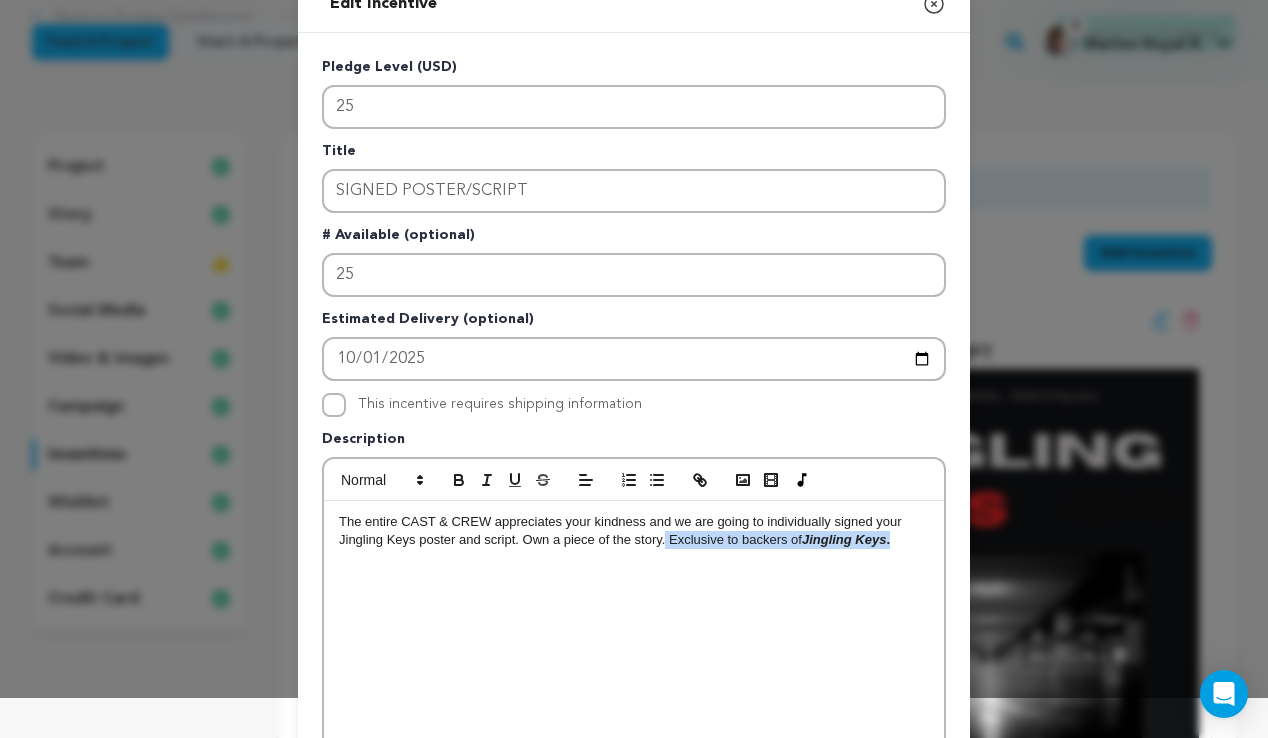drag, startPoint x: 667, startPoint y: 539, endPoint x: 916, endPoint y: 545, distance: 249.07228 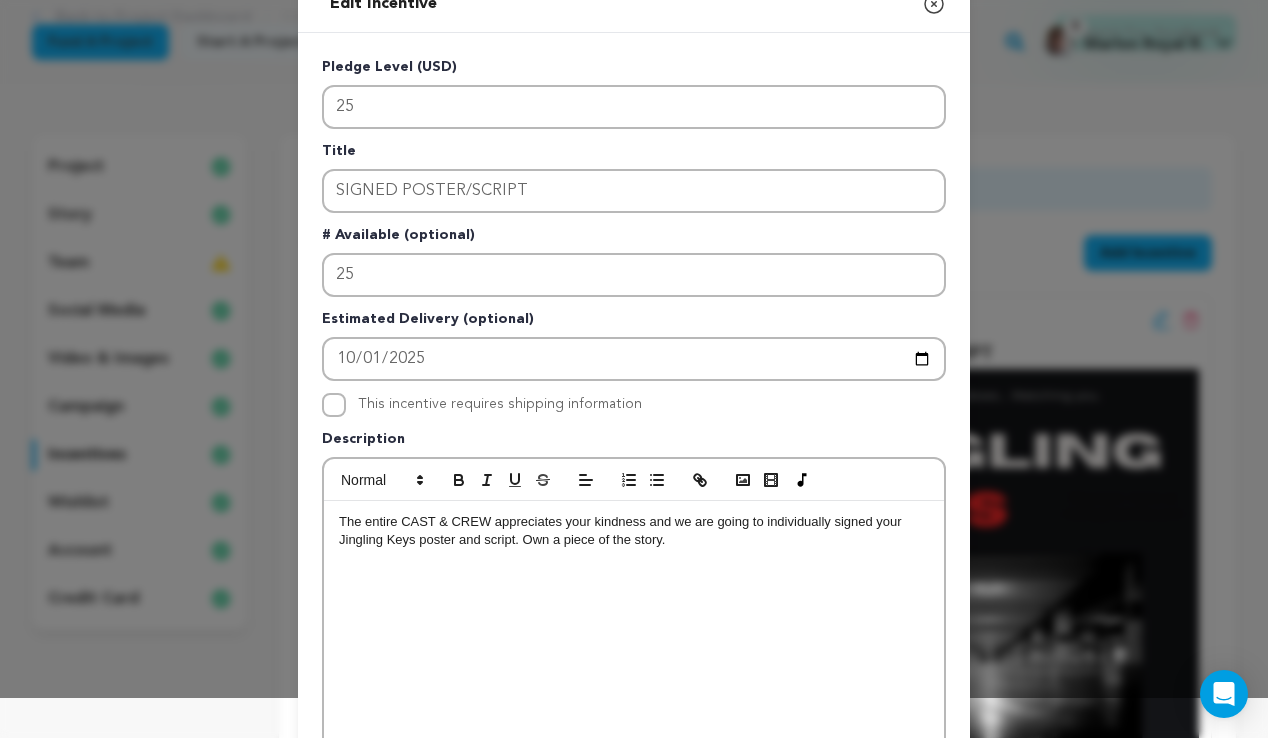 type 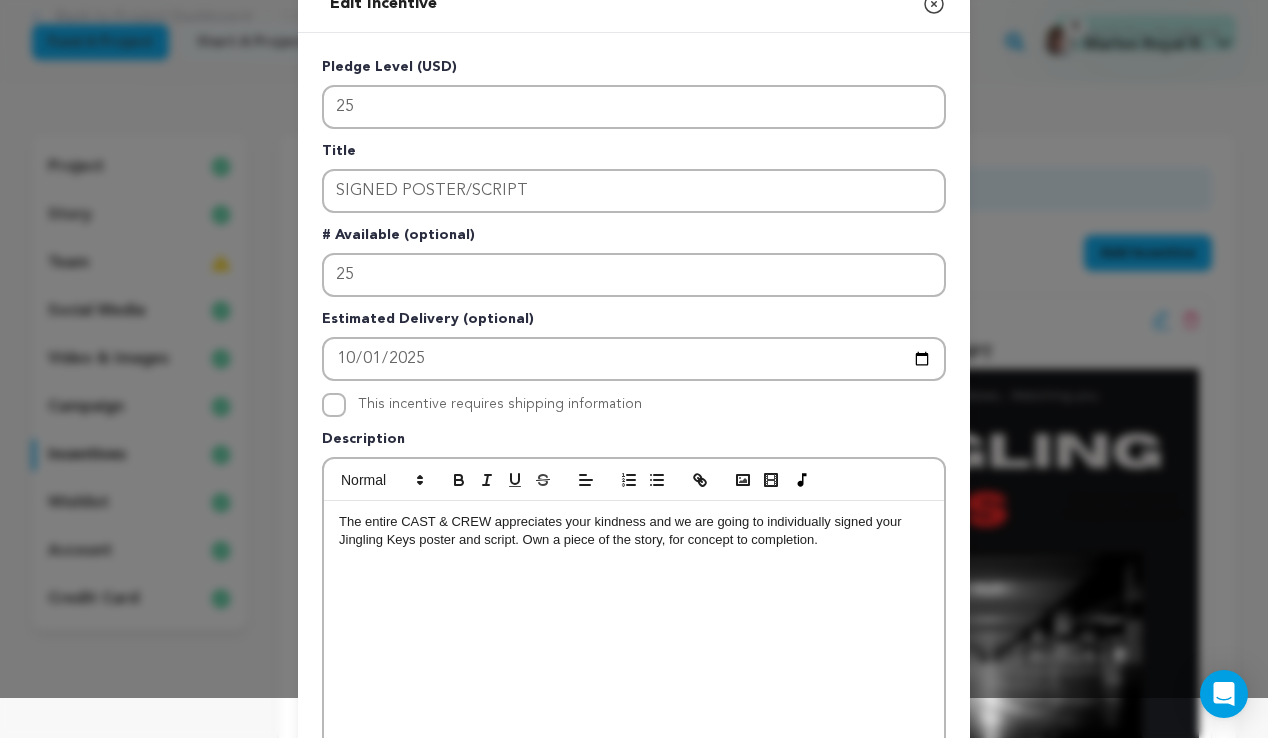 click on "Pledge Level (USD)
25
Title
SIGNED POSTER/SCRIPT
# Available (optional)
25
Estimated Delivery (optional)
2025-10-01
This incentive requires shipping information" at bounding box center (634, 581) 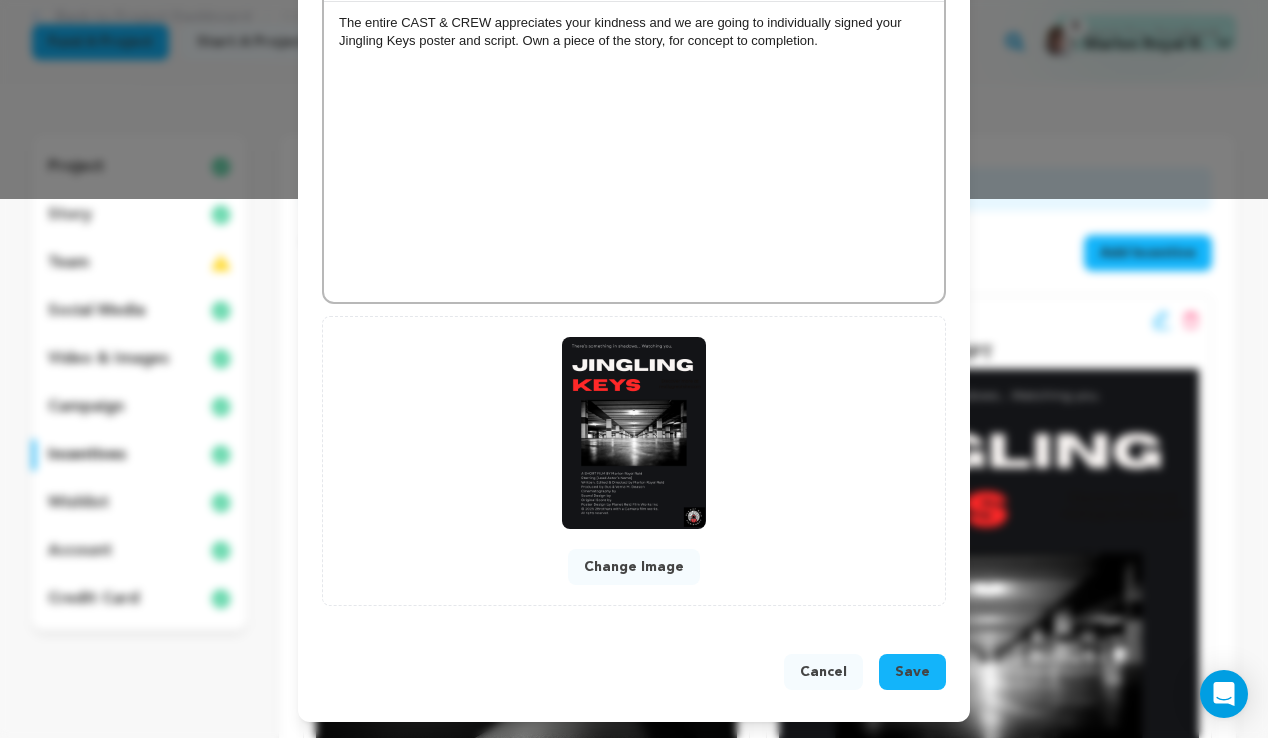 scroll, scrollTop: 540, scrollLeft: 0, axis: vertical 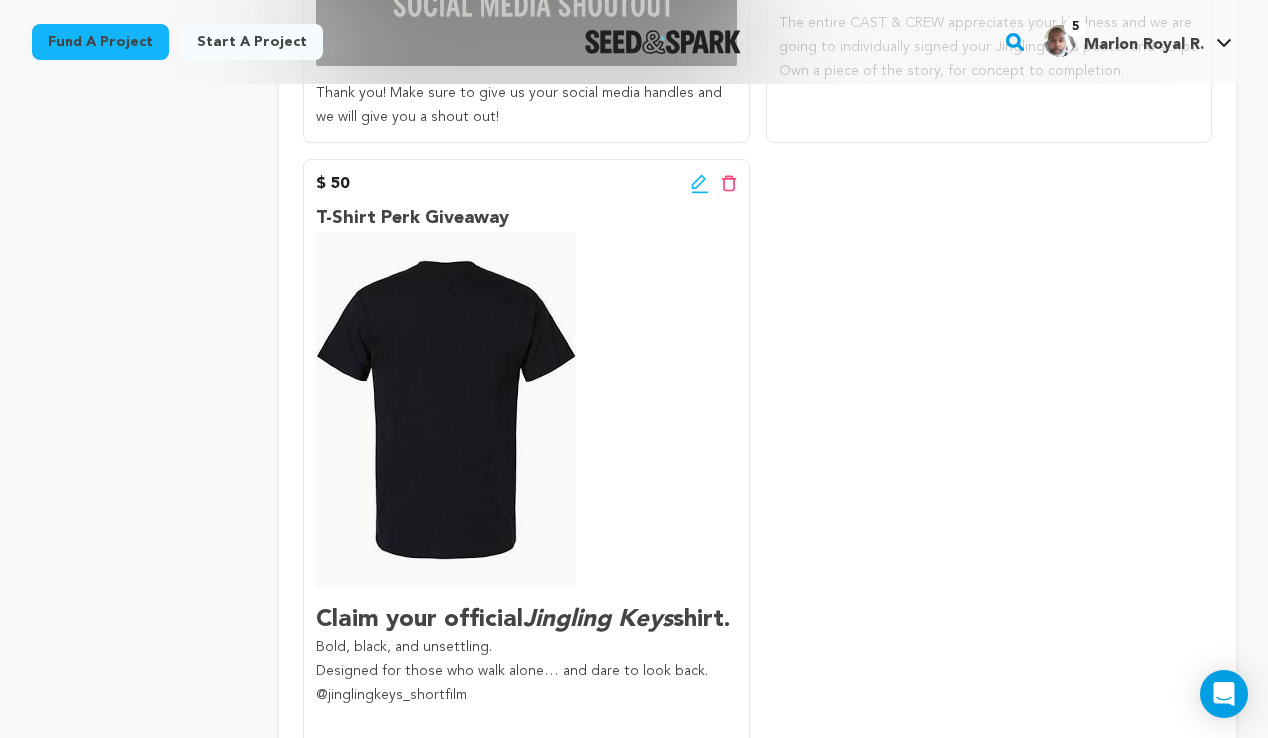 click 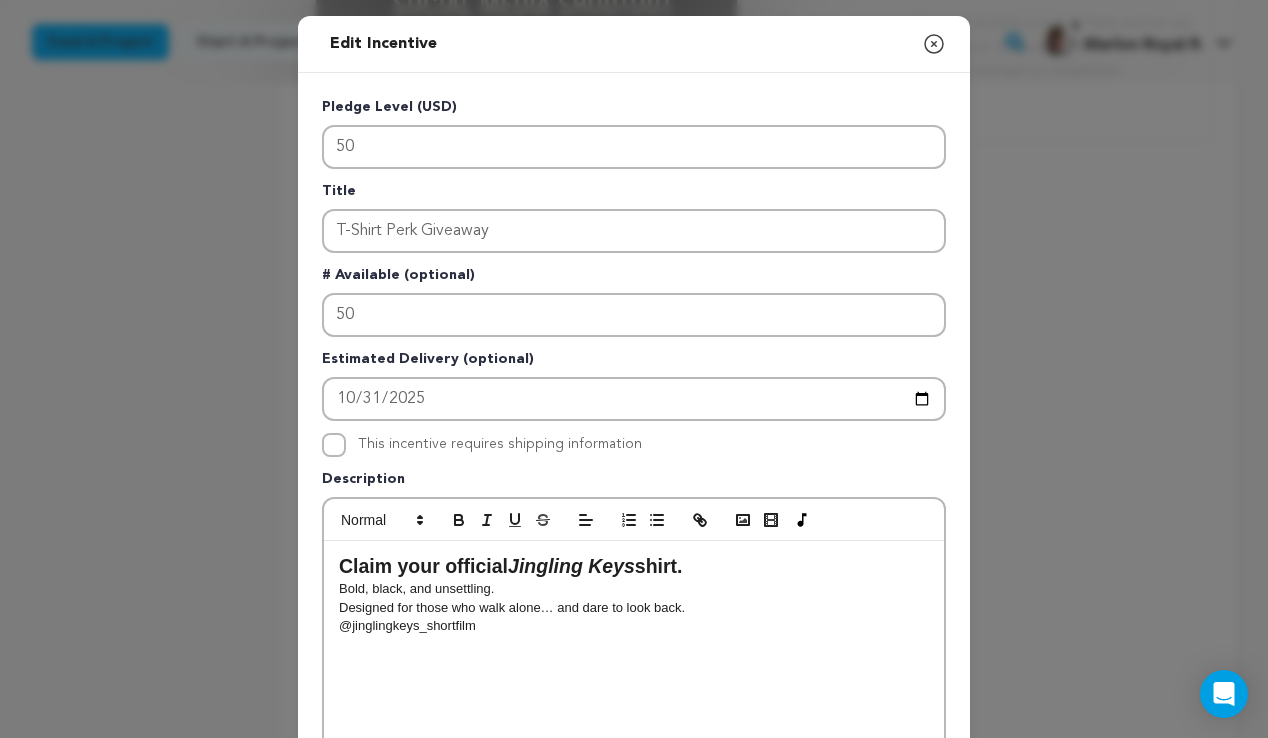 click on "Designed for those who walk alone… and dare to look back." at bounding box center [634, 608] 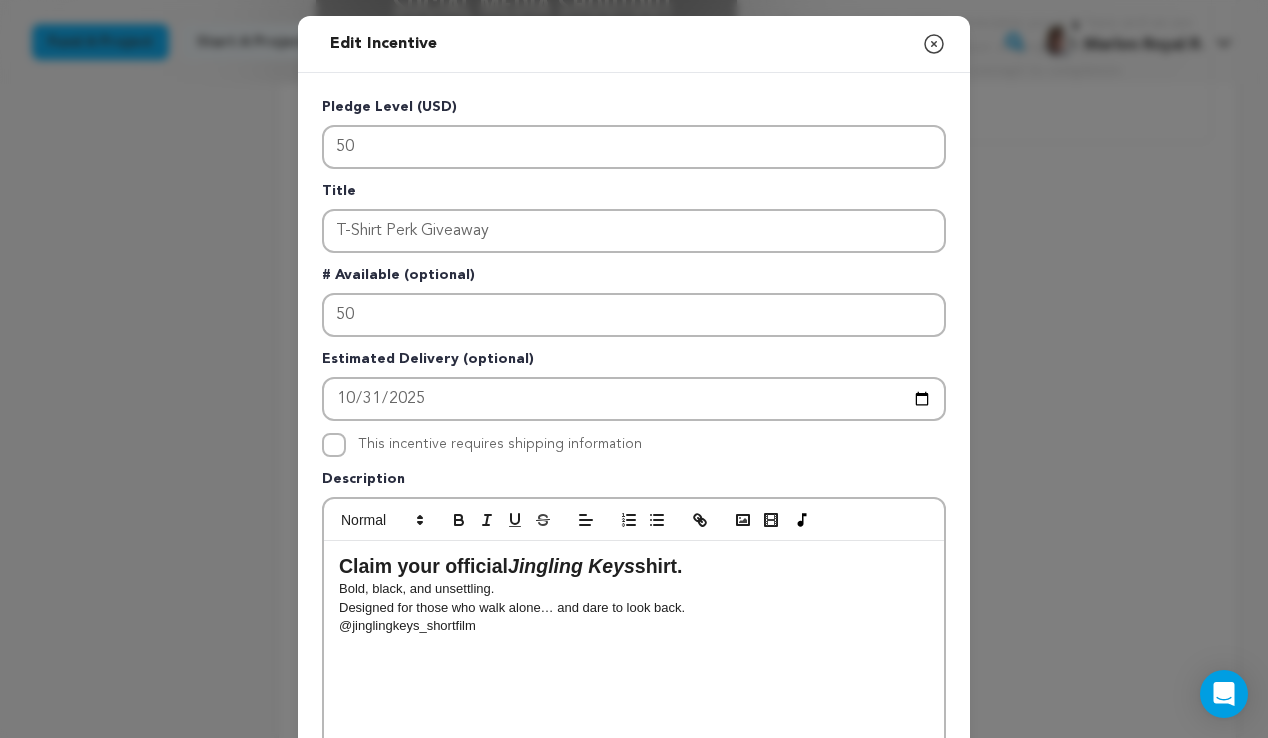 click on "Designed for those who walk alone… and dare to look back." at bounding box center [634, 608] 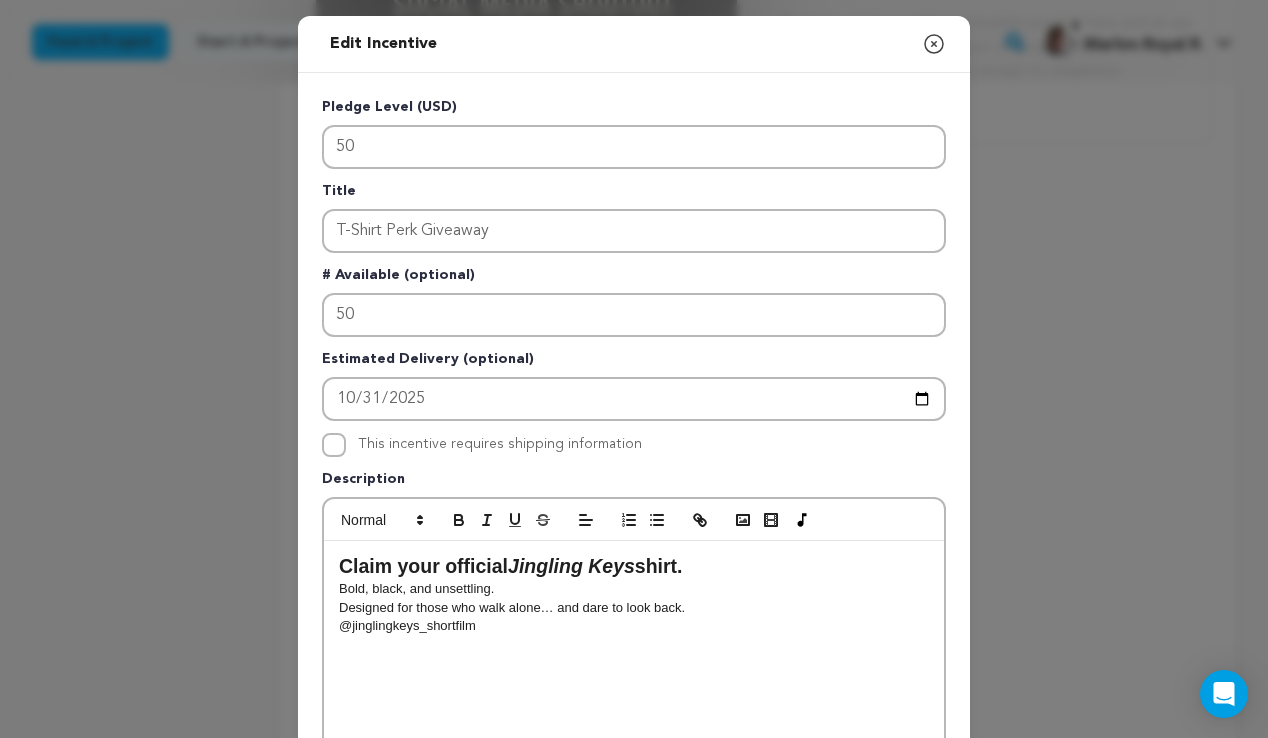 type 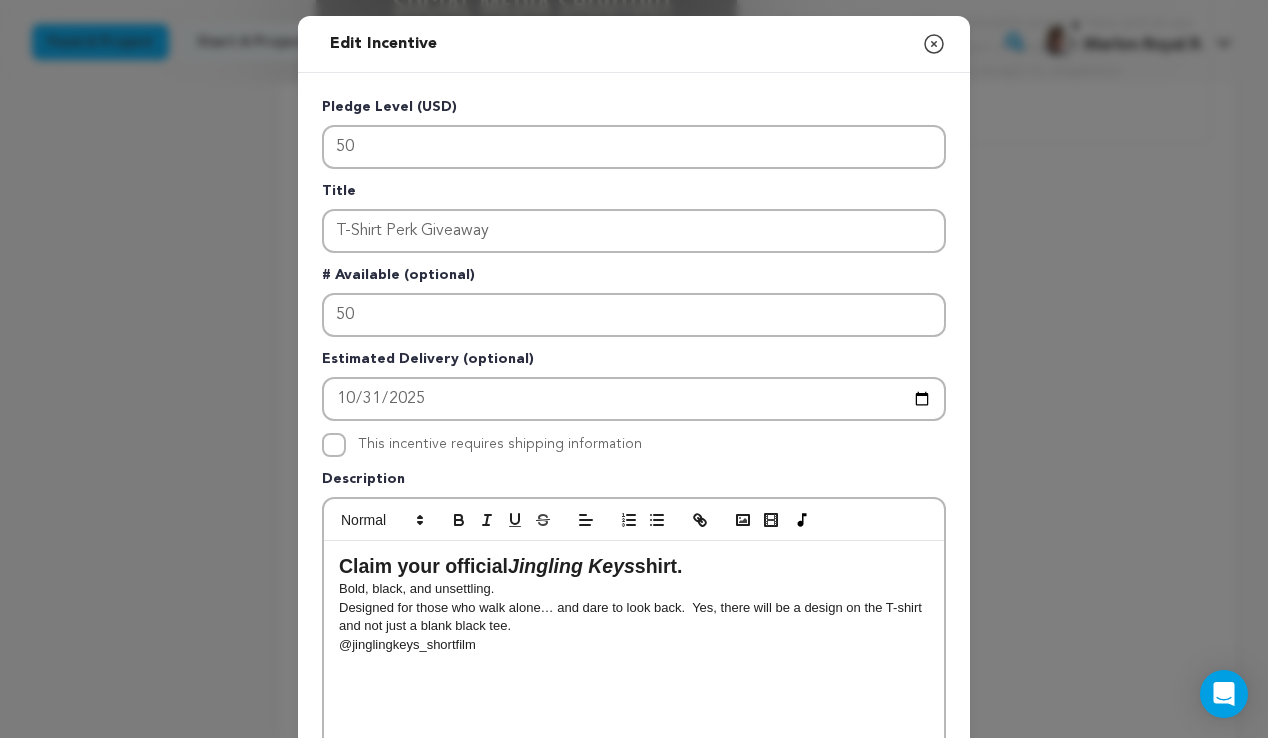 click on "Pledge Level (USD)
50
Title
T-Shirt Perk Giveaway
# Available (optional)
50
Estimated Delivery (optional)
2025-10-31
This incentive requires shipping information" at bounding box center [634, 621] 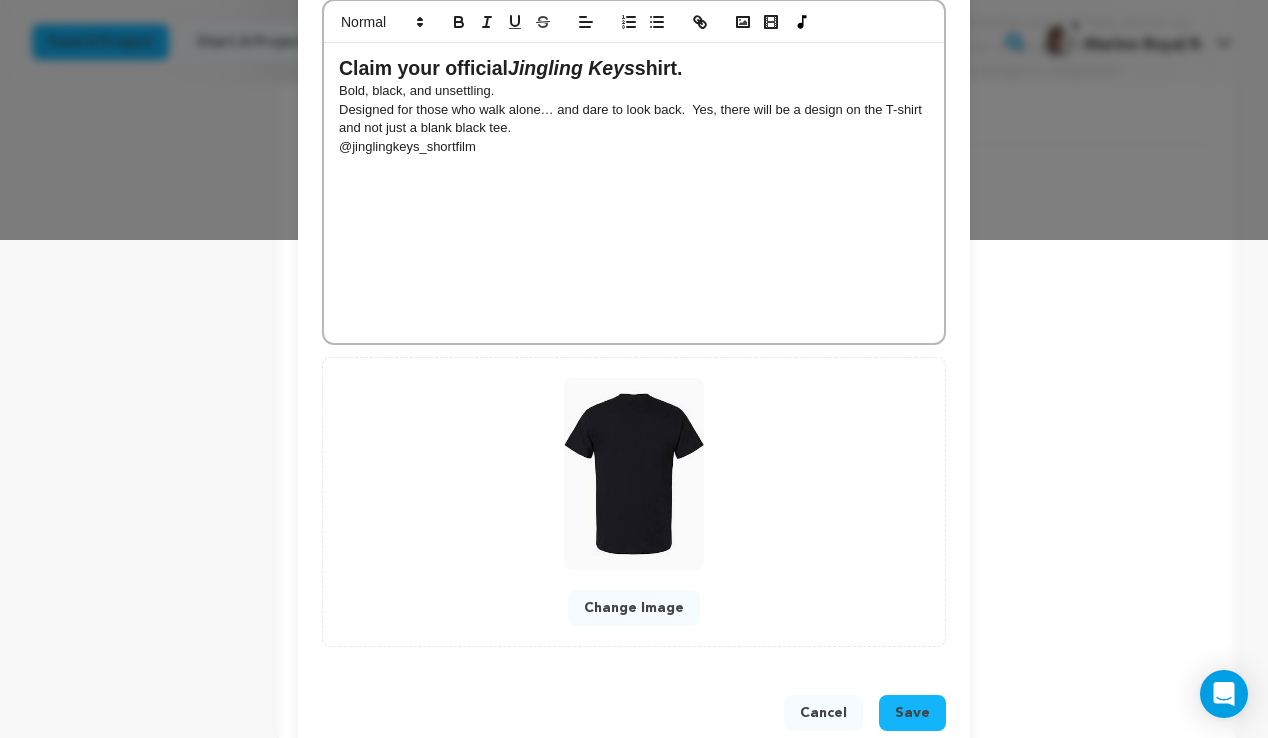 scroll, scrollTop: 503, scrollLeft: 0, axis: vertical 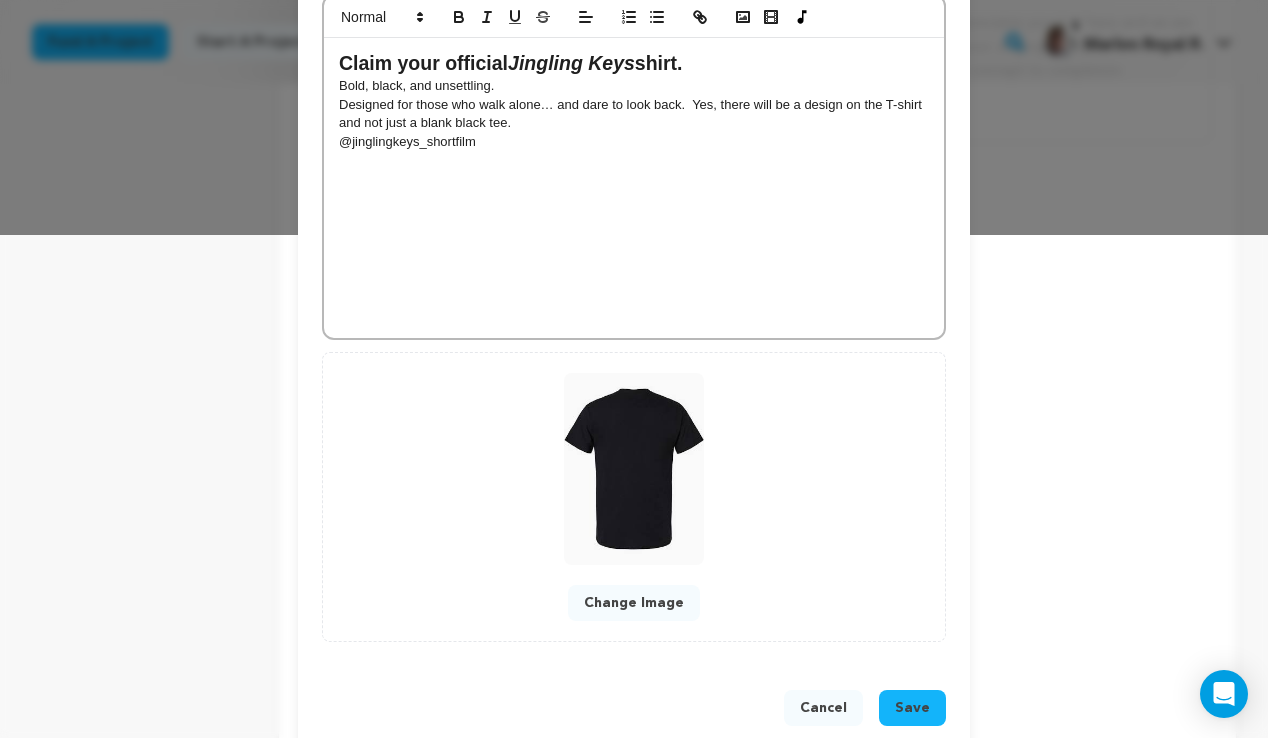 click on "Save" at bounding box center [912, 708] 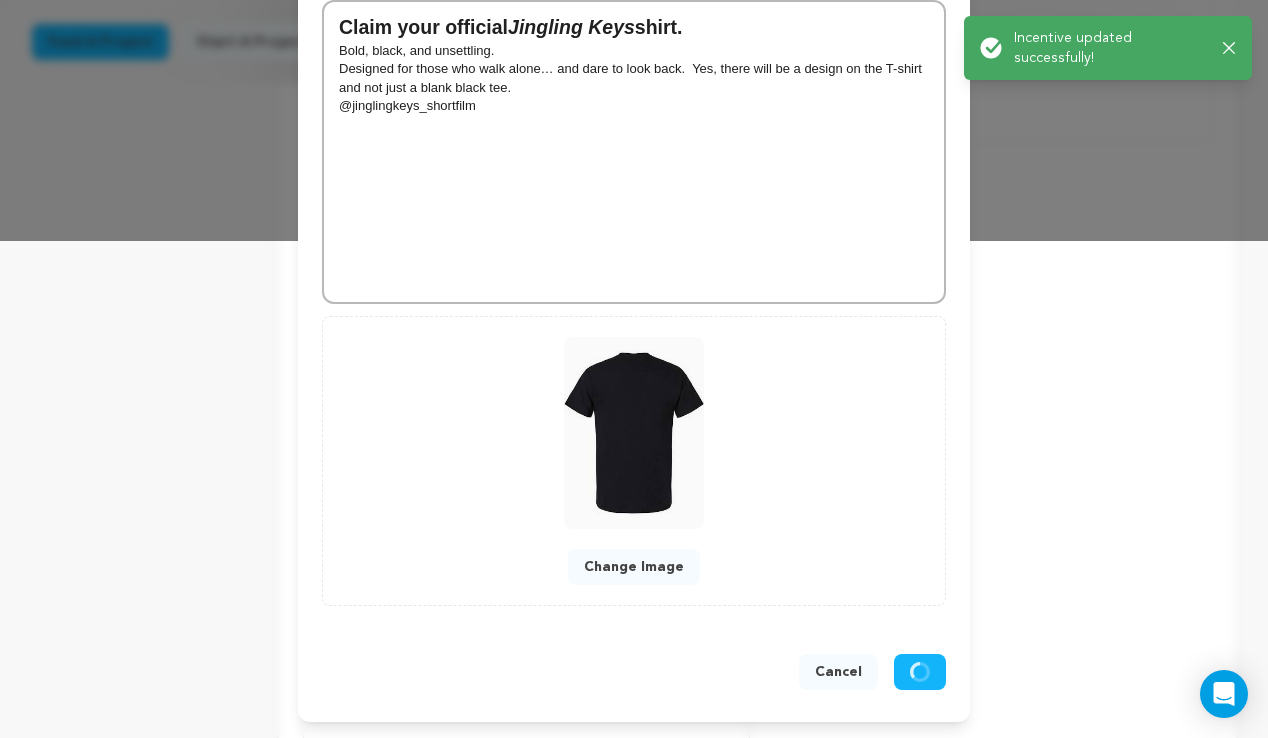 scroll, scrollTop: 497, scrollLeft: 0, axis: vertical 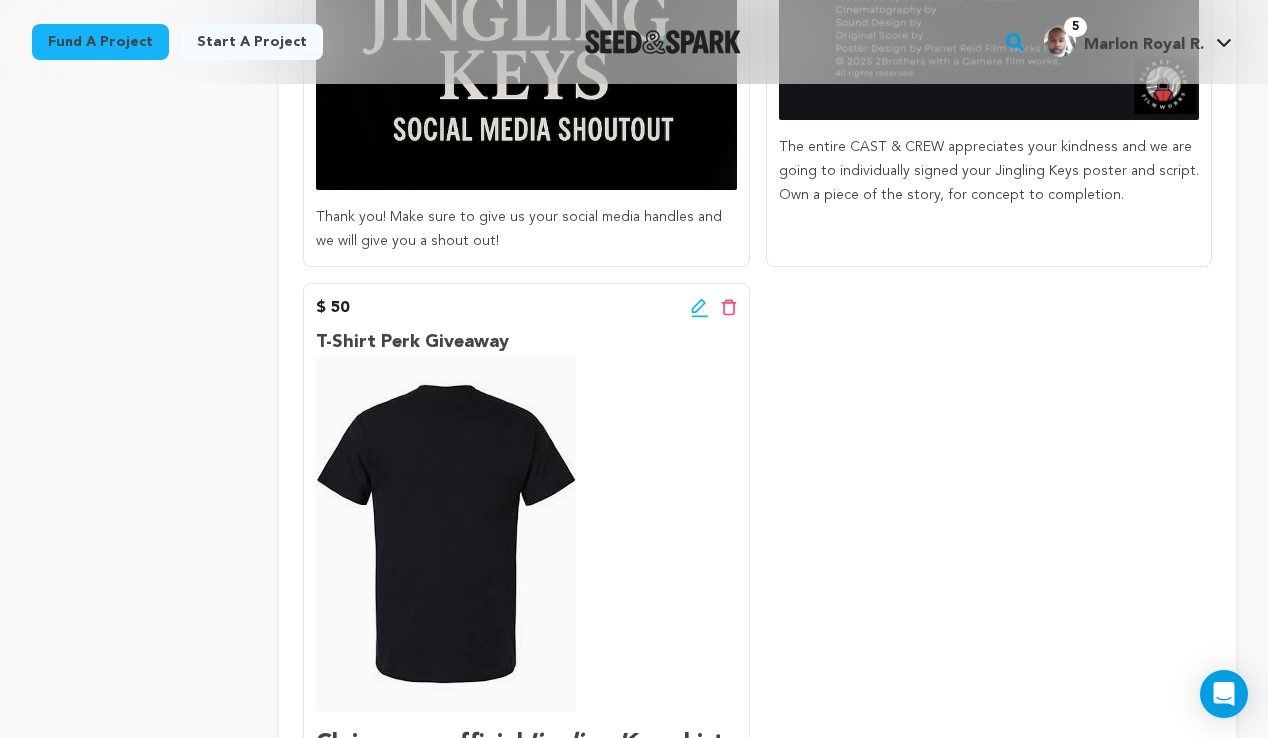 click 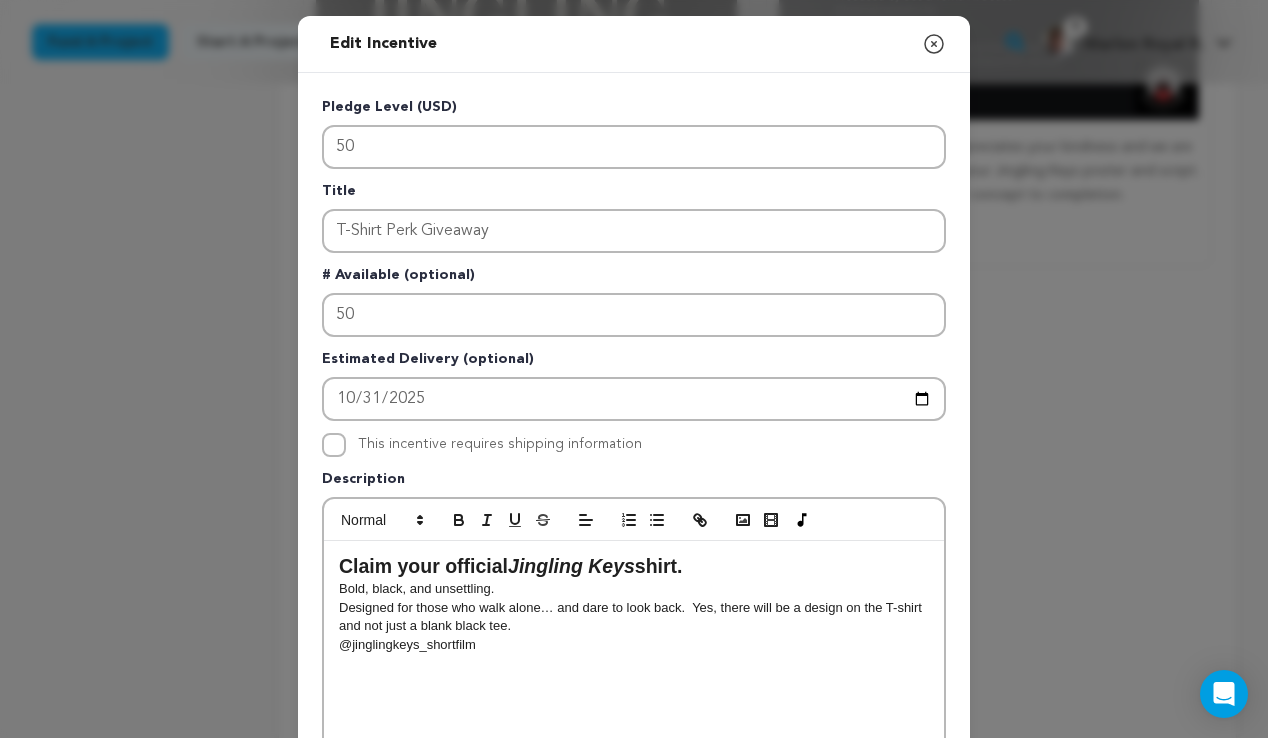 type 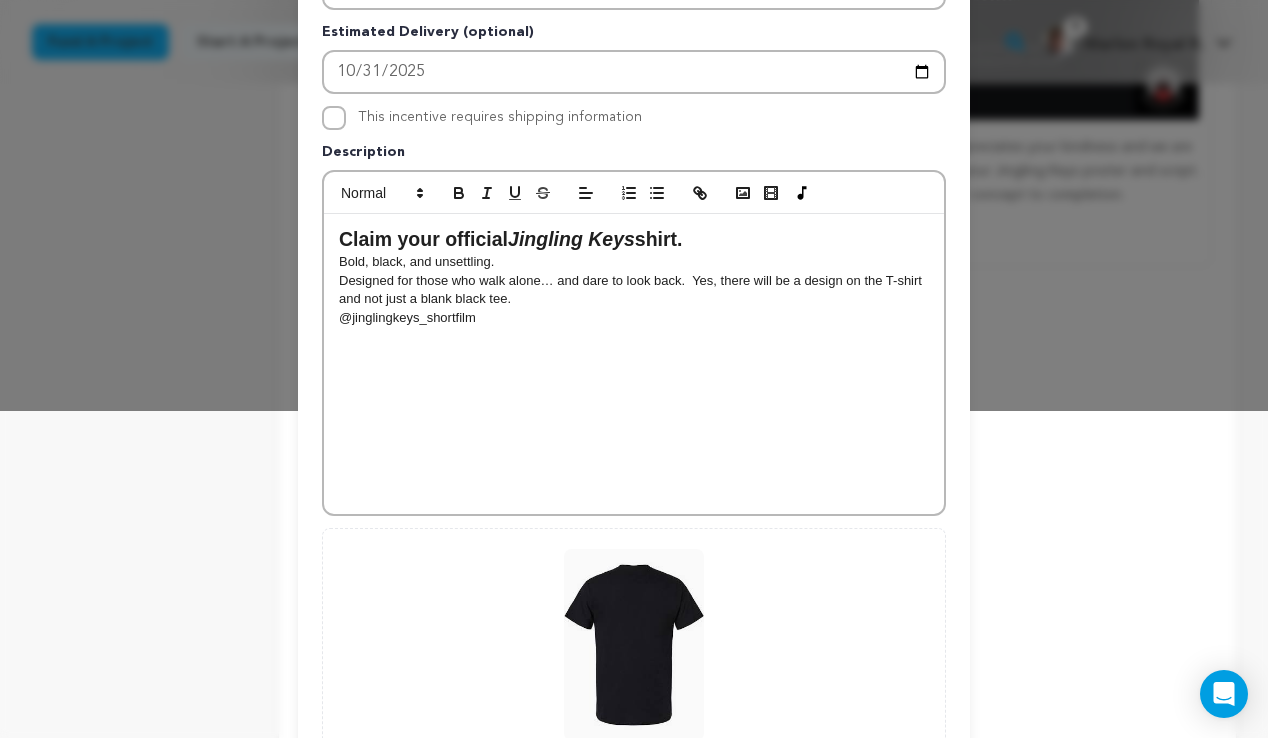 scroll, scrollTop: 403, scrollLeft: 0, axis: vertical 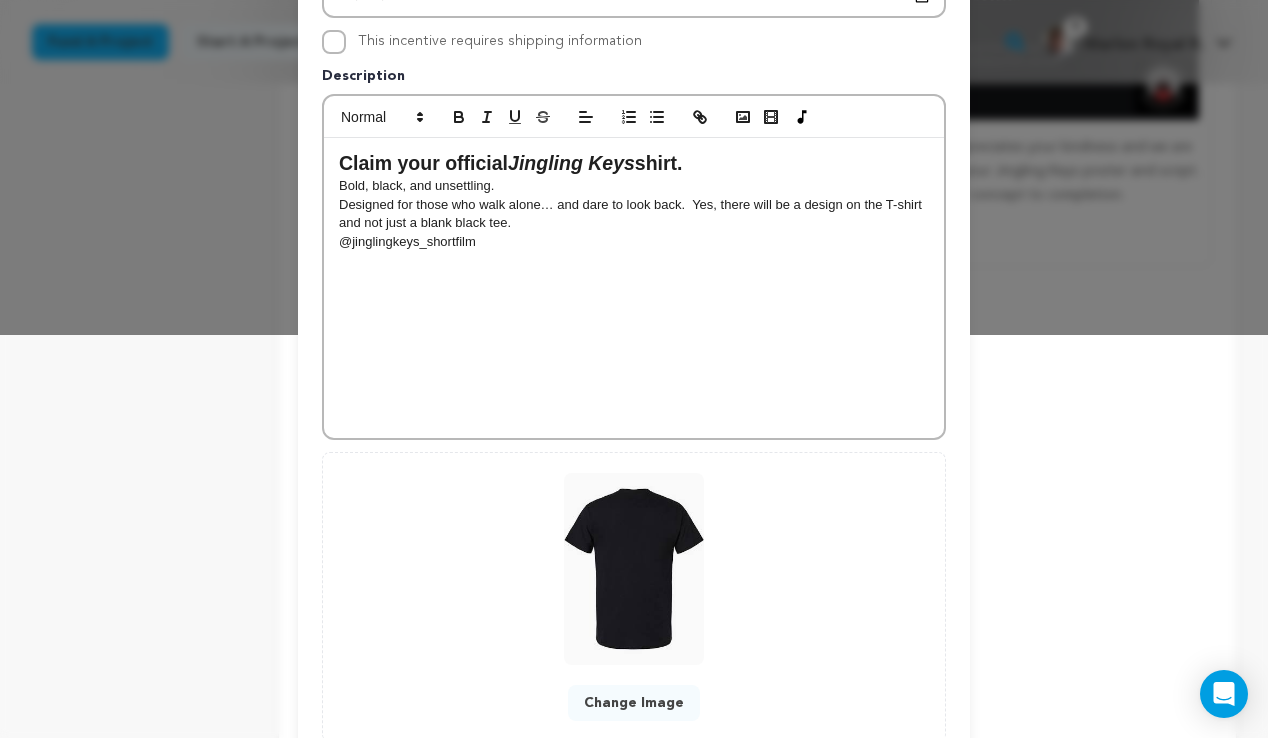 click on "﻿﻿﻿﻿ ﻿ @jinglingkeys_shortfilm" at bounding box center (634, 242) 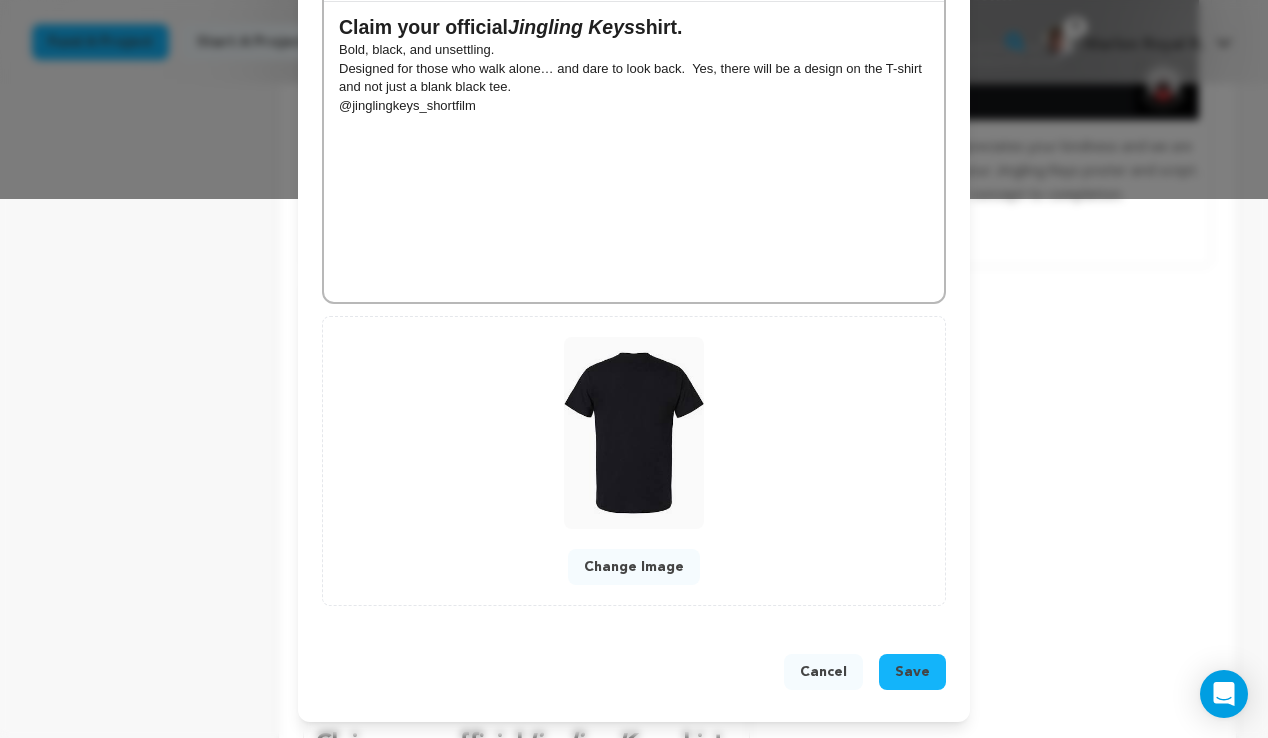 scroll, scrollTop: 540, scrollLeft: 0, axis: vertical 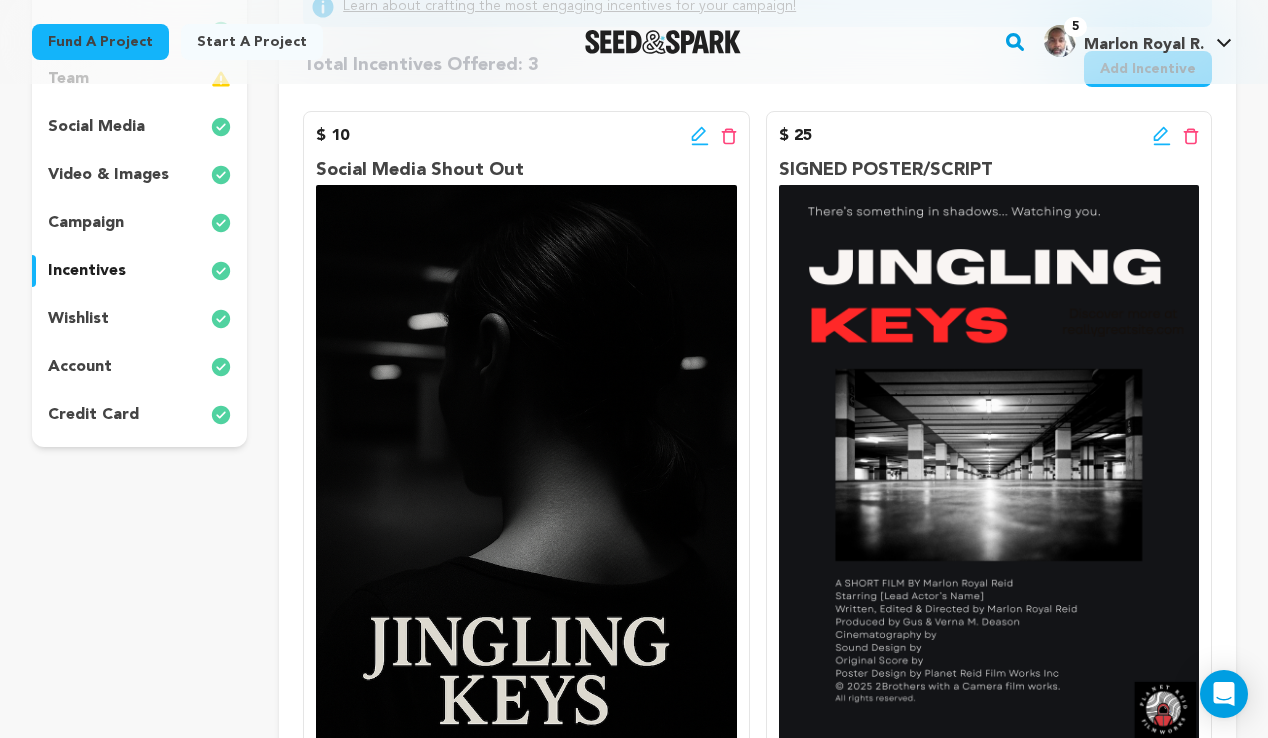 click on "Learn about crafting the most engaging incentives for your campaign!
Total Incentives Offered:
Incentives:
3
Add Incentive
$ 10" at bounding box center [757, 750] 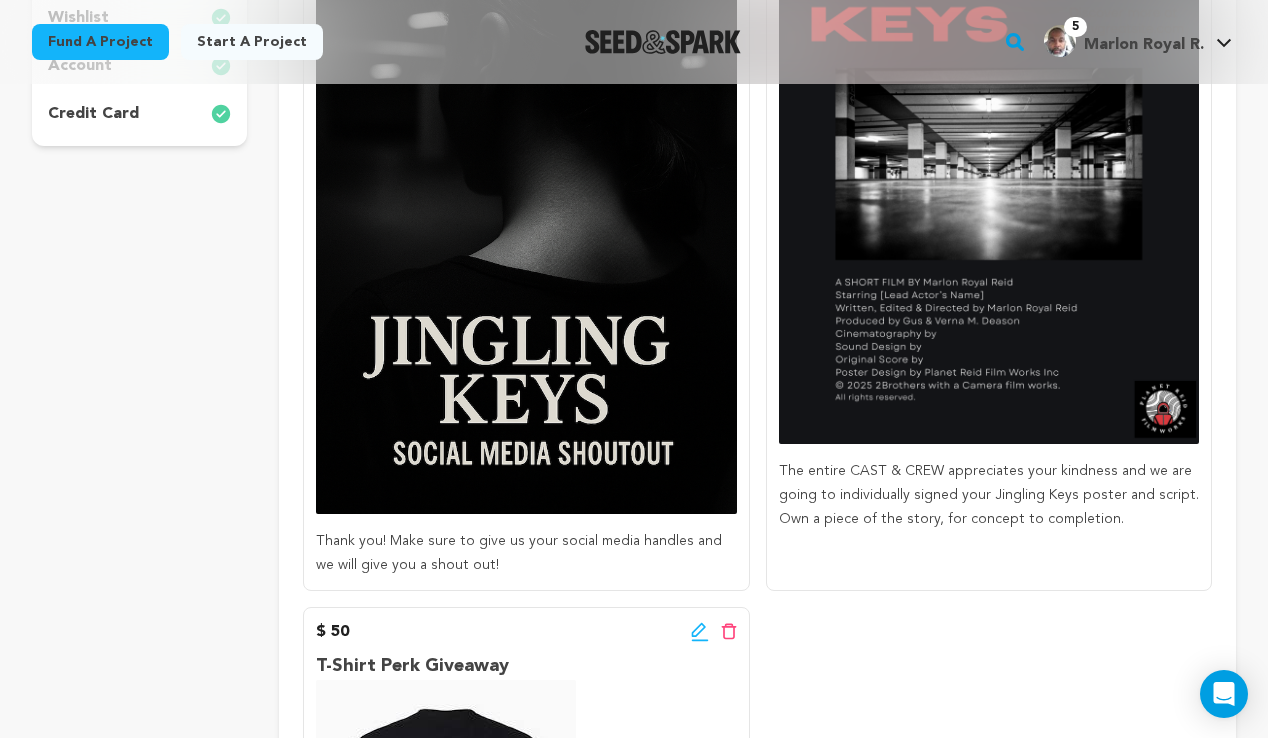 scroll, scrollTop: 606, scrollLeft: 0, axis: vertical 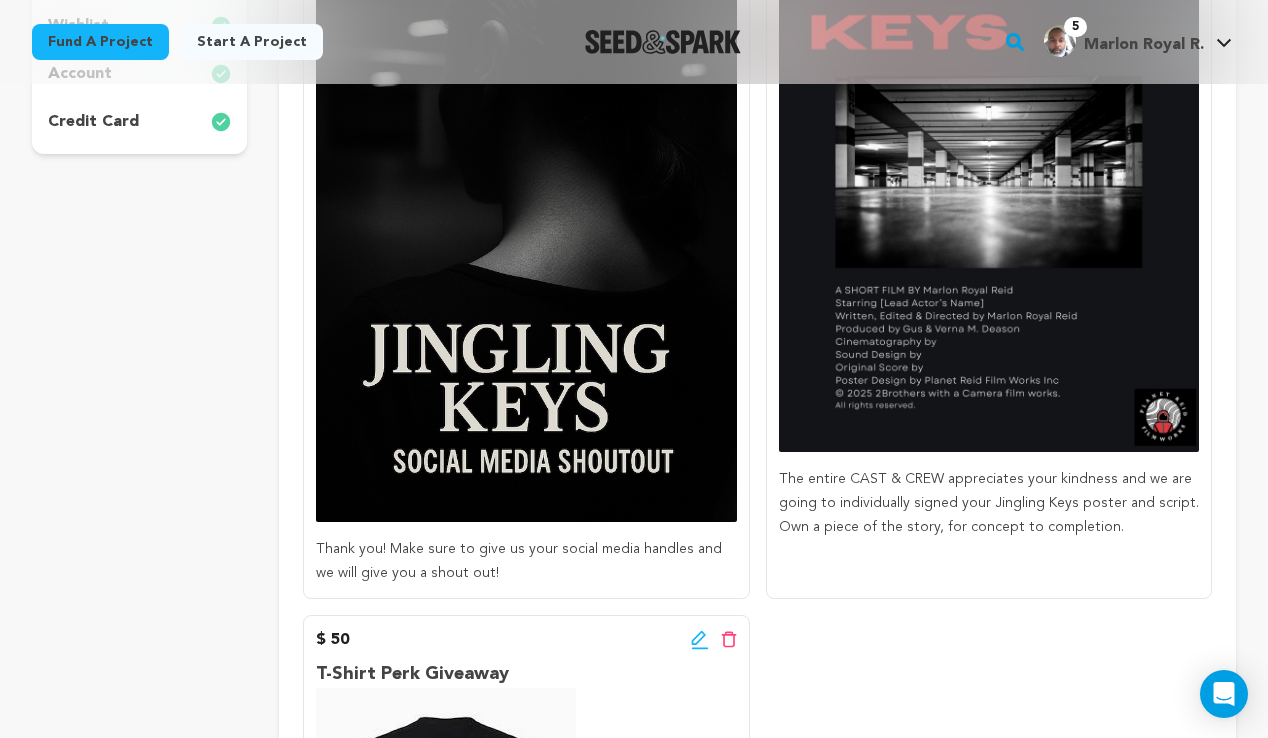 click on "Learn about crafting the most engaging incentives for your campaign!
Total Incentives Offered:
Incentives:
3
Add Incentive
$ 10" at bounding box center (757, 457) 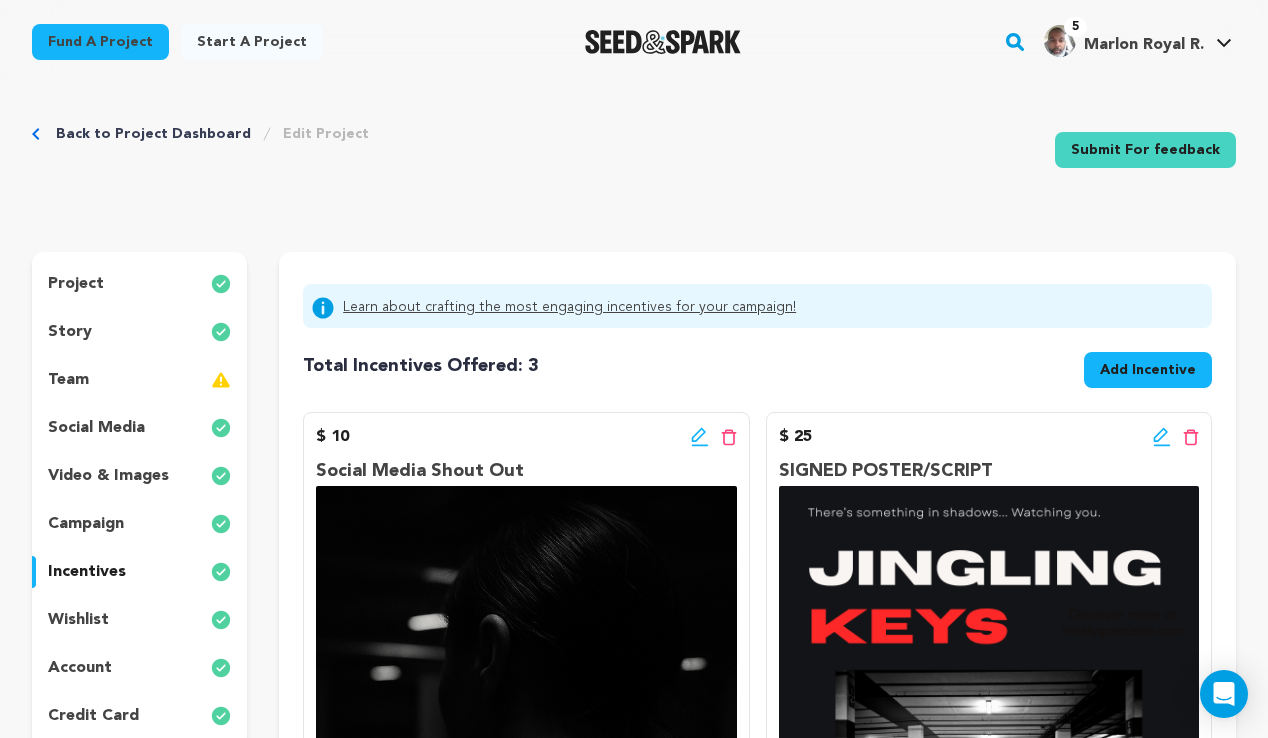 scroll, scrollTop: -1, scrollLeft: 0, axis: vertical 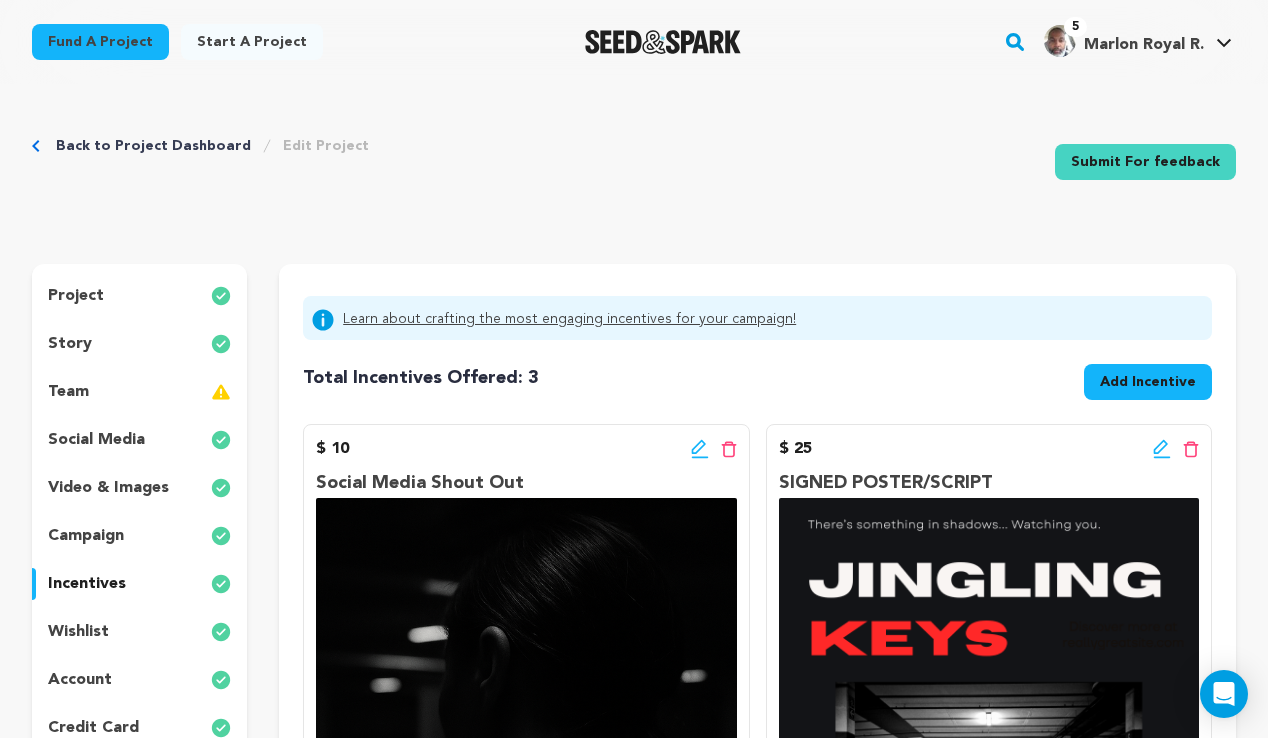click on "Add Incentive" at bounding box center [1148, 382] 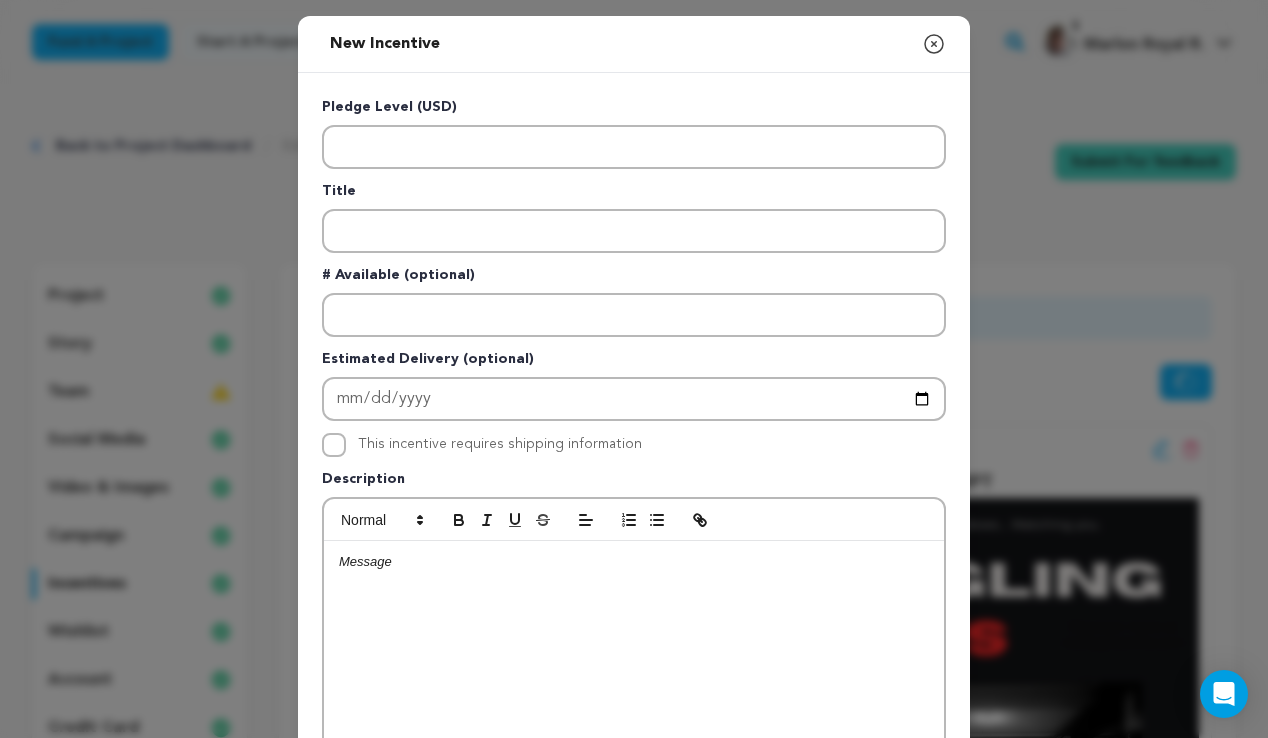 scroll, scrollTop: 0, scrollLeft: 0, axis: both 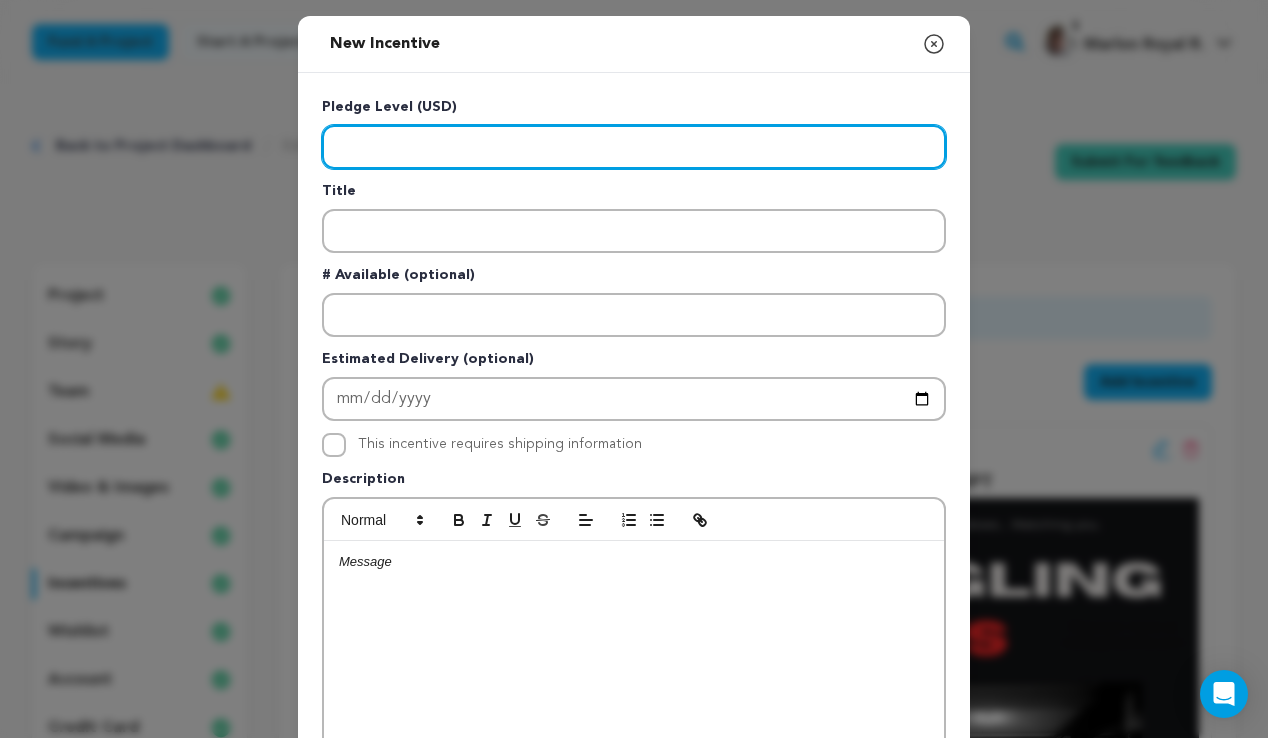 click at bounding box center [634, 147] 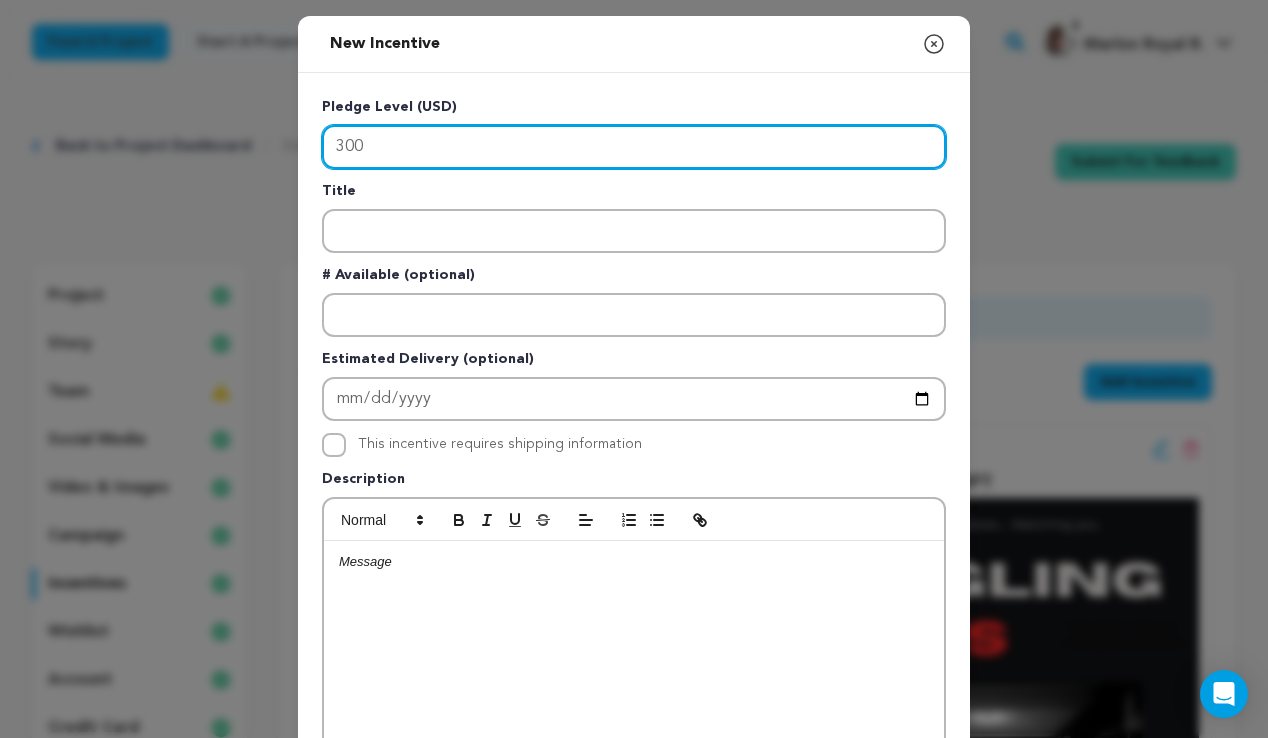 type on "300" 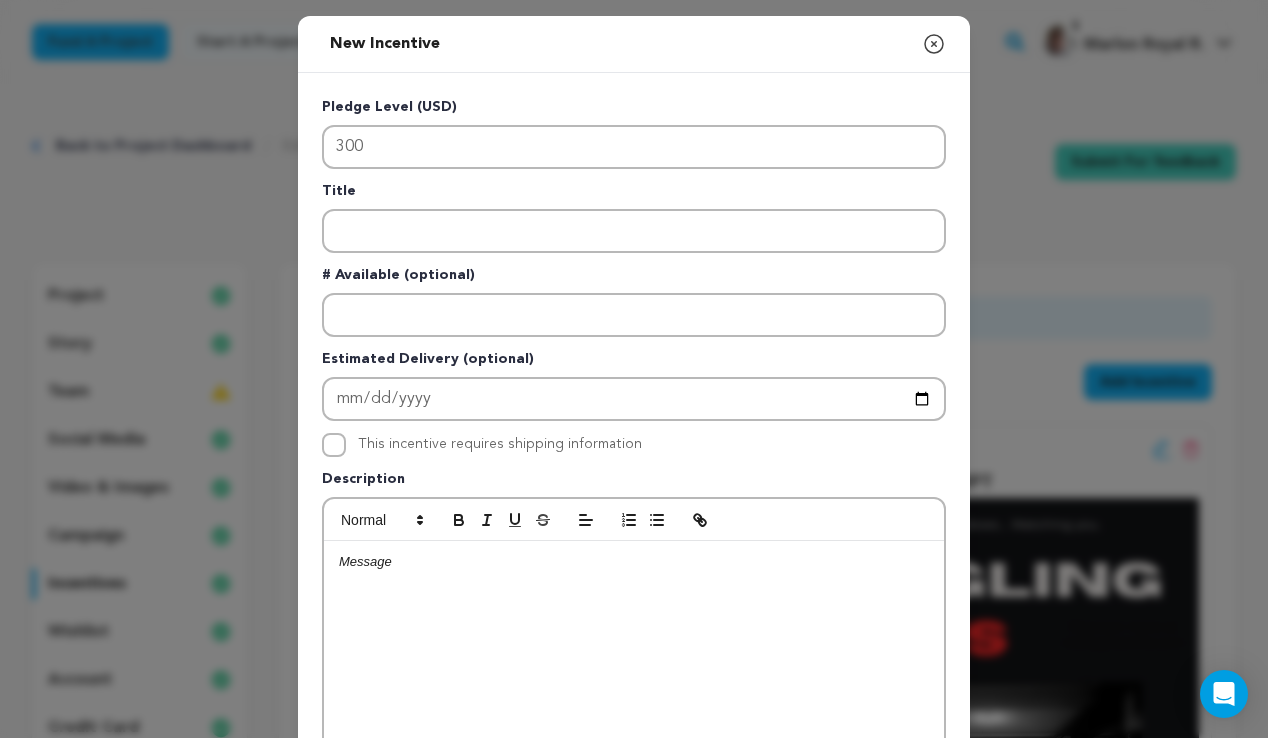 click at bounding box center (634, 562) 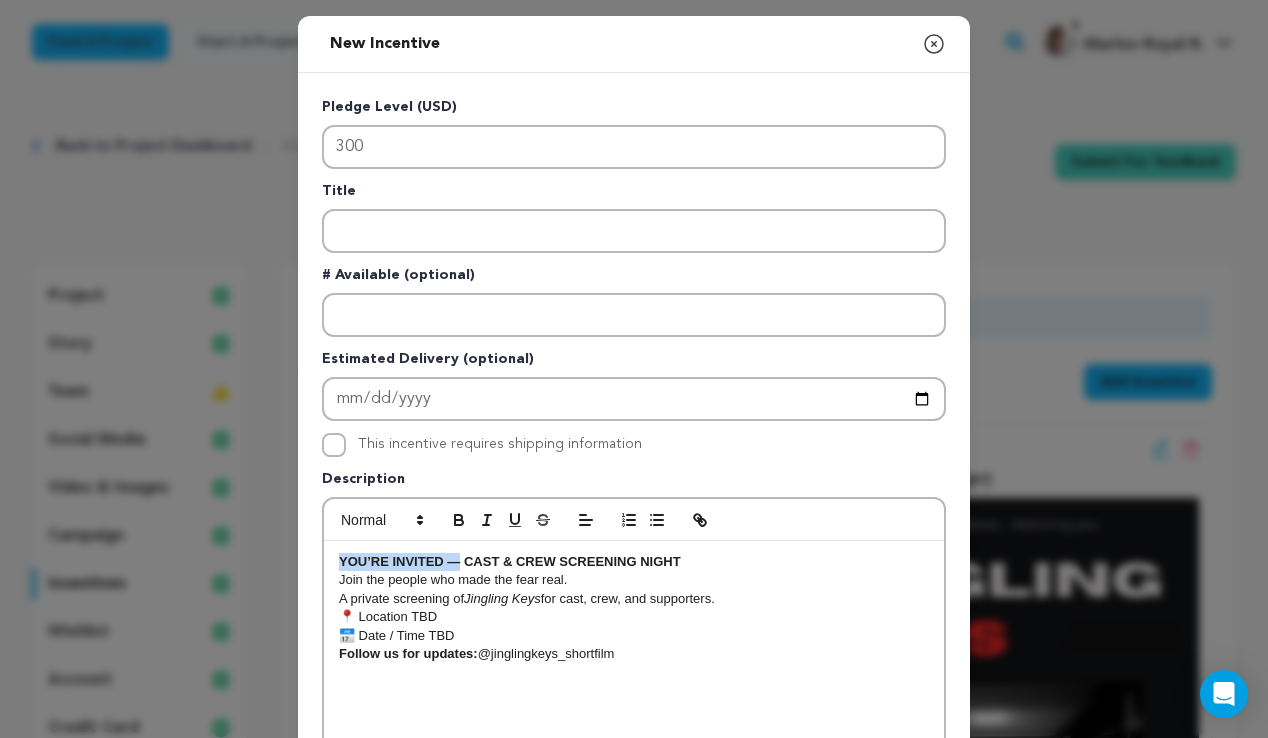 drag, startPoint x: 460, startPoint y: 563, endPoint x: 323, endPoint y: 556, distance: 137.17871 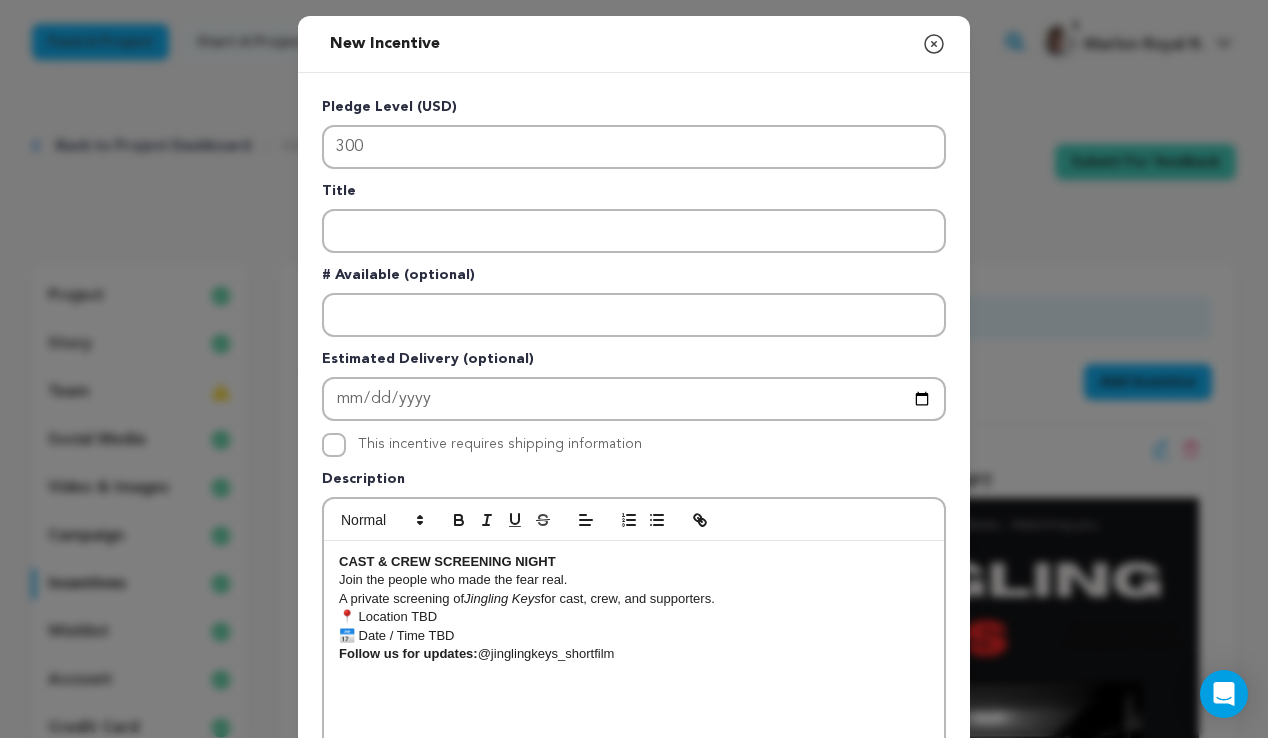 drag, startPoint x: 573, startPoint y: 551, endPoint x: 324, endPoint y: 553, distance: 249.00803 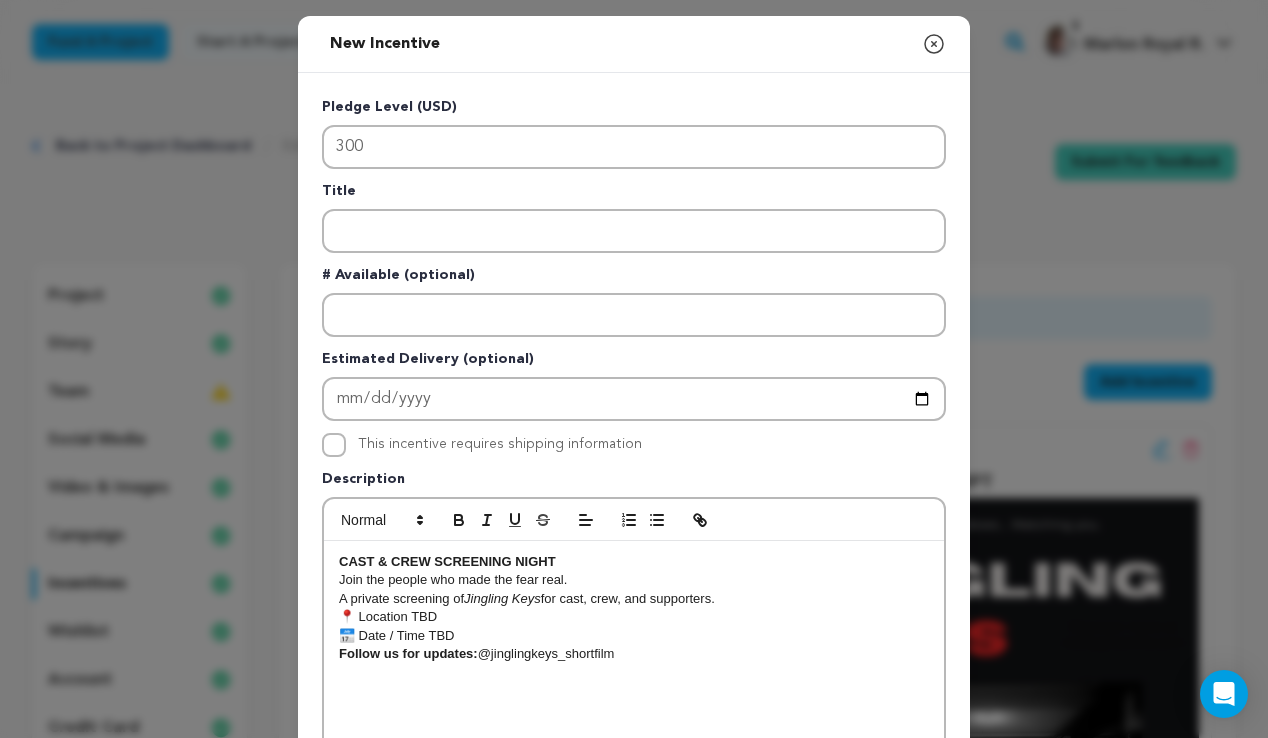copy on "CAST & CREW SCREENING NIGHT" 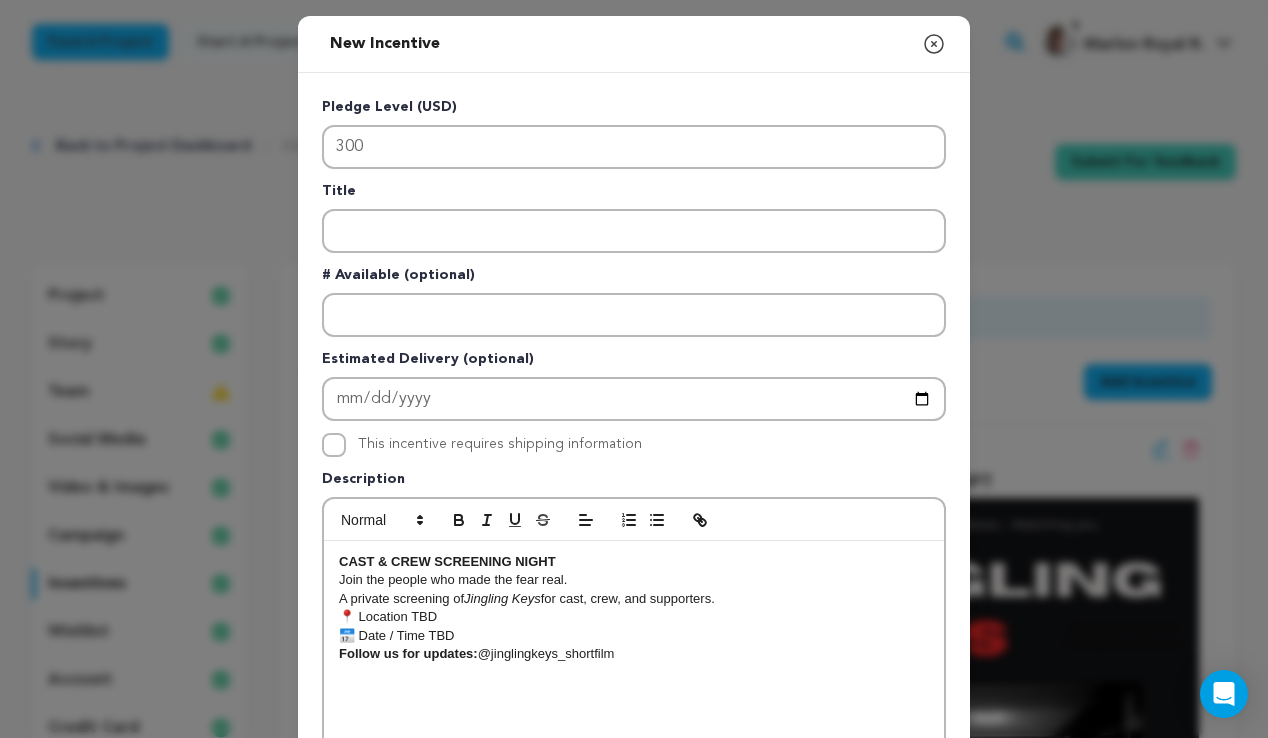 click on "Pledge Level (USD)
300
Title
# Available (optional)
Estimated Delivery (optional)
This incentive requires shipping information" at bounding box center (634, 519) 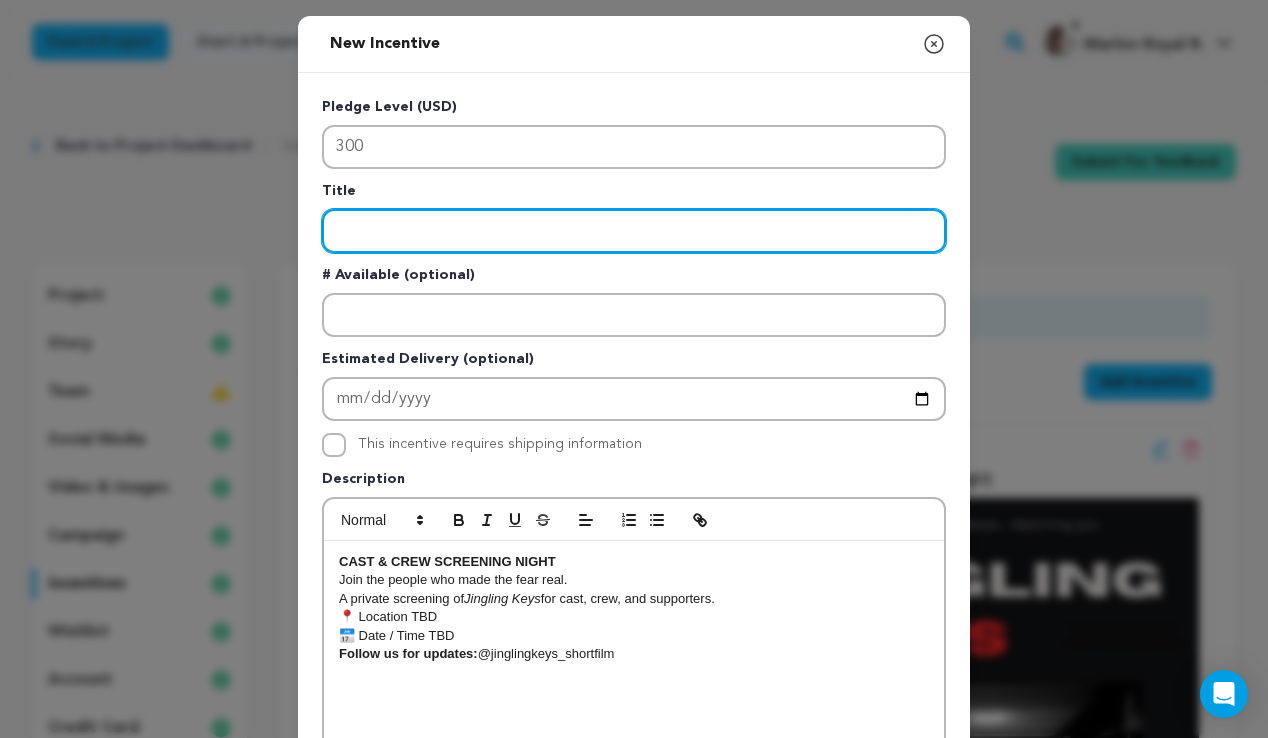 click at bounding box center (634, 231) 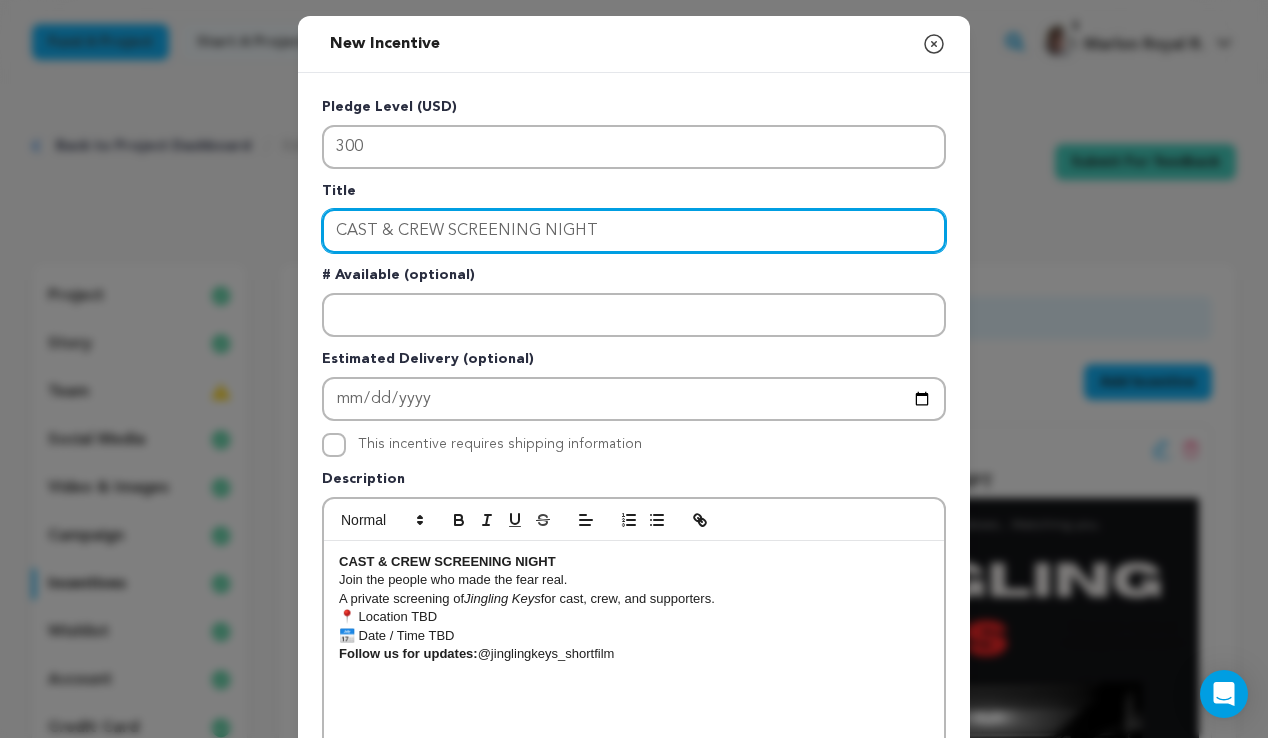 type on "CAST & CREW SCREENING NIGHT" 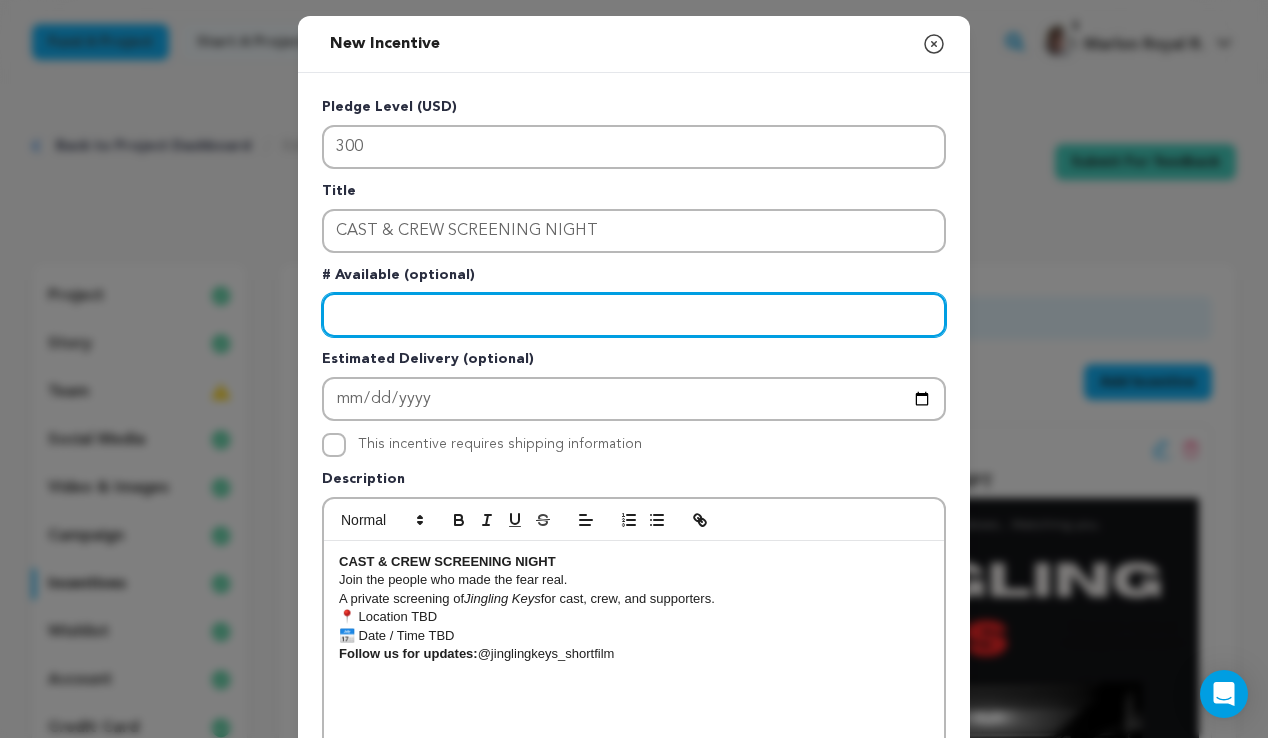 click at bounding box center (634, 315) 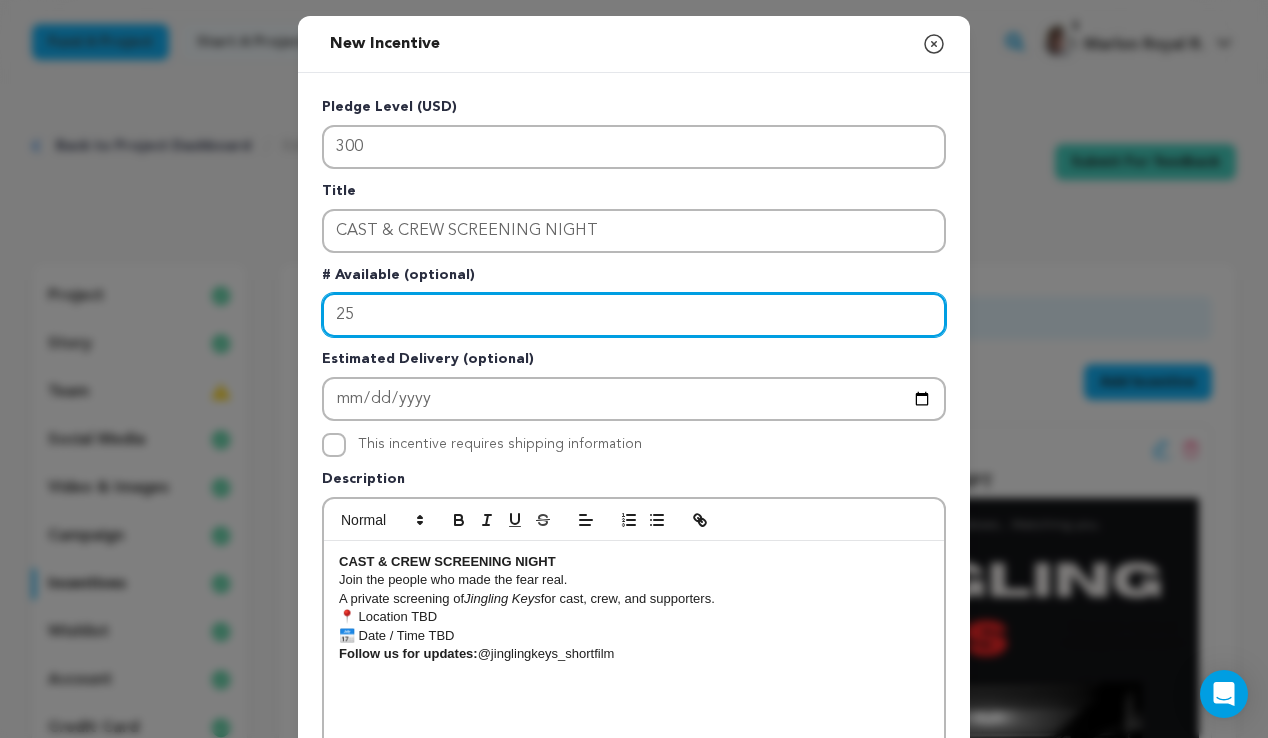 type on "25" 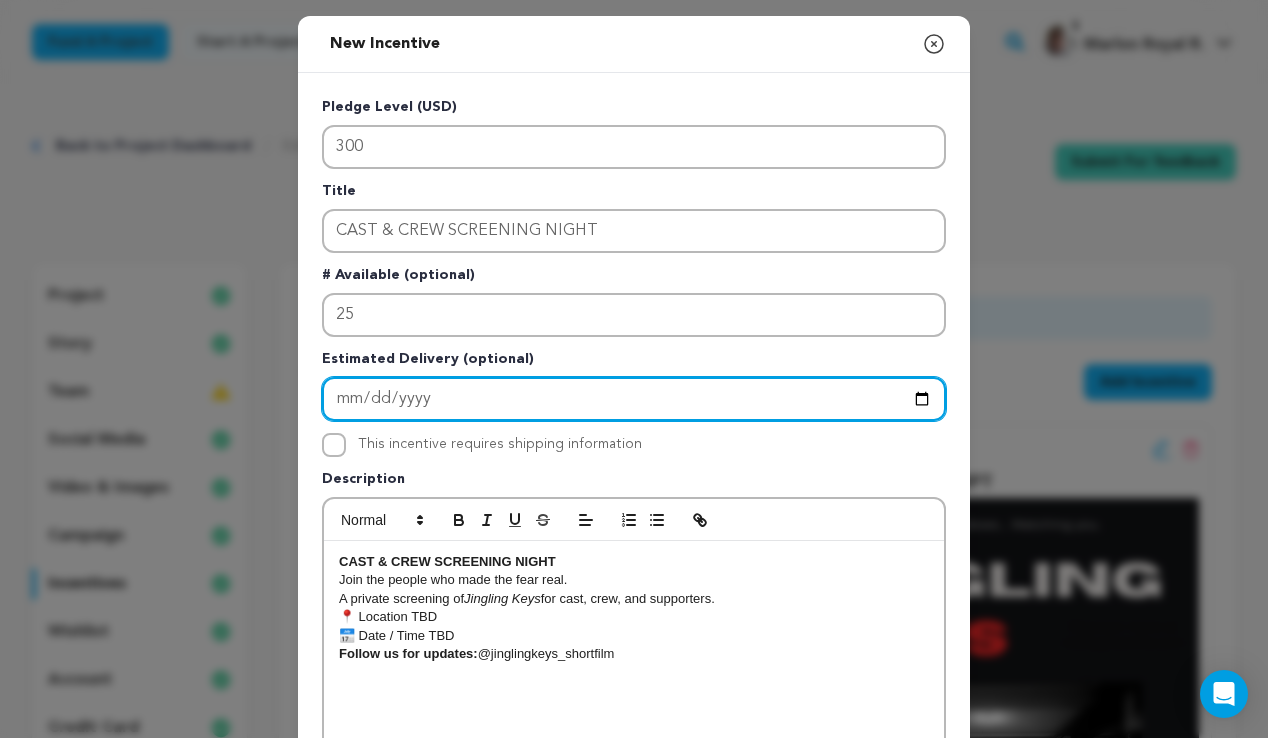 drag, startPoint x: 475, startPoint y: 399, endPoint x: 296, endPoint y: 397, distance: 179.01117 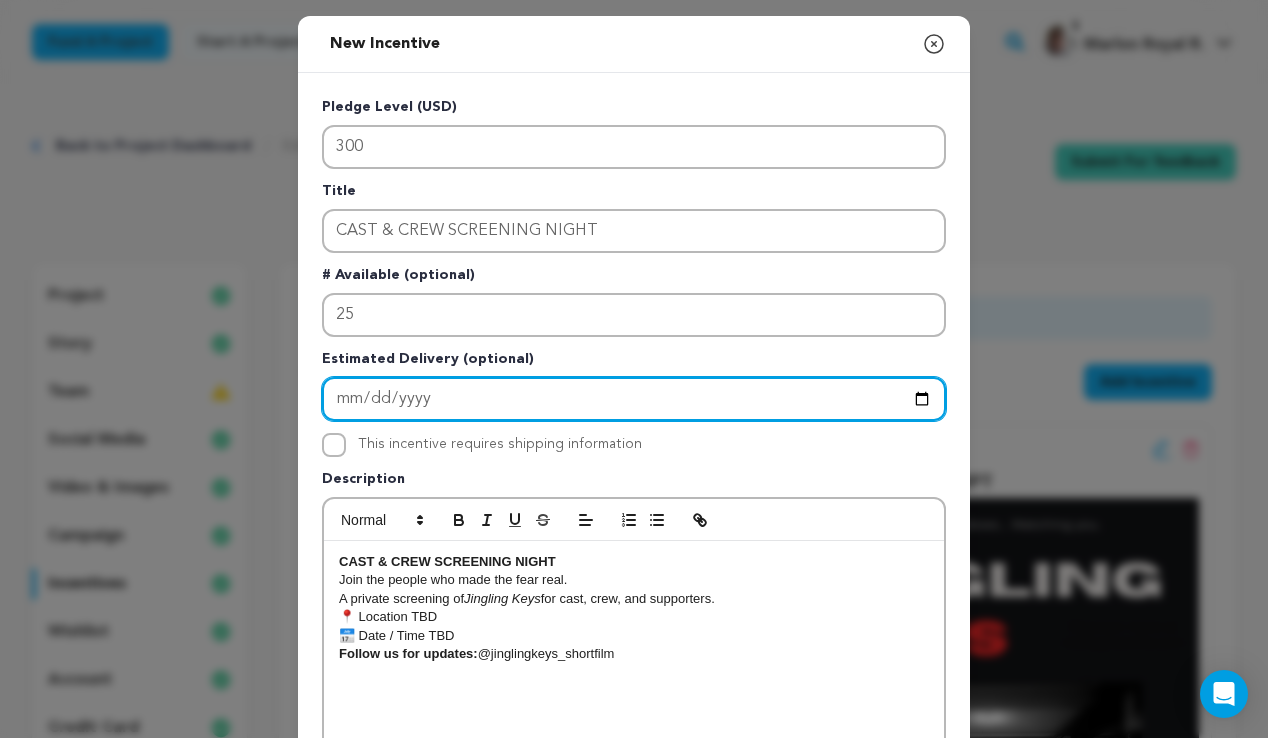 click at bounding box center [634, 399] 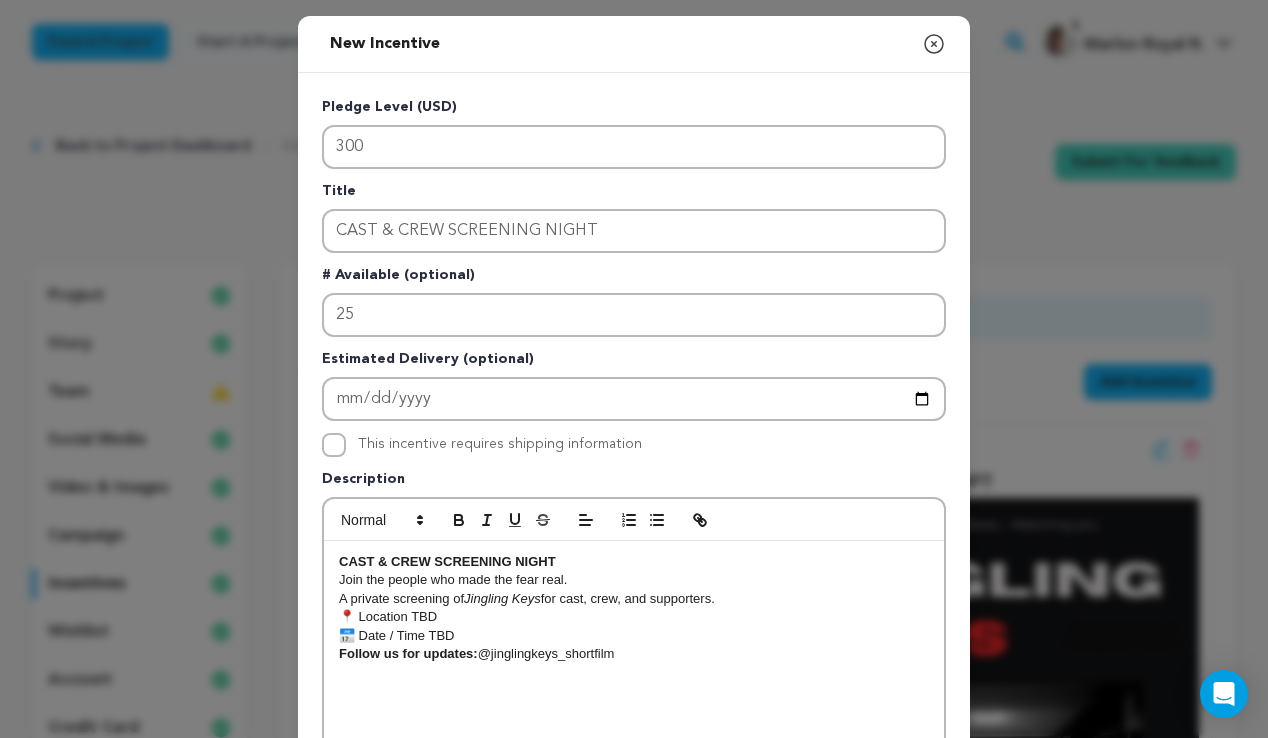 click on "Description" at bounding box center (634, 483) 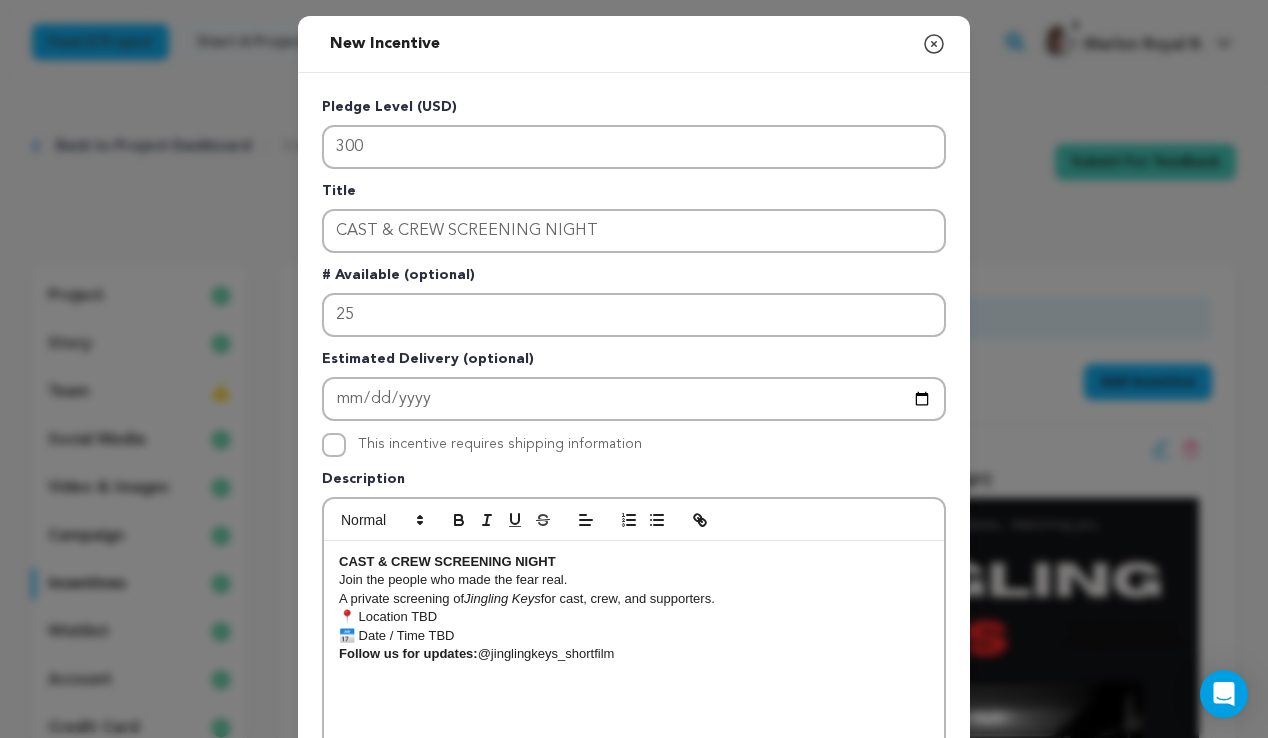 drag, startPoint x: 573, startPoint y: 565, endPoint x: 324, endPoint y: 564, distance: 249.00201 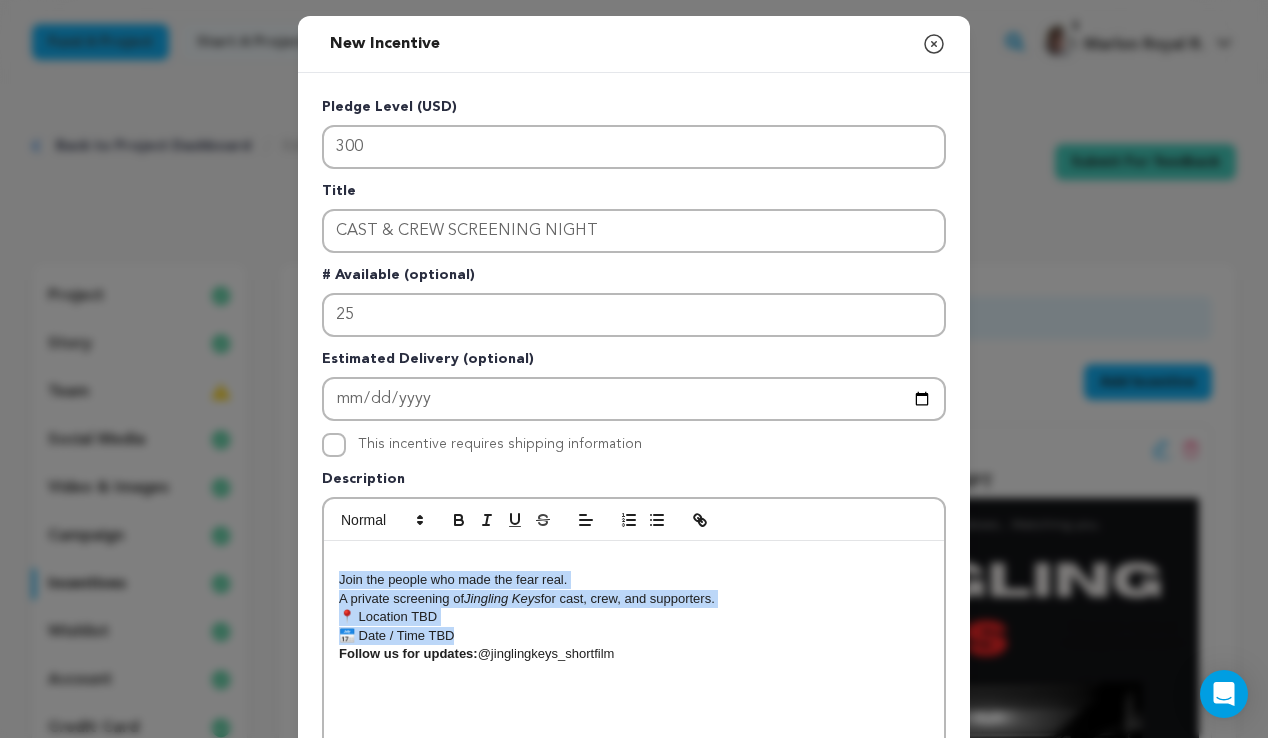 drag, startPoint x: 485, startPoint y: 629, endPoint x: 339, endPoint y: 576, distance: 155.32225 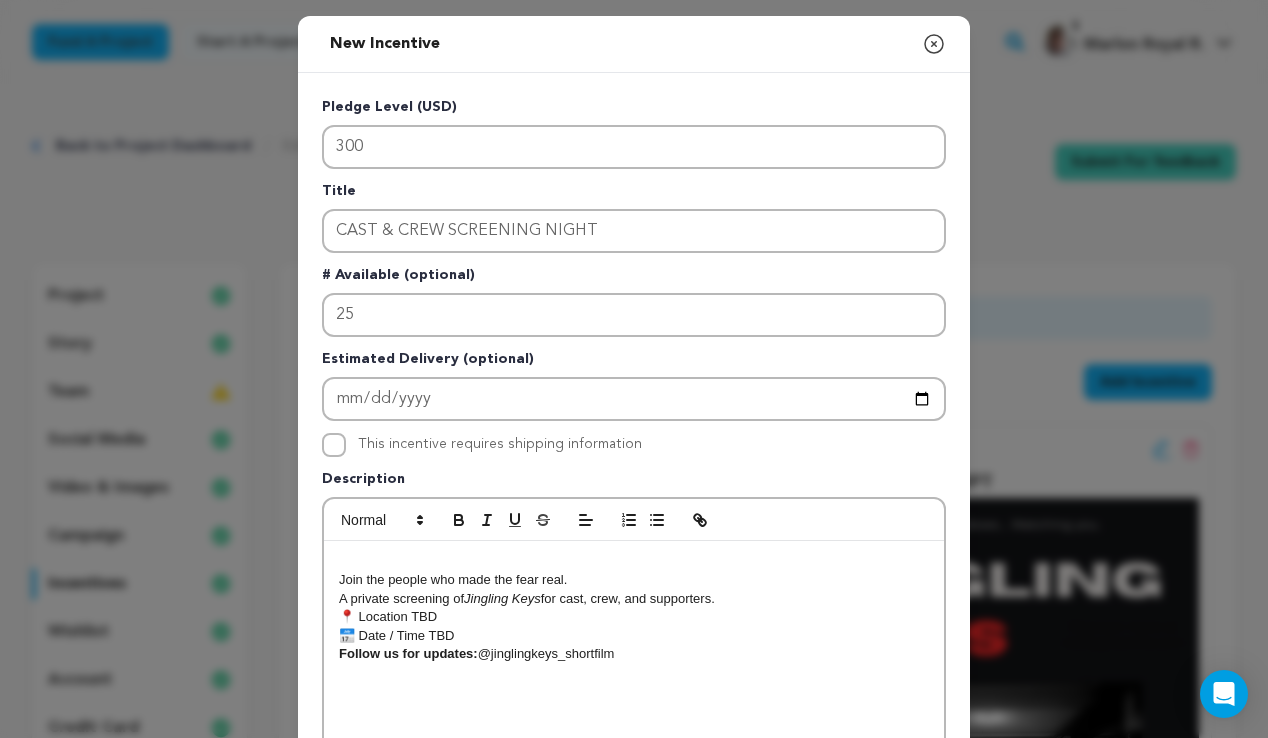 click on "Join the people who made the fear real. A private screening of Jingling Keys for cast, crew, and supporters. 📍 Location TBD 📅 Date / Time TBD Follow us for updates: @jinglingkeys_shortfilm" at bounding box center (634, 691) 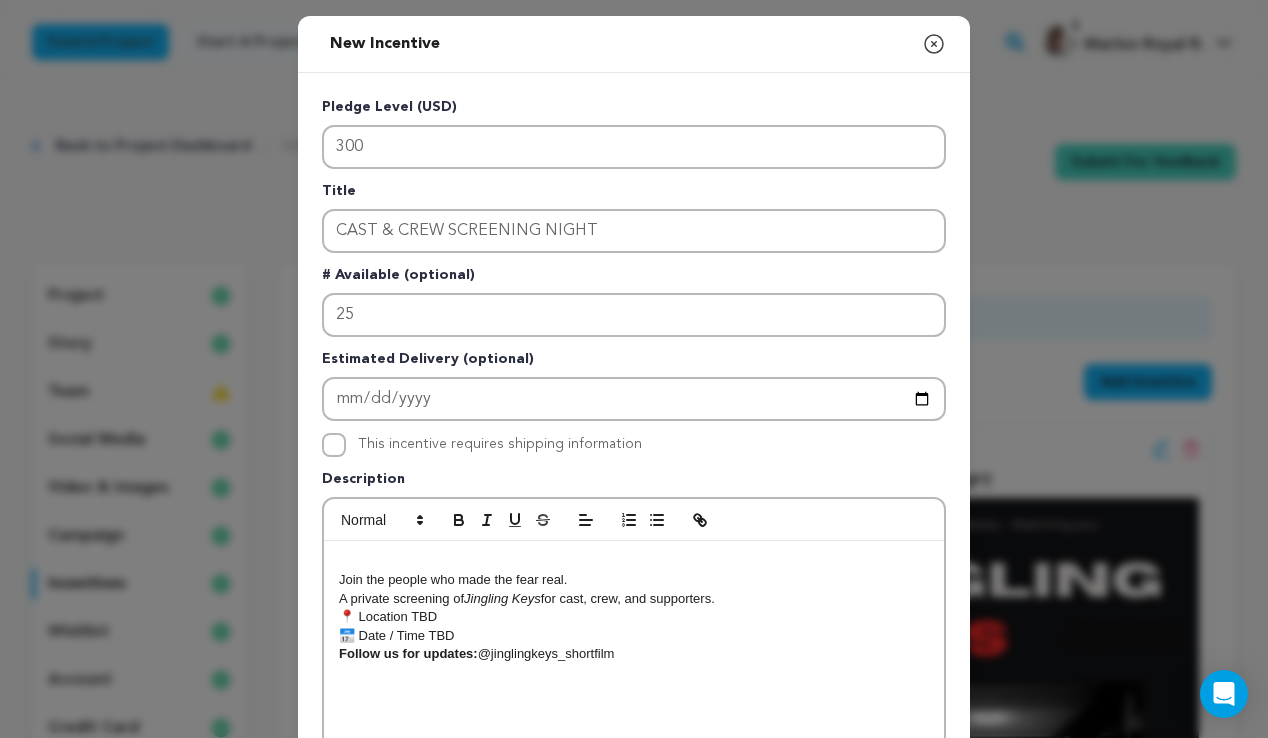 click on "A private screening of  Jingling Keys  for cast, crew, and supporters." at bounding box center (634, 599) 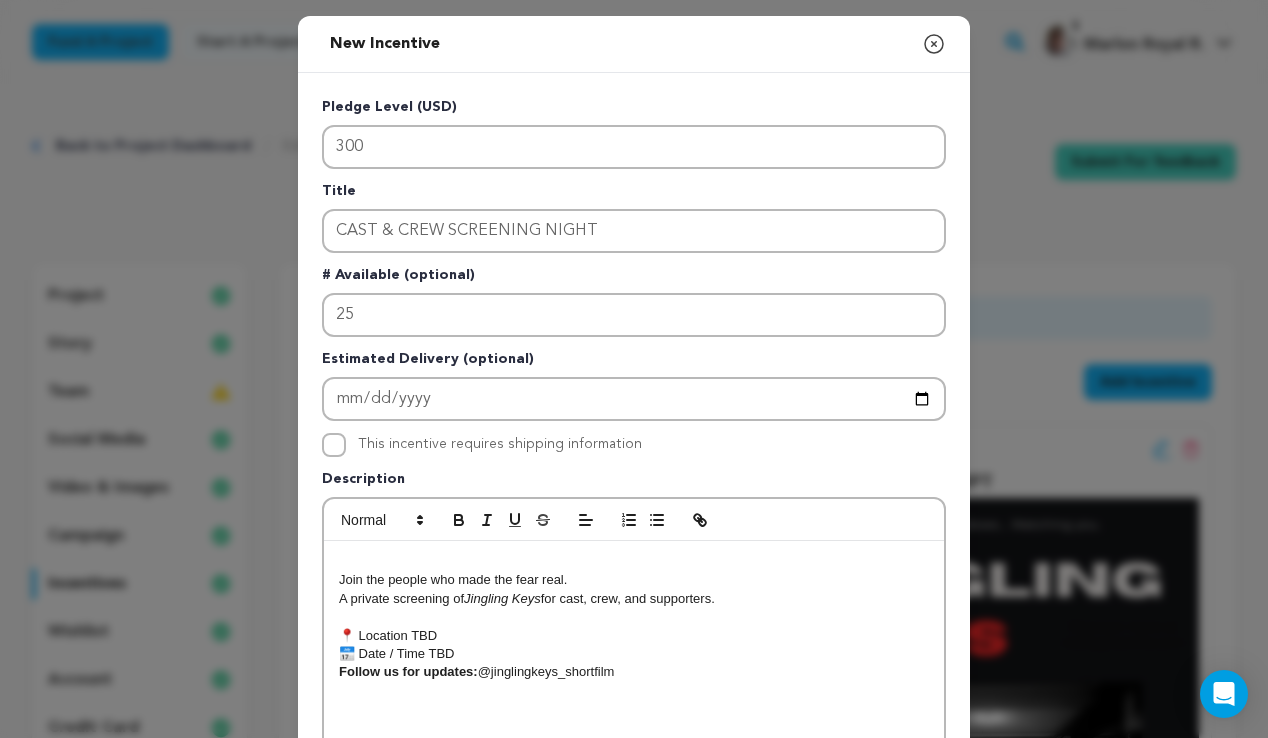 click on "📍 Location TBD" at bounding box center [634, 636] 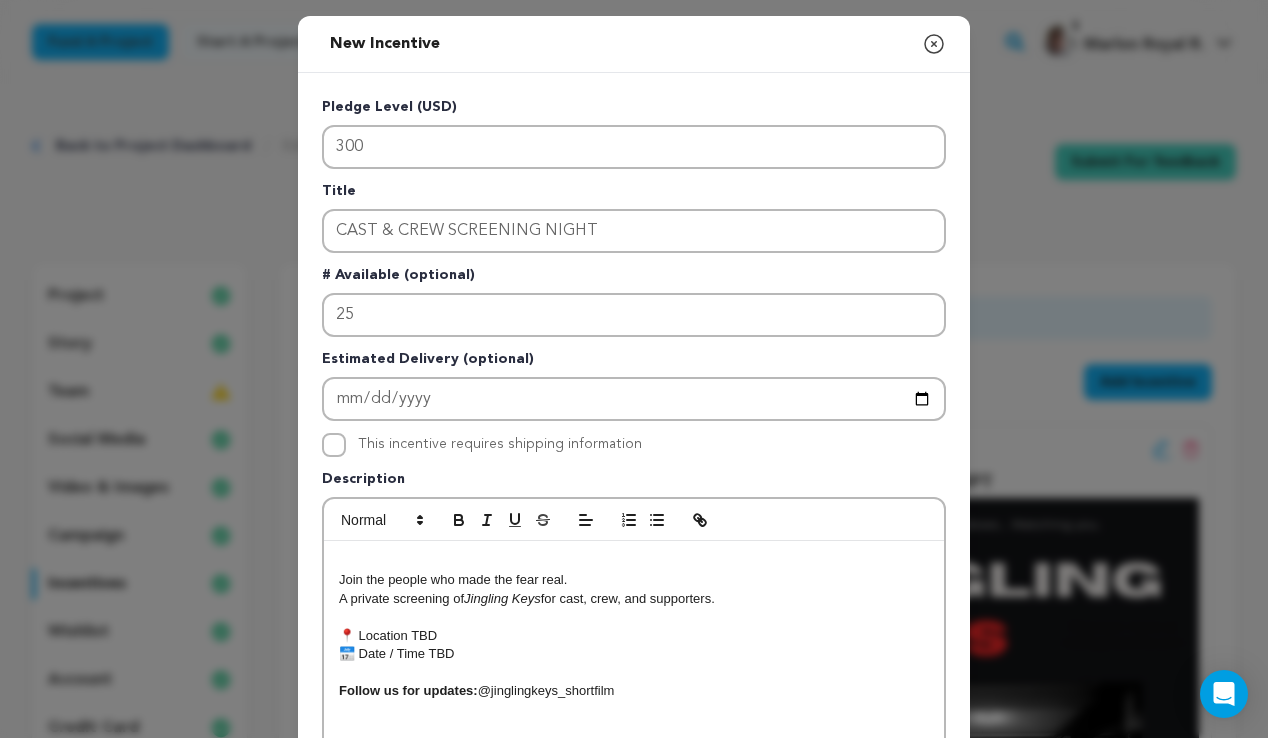 click on "Pledge Level (USD)
300
Title
CAST & CREW SCREENING NIGHT
# Available (optional)
25
Estimated Delivery (optional)
This incentive requires shipping information" at bounding box center (634, 519) 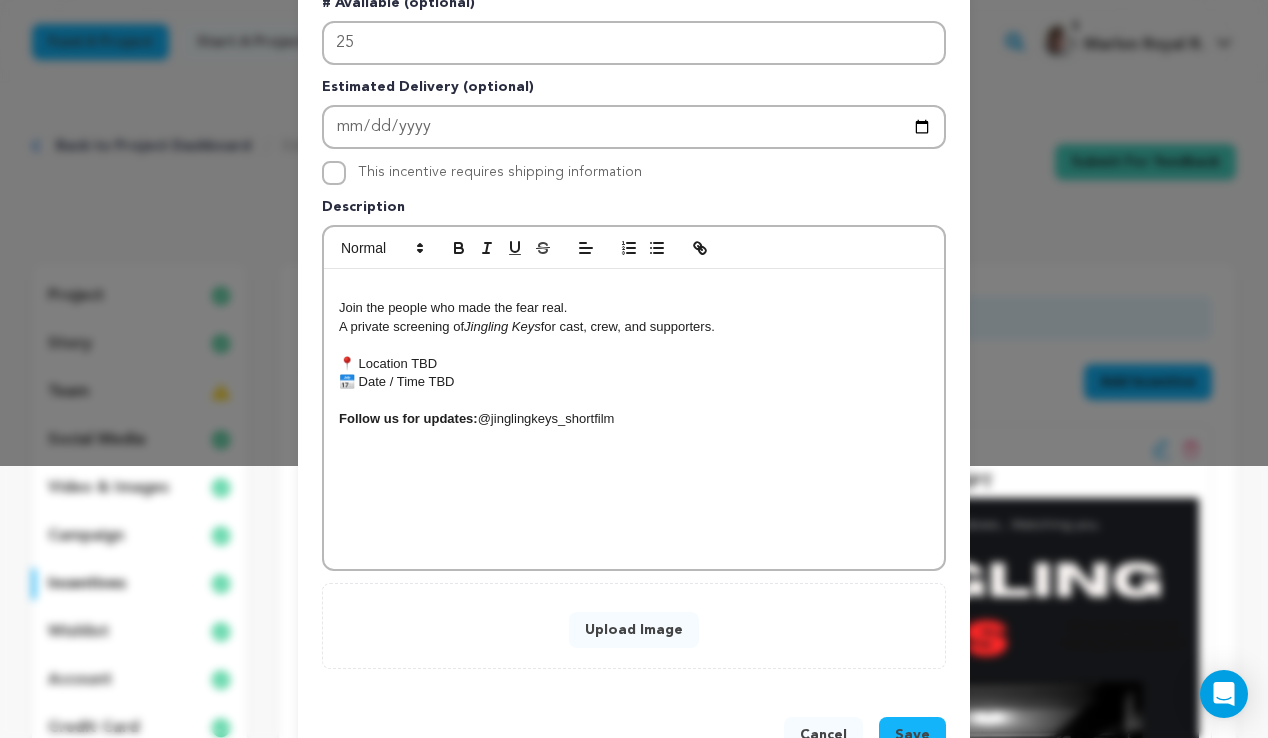 scroll, scrollTop: 269, scrollLeft: 0, axis: vertical 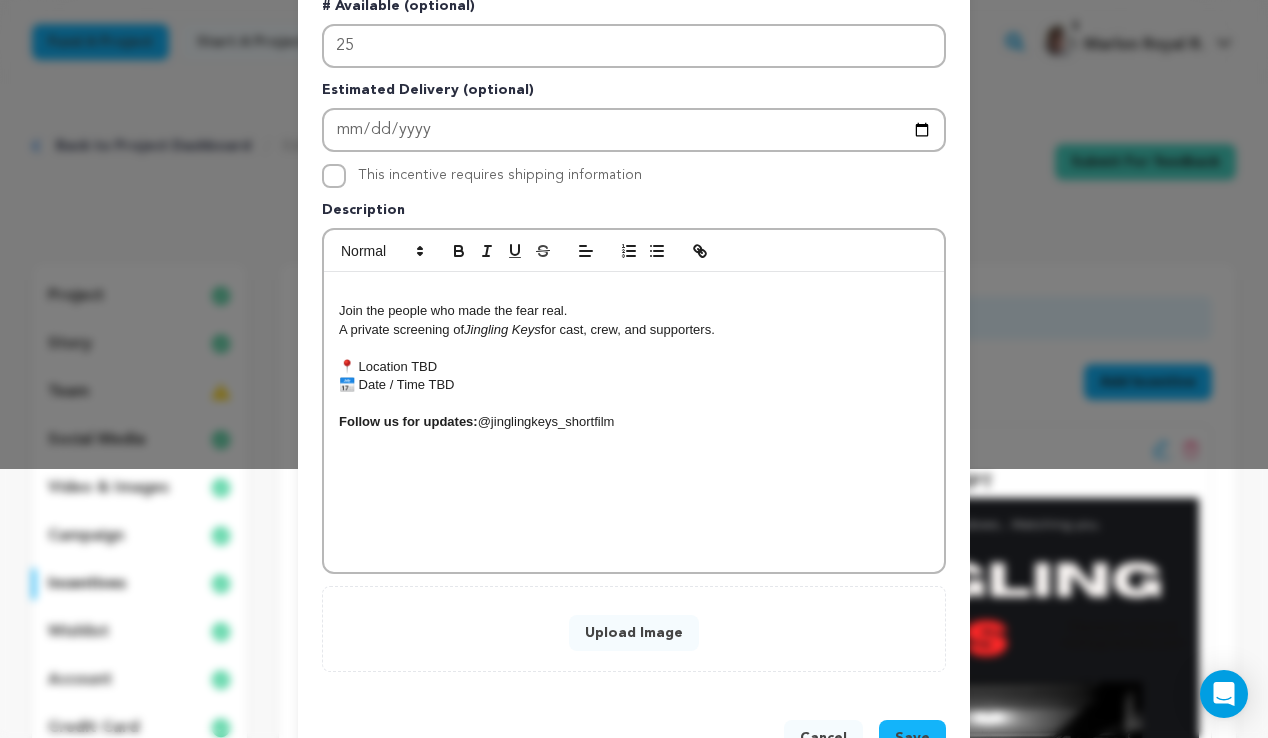 click on "Upload Image" at bounding box center (634, 633) 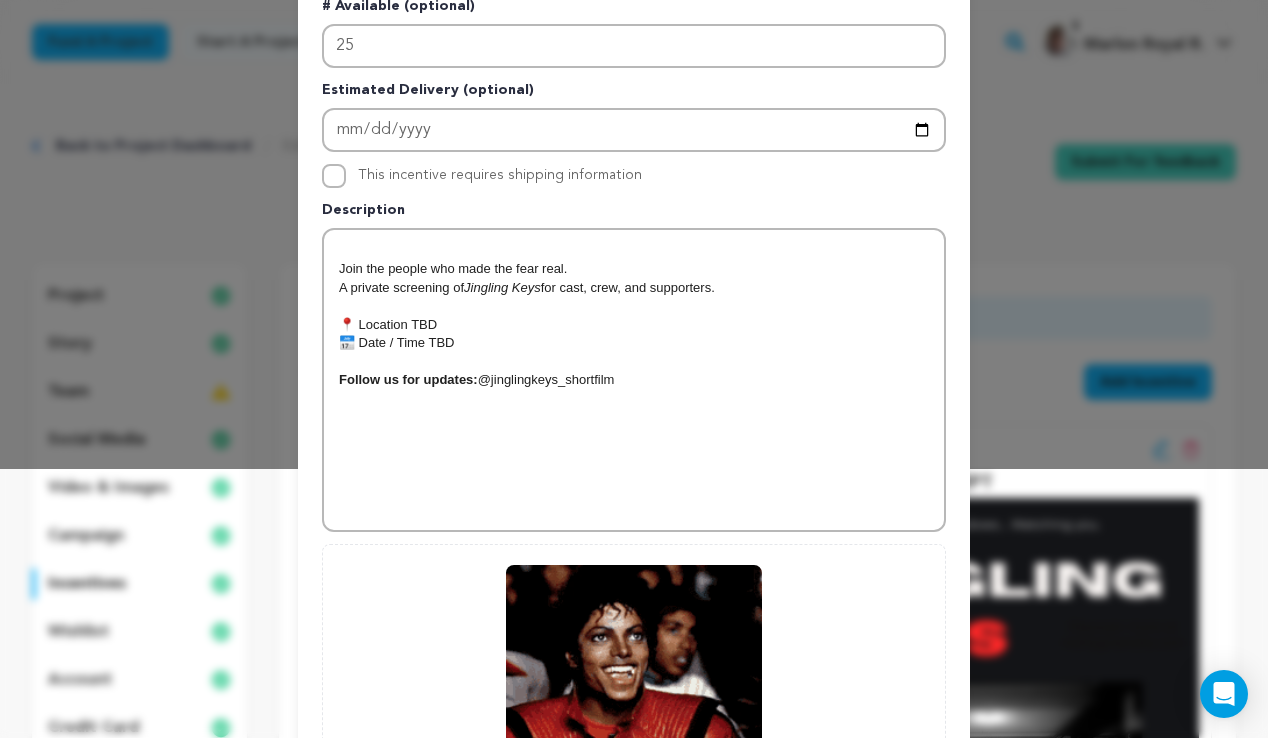 click on "Pledge Level (USD)
300
Title
CAST & CREW SCREENING NIGHT
# Available (optional)
25
Estimated Delivery (optional)
This incentive requires shipping information
Jingling Keys 0 0" at bounding box center (634, 331) 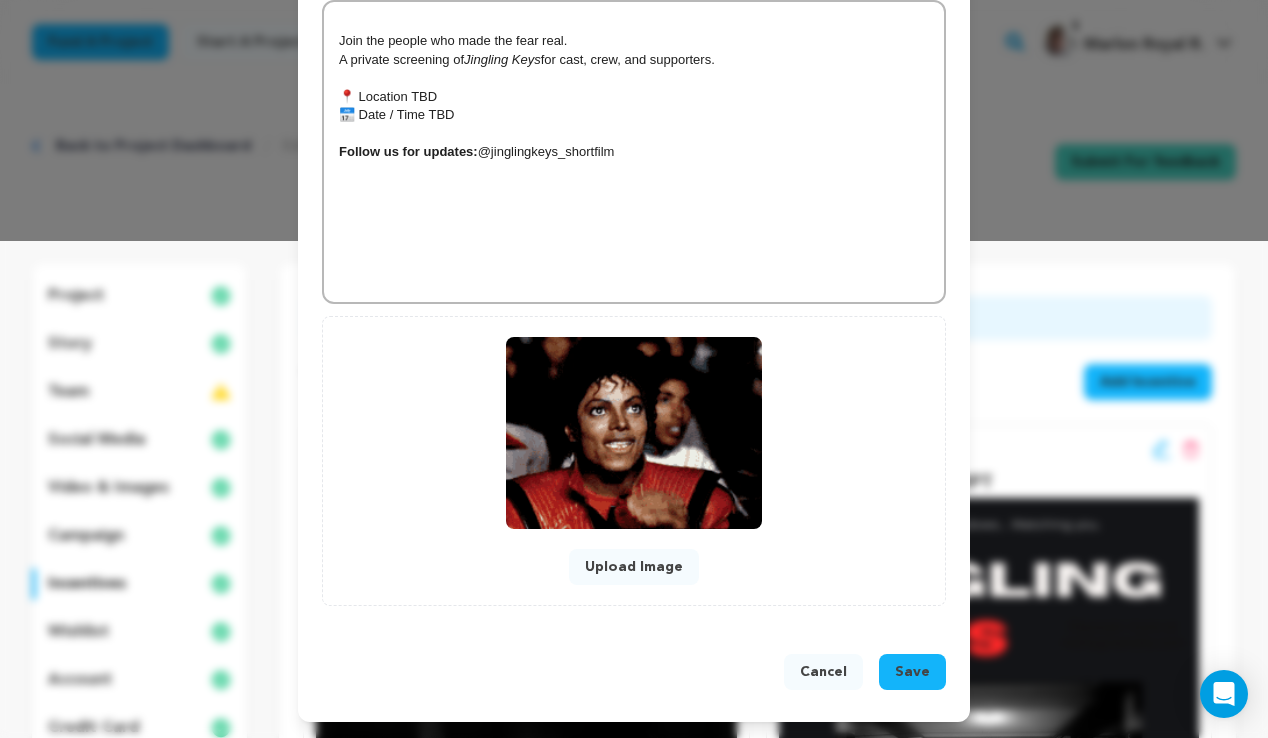 scroll, scrollTop: 497, scrollLeft: 0, axis: vertical 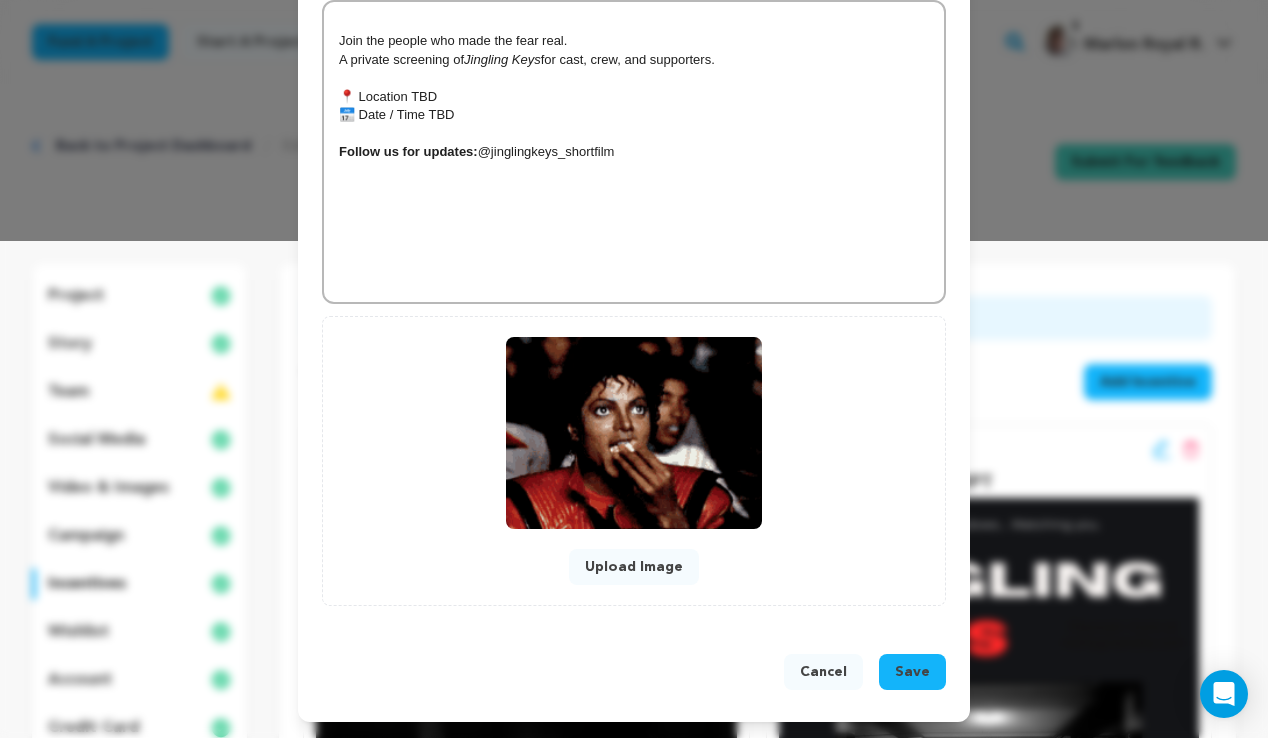 click on "Save" at bounding box center [912, 672] 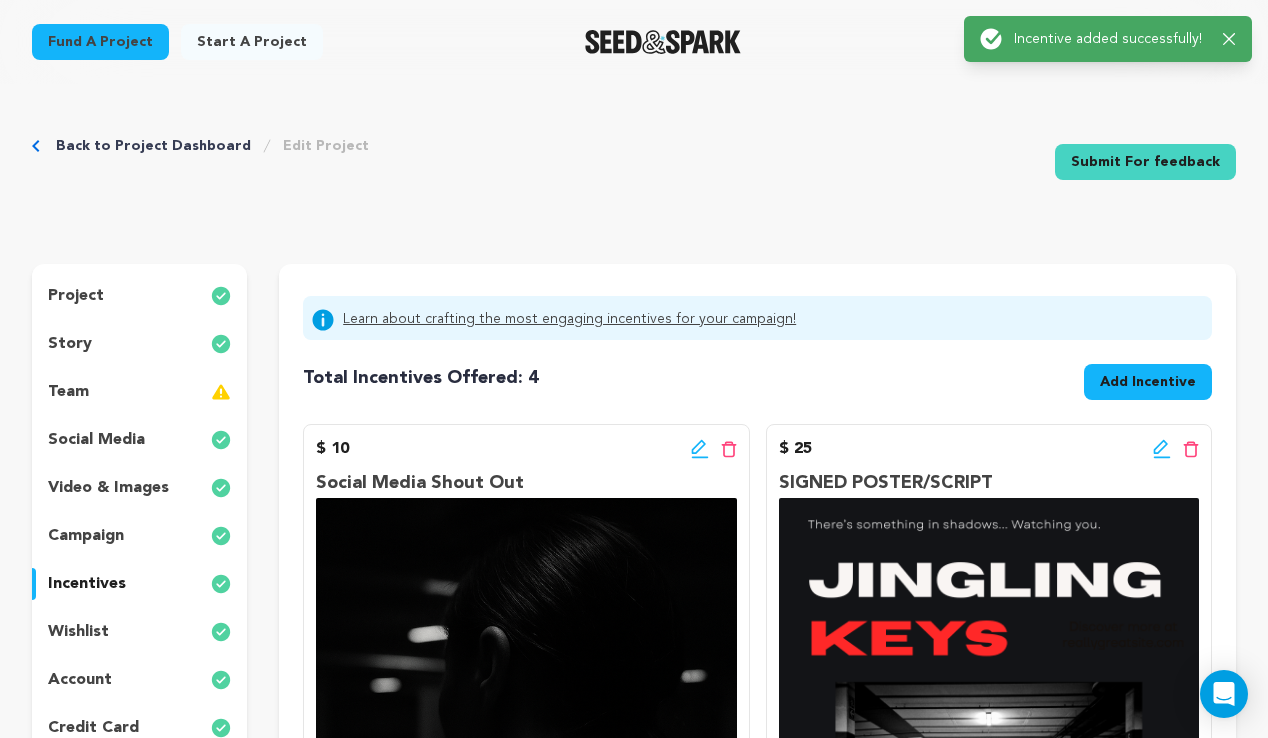 click on "Learn about crafting the most engaging incentives for your campaign!
Total Incentives Offered:
Incentives:
4
Add Incentive
$ 10" at bounding box center [757, 1063] 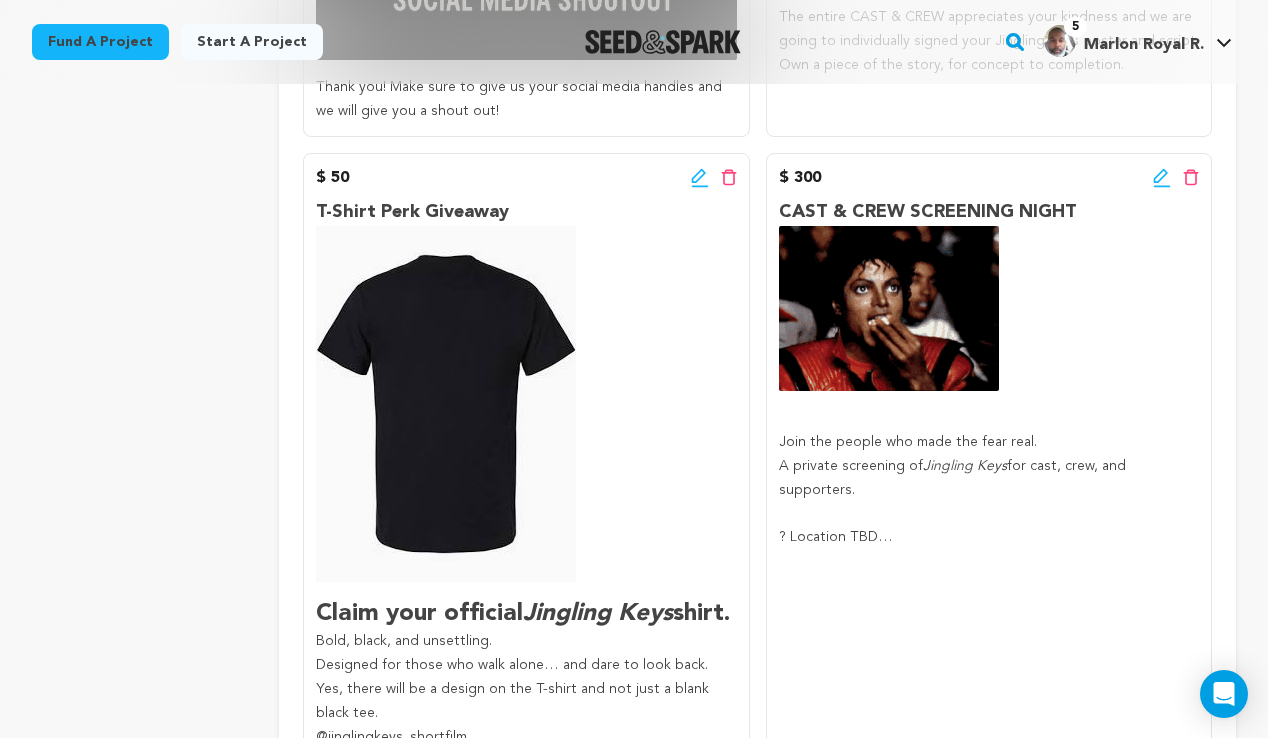 scroll, scrollTop: 1084, scrollLeft: 0, axis: vertical 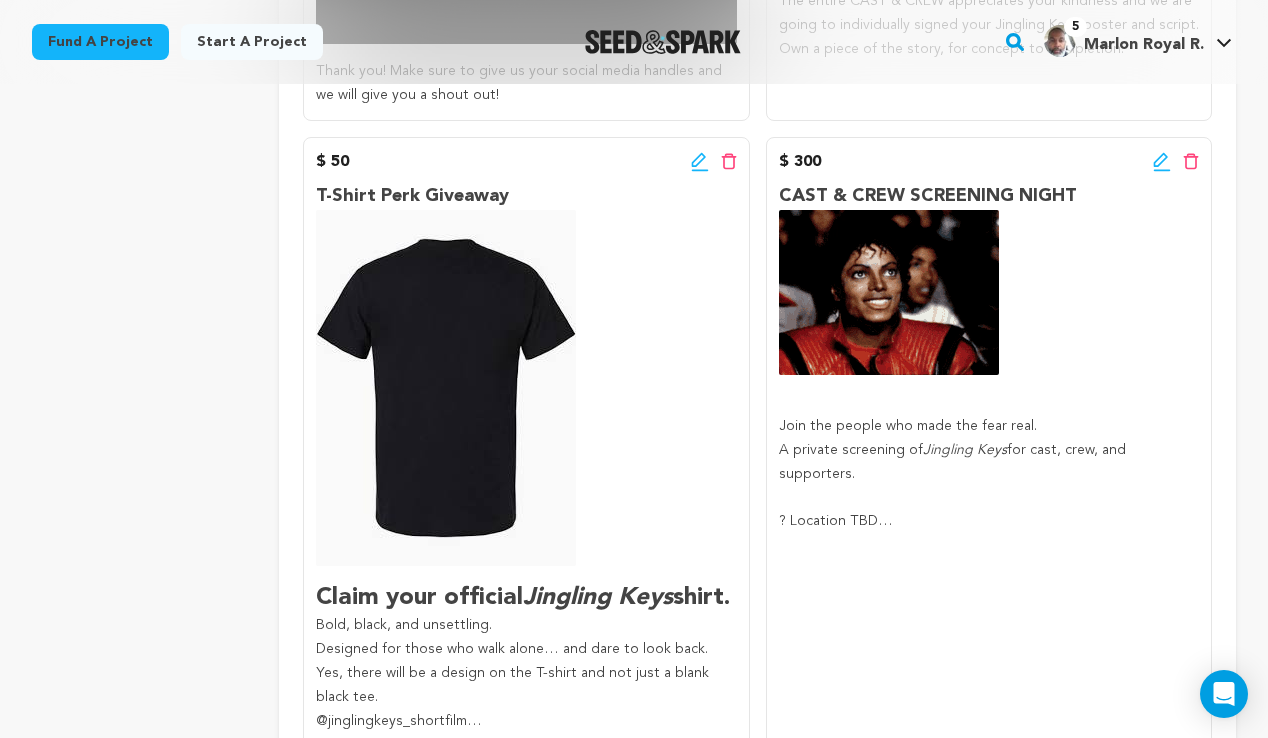 click on "Back to Project Dashboard
Edit Project
Submit For feedback
Submit For feedback
project
story" at bounding box center (634, 281) 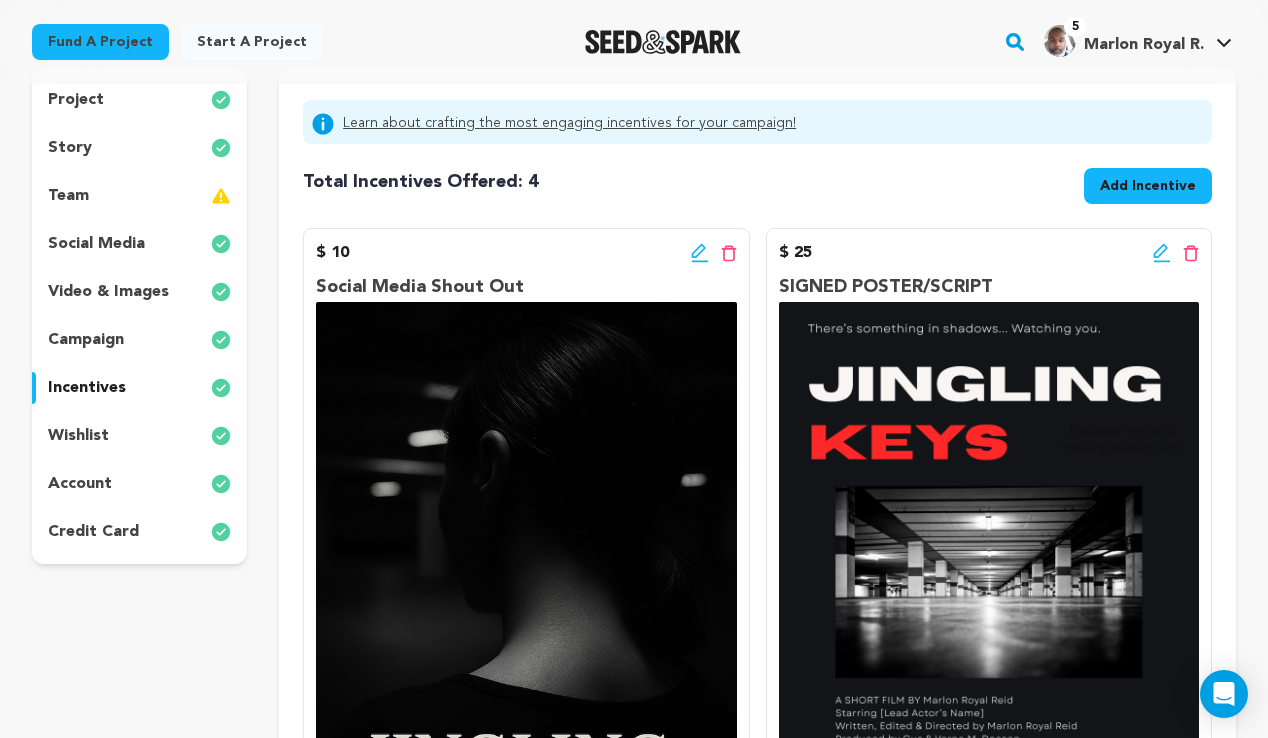 scroll, scrollTop: 195, scrollLeft: 0, axis: vertical 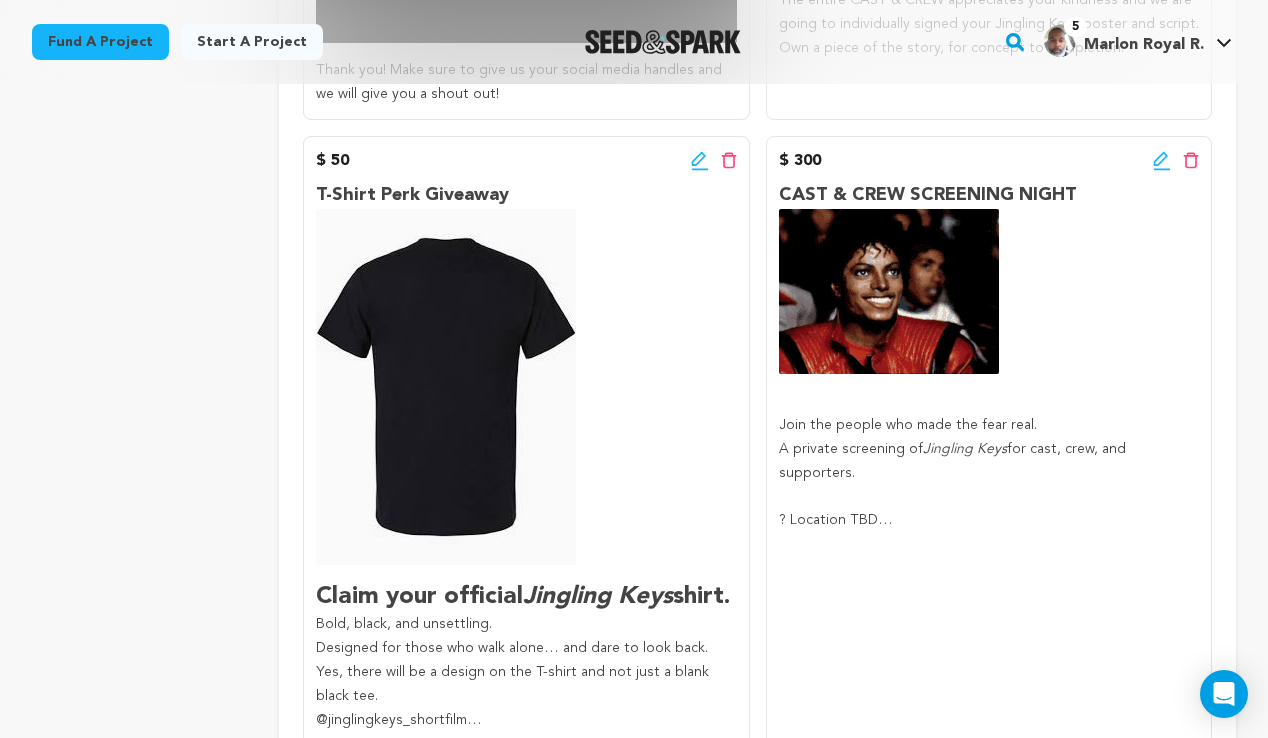 click 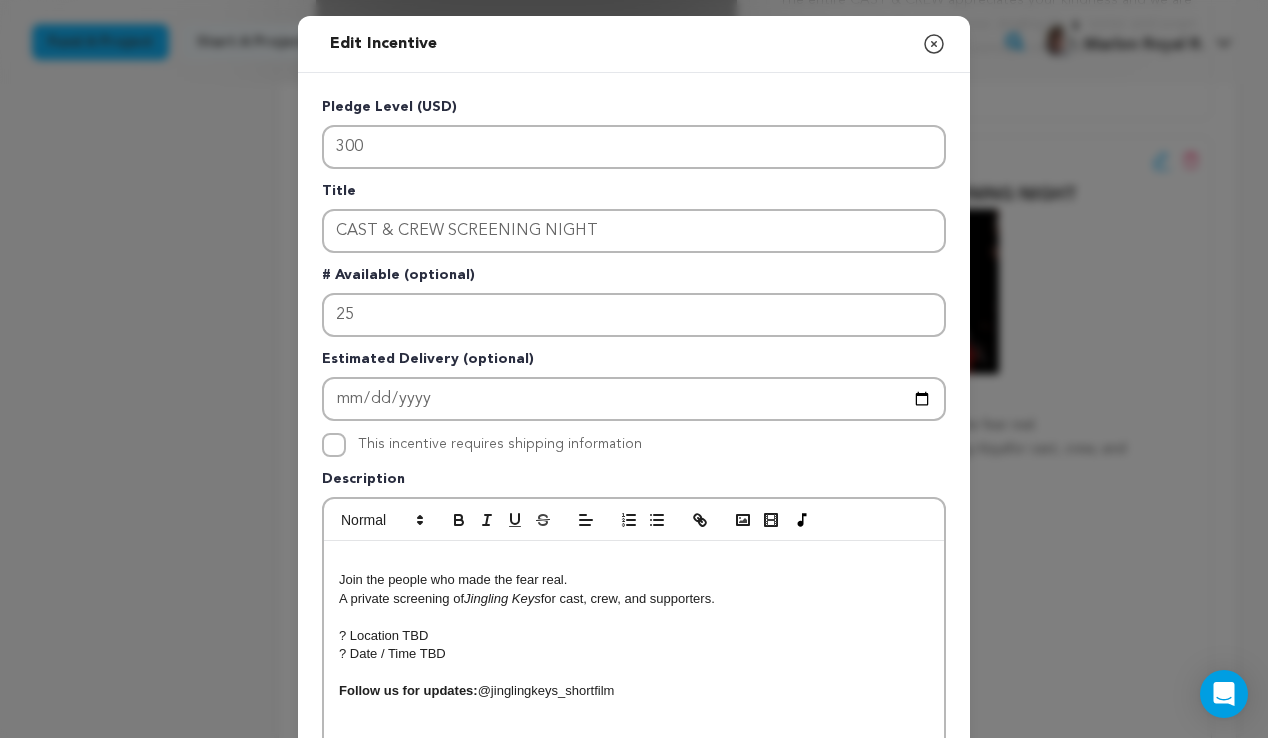 type 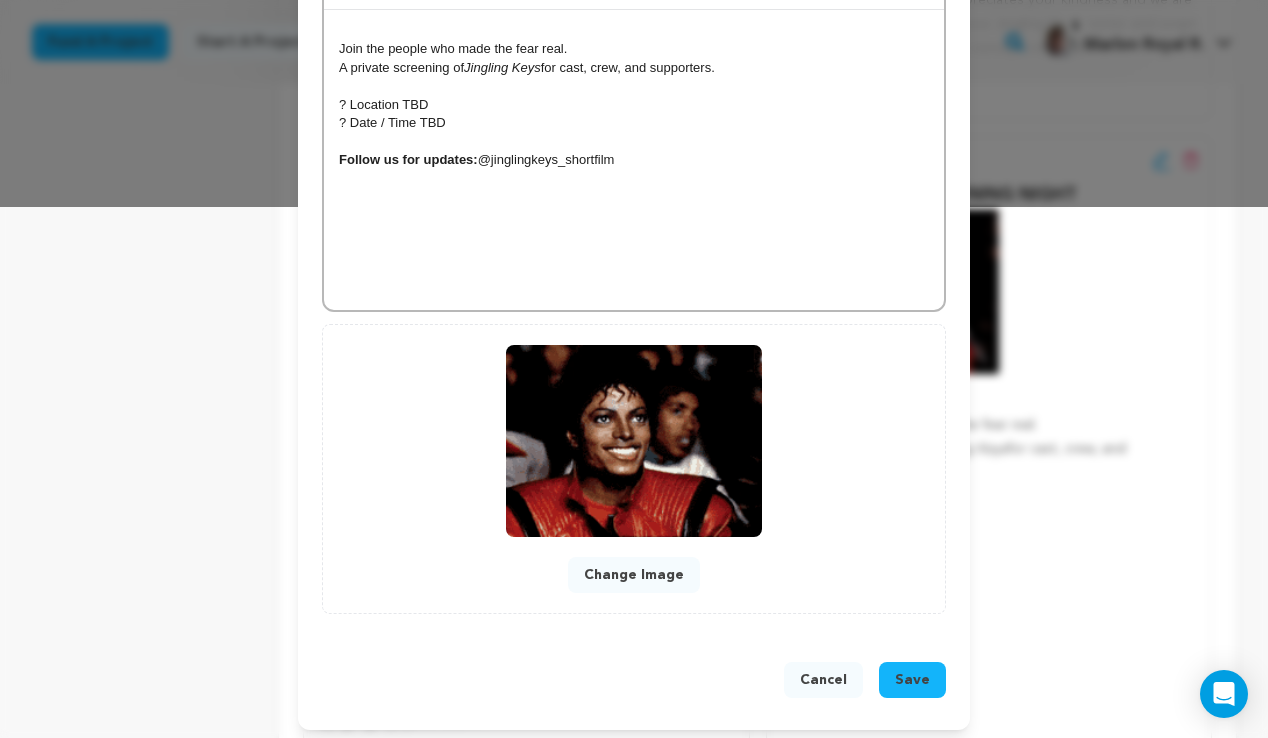 scroll, scrollTop: 540, scrollLeft: 0, axis: vertical 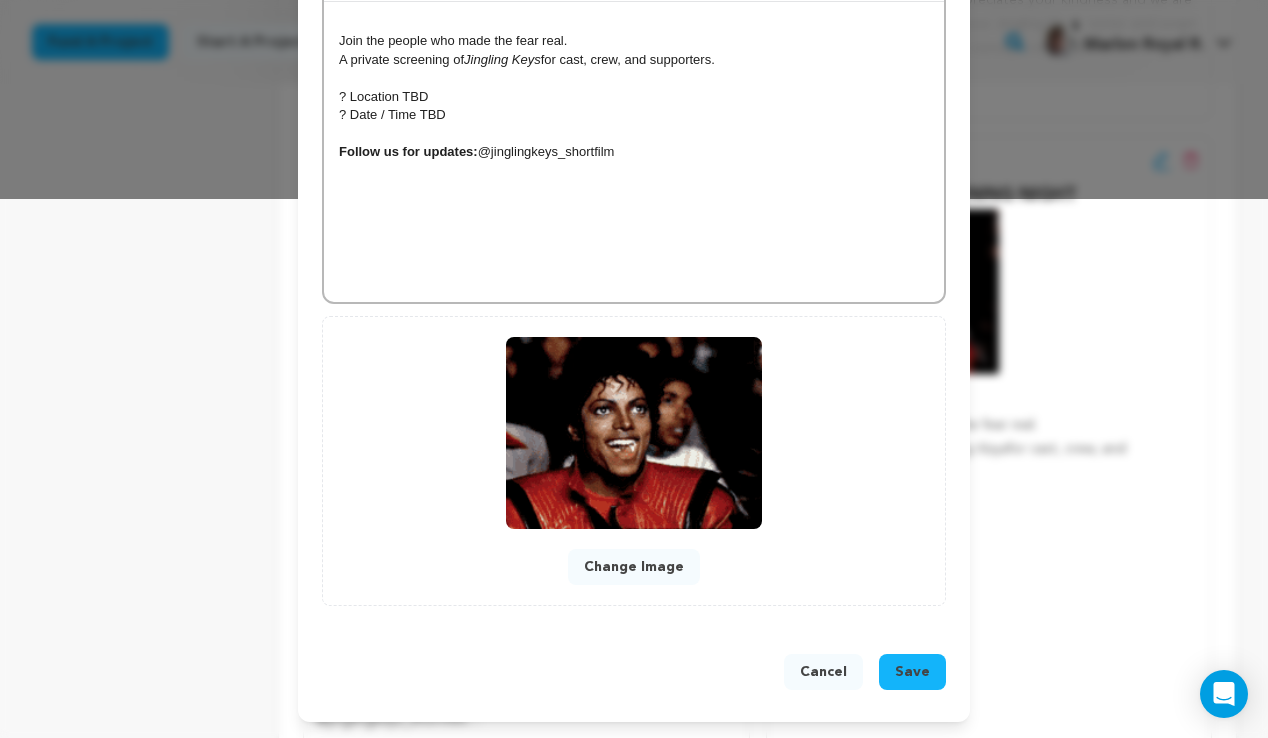 click on "Change Image" at bounding box center [634, 567] 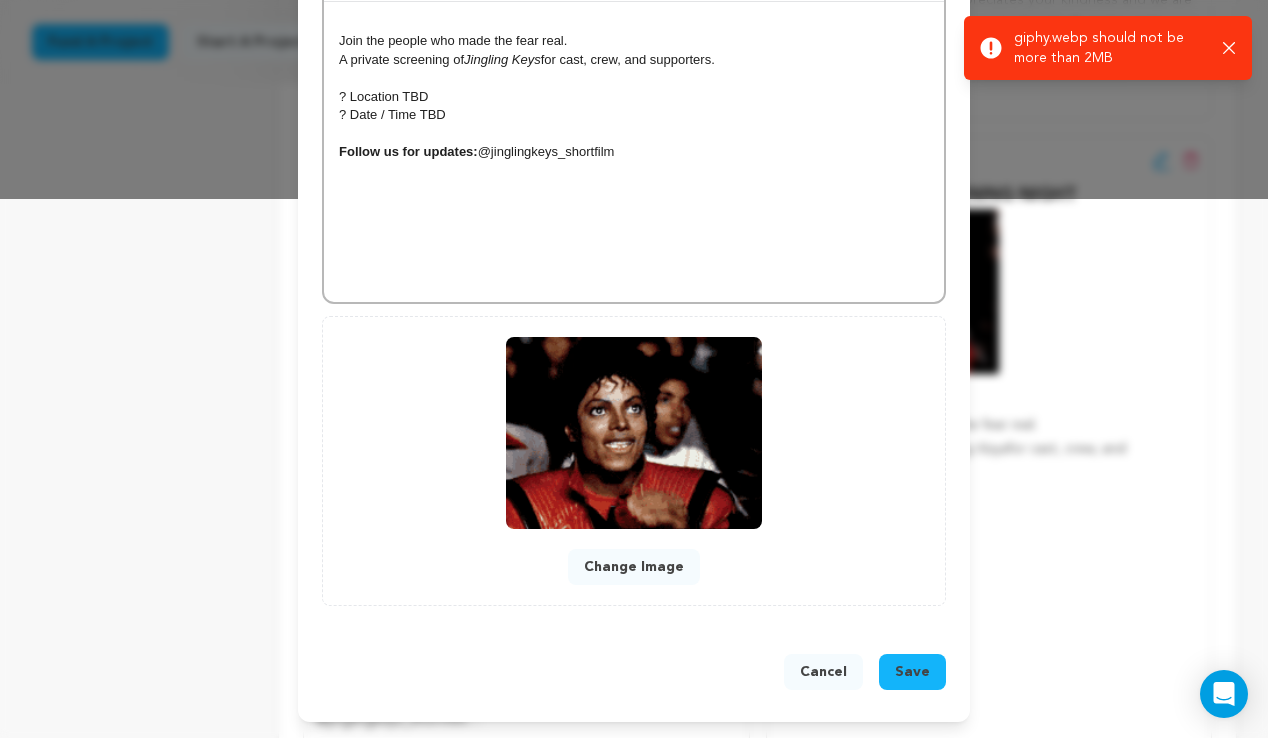 click 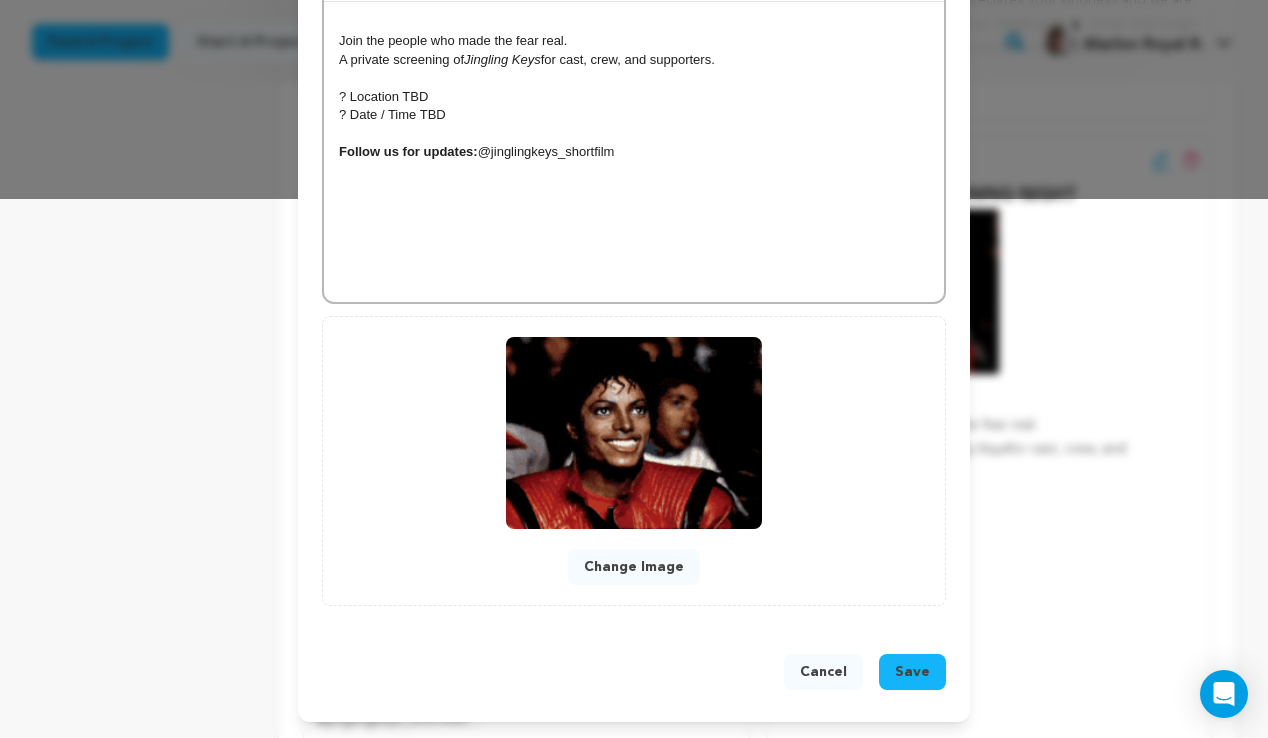 click on "Save" at bounding box center [912, 672] 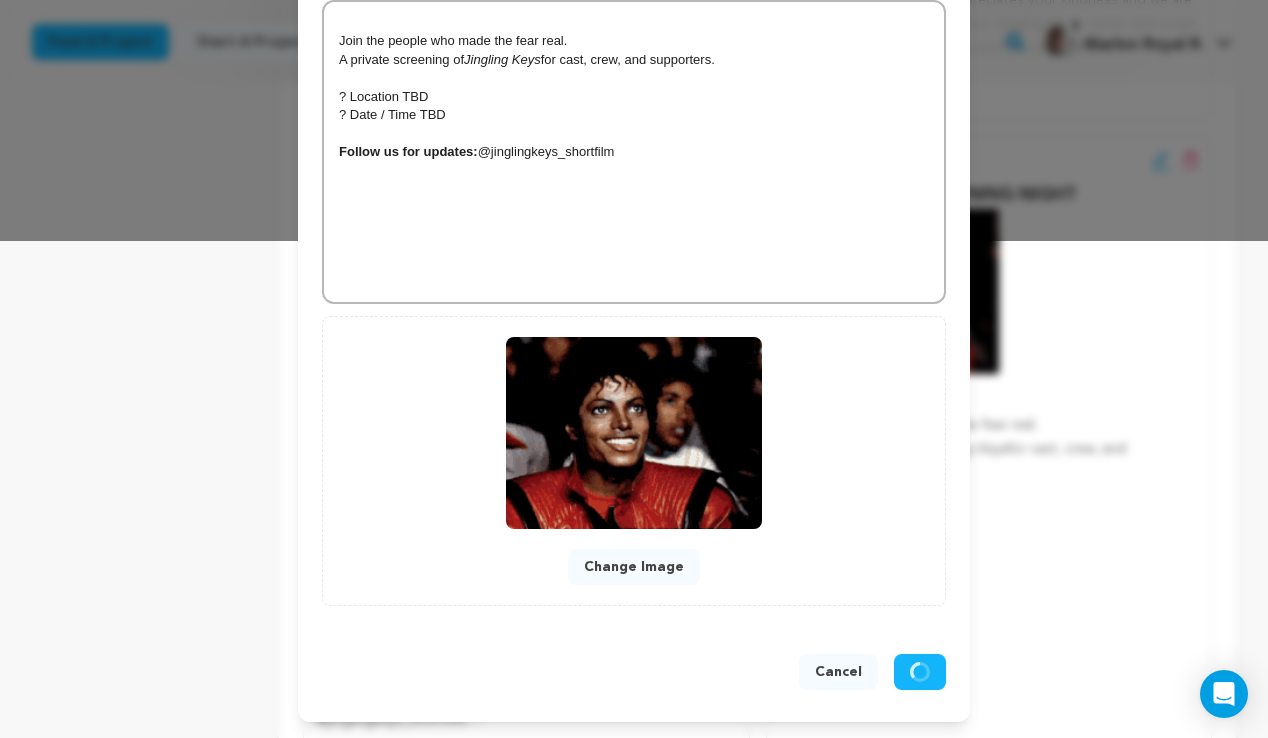 scroll, scrollTop: 497, scrollLeft: 0, axis: vertical 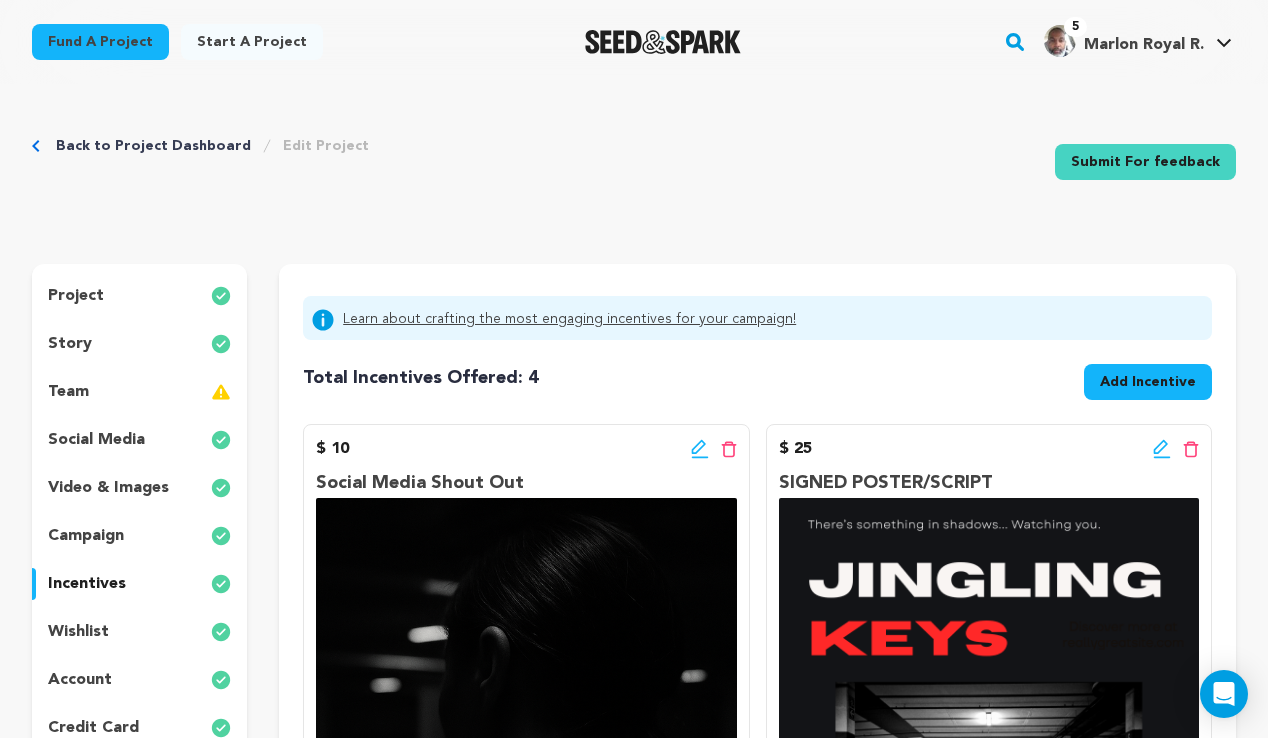 click on "incentives" at bounding box center [87, 584] 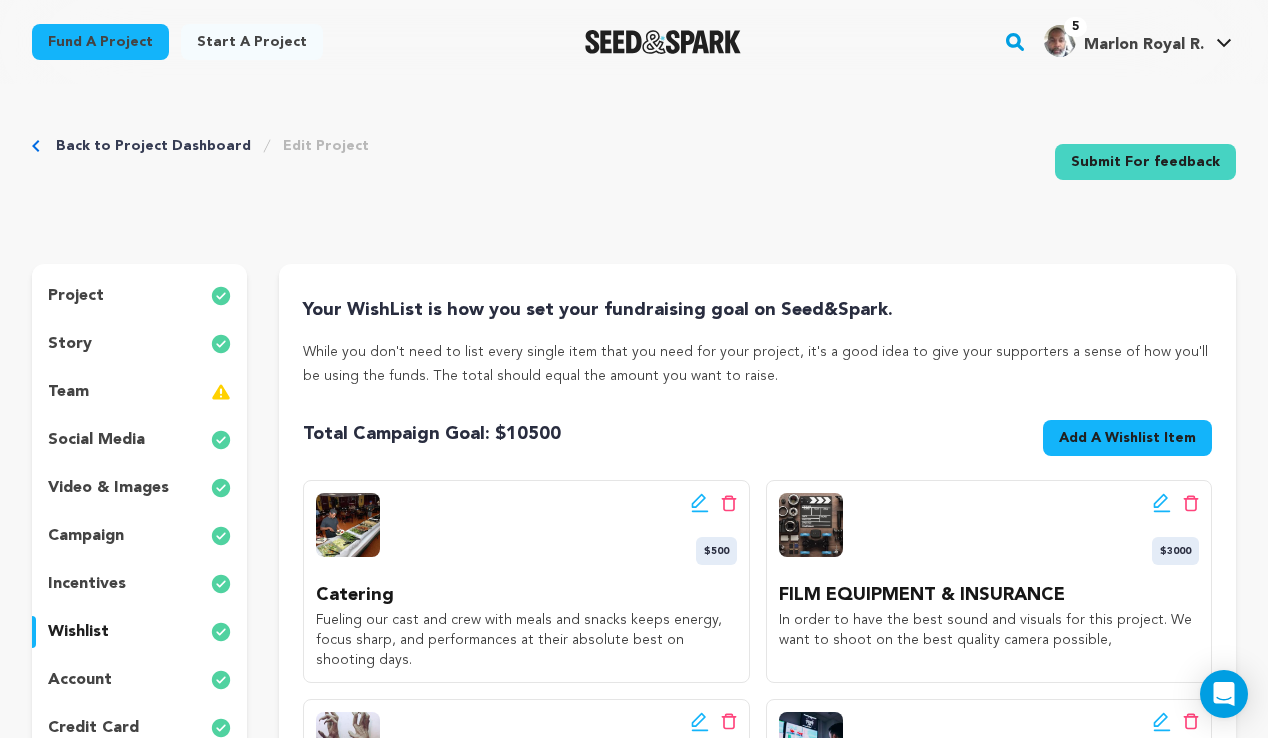 scroll, scrollTop: 0, scrollLeft: 0, axis: both 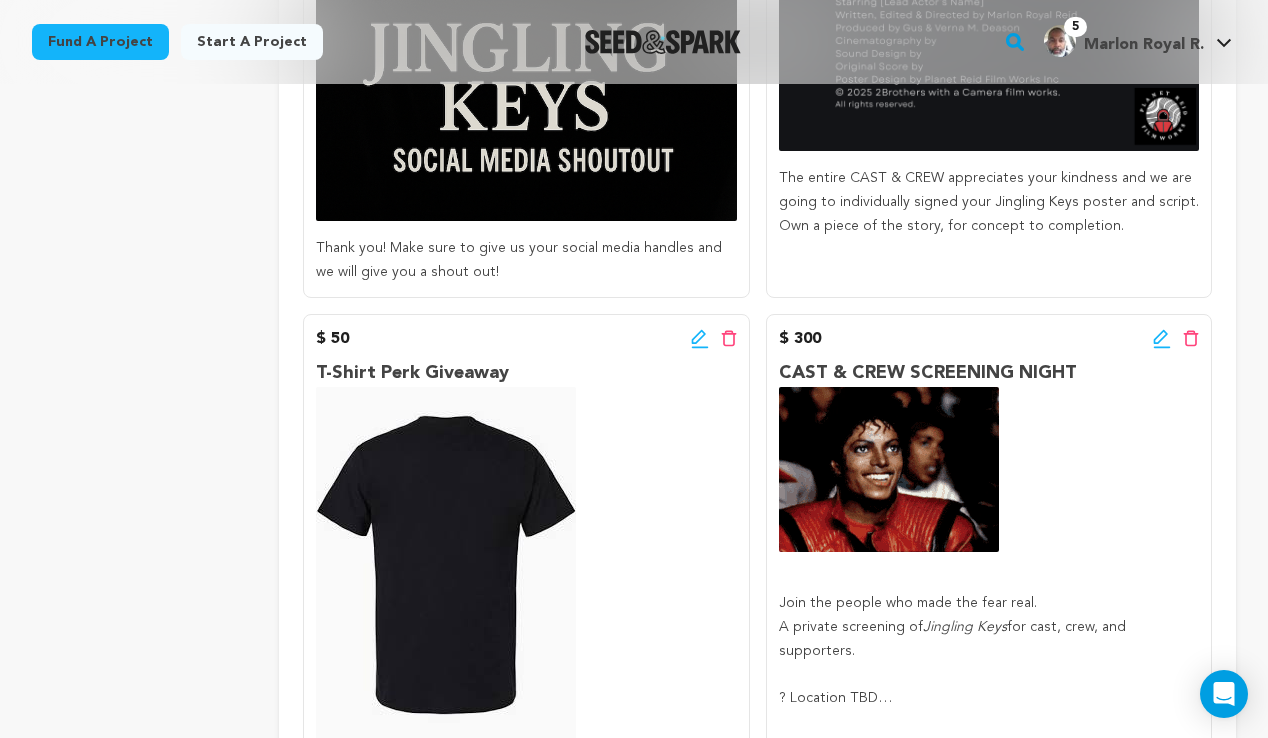 click on "Back to Project Dashboard
Edit Project
Submit For feedback
Submit For feedback
project
story" at bounding box center [634, 458] 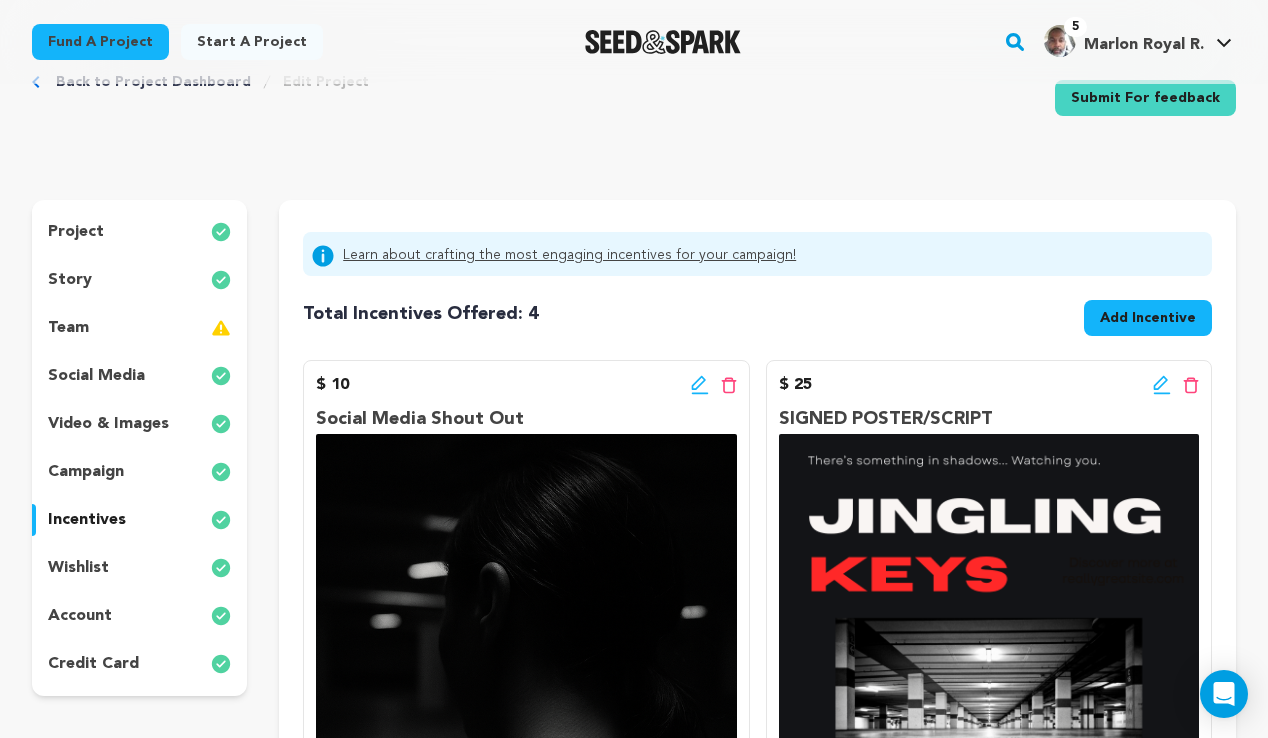 scroll, scrollTop: 59, scrollLeft: 0, axis: vertical 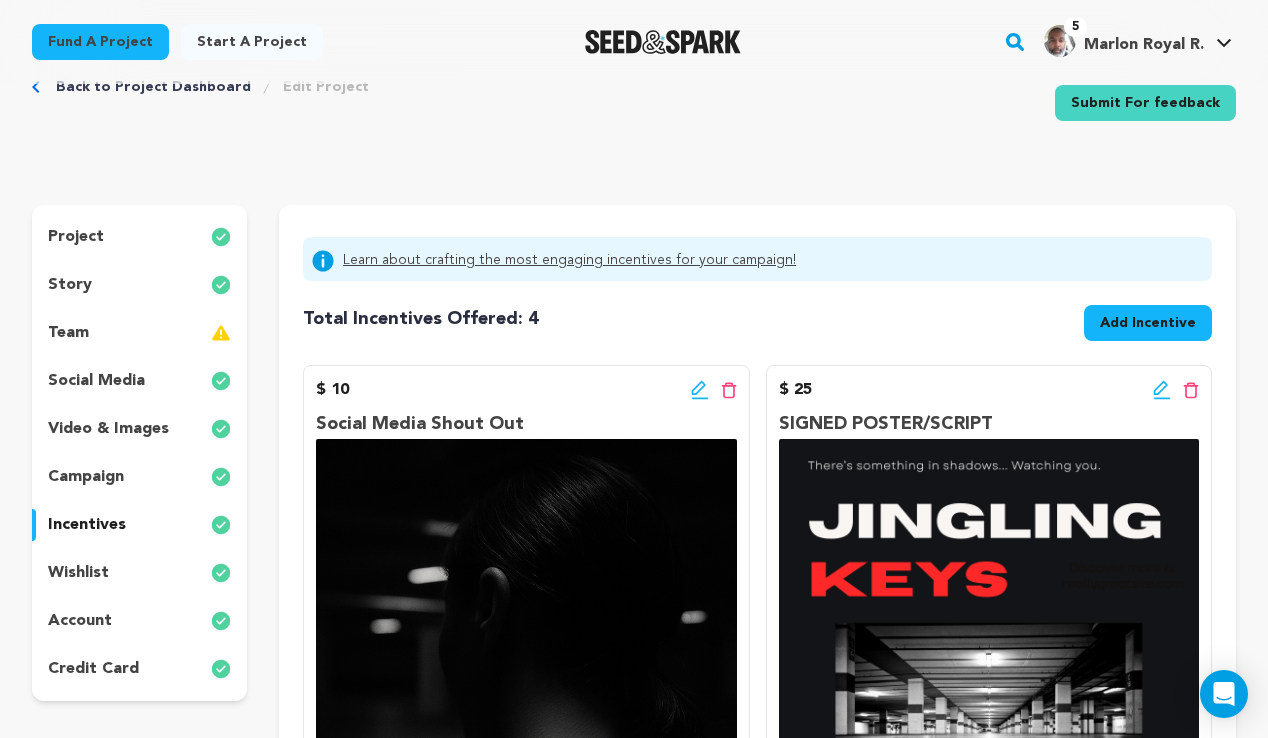 click on "wishlist" at bounding box center [78, 573] 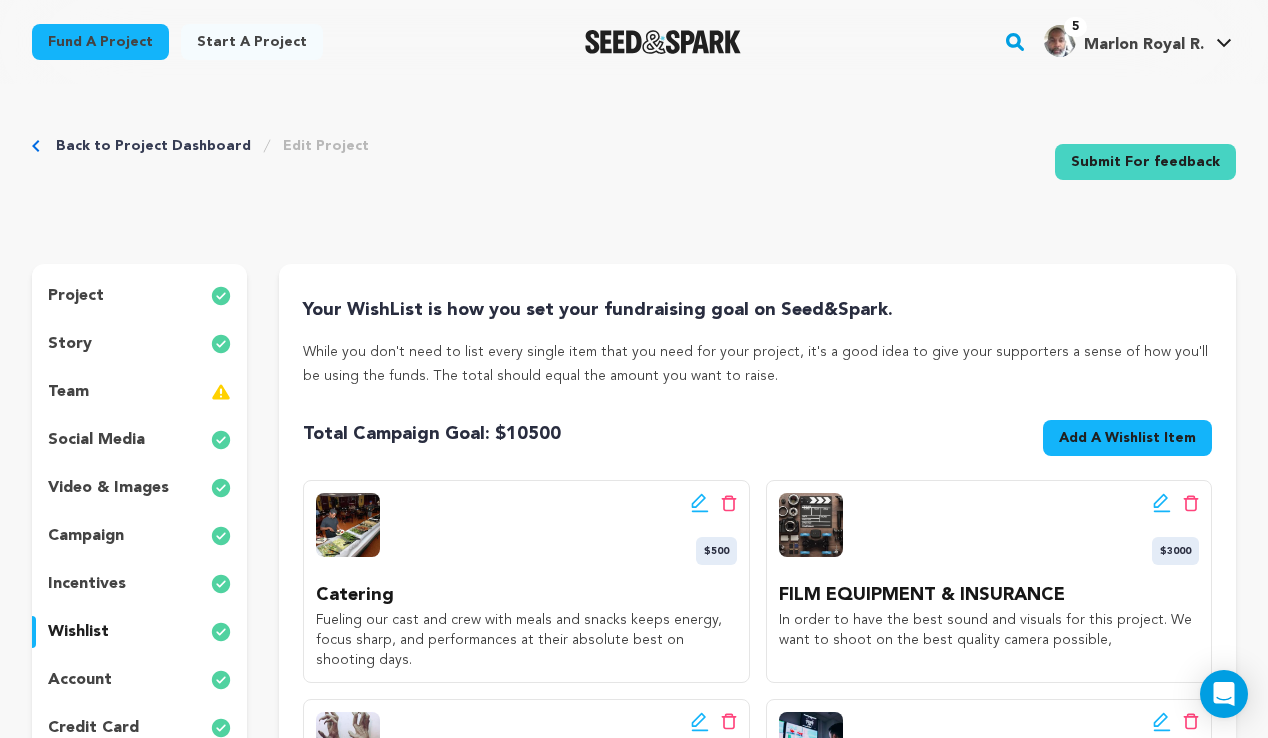 scroll, scrollTop: 0, scrollLeft: 0, axis: both 